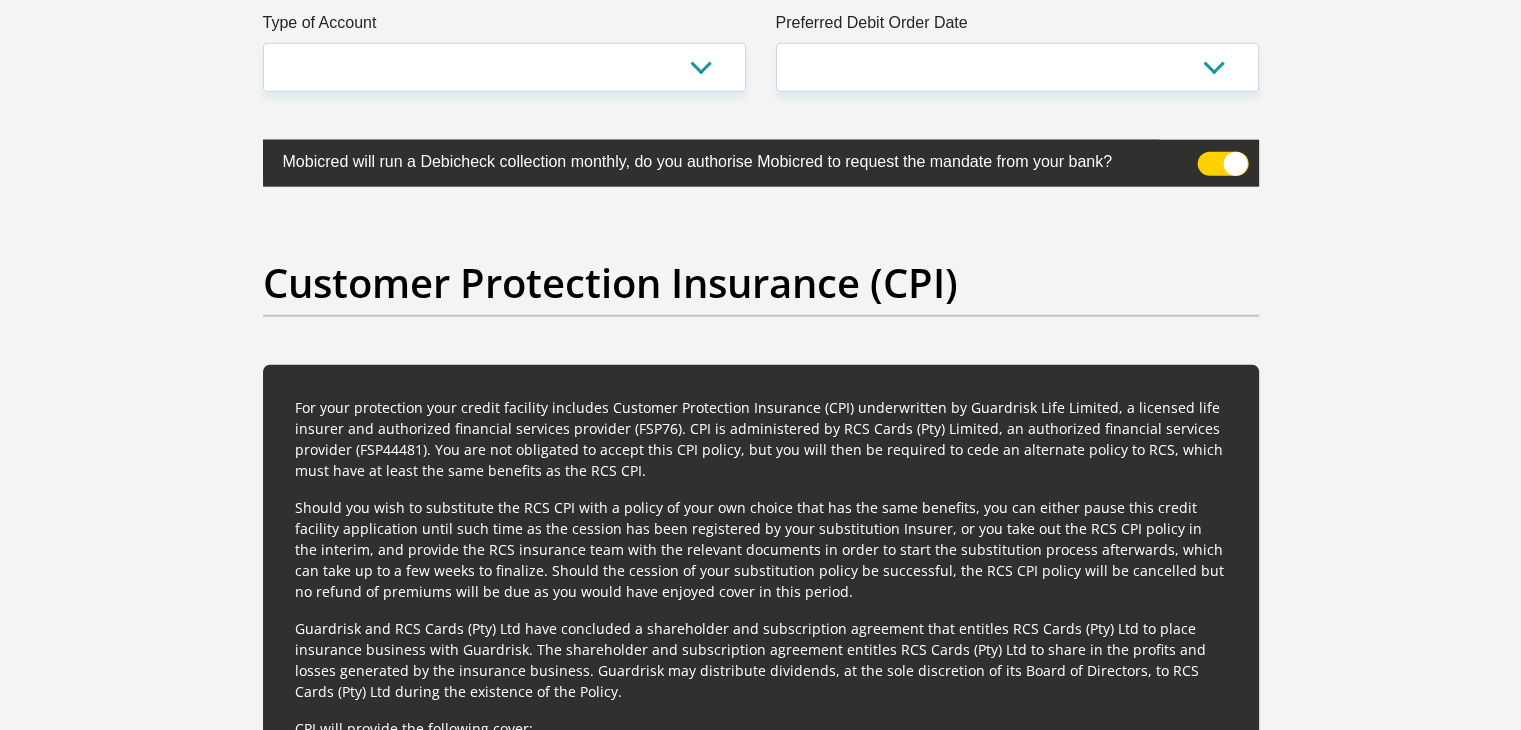 scroll, scrollTop: 5016, scrollLeft: 0, axis: vertical 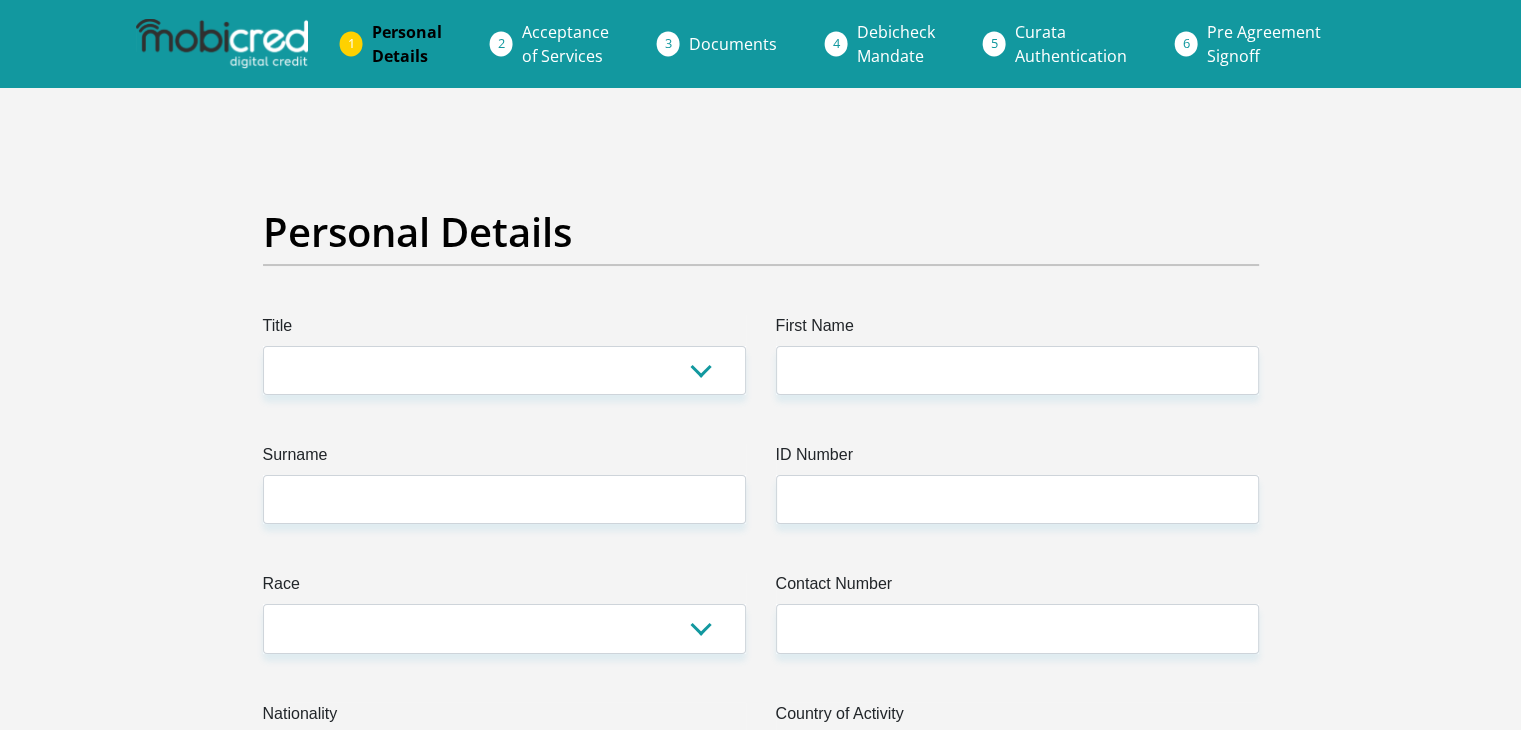 select on "Mr" 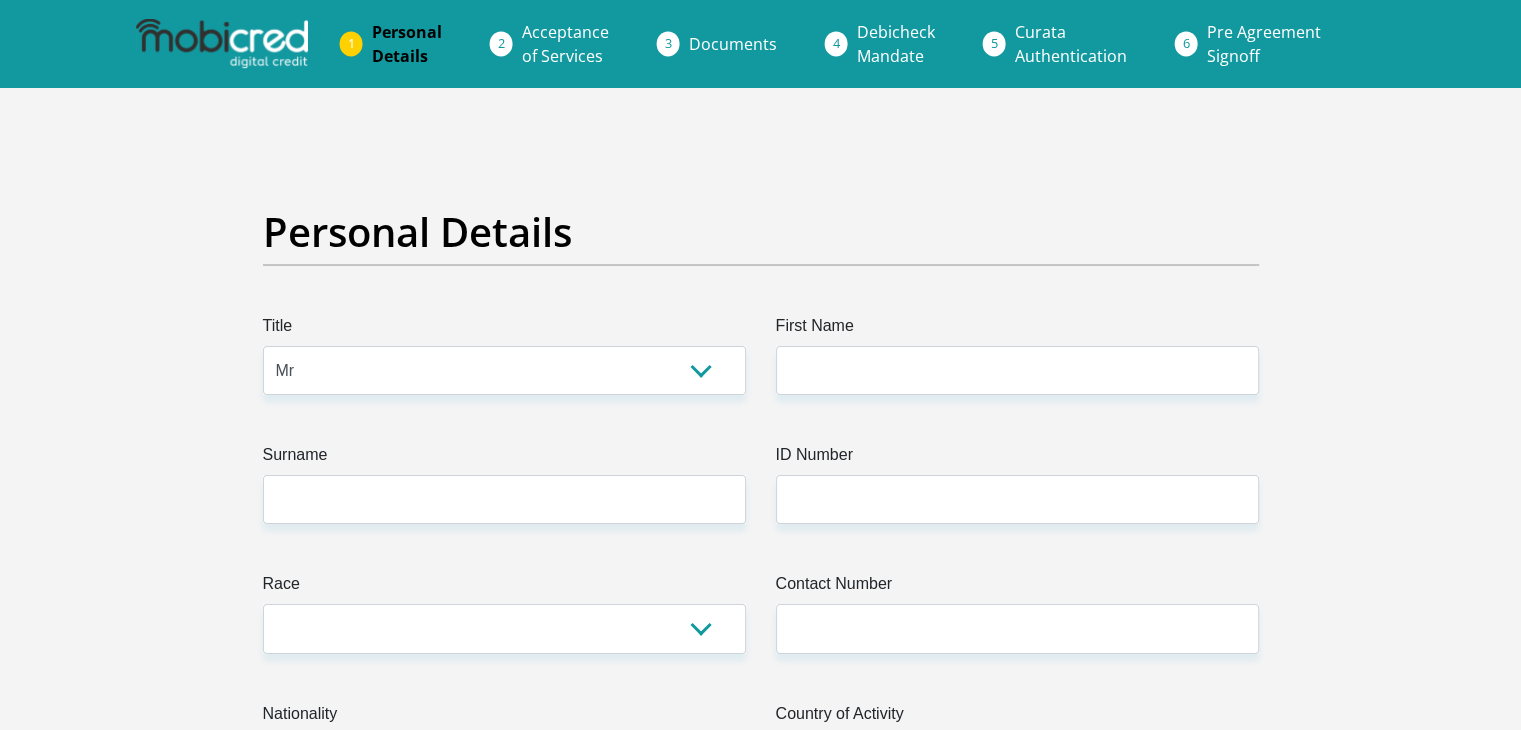 click on "Mr
Ms
Mrs
Dr
Other" at bounding box center (504, 370) 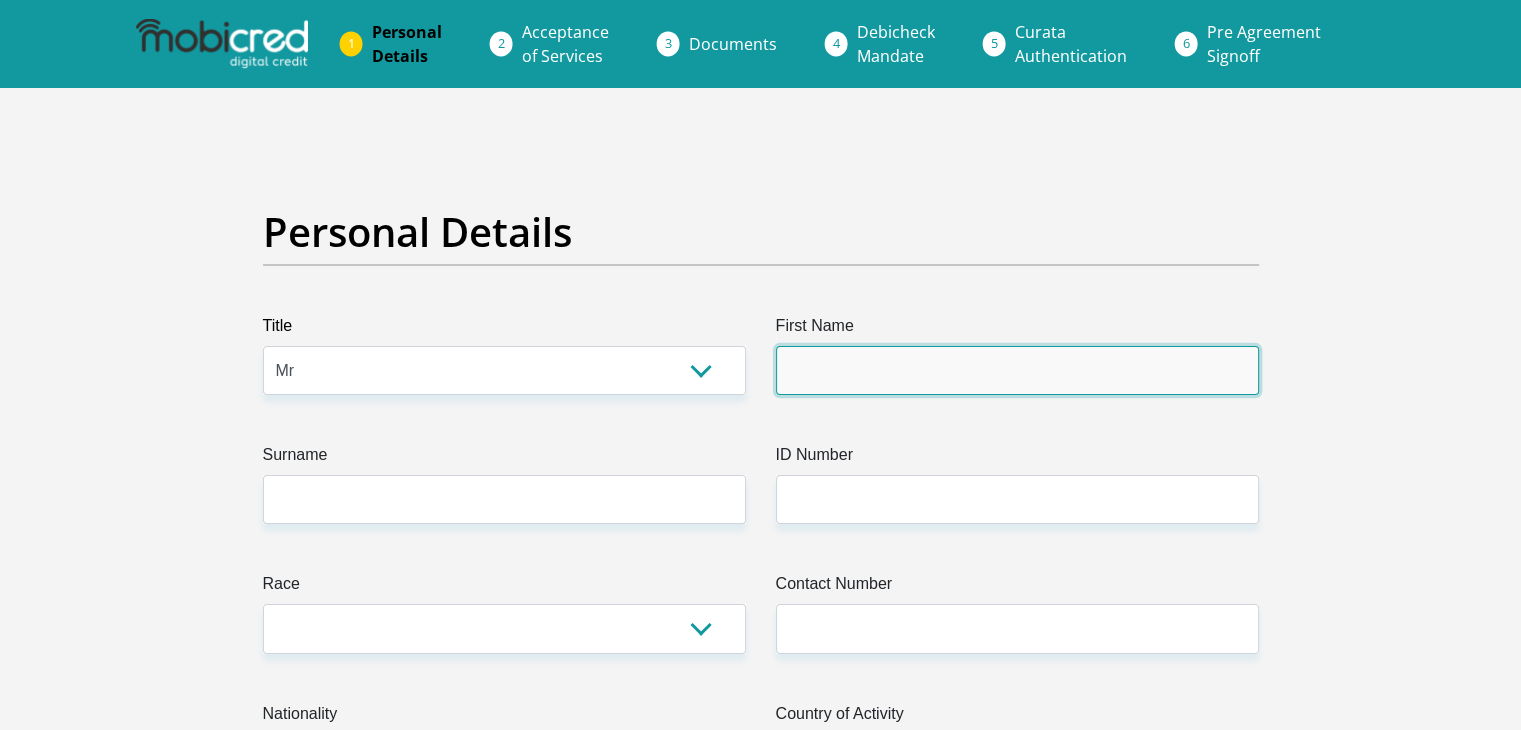 click on "First Name" at bounding box center [1017, 370] 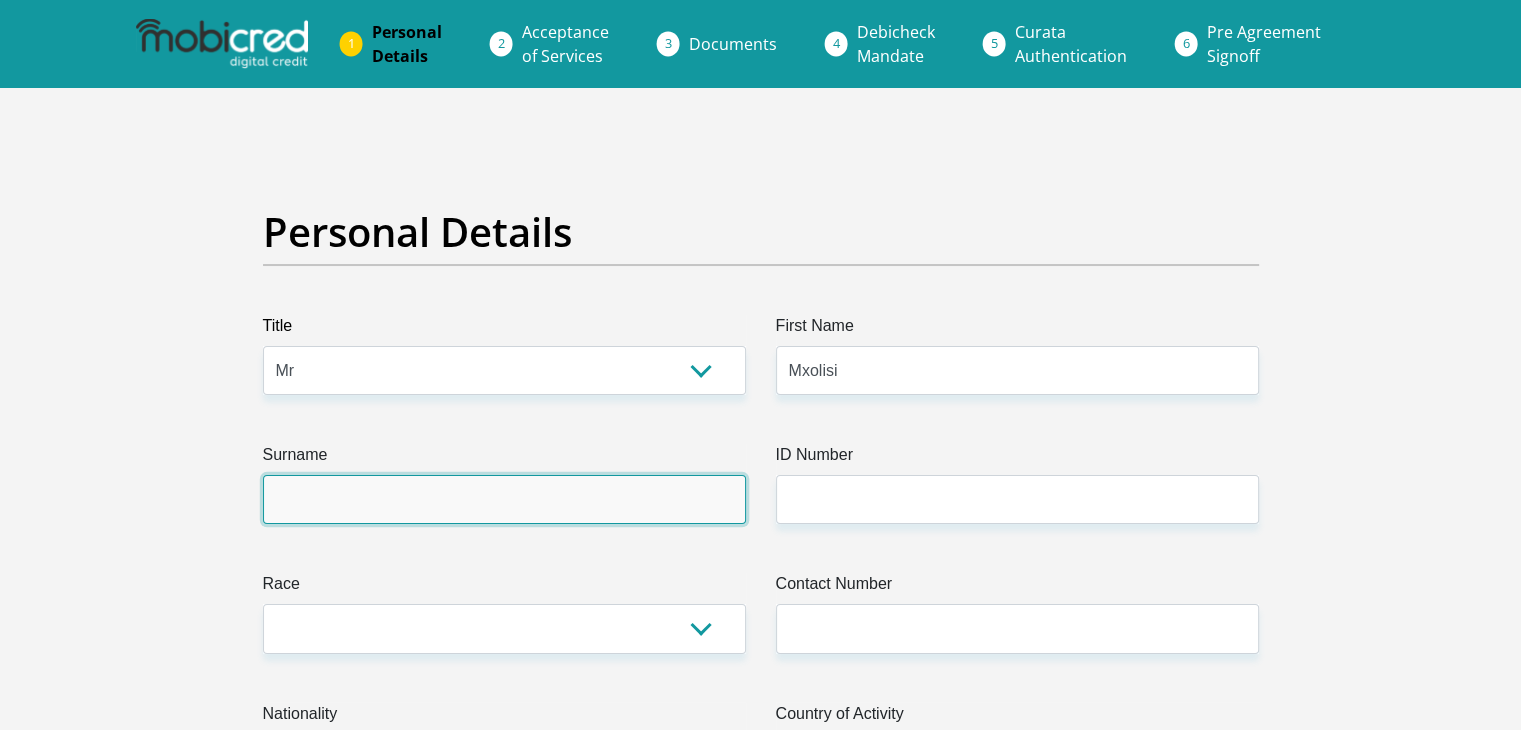 type on "Dladla" 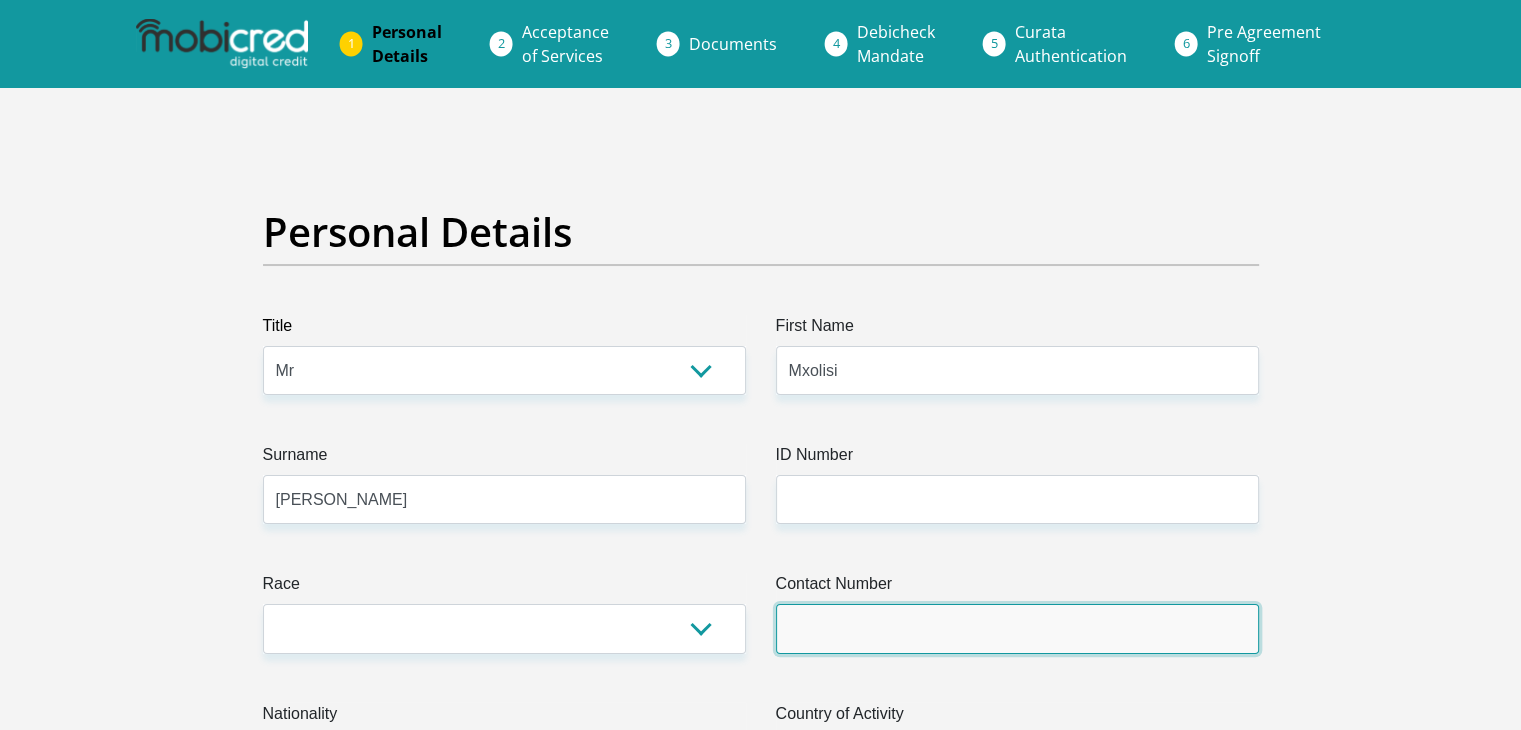 type on "0615481947" 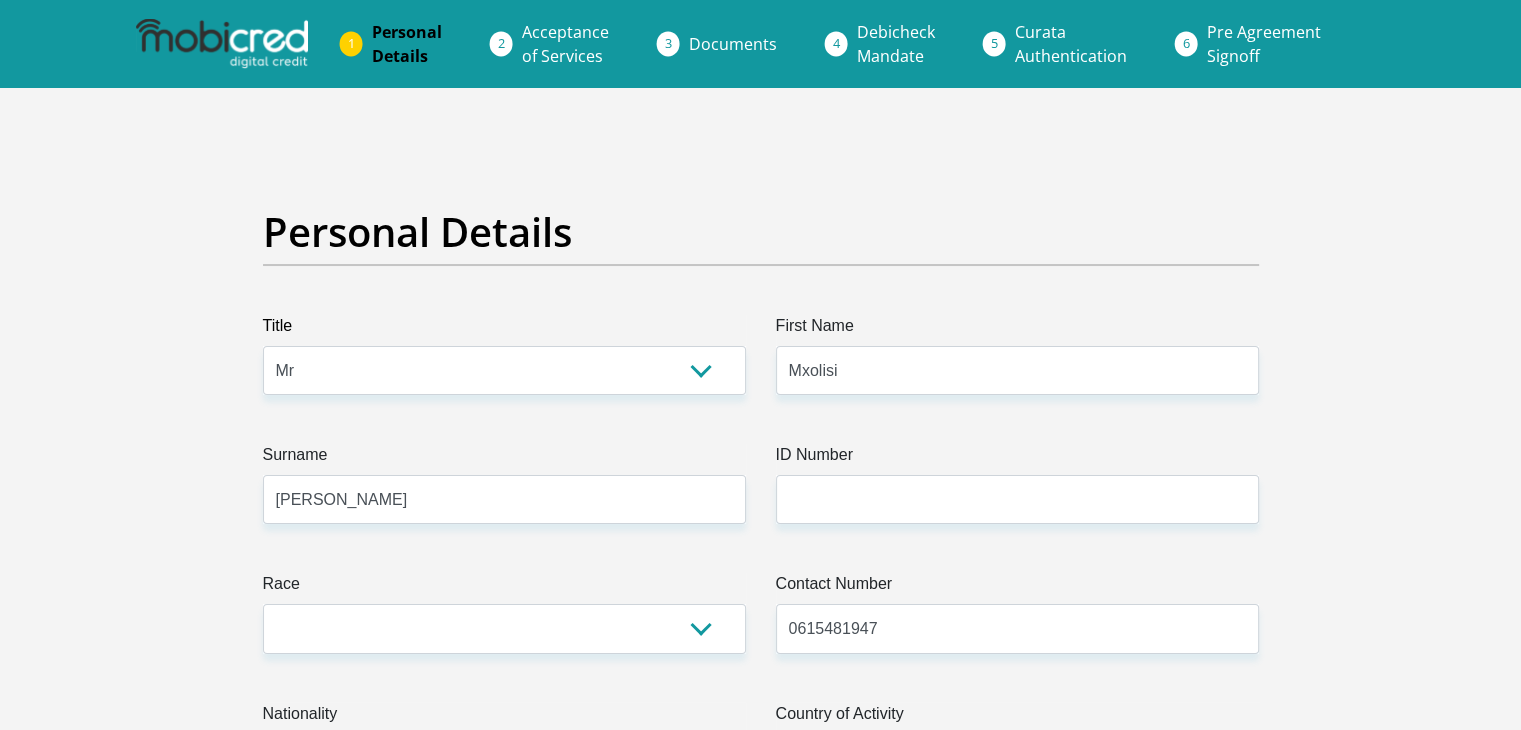 select on "ZAF" 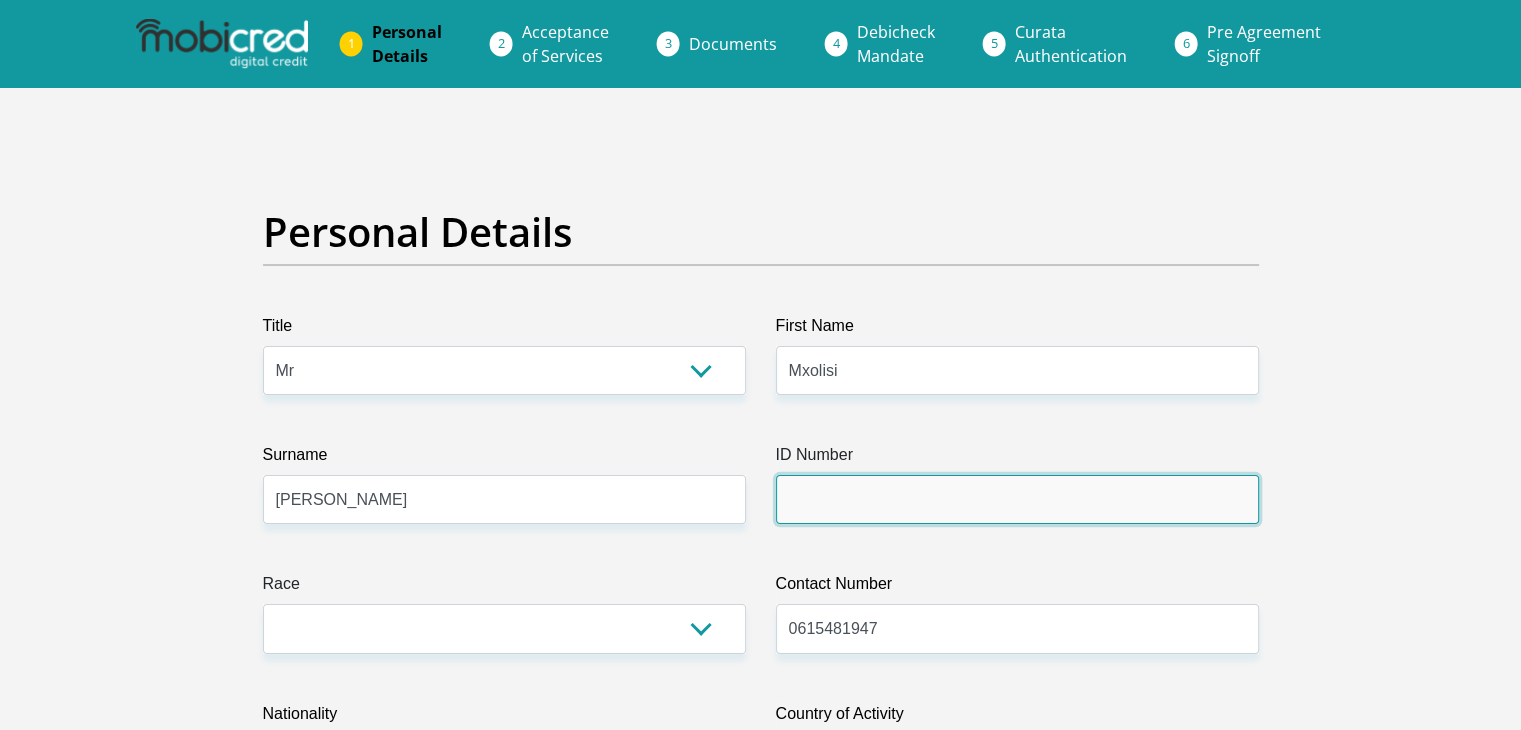 click on "ID Number" at bounding box center [1017, 499] 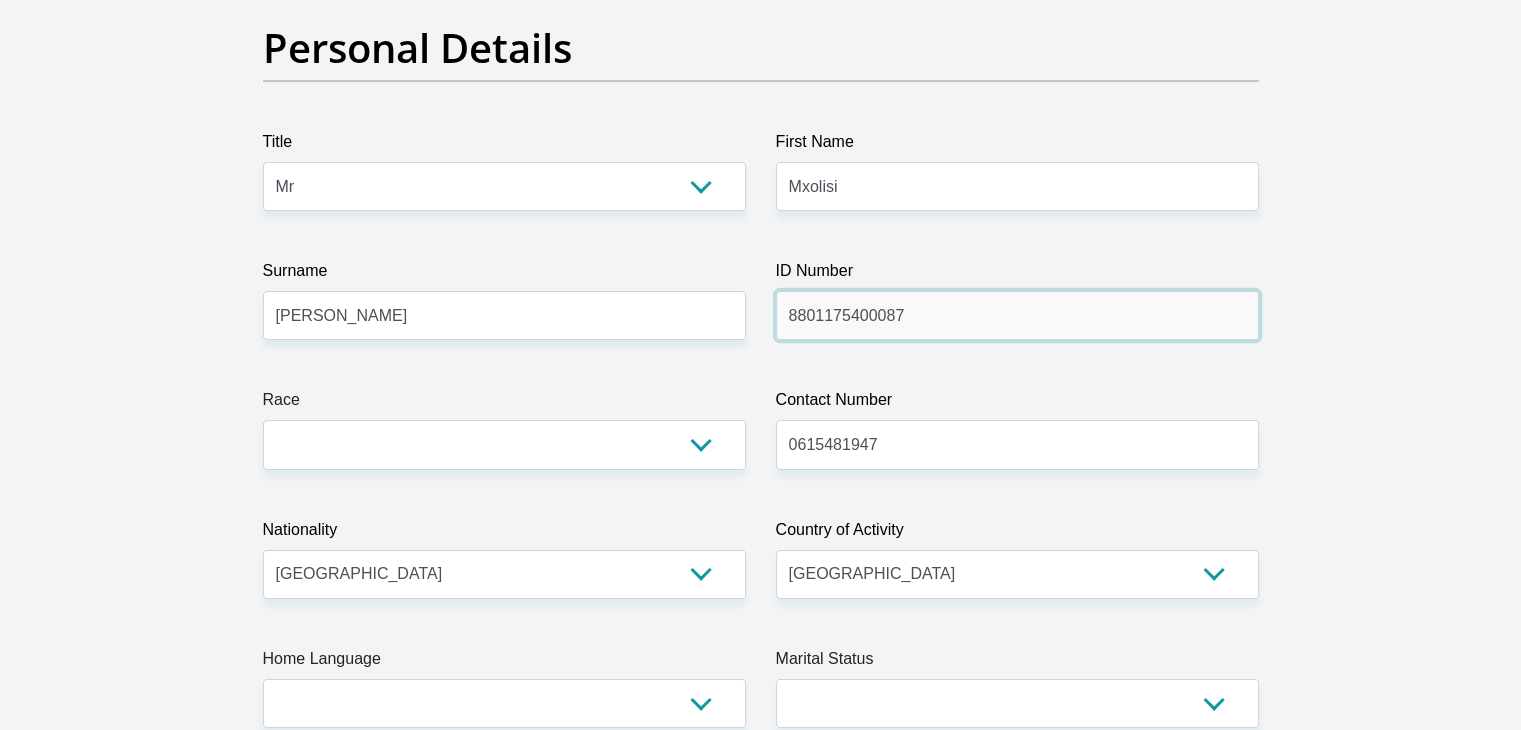 scroll, scrollTop: 187, scrollLeft: 0, axis: vertical 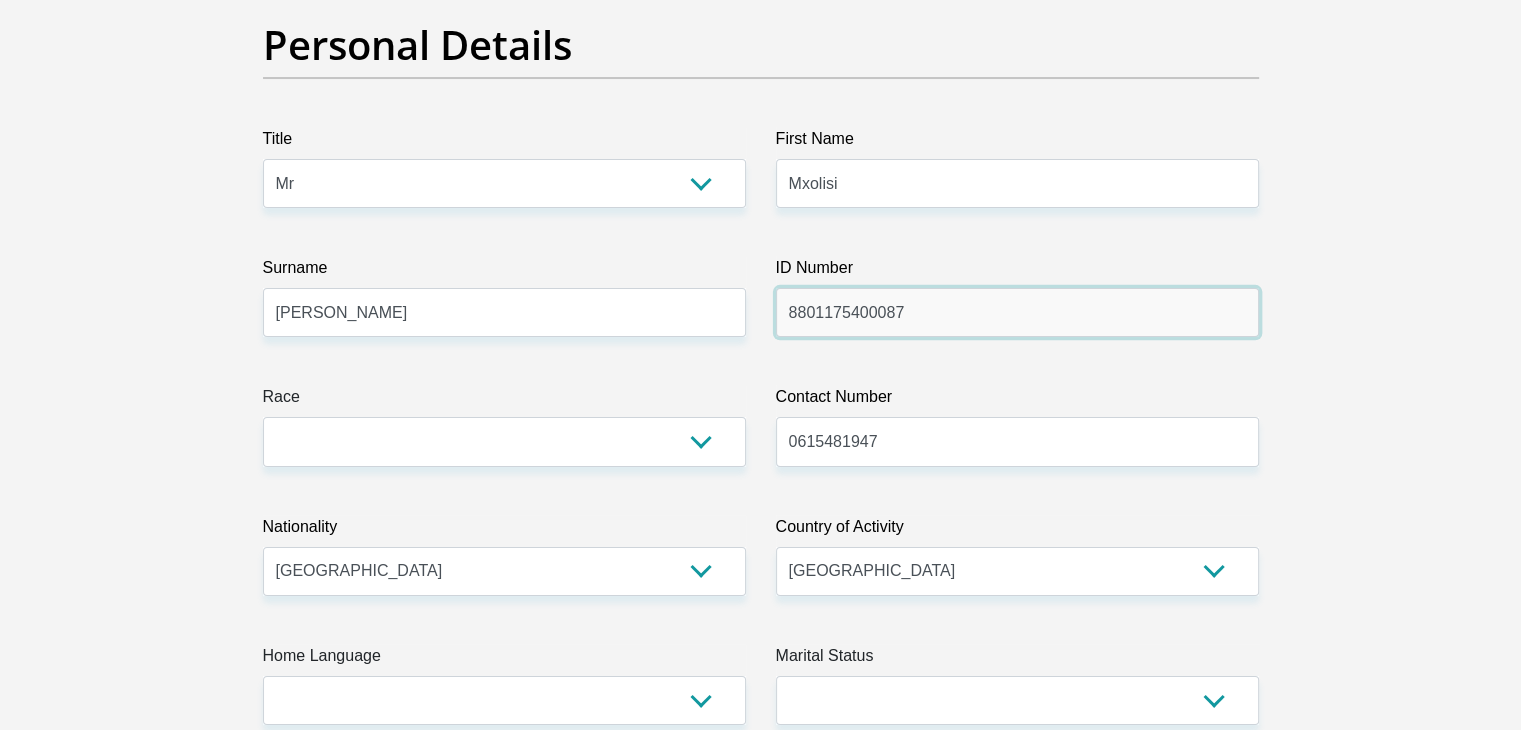 type on "8801175400087" 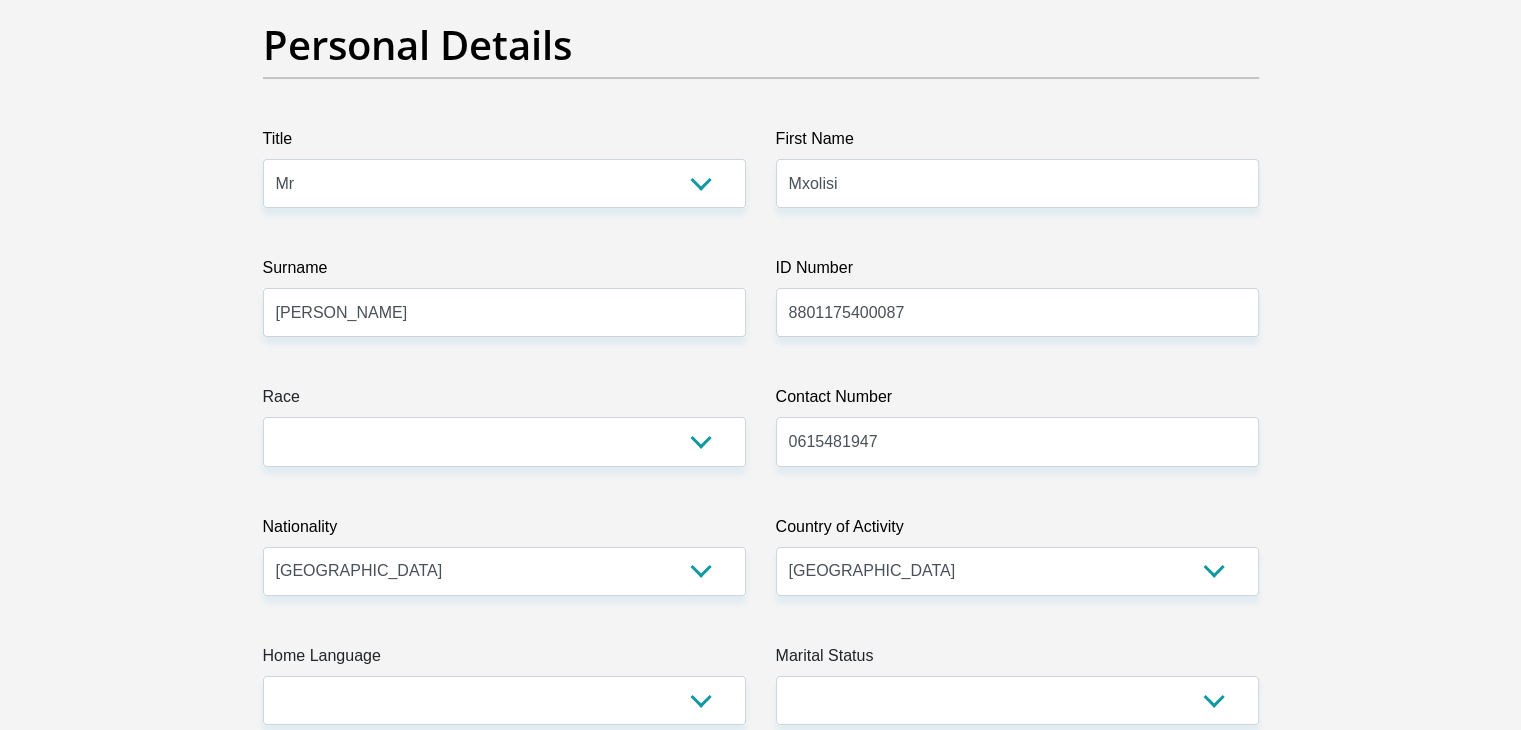drag, startPoint x: 715, startPoint y: 468, endPoint x: 692, endPoint y: 439, distance: 37.01351 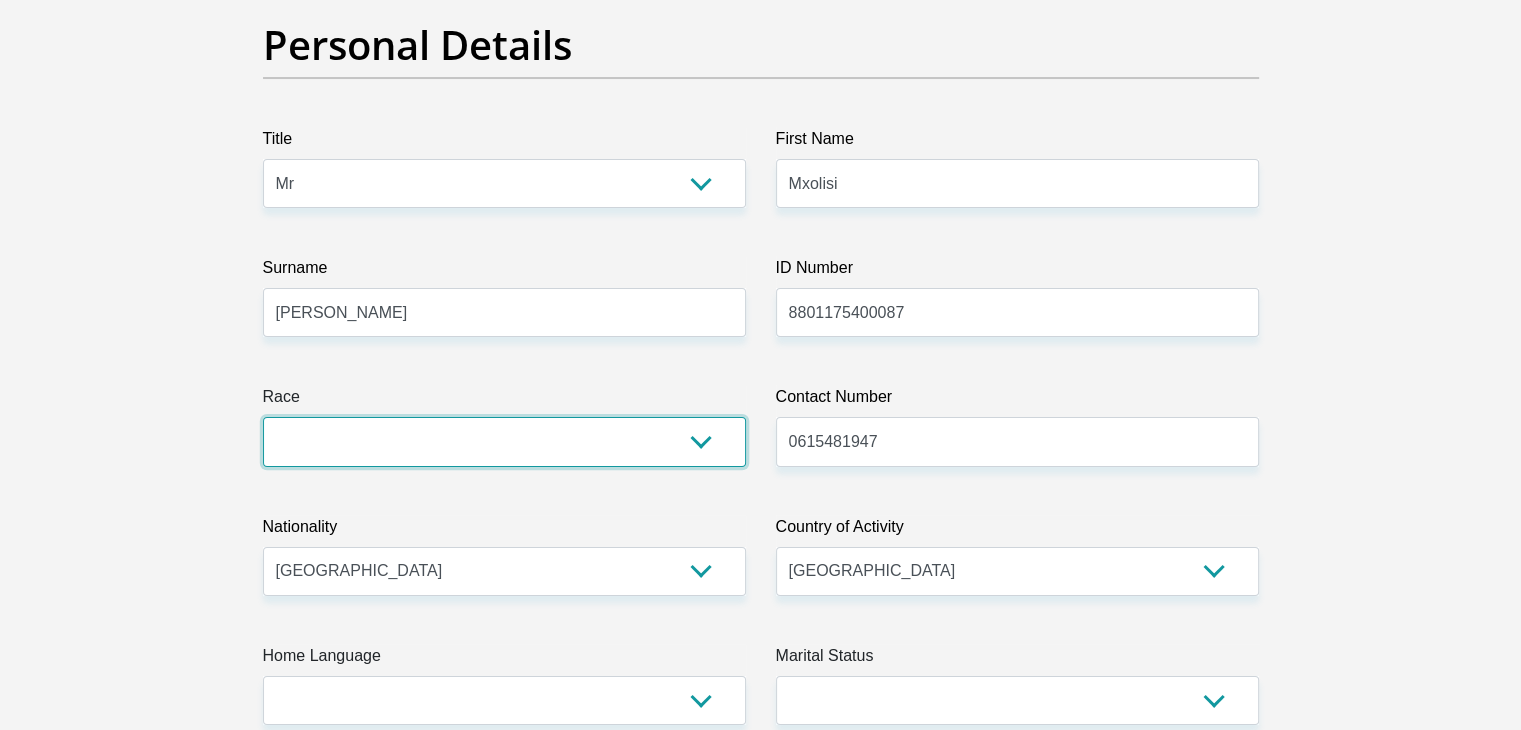 click on "Black
Coloured
Indian
White
Other" at bounding box center (504, 441) 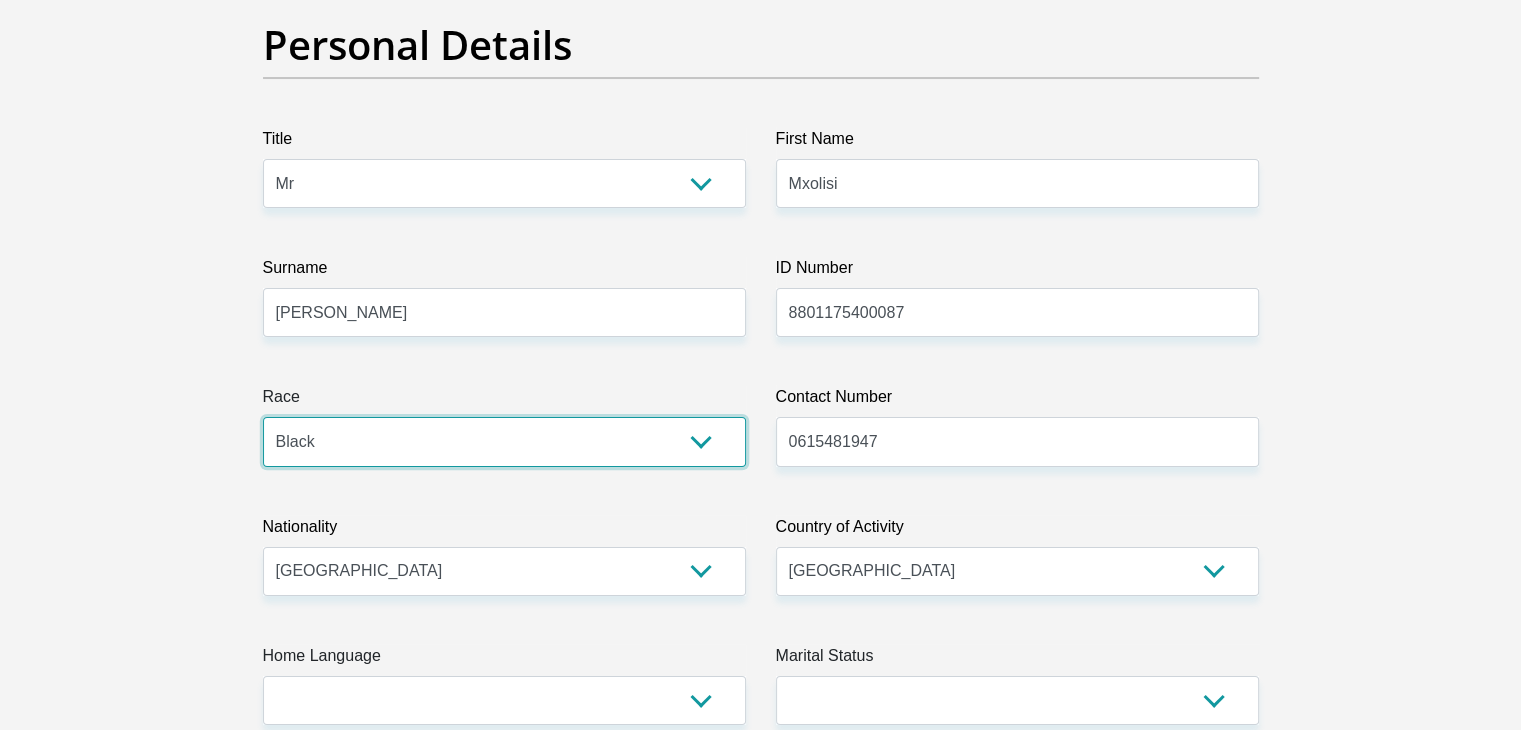 click on "Black
Coloured
Indian
White
Other" at bounding box center [504, 441] 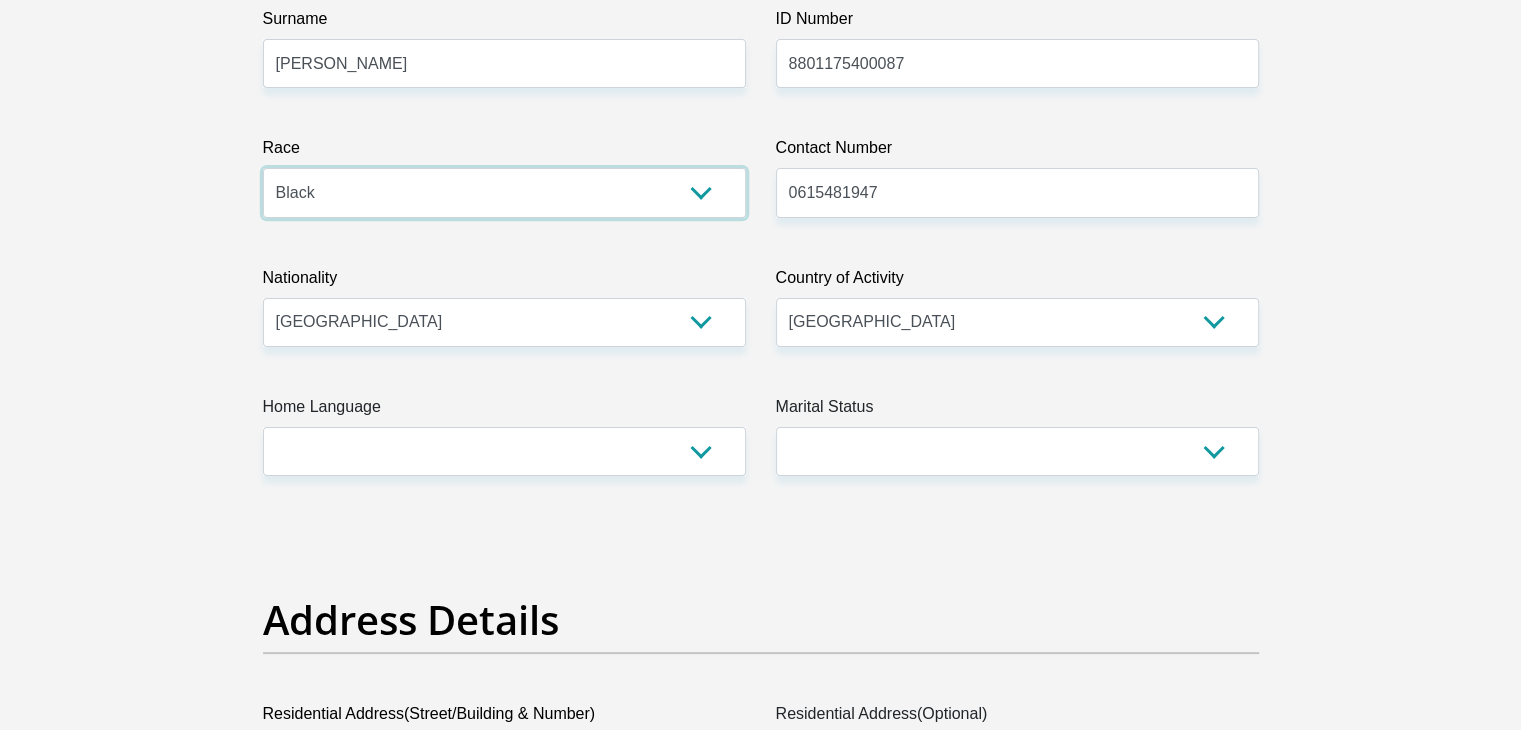 scroll, scrollTop: 440, scrollLeft: 0, axis: vertical 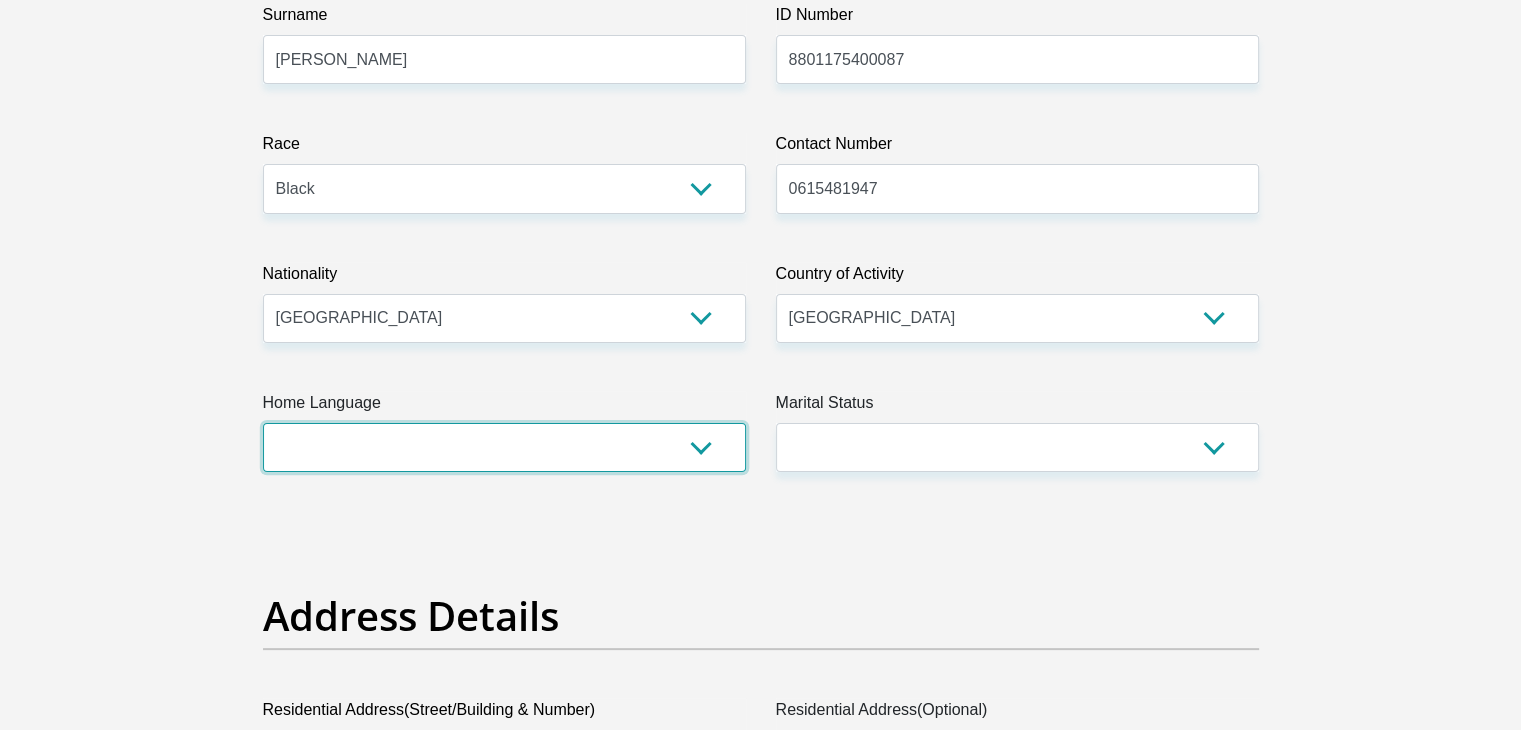 click on "Afrikaans
English
Sepedi
South Ndebele
Southern Sotho
Swati
Tsonga
Tswana
Venda
Xhosa
Zulu
Other" at bounding box center [504, 447] 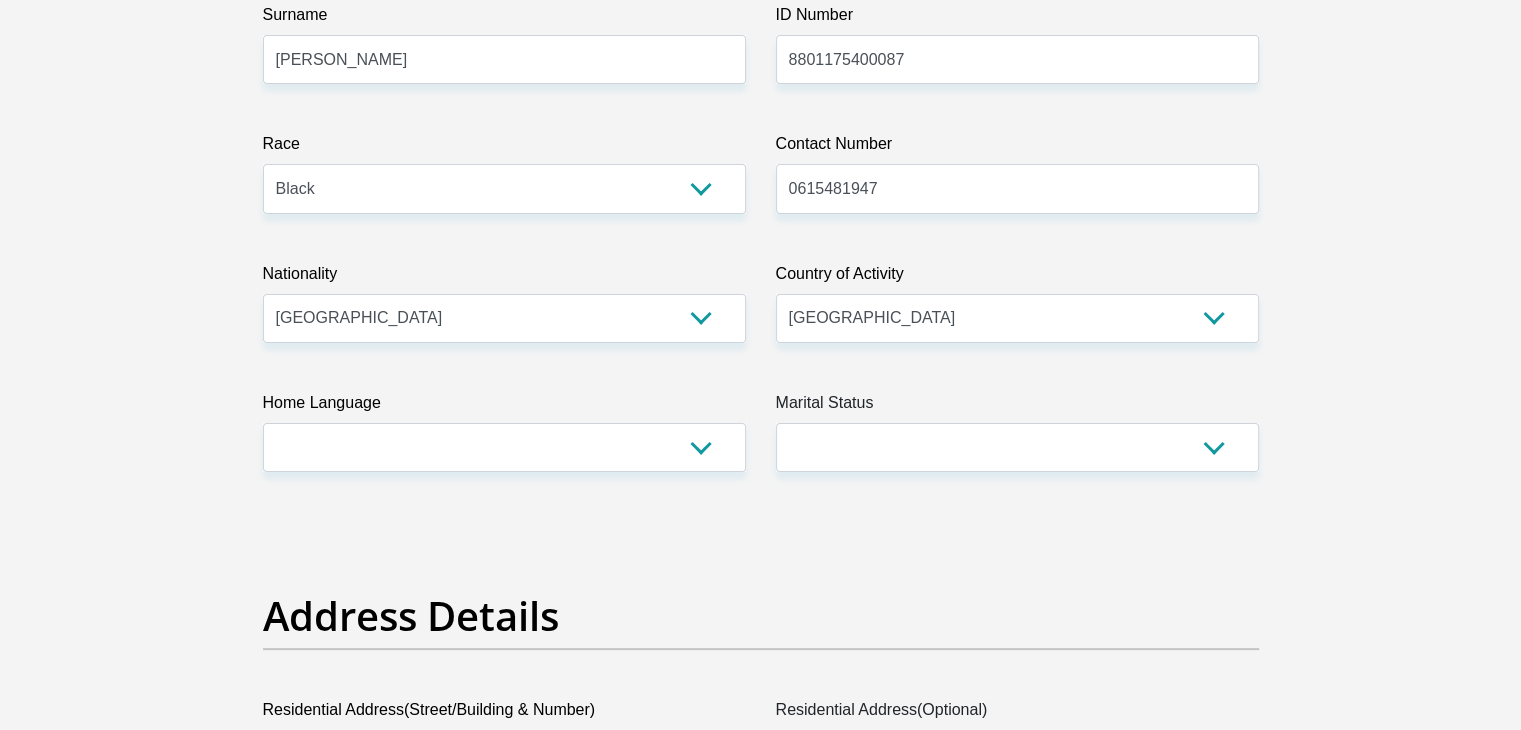 drag, startPoint x: 939, startPoint y: 473, endPoint x: 997, endPoint y: 454, distance: 61.03278 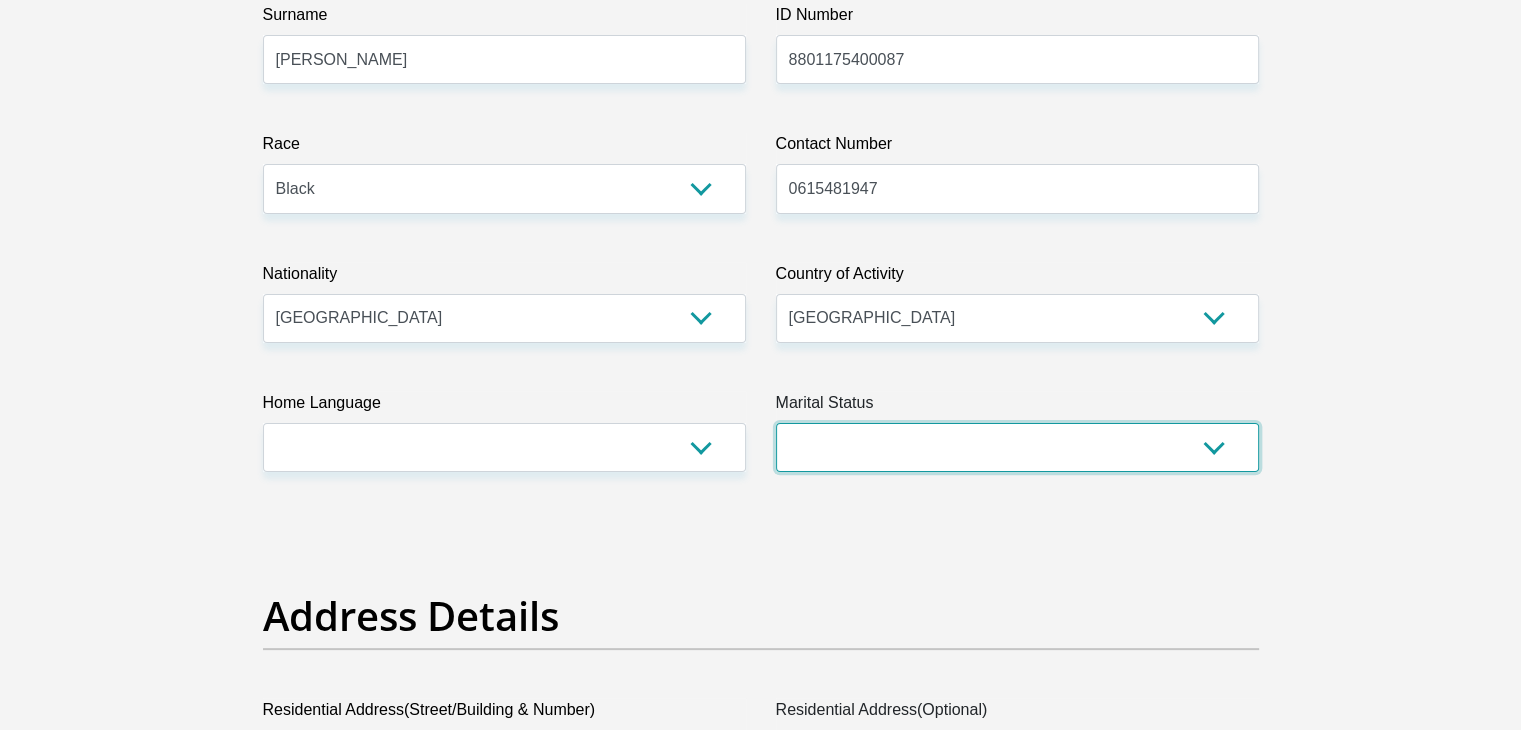 click on "Married ANC
Single
Divorced
Widowed
Married COP or Customary Law" at bounding box center [1017, 447] 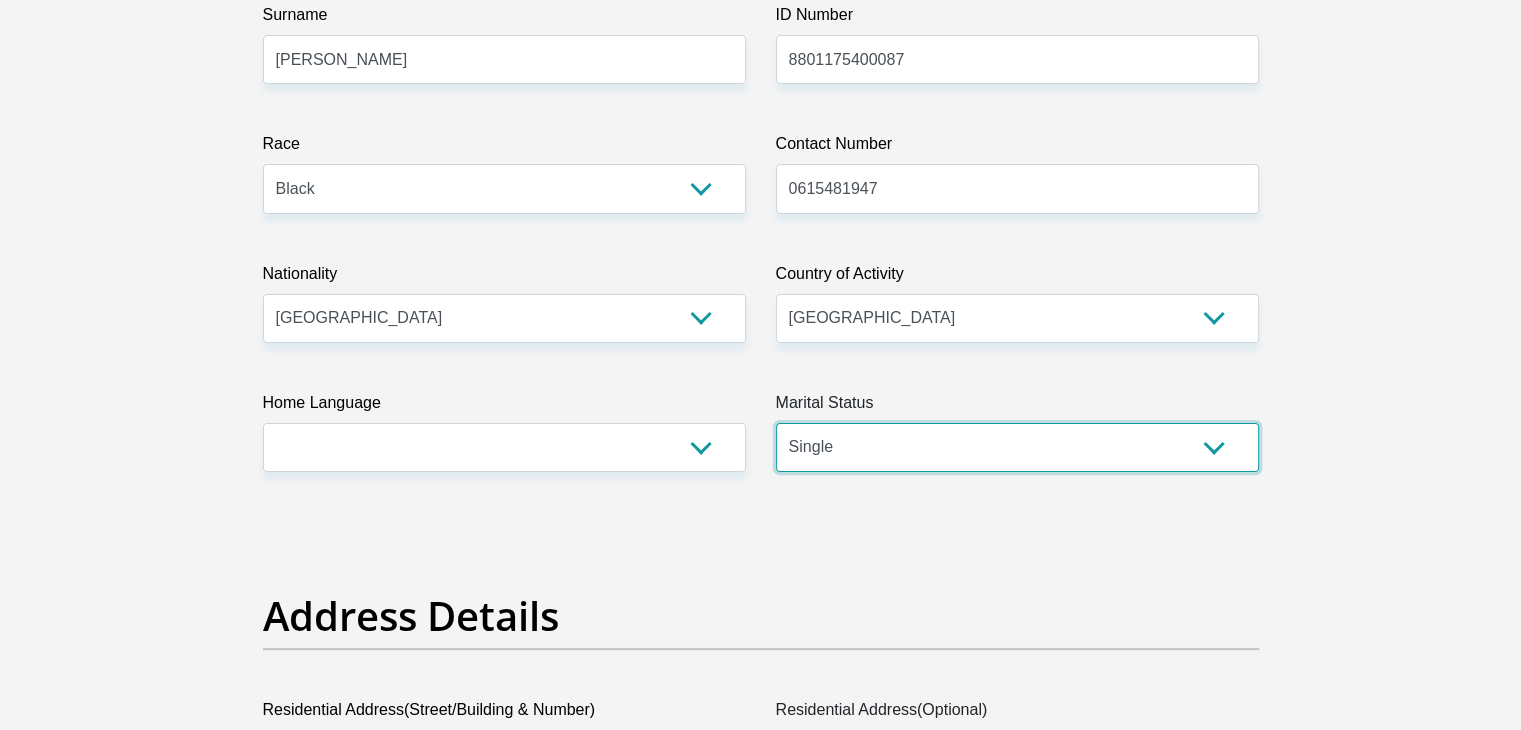 click on "Married ANC
Single
Divorced
Widowed
Married COP or Customary Law" at bounding box center (1017, 447) 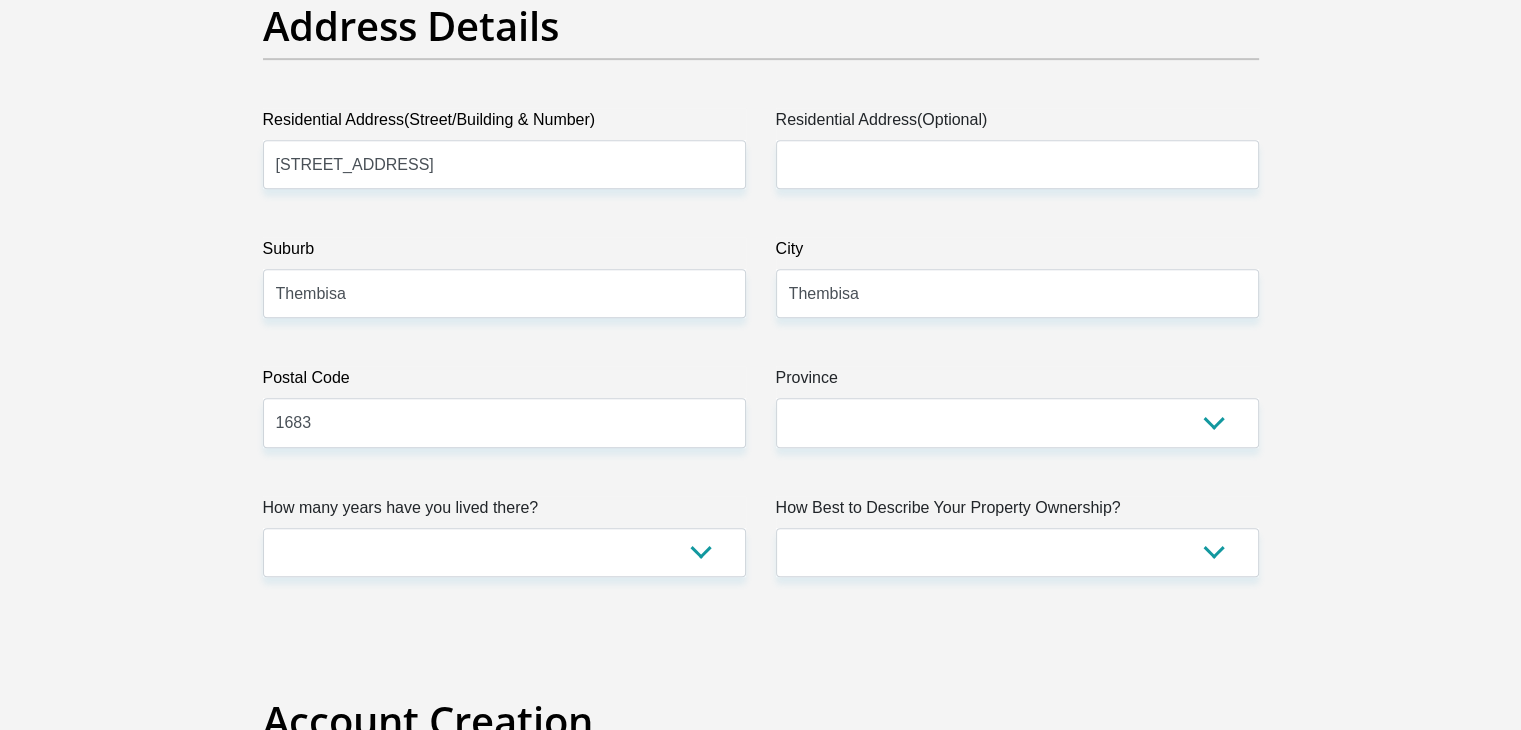 scroll, scrollTop: 1032, scrollLeft: 0, axis: vertical 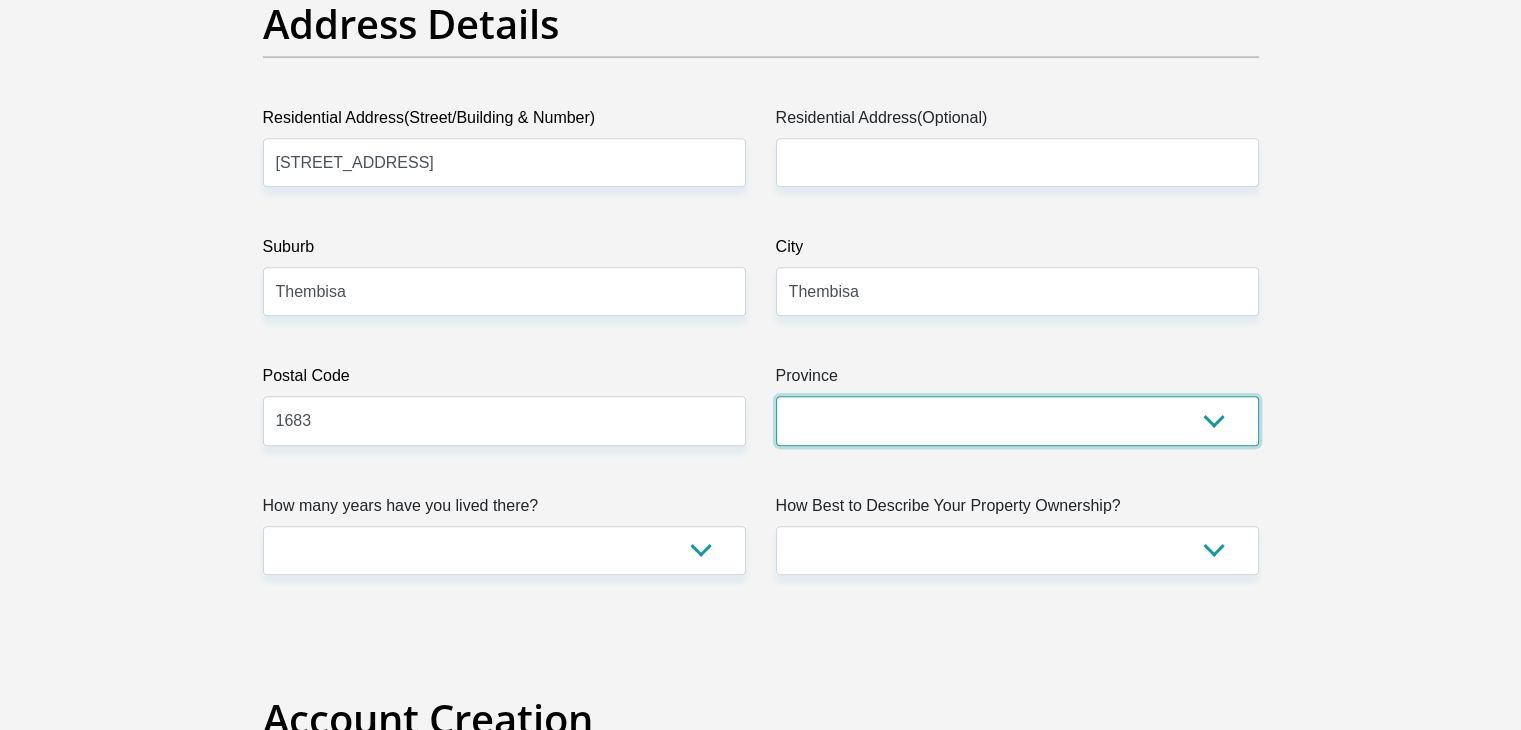 click on "Eastern Cape
Free State
Gauteng
KwaZulu-Natal
Limpopo
Mpumalanga
Northern Cape
North West
Western Cape" at bounding box center [1017, 420] 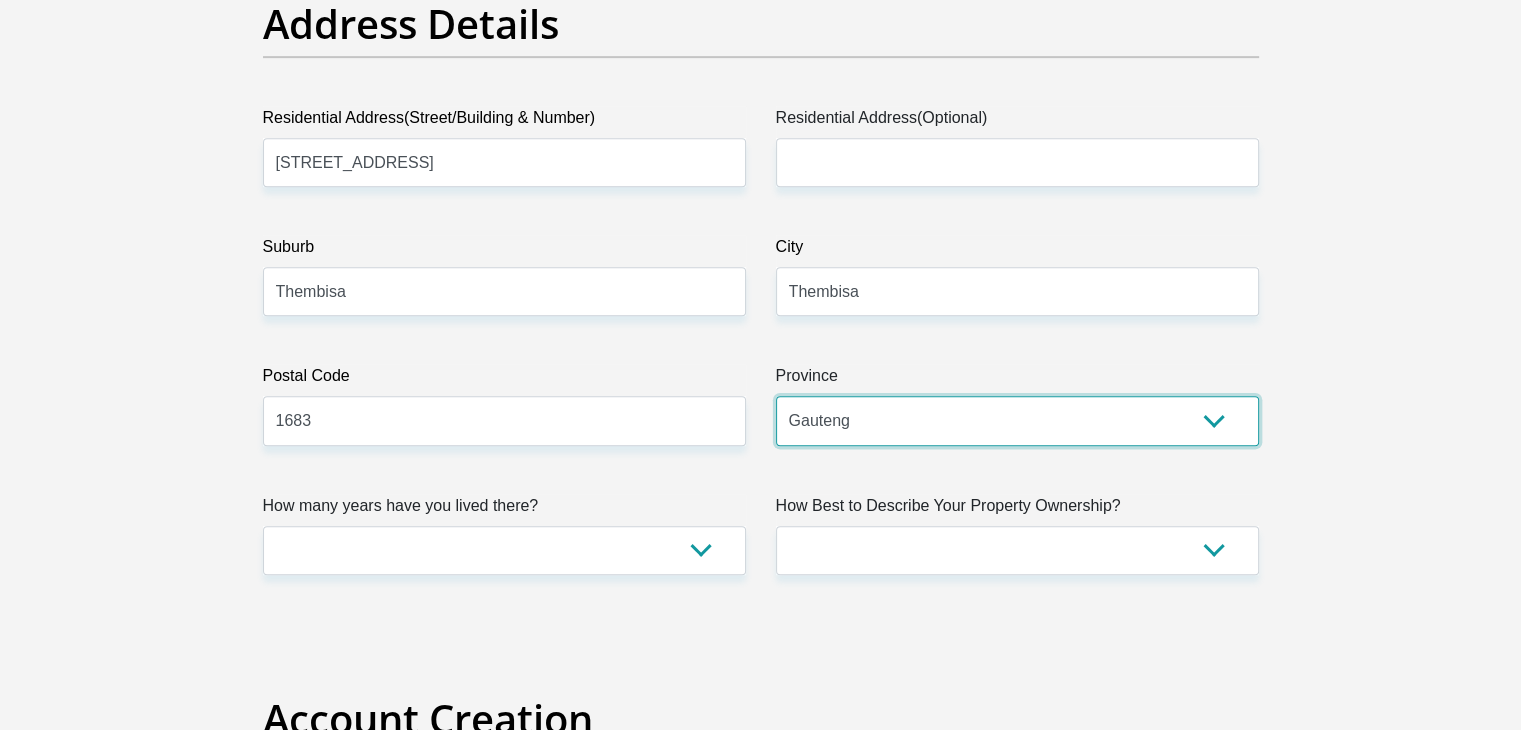 click on "Eastern Cape
Free State
Gauteng
KwaZulu-Natal
Limpopo
Mpumalanga
Northern Cape
North West
Western Cape" at bounding box center (1017, 420) 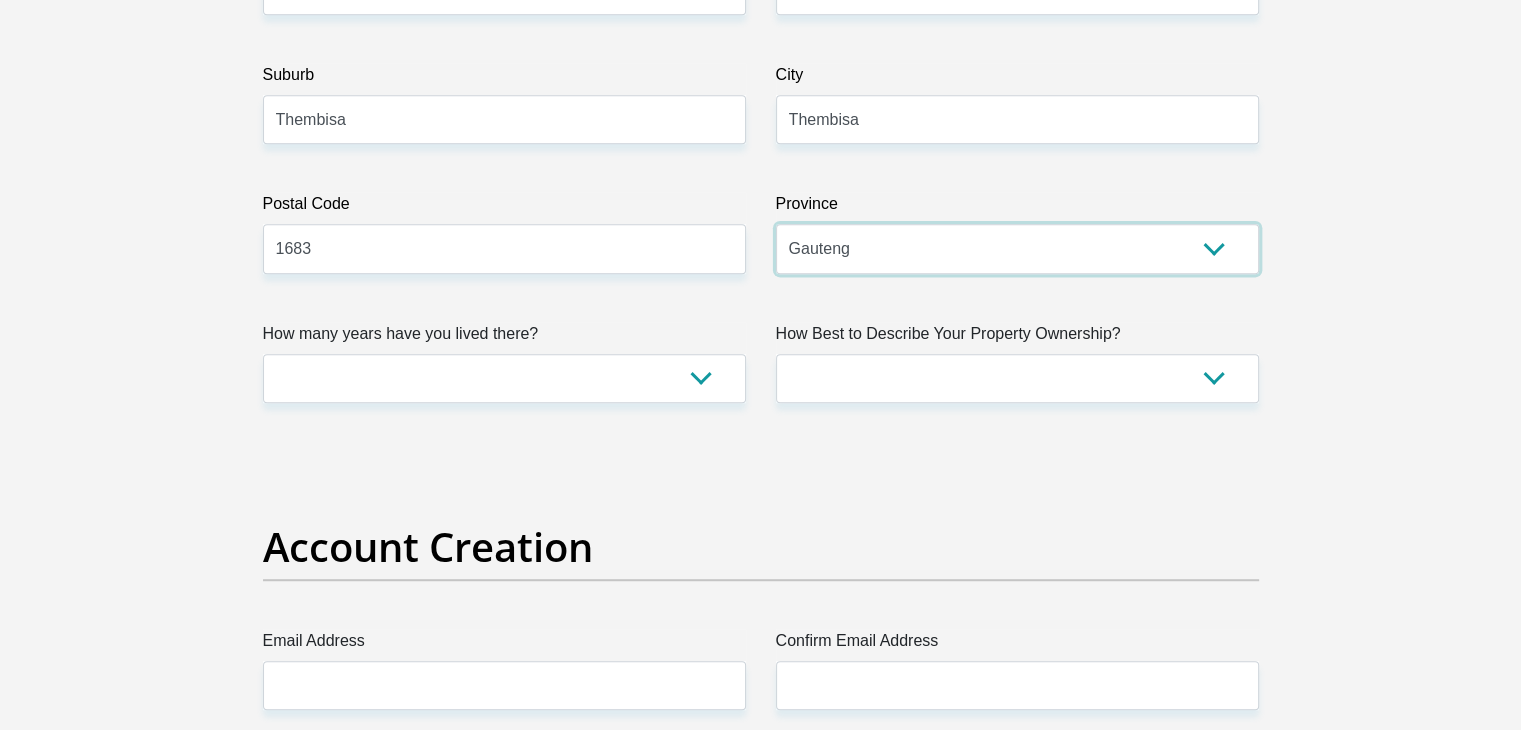 scroll, scrollTop: 1208, scrollLeft: 0, axis: vertical 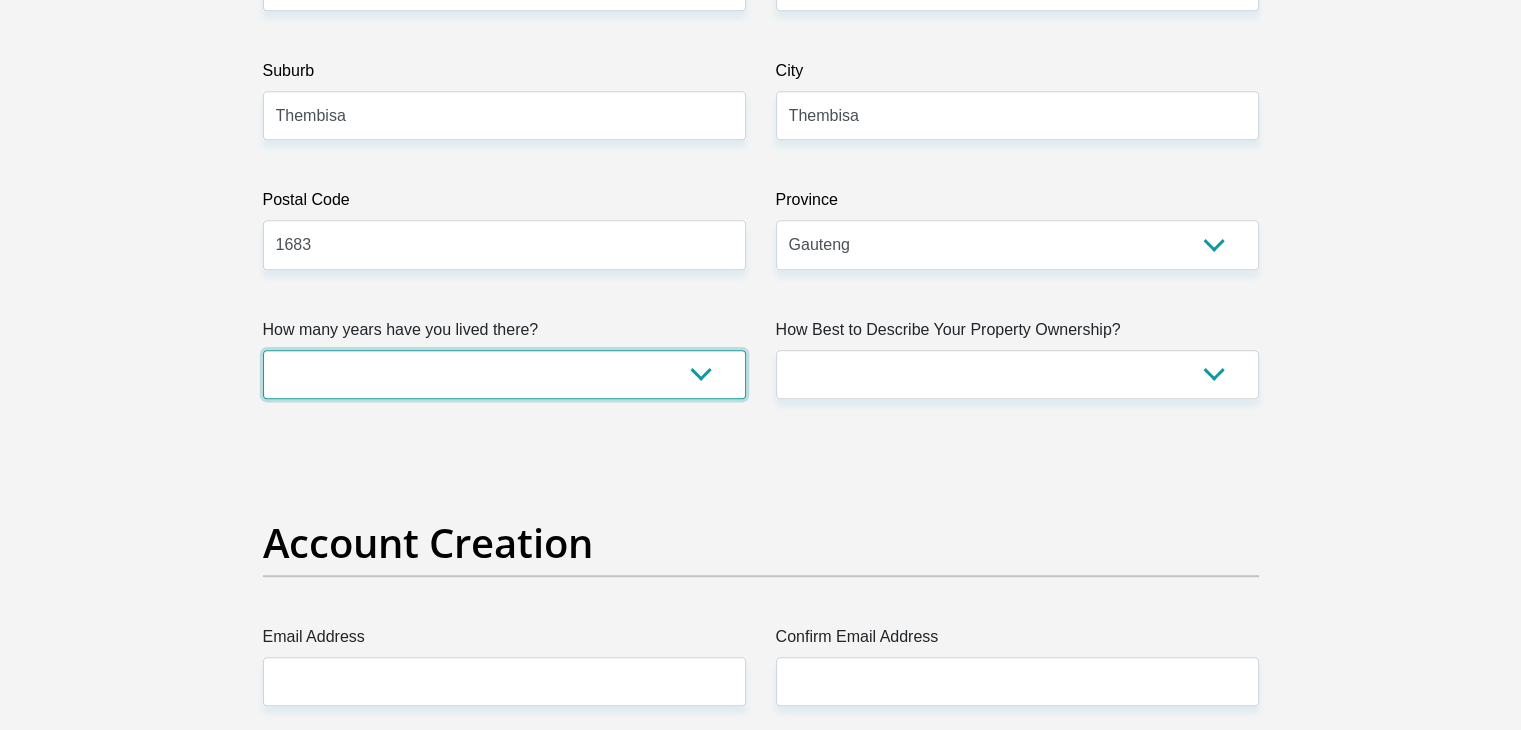 click on "less than 1 year
1-3 years
3-5 years
5+ years" at bounding box center (504, 374) 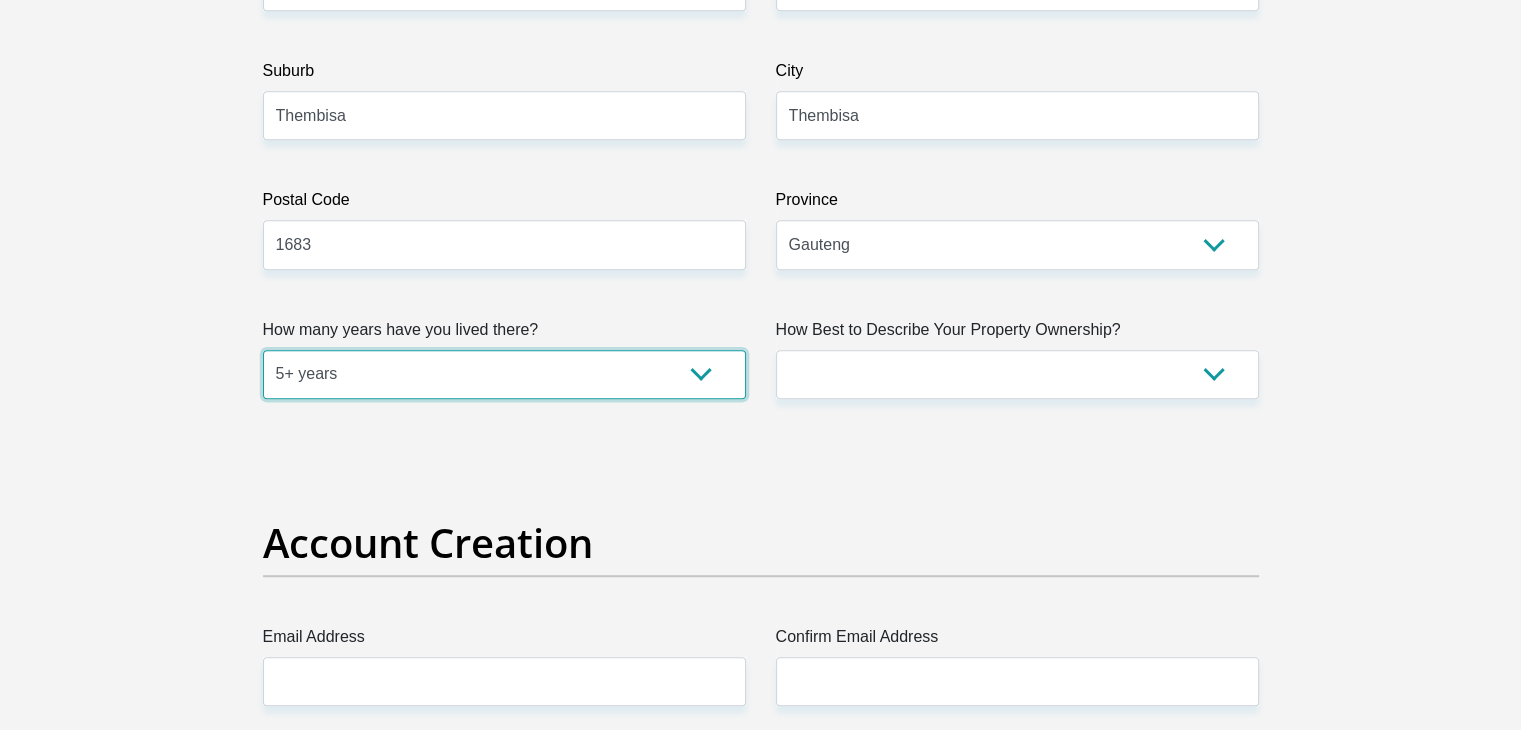 click on "less than 1 year
1-3 years
3-5 years
5+ years" at bounding box center (504, 374) 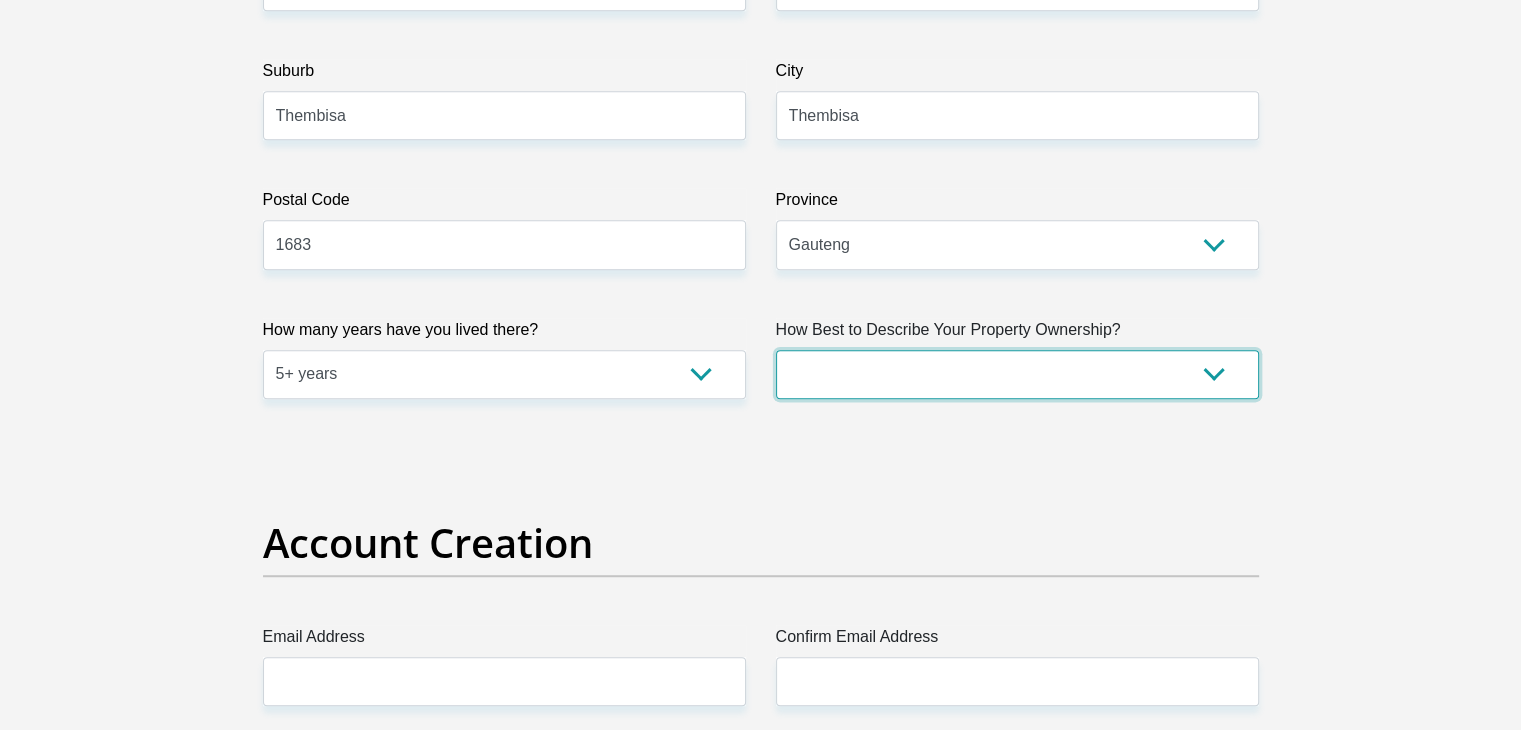 click on "Owned
Rented
Family Owned
Company Dwelling" at bounding box center [1017, 374] 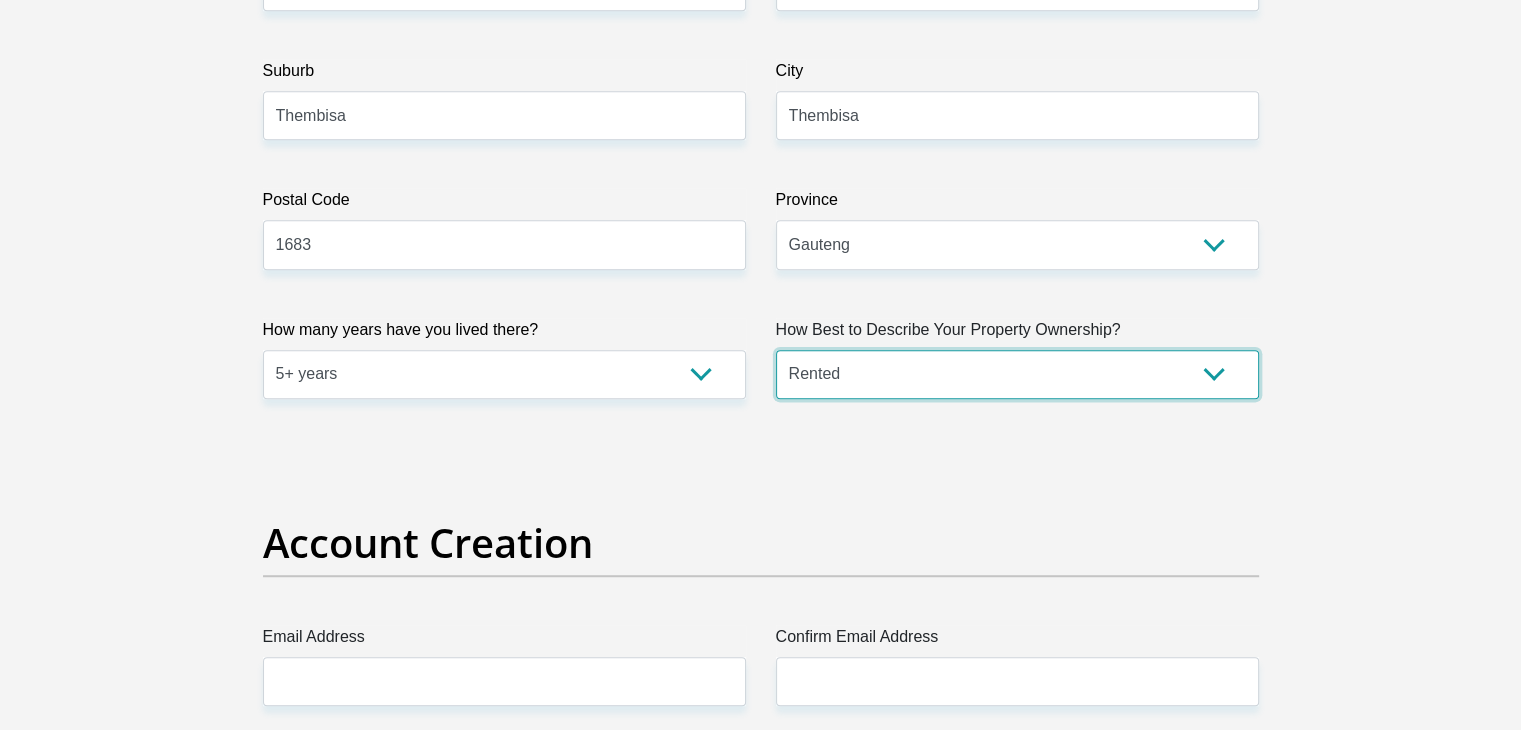 click on "Owned
Rented
Family Owned
Company Dwelling" at bounding box center [1017, 374] 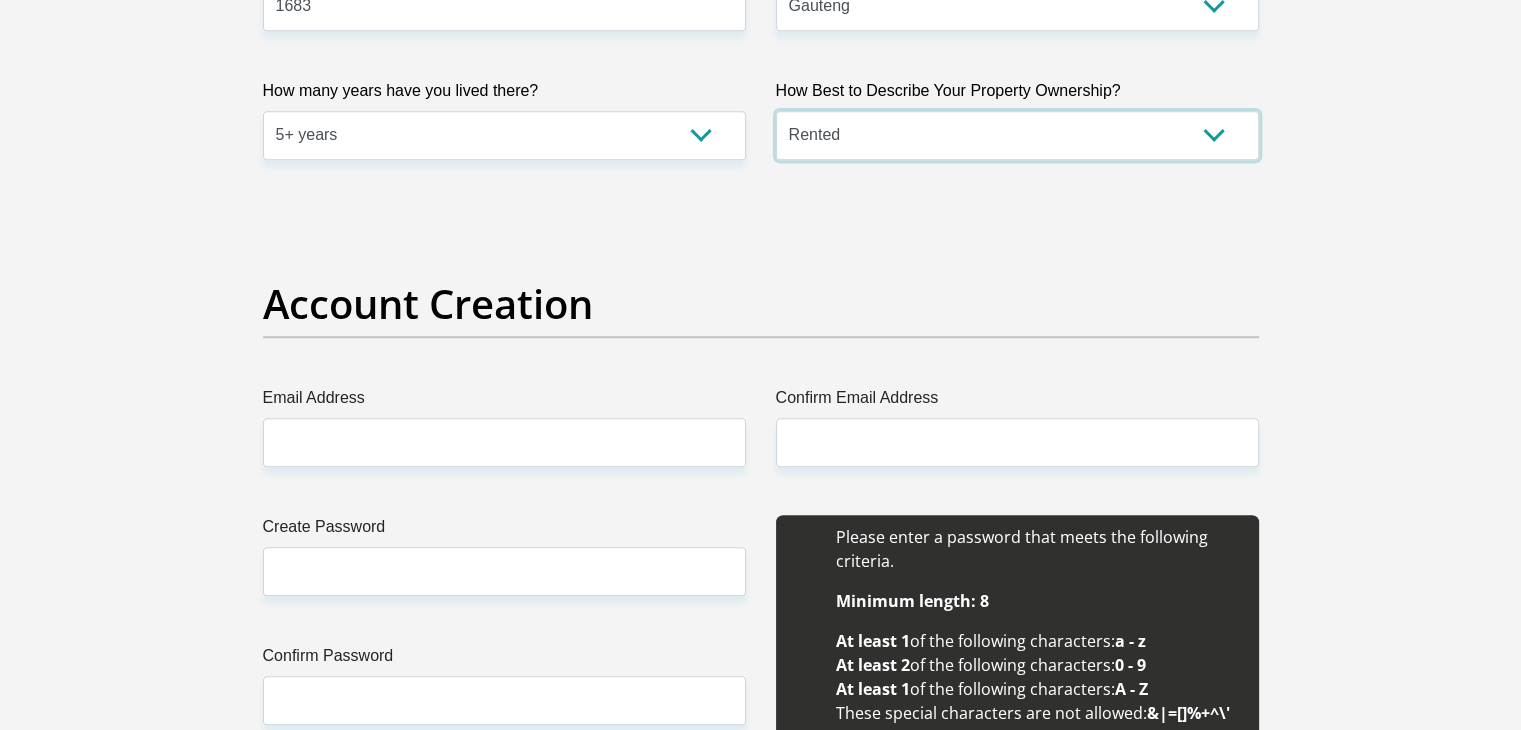 scroll, scrollTop: 1448, scrollLeft: 0, axis: vertical 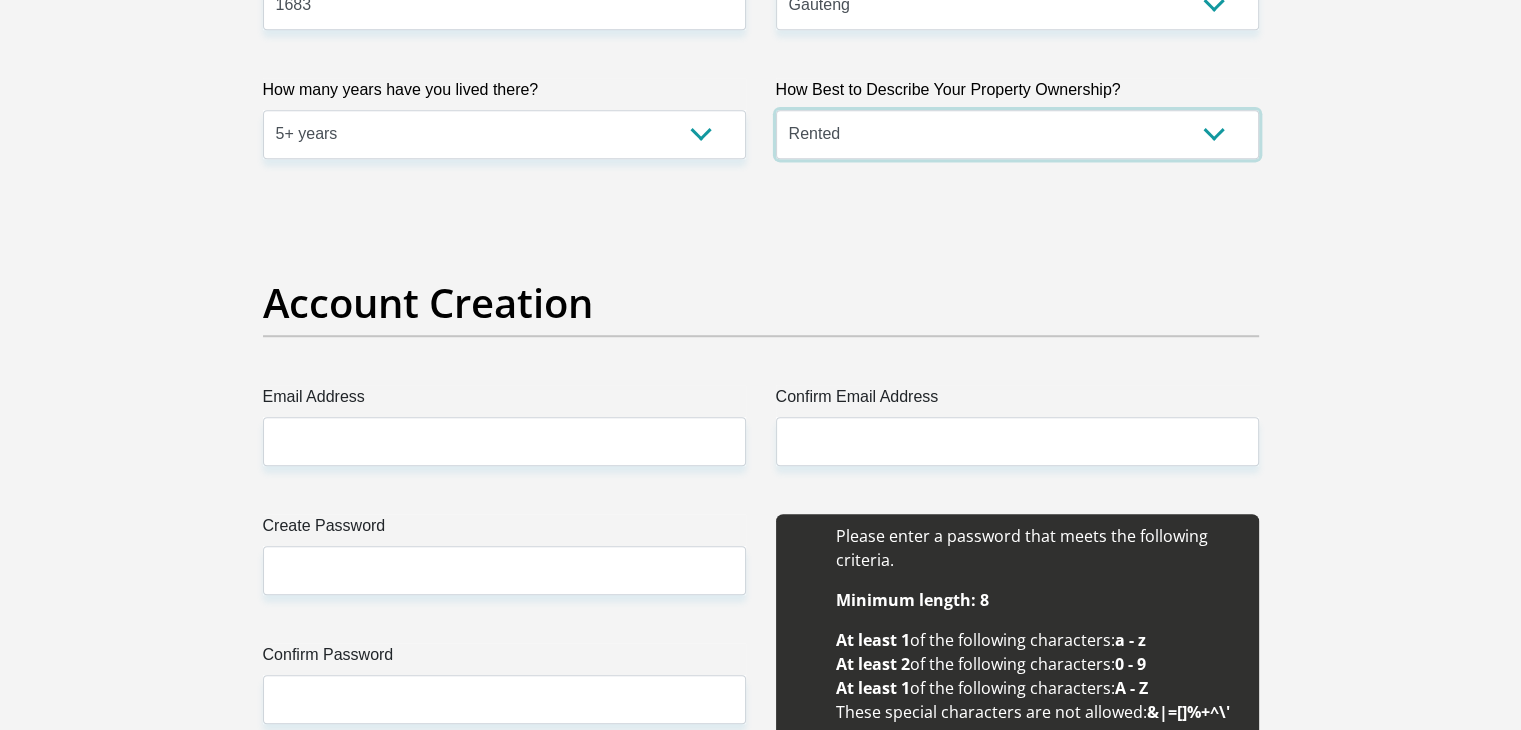 click on "Owned
Rented
Family Owned
Company Dwelling" at bounding box center (1017, 134) 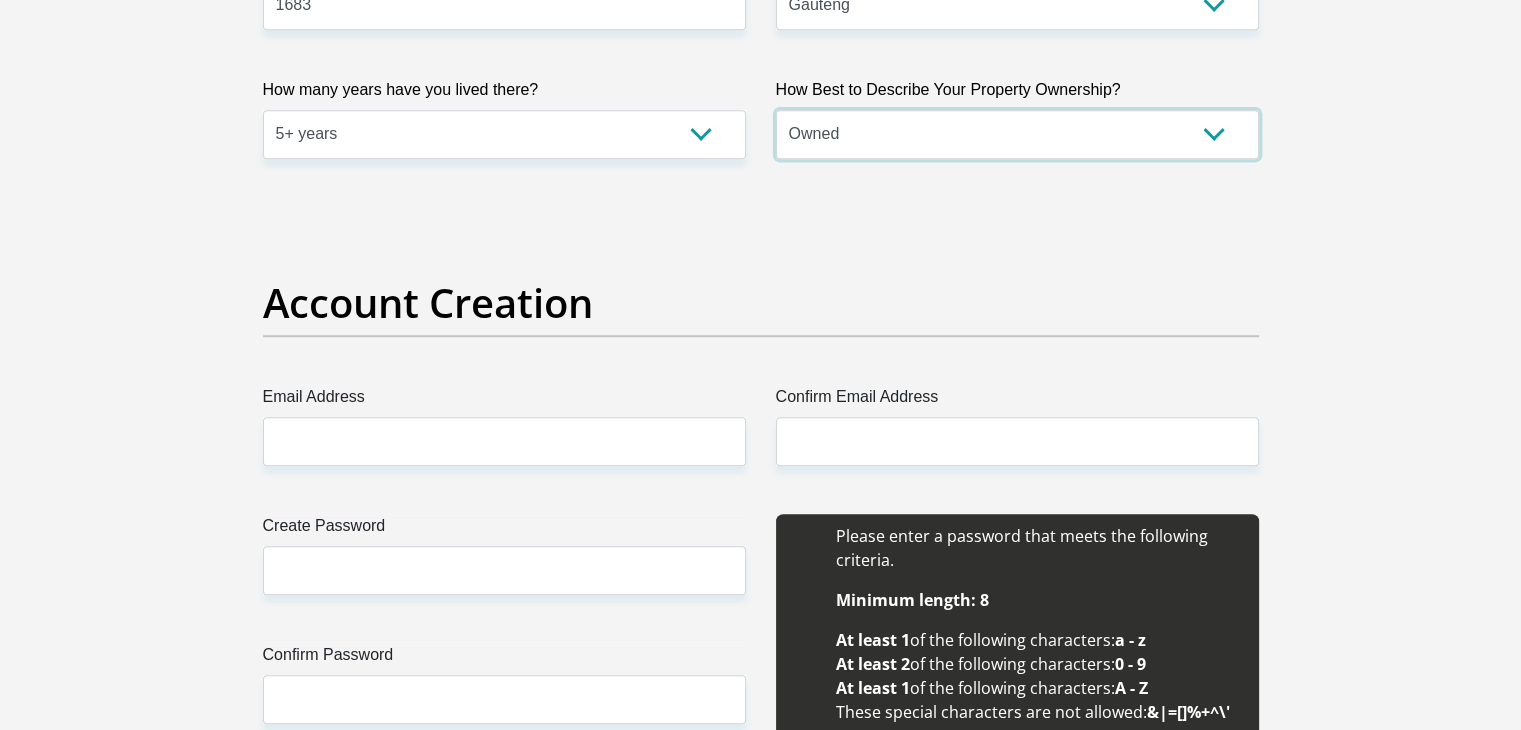 click on "Owned
Rented
Family Owned
Company Dwelling" at bounding box center [1017, 134] 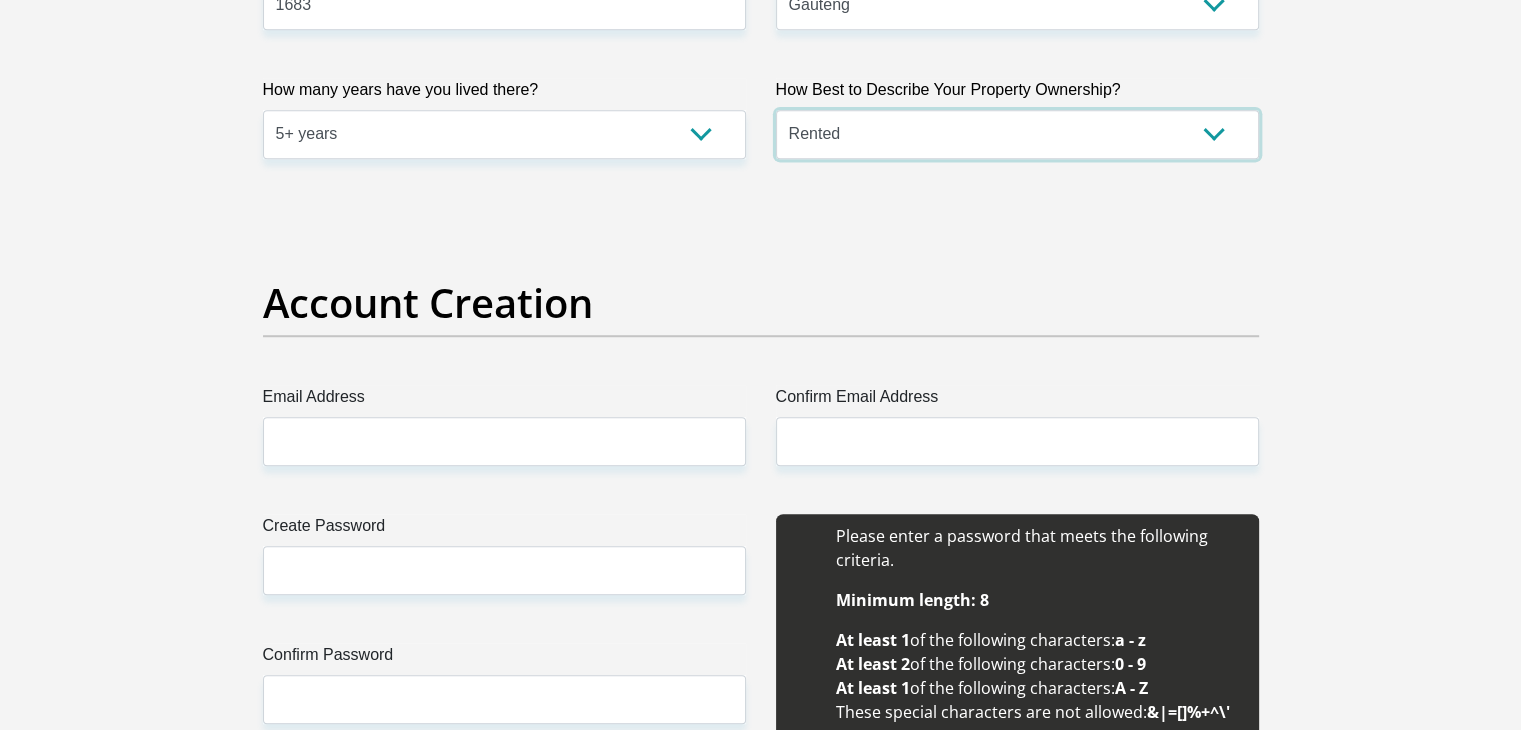click on "Owned
Rented
Family Owned
Company Dwelling" at bounding box center (1017, 134) 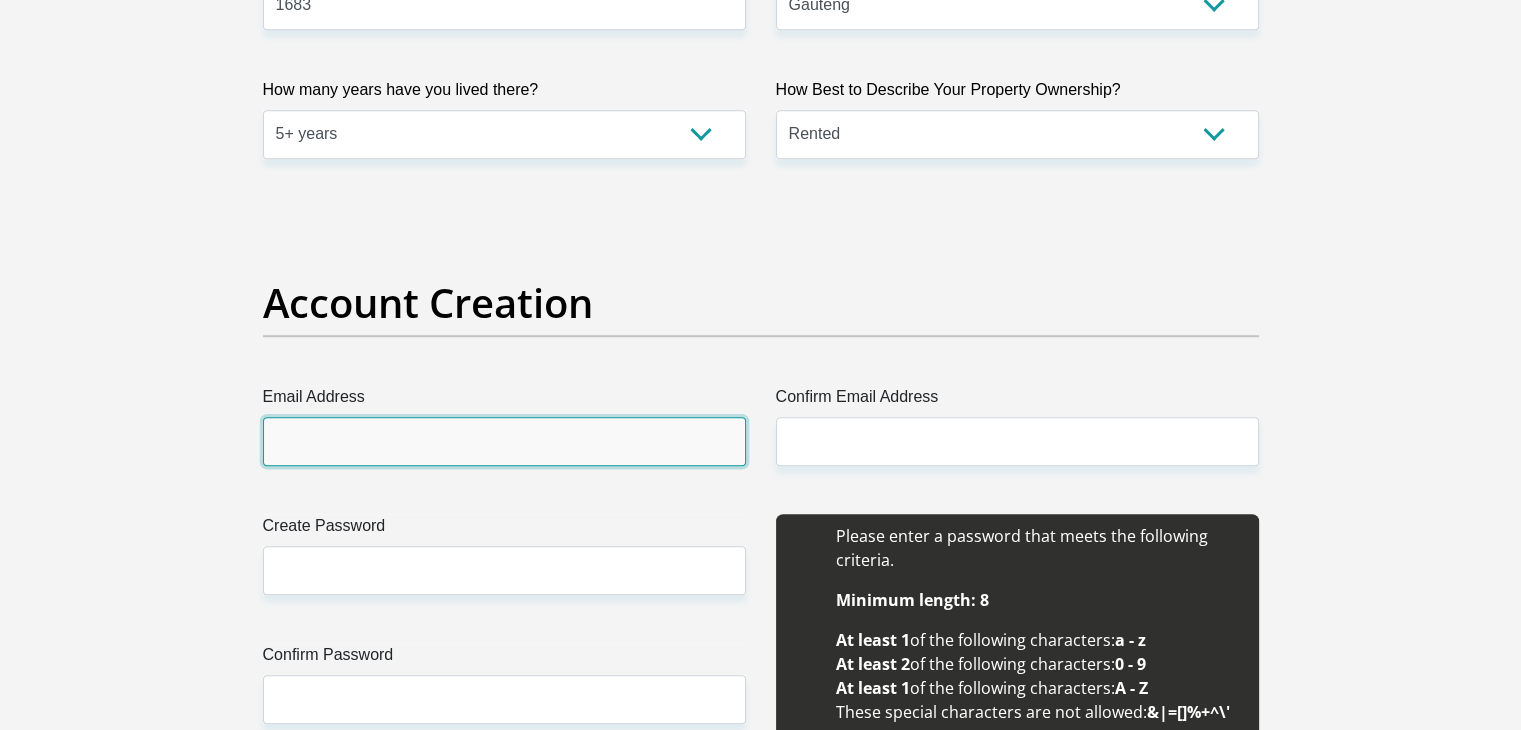 click on "Email Address" at bounding box center (504, 441) 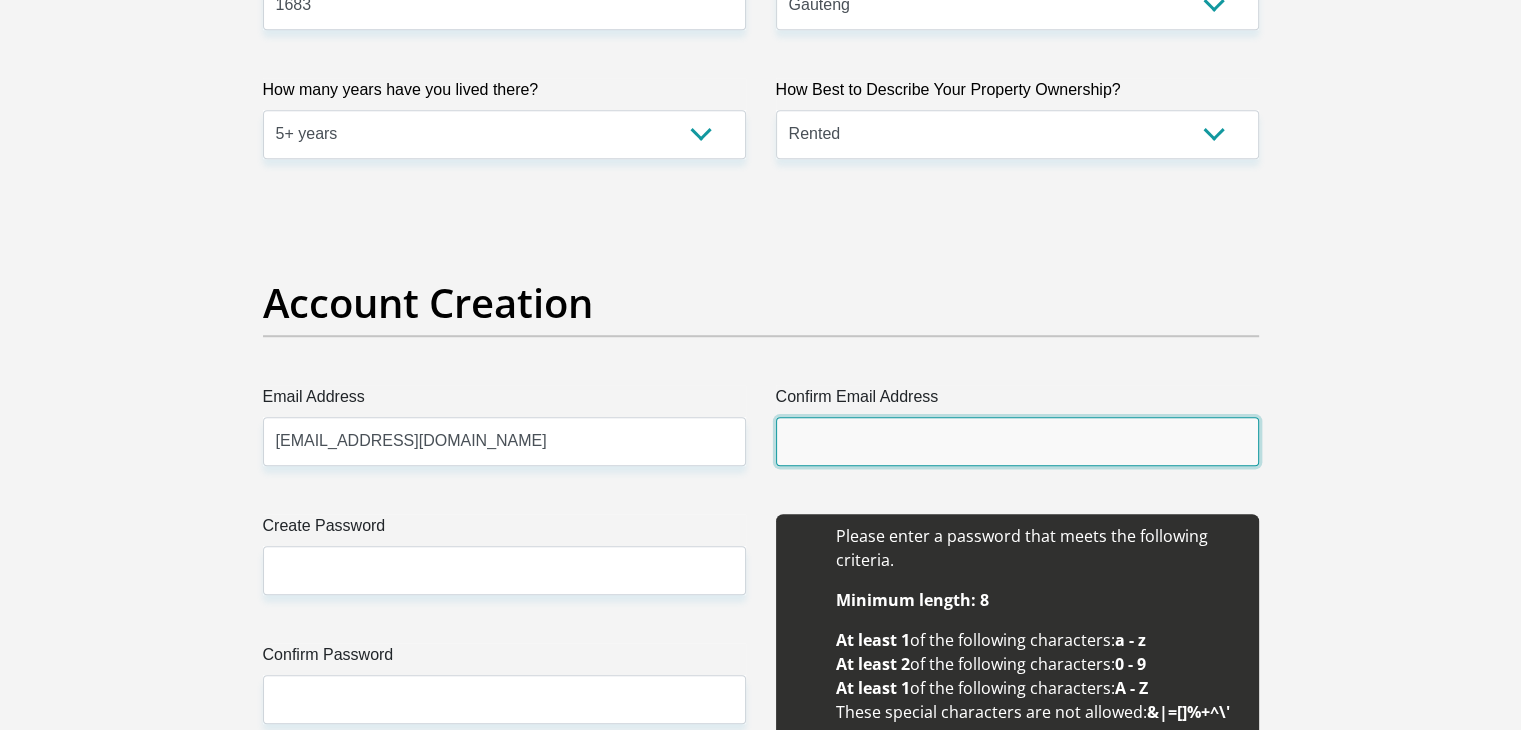 type on "[EMAIL_ADDRESS][DOMAIN_NAME]" 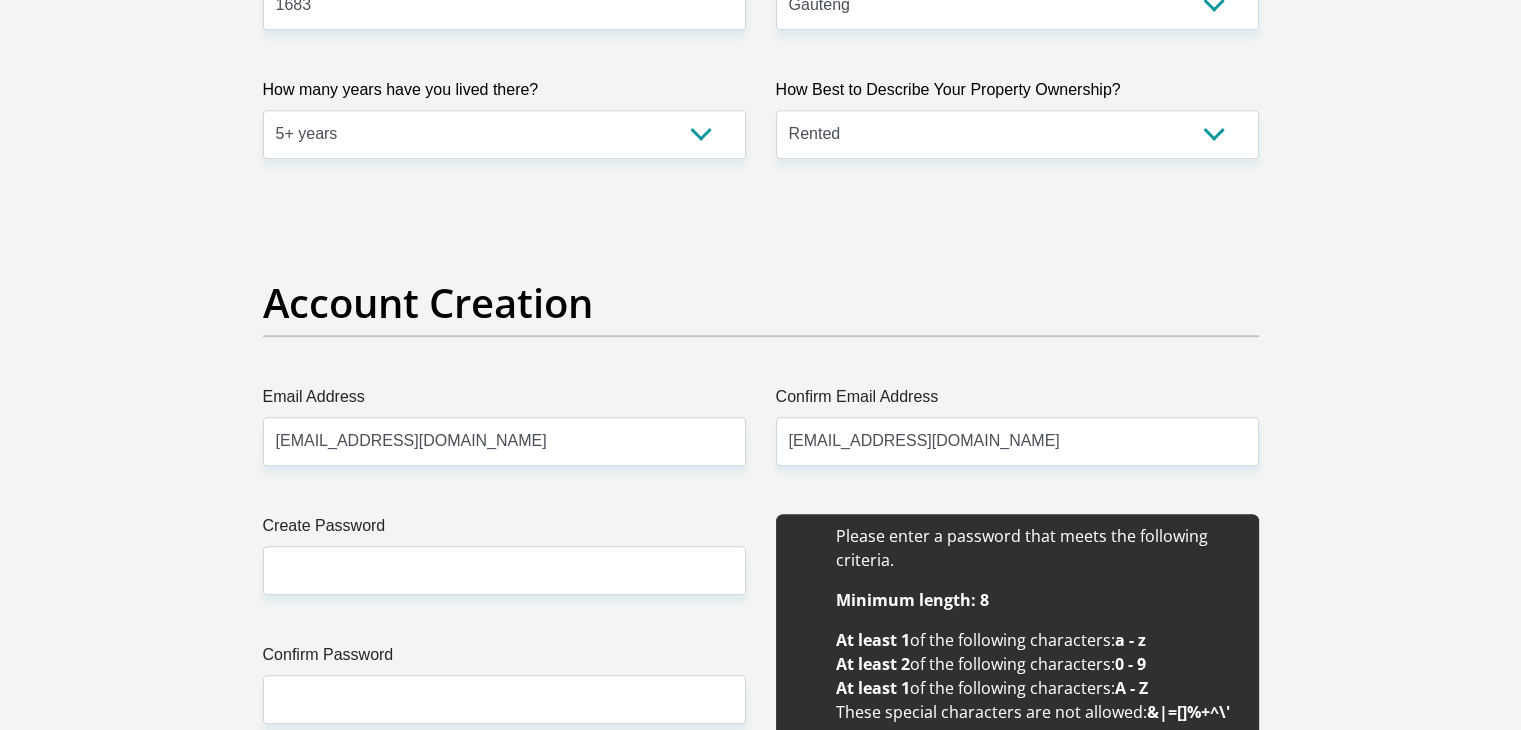 type 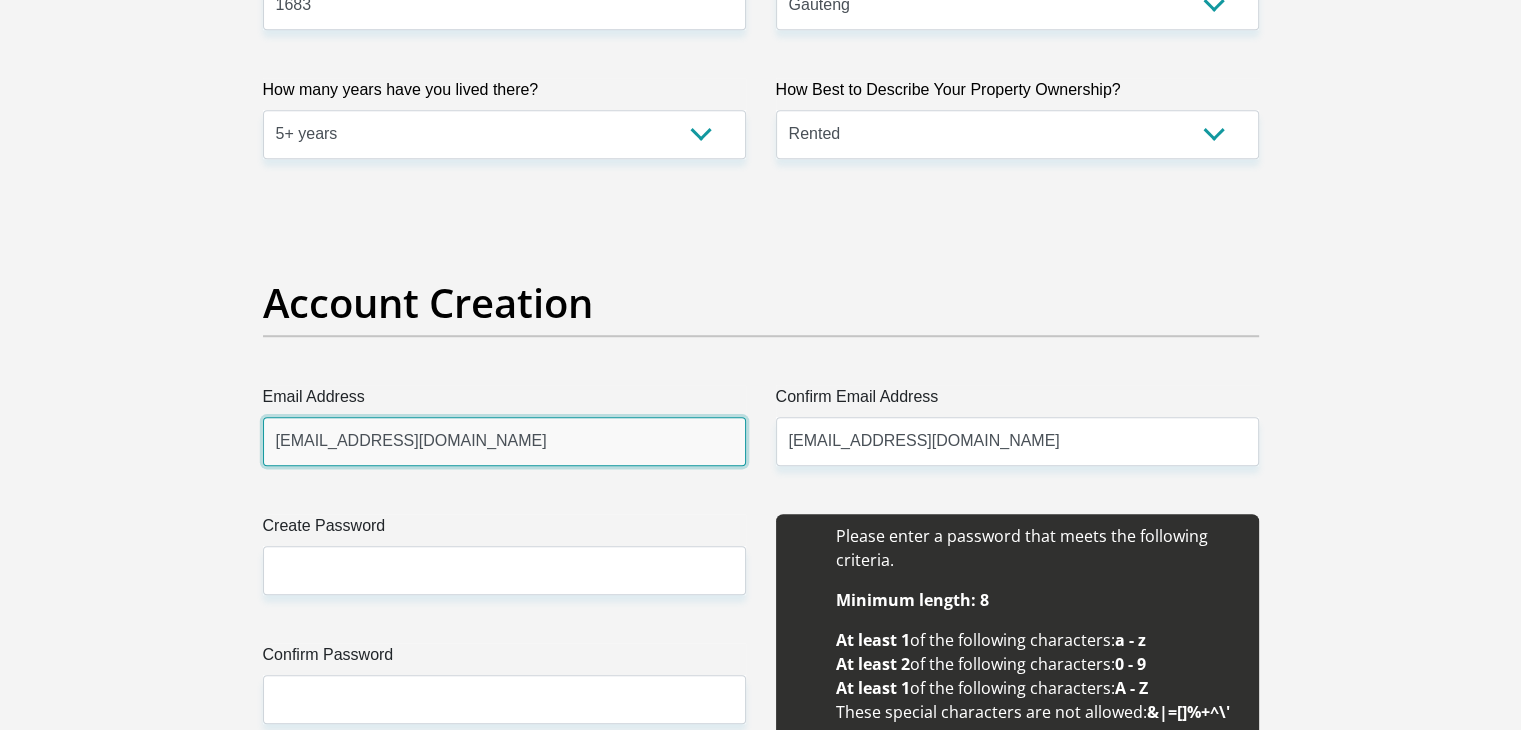 type 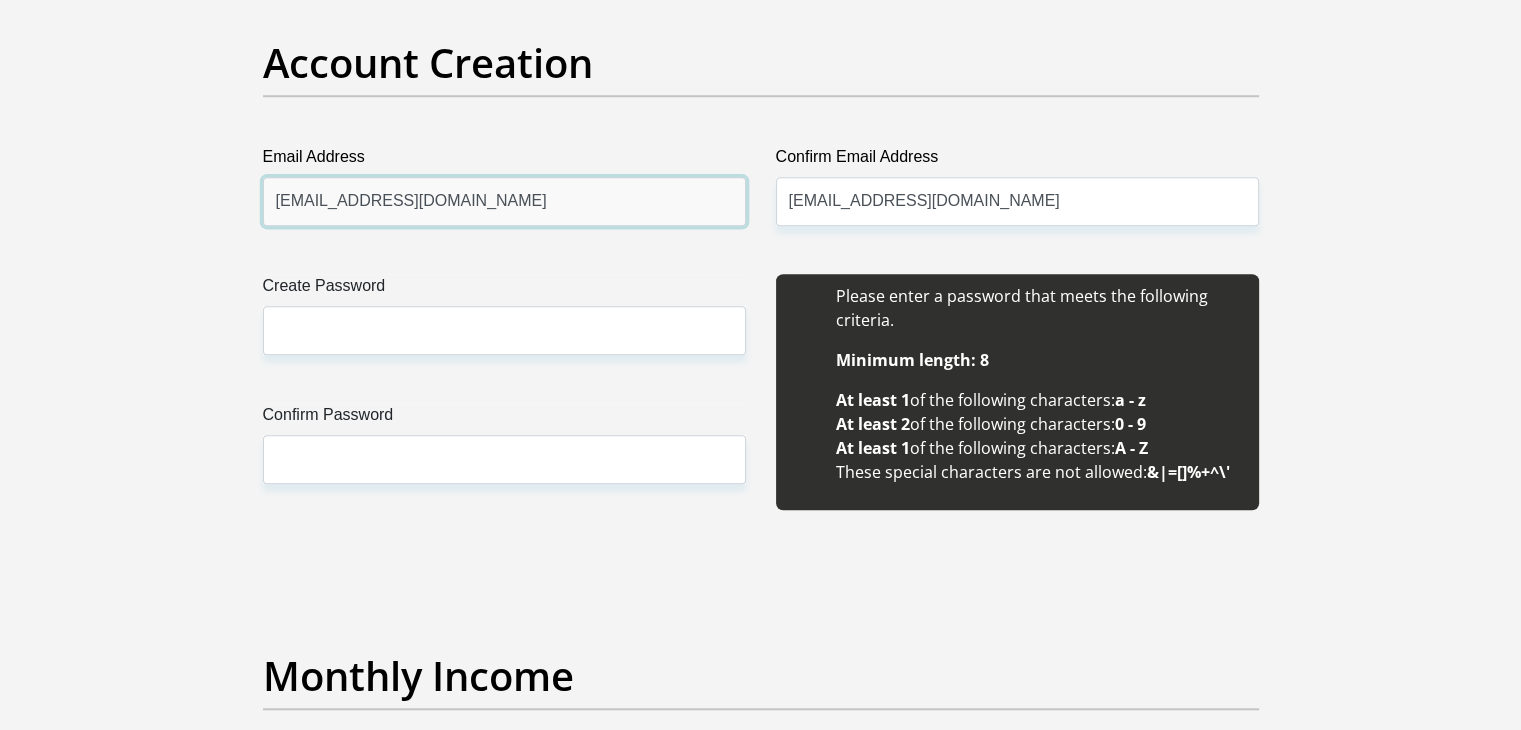 scroll, scrollTop: 1688, scrollLeft: 0, axis: vertical 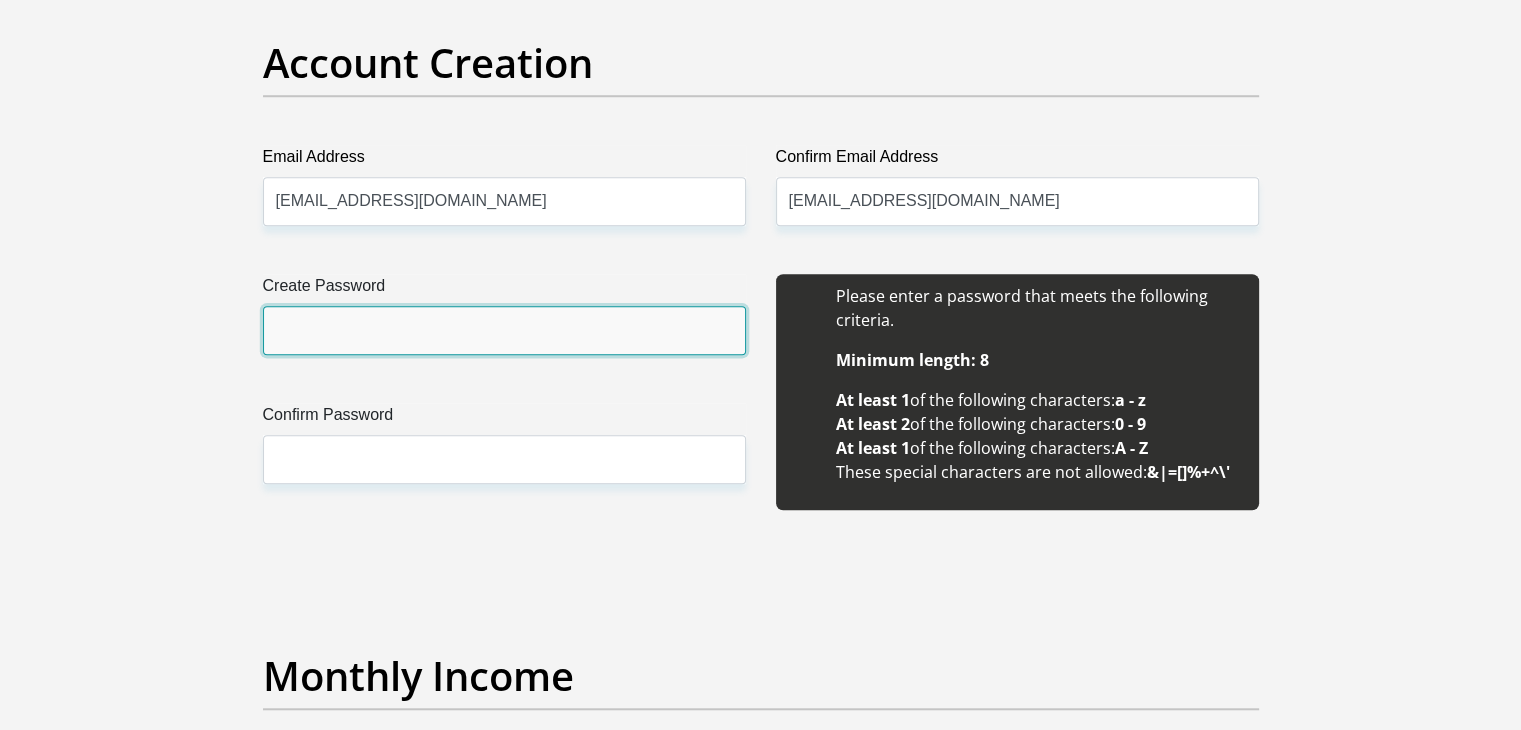 click on "Create Password" at bounding box center [504, 330] 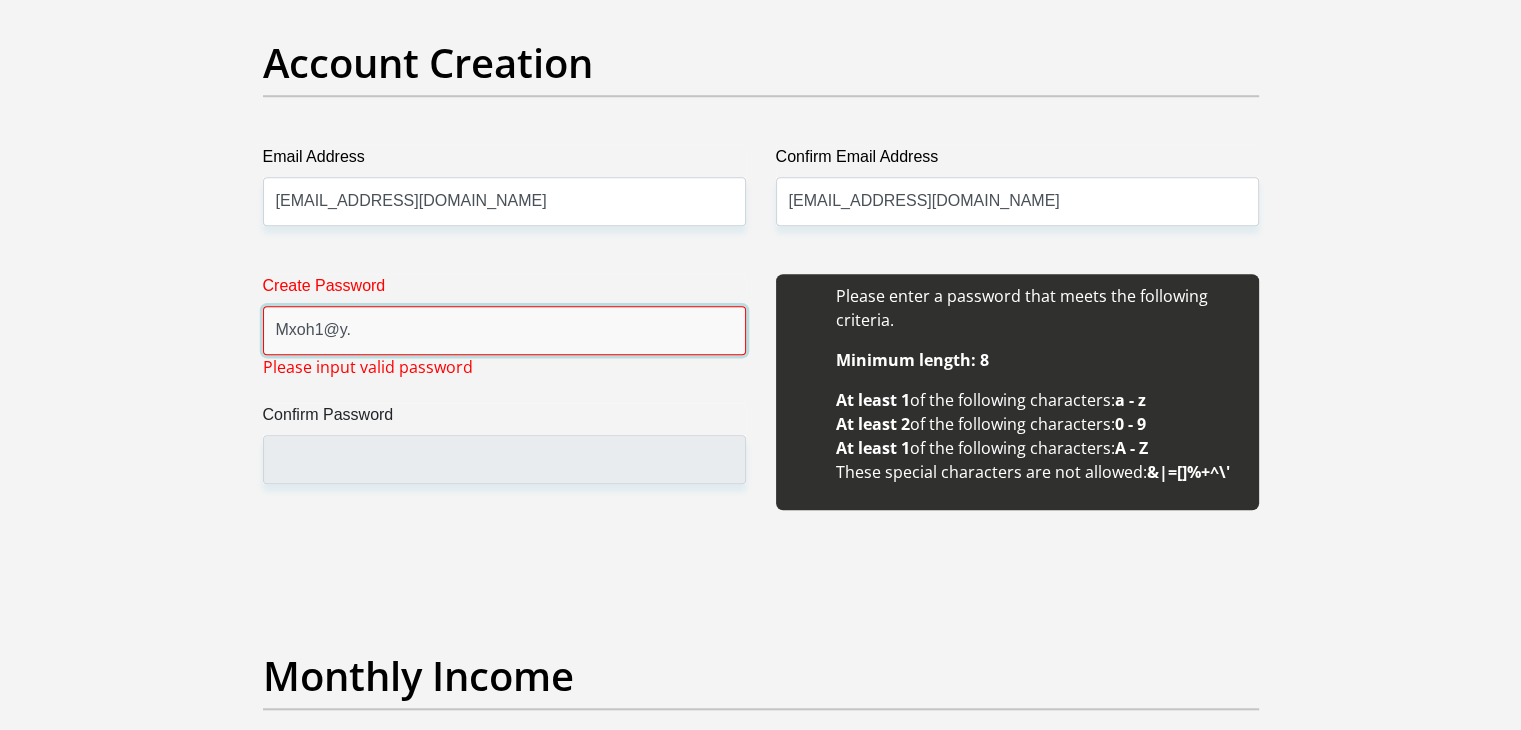 click on "Mxoh1@y." at bounding box center (504, 330) 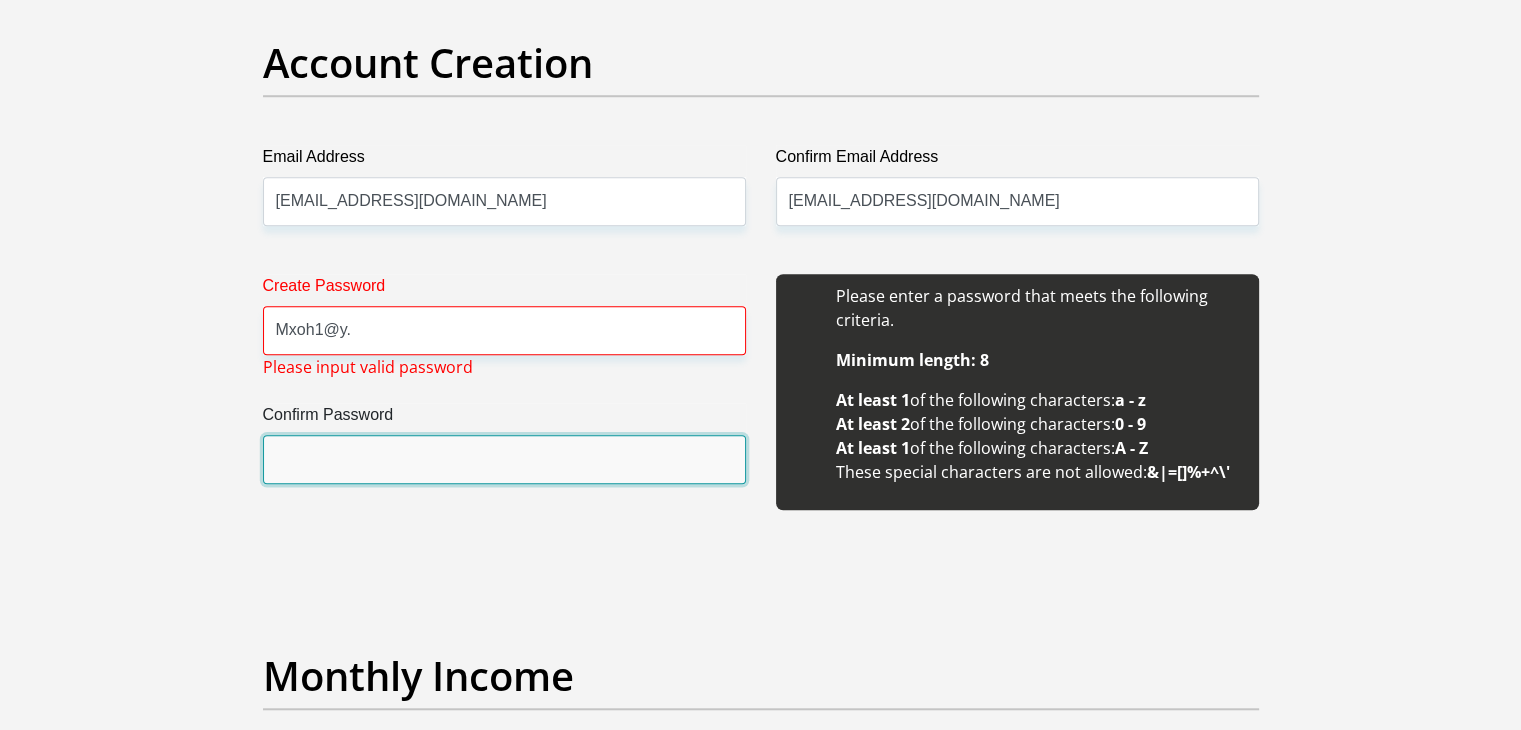 click on "Confirm Password" at bounding box center [504, 459] 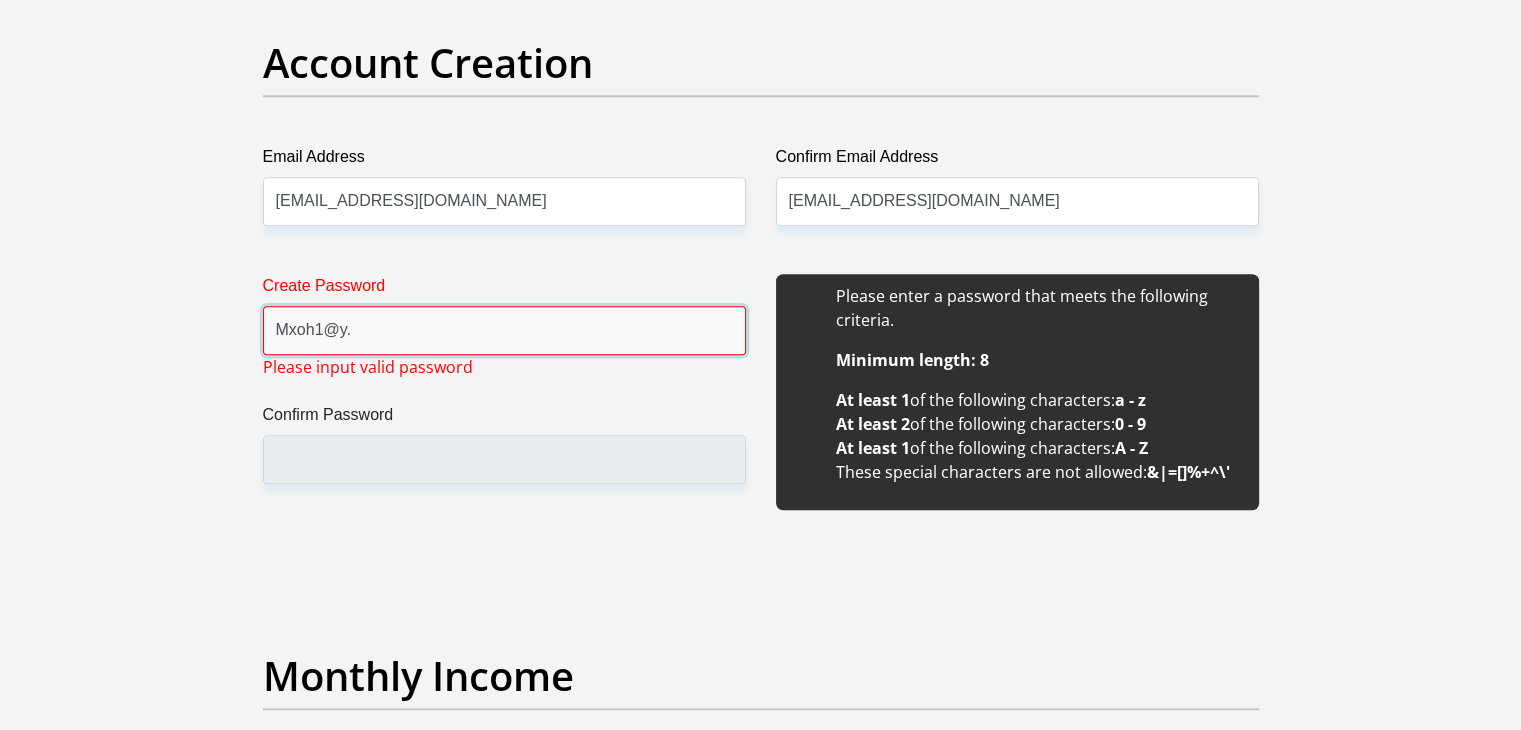 click on "Mxoh1@y." at bounding box center [504, 330] 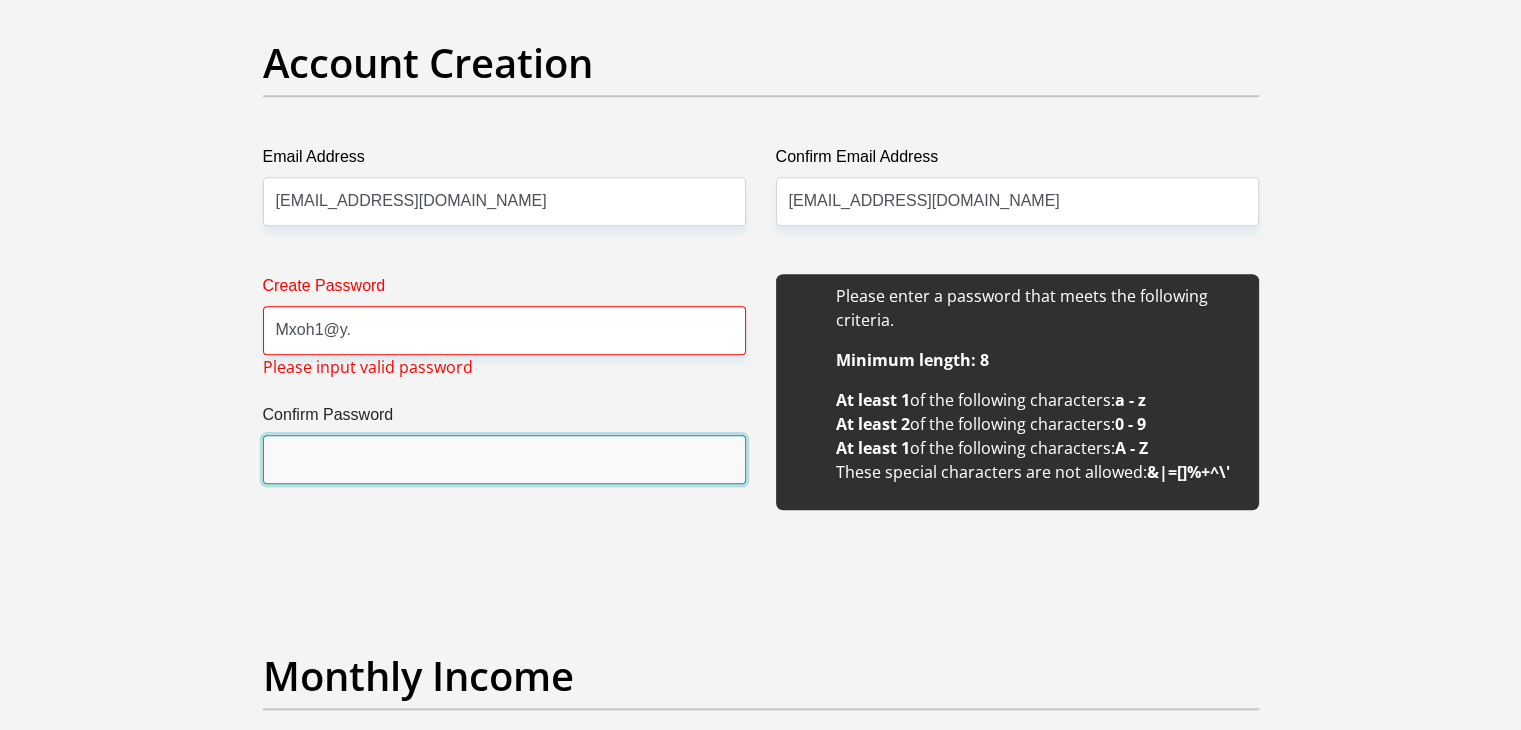 click on "Confirm Password" at bounding box center [504, 459] 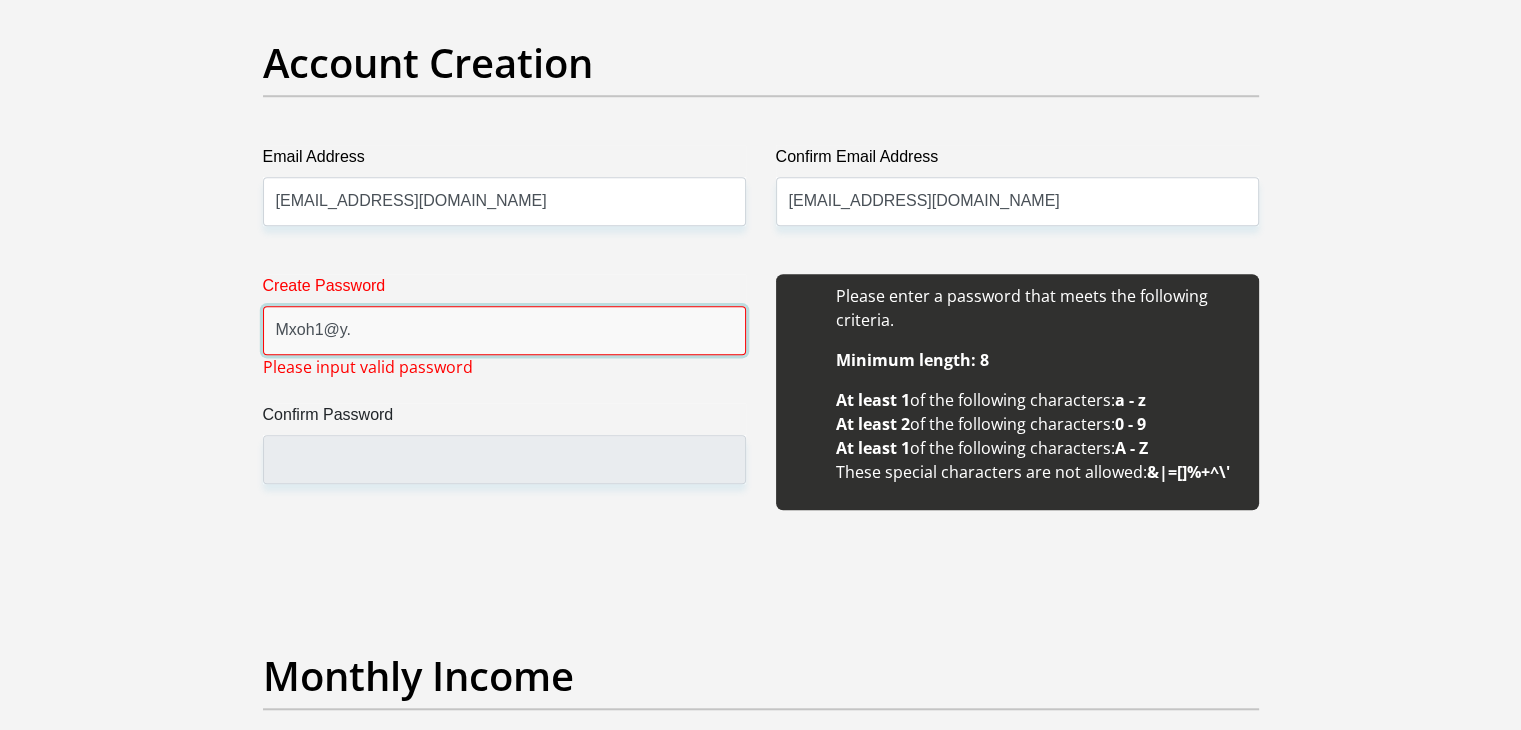 click on "Mxoh1@y." at bounding box center [504, 330] 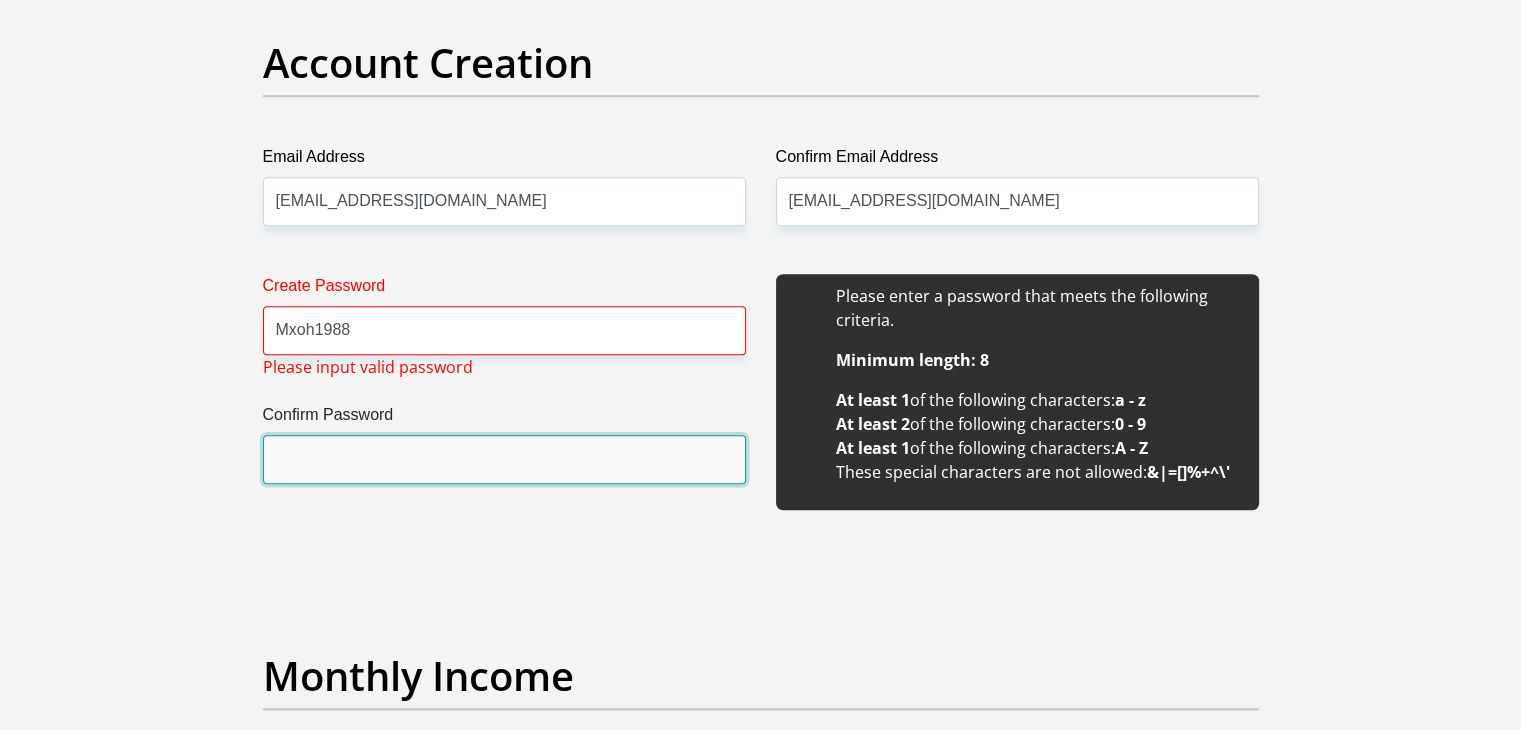 click on "Confirm Password" at bounding box center [504, 459] 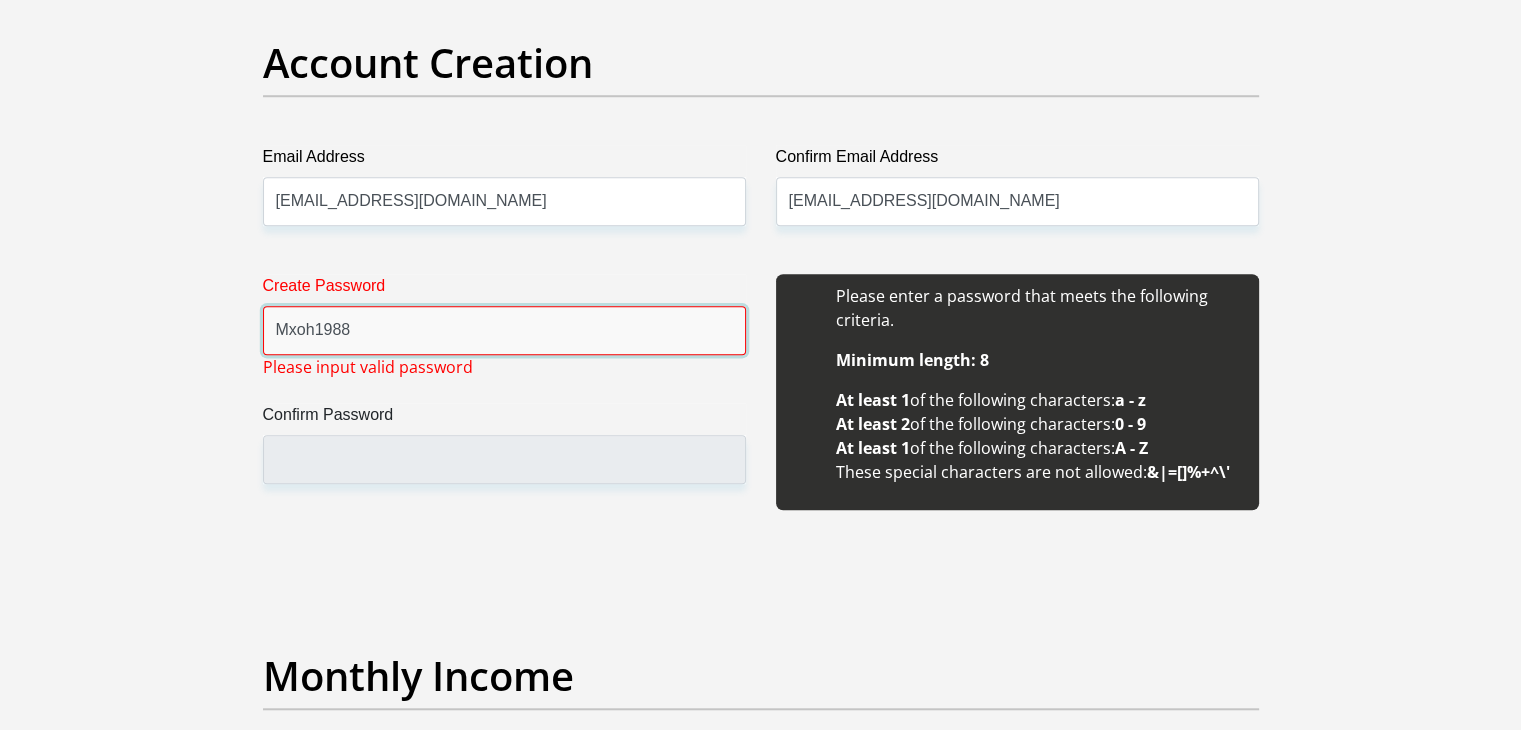 click on "Mxoh1988" at bounding box center [504, 330] 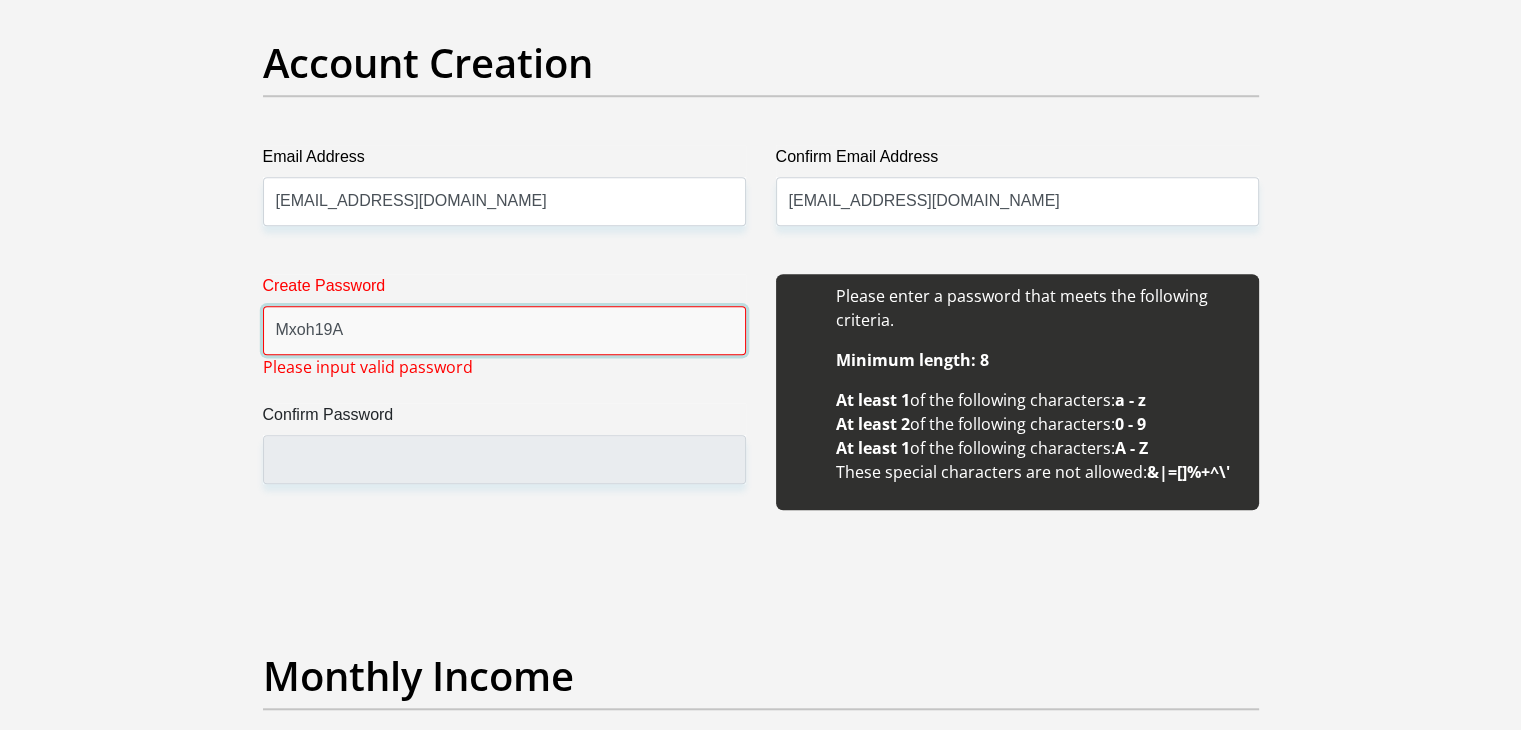 click on "Mxoh19A" at bounding box center (504, 330) 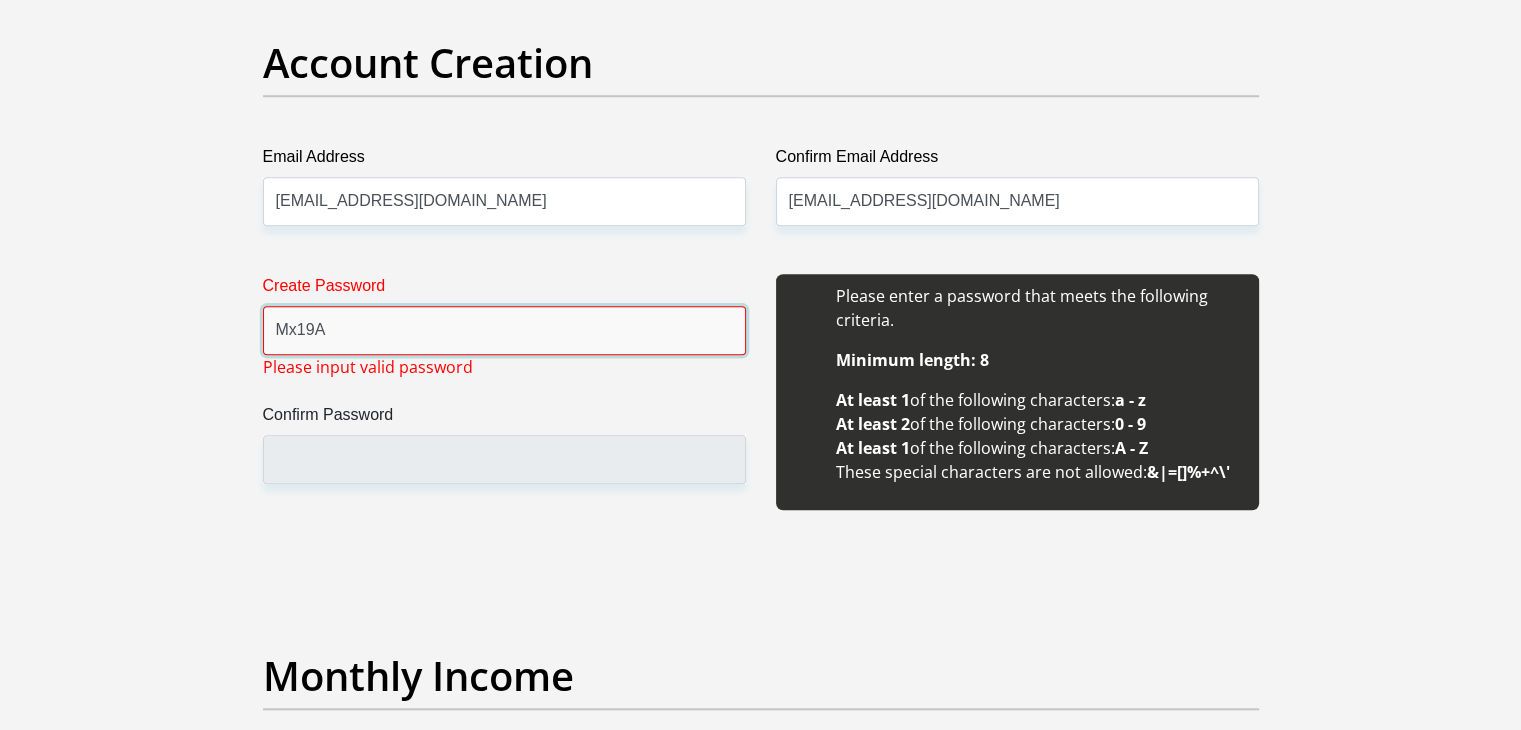click on "Mx19A" at bounding box center (504, 330) 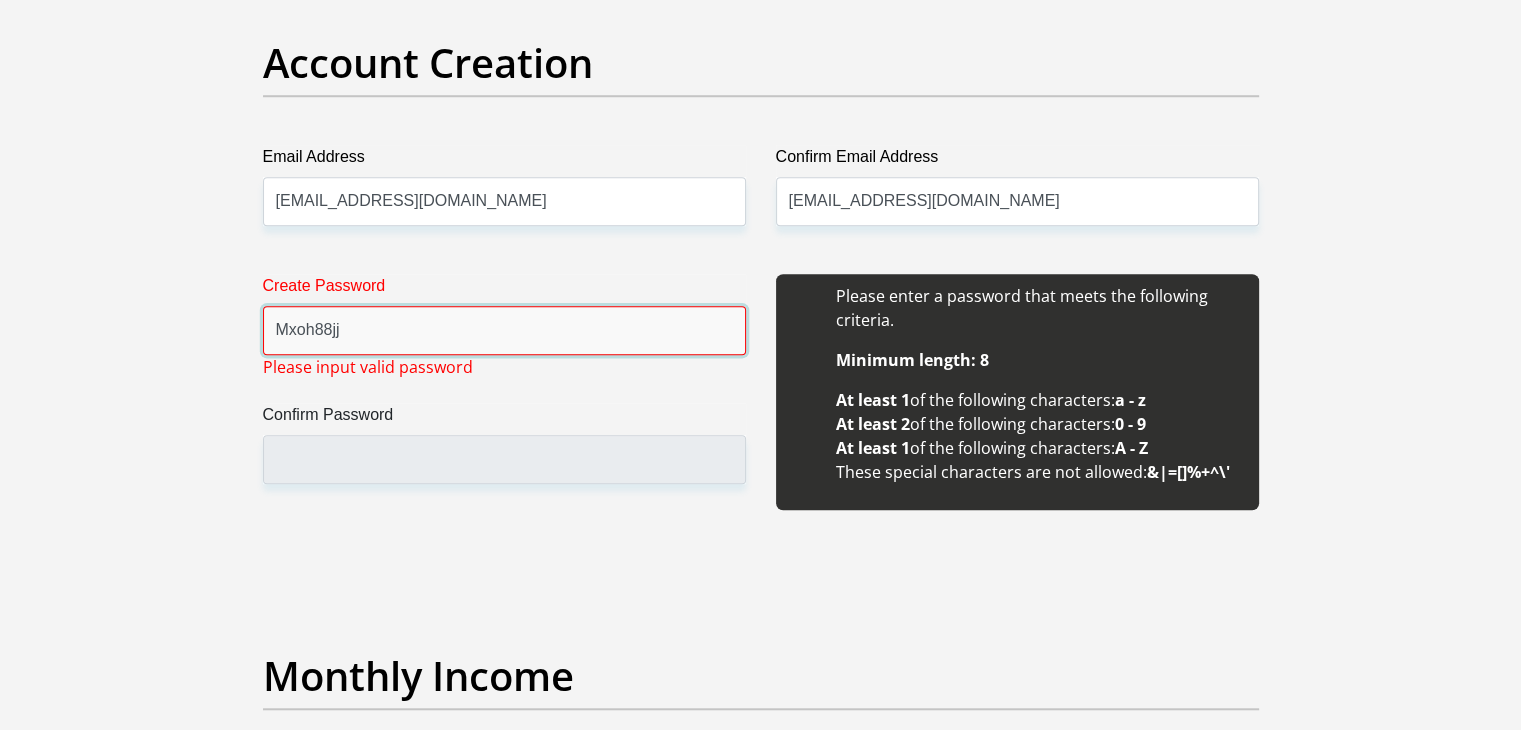 click on "Mxoh88jj" at bounding box center [504, 330] 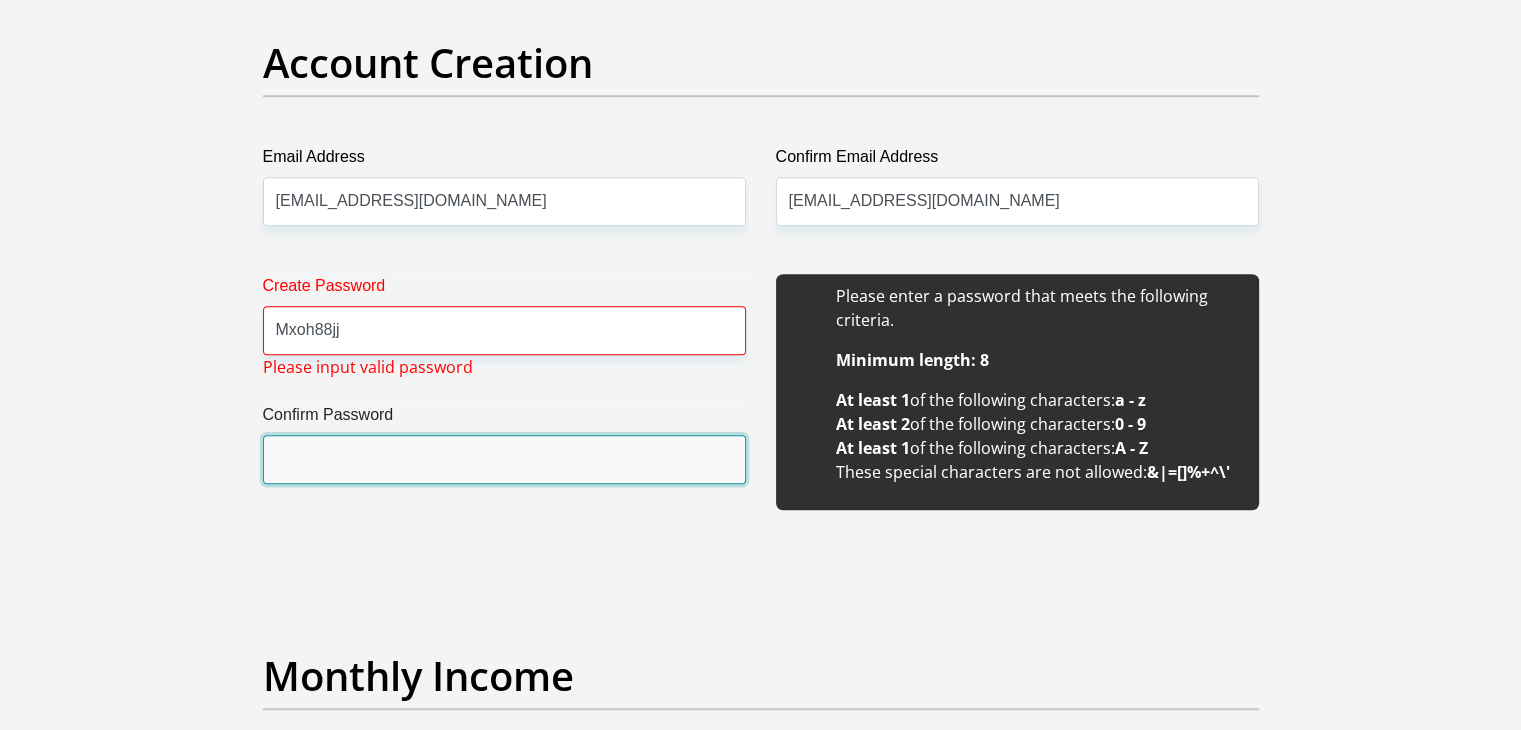 click on "Confirm Password" at bounding box center (504, 459) 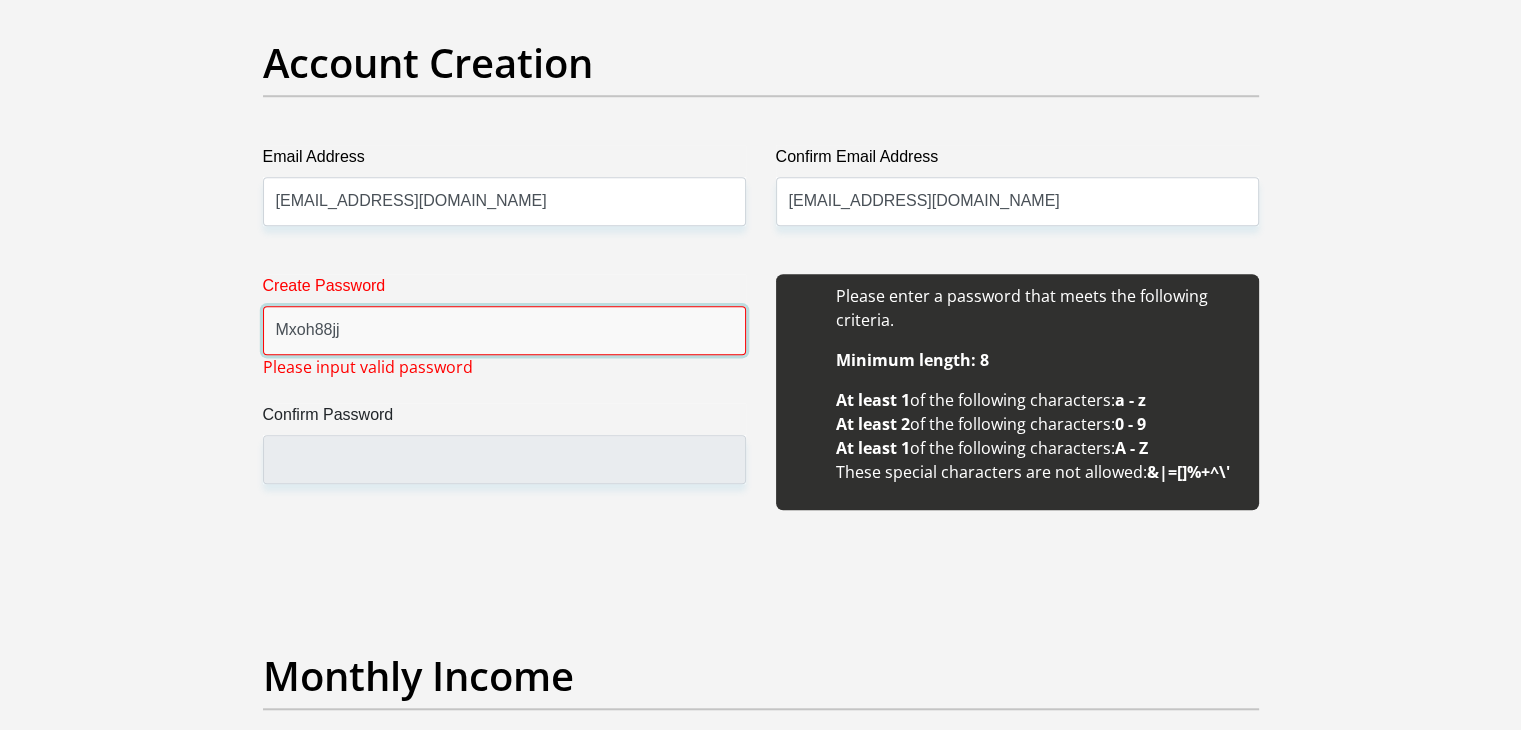 click on "Mxoh88jj" at bounding box center (504, 330) 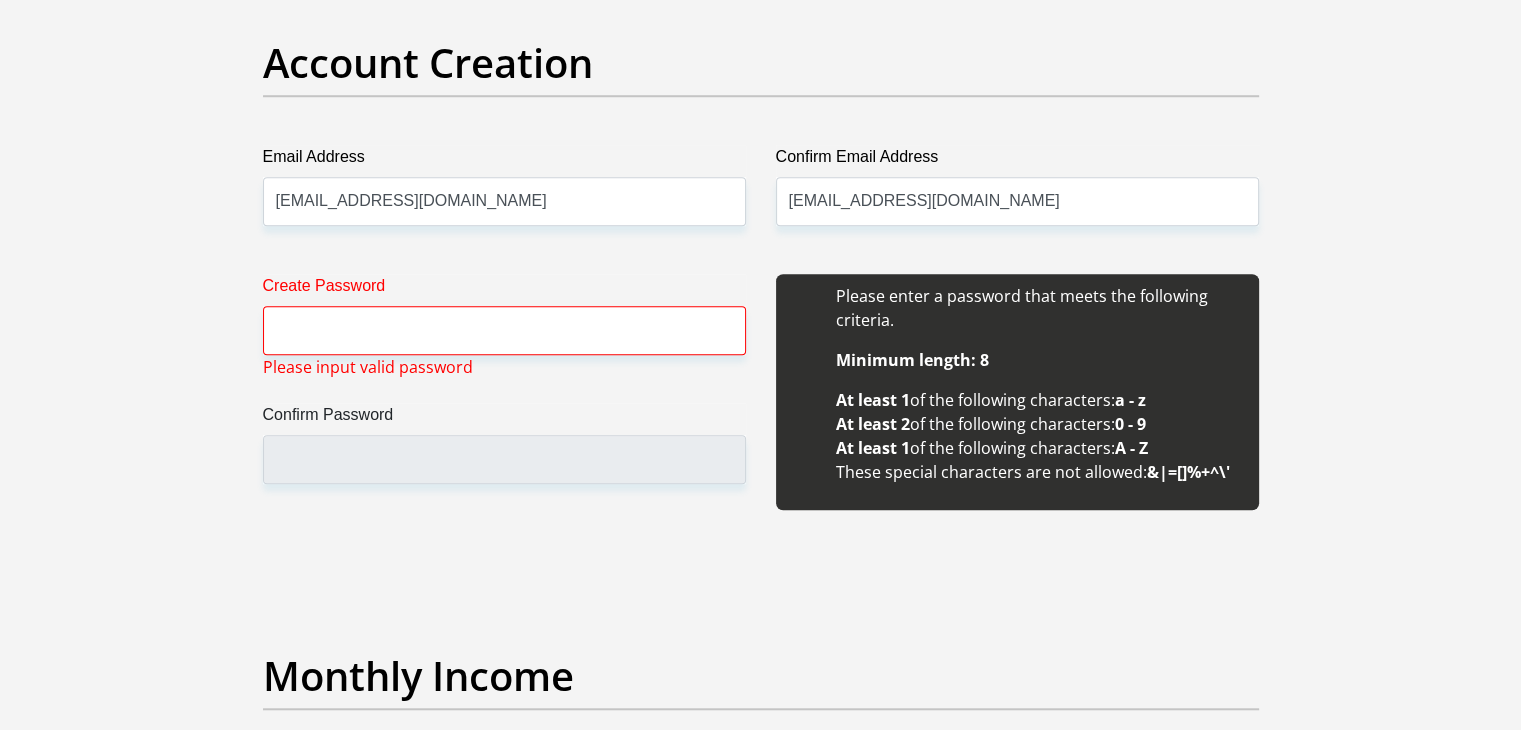 click on "Personal Details
Title
Mr
Ms
Mrs
Dr
Other
First Name
Mxolisi
Surname
Dladla
ID Number
8801175400087
Please input valid ID number
Race
Black
Coloured
Indian
White
Other
Contact Number
0615481947
Please input valid contact number
Nationality" at bounding box center (761, 1897) 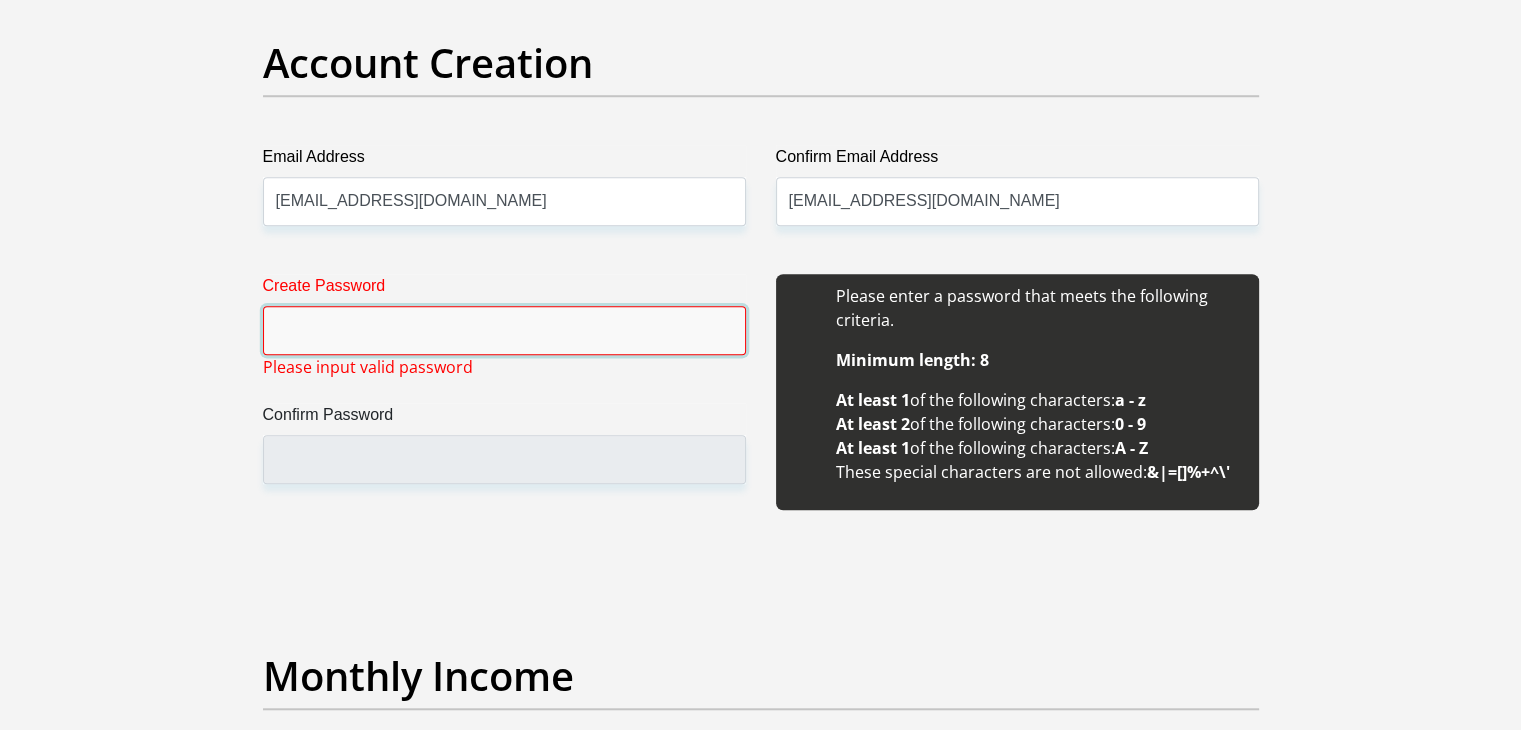 click on "Create Password" at bounding box center (504, 330) 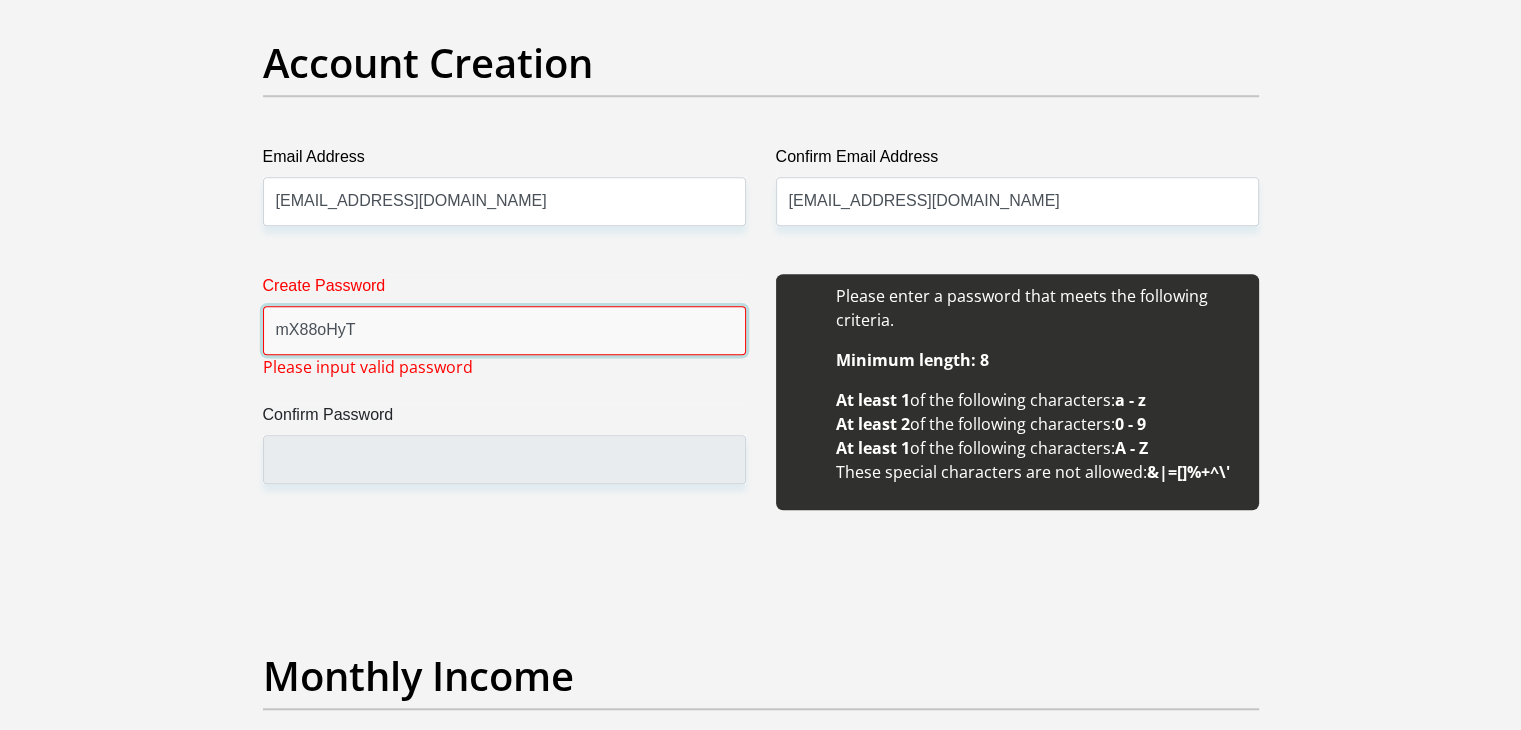 click on "mX88oHyT" at bounding box center (504, 330) 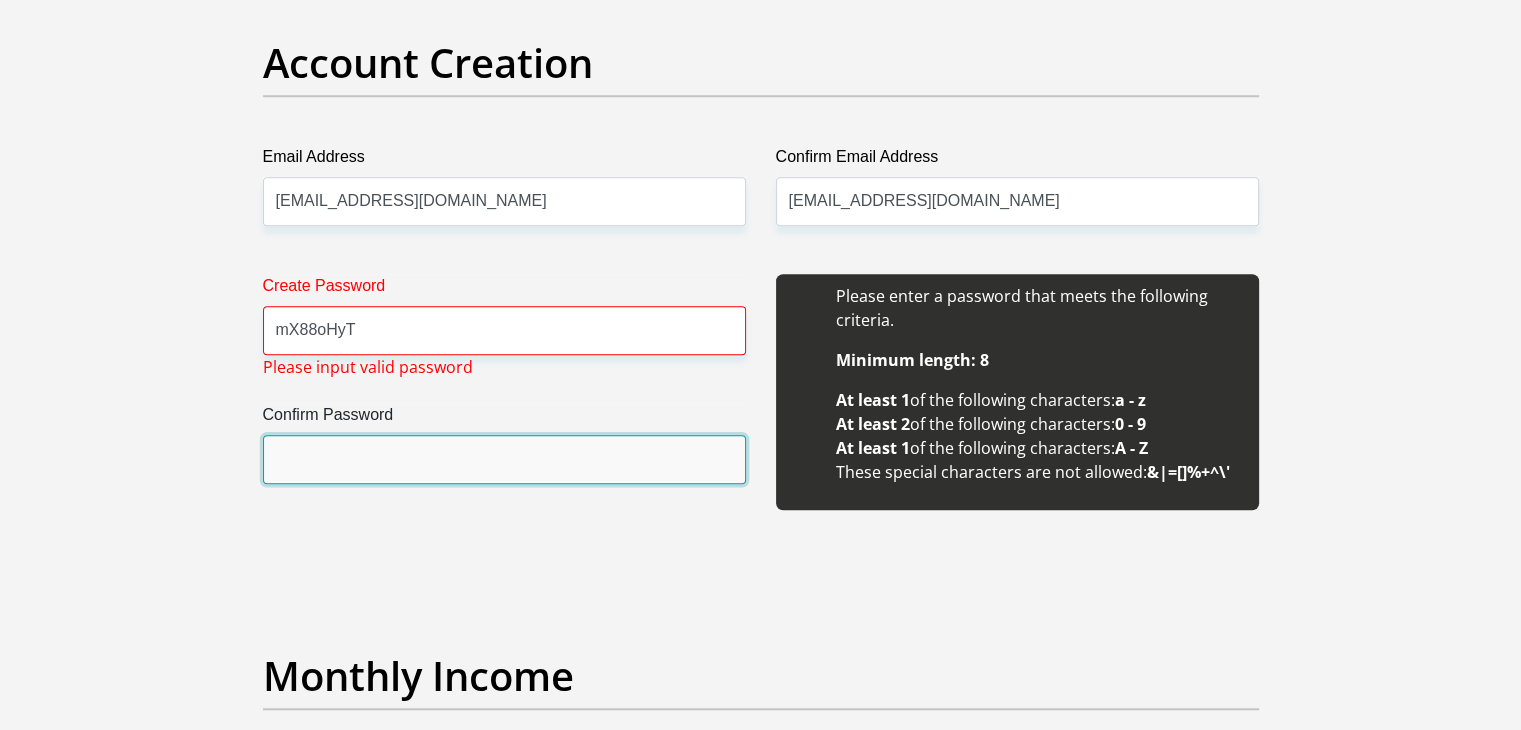 click on "Confirm Password" at bounding box center (504, 459) 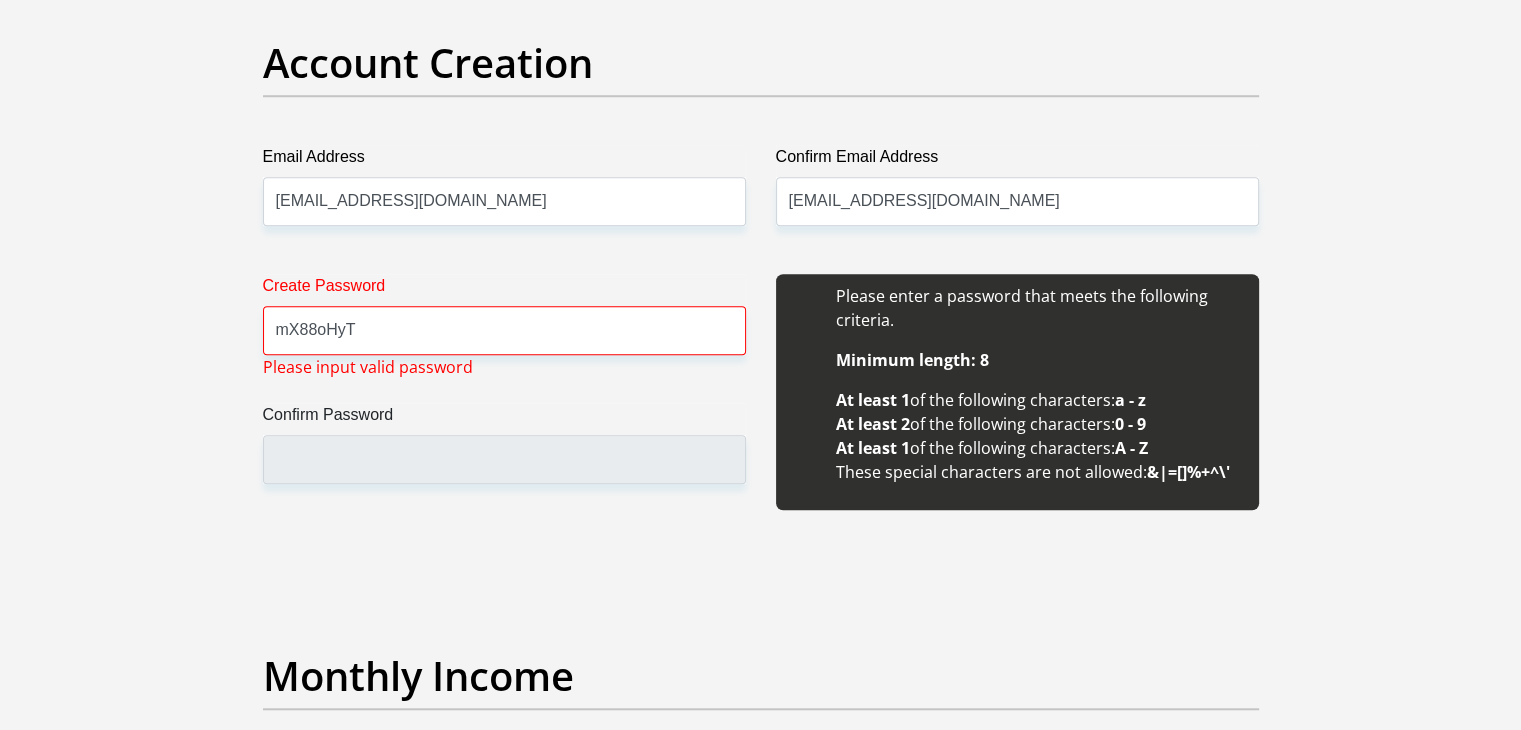 click on "Personal Details
Title
Mr
Ms
Mrs
Dr
Other
First Name
Mxolisi
Surname
Dladla
ID Number
8801175400087
Please input valid ID number
Race
Black
Coloured
Indian
White
Other
Contact Number
0615481947
Please input valid contact number
Nationality" at bounding box center (761, 1897) 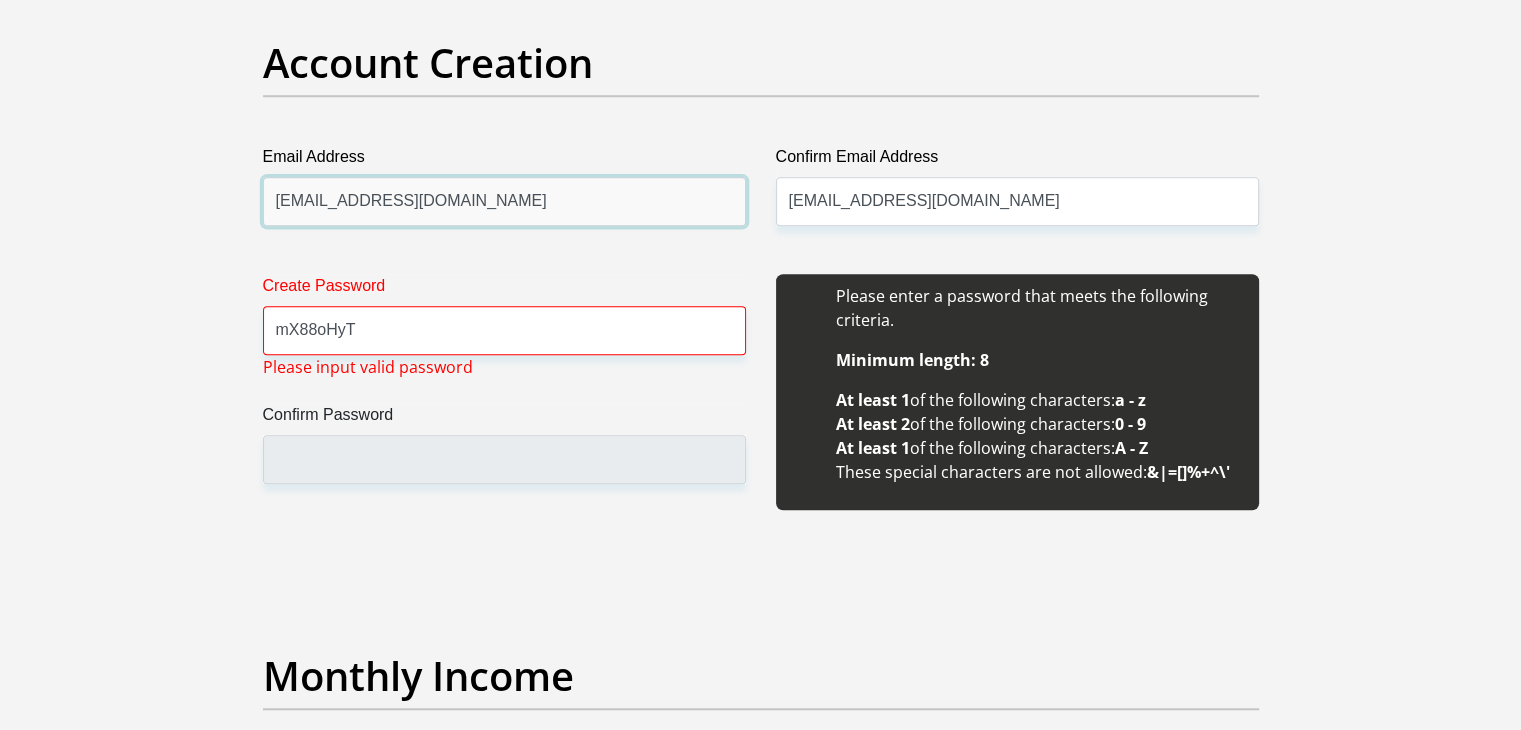 click on "[EMAIL_ADDRESS][DOMAIN_NAME]" at bounding box center [504, 201] 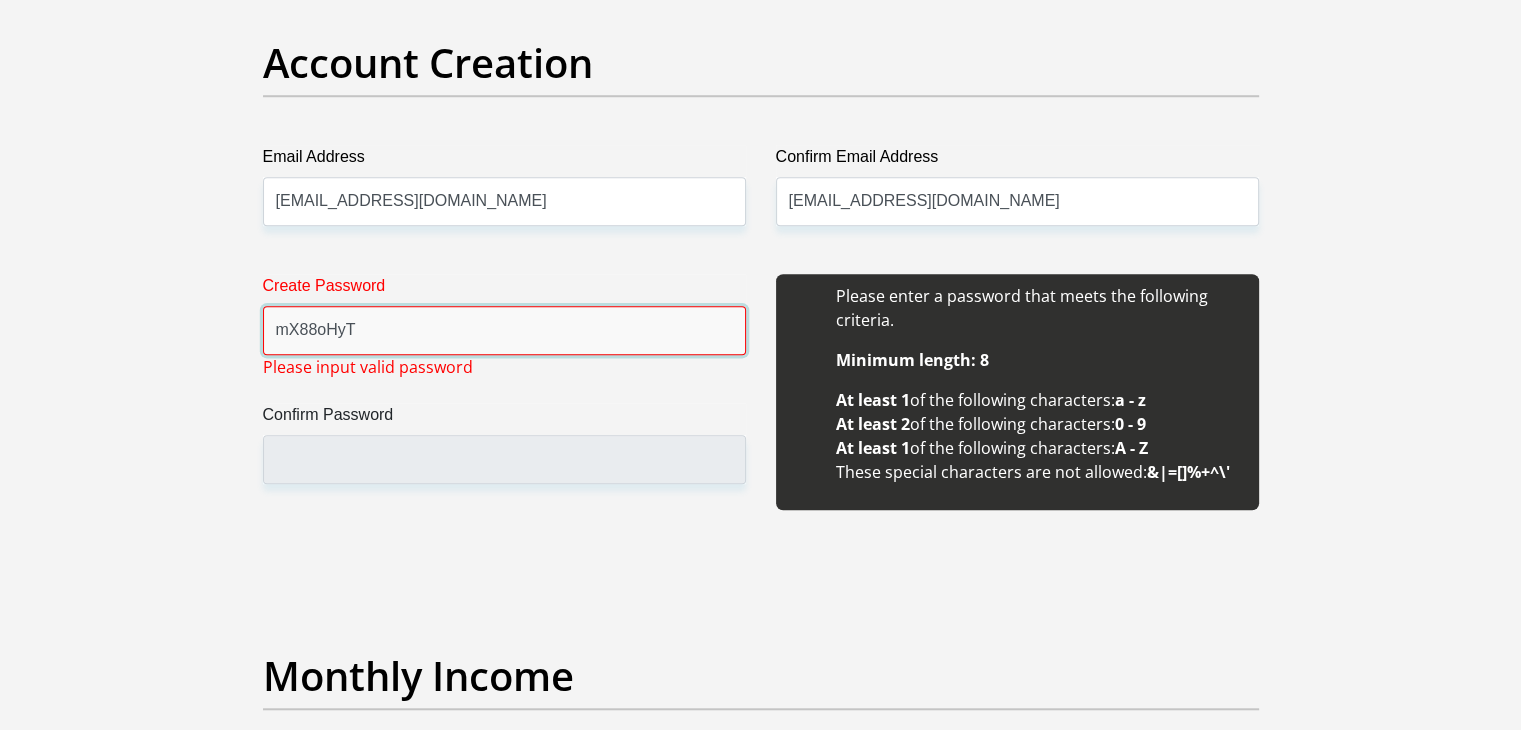 click on "mX88oHyT" at bounding box center (504, 330) 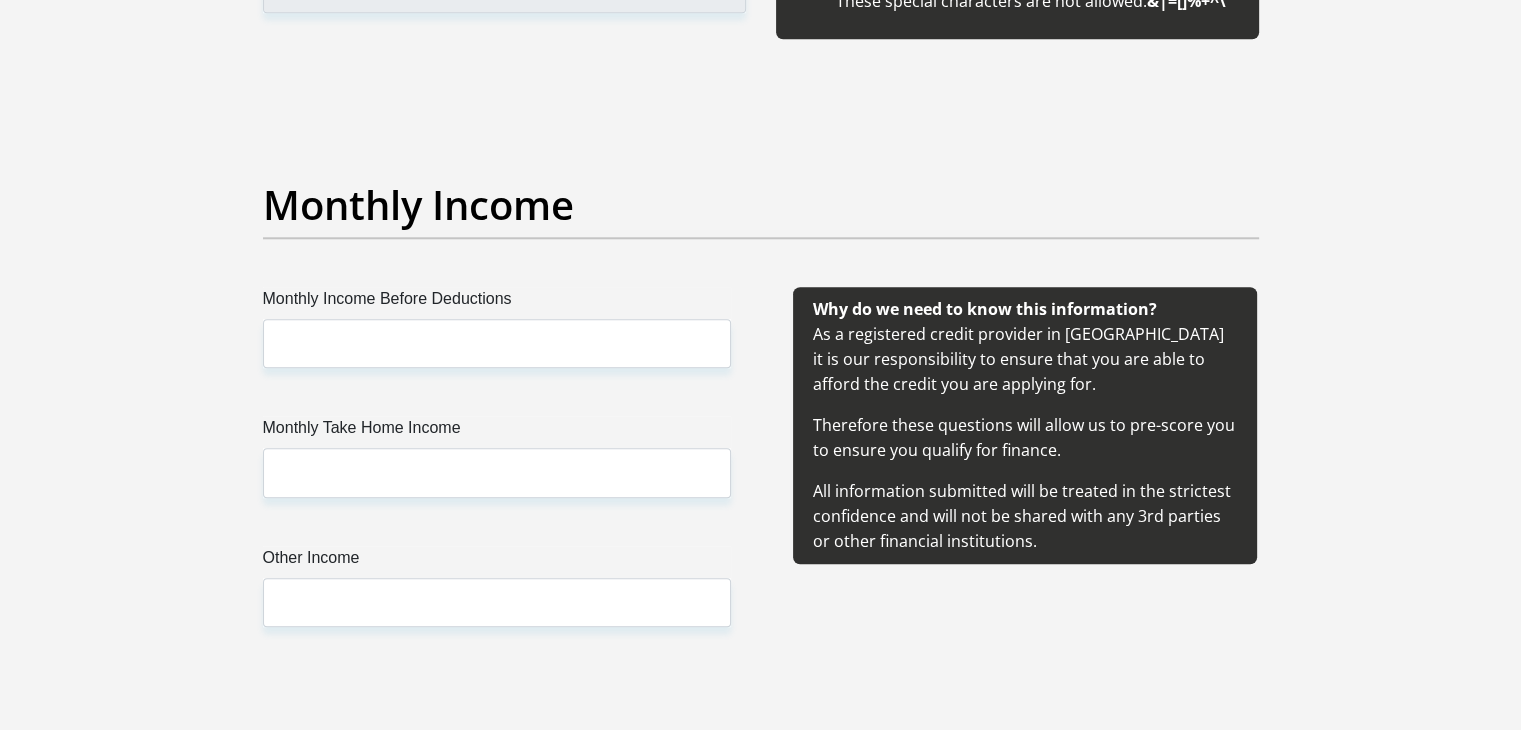 scroll, scrollTop: 2160, scrollLeft: 0, axis: vertical 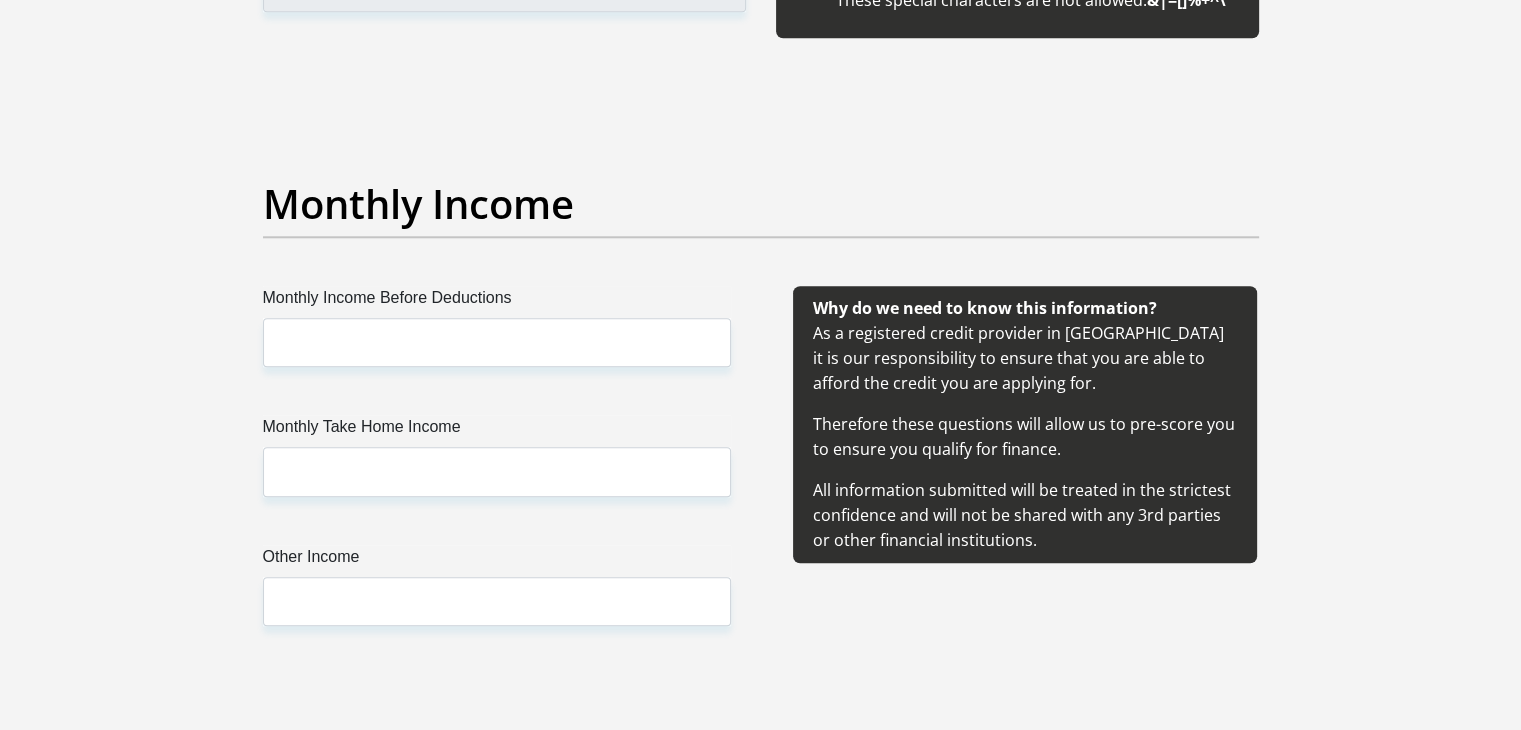 type 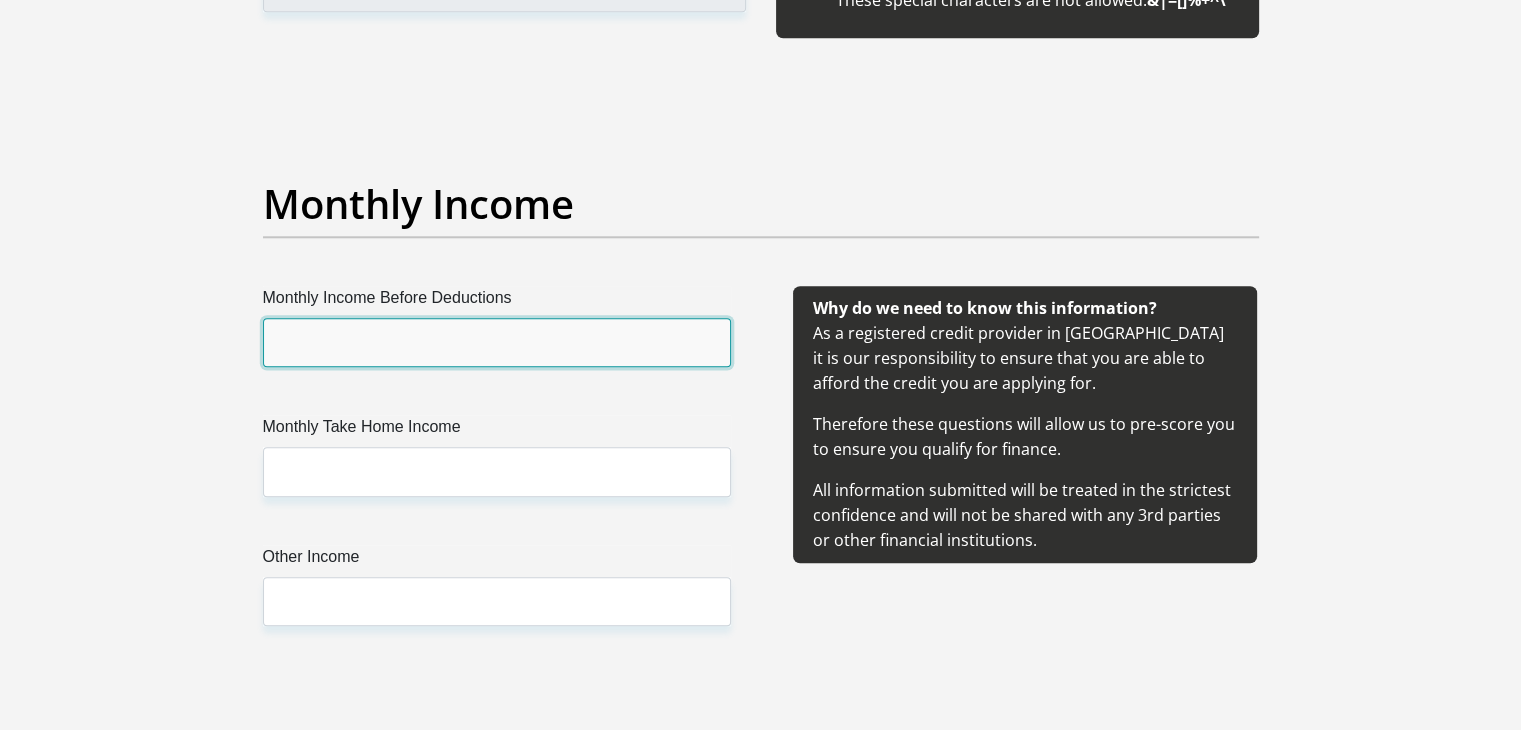 click on "Monthly Income Before Deductions" at bounding box center [497, 342] 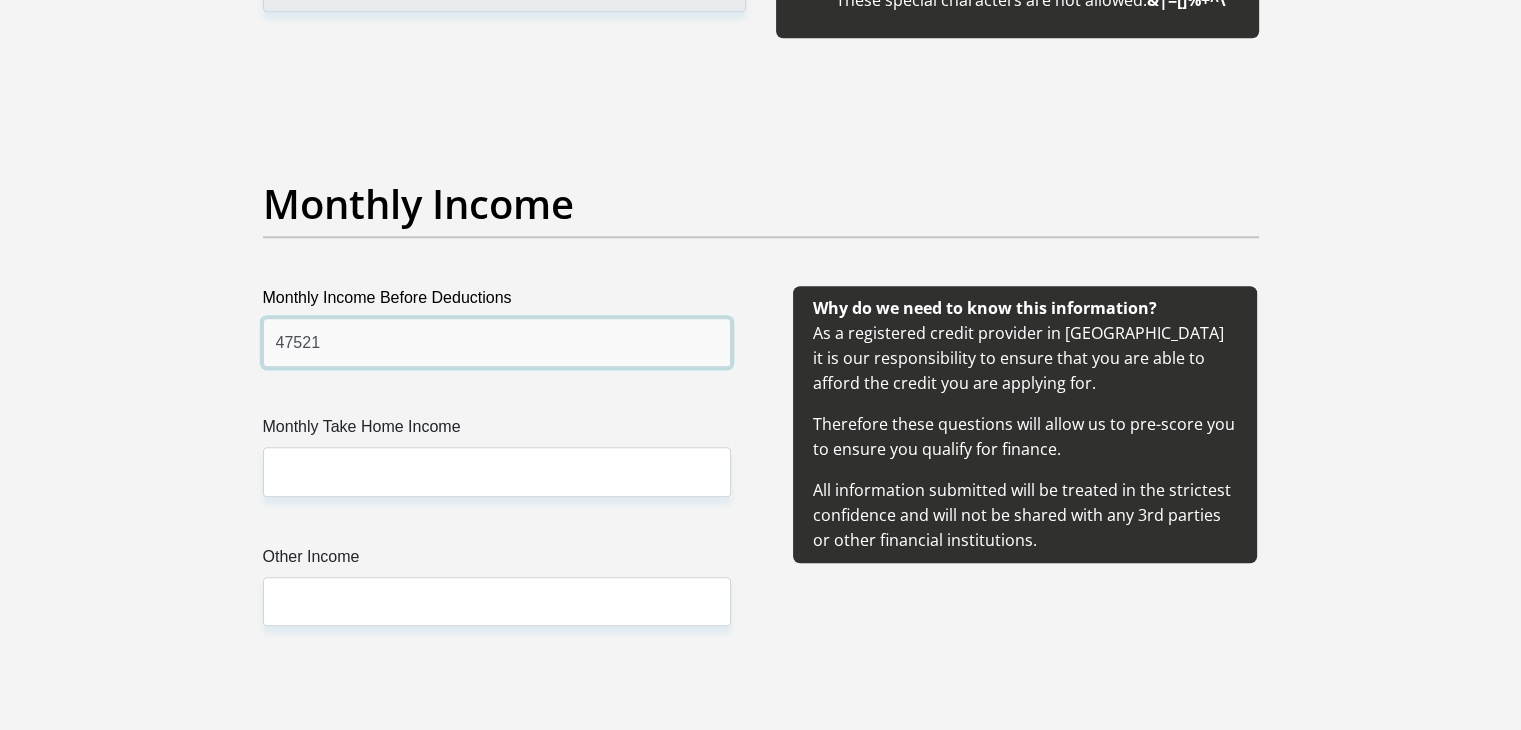click on "47521" at bounding box center [497, 342] 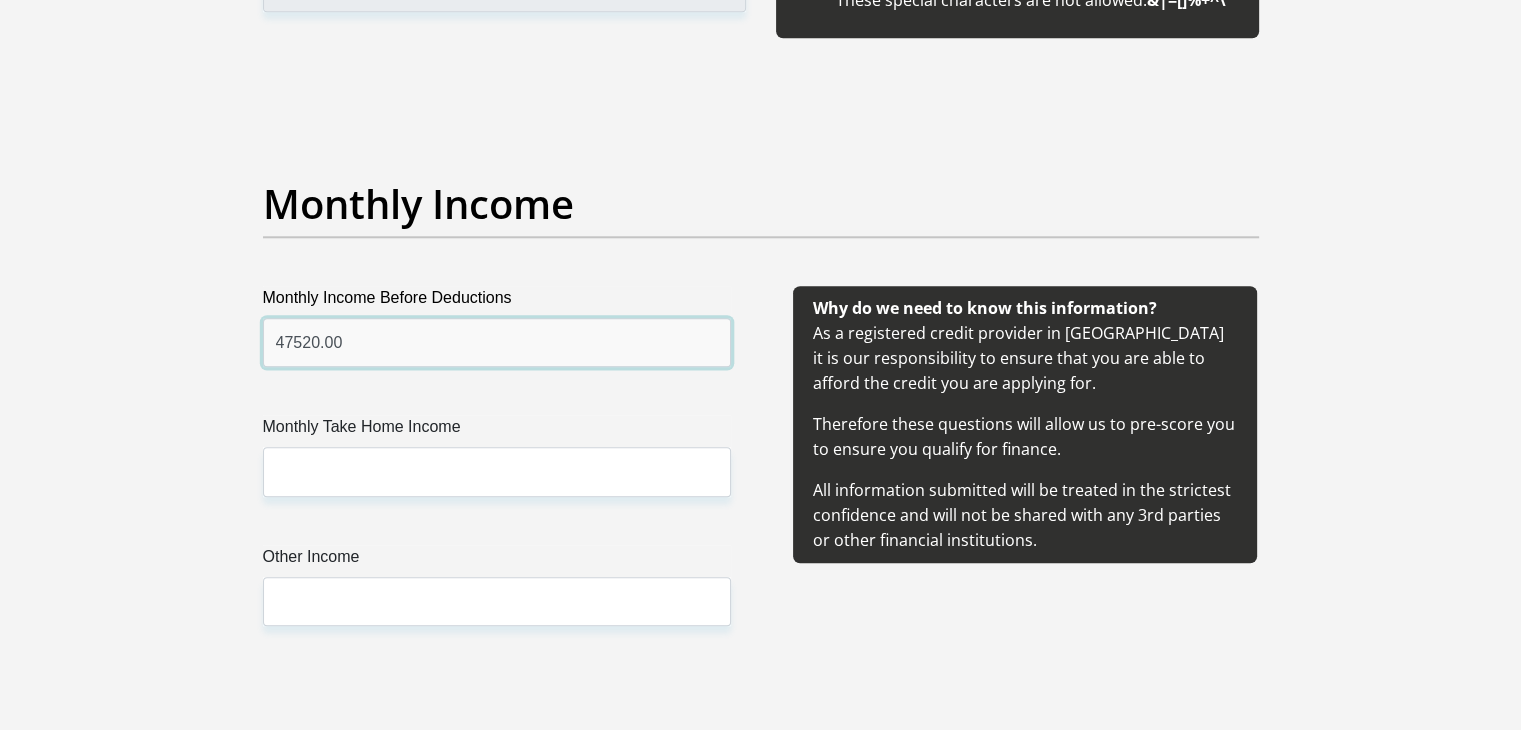 type on "47520.00" 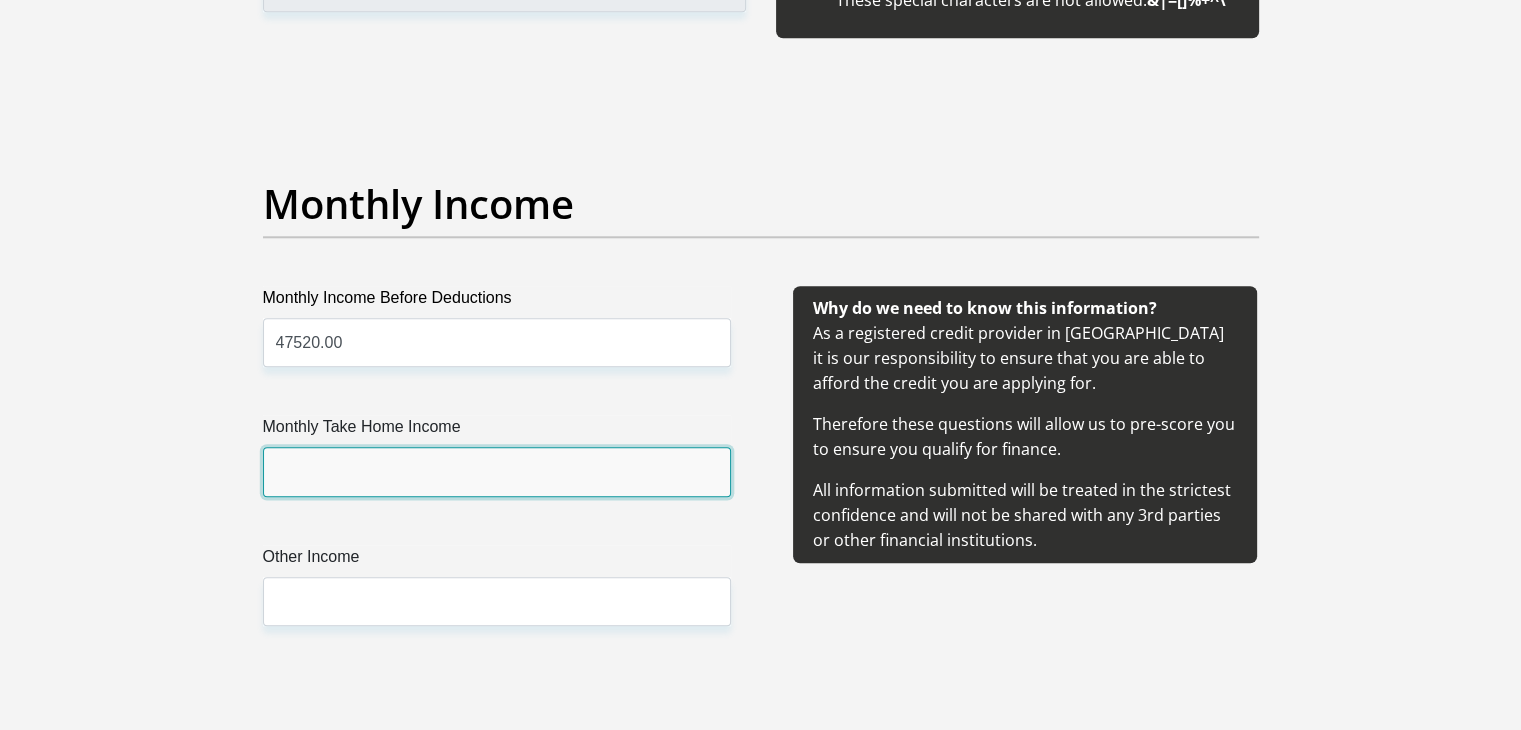 click on "Monthly Take Home Income" at bounding box center [497, 471] 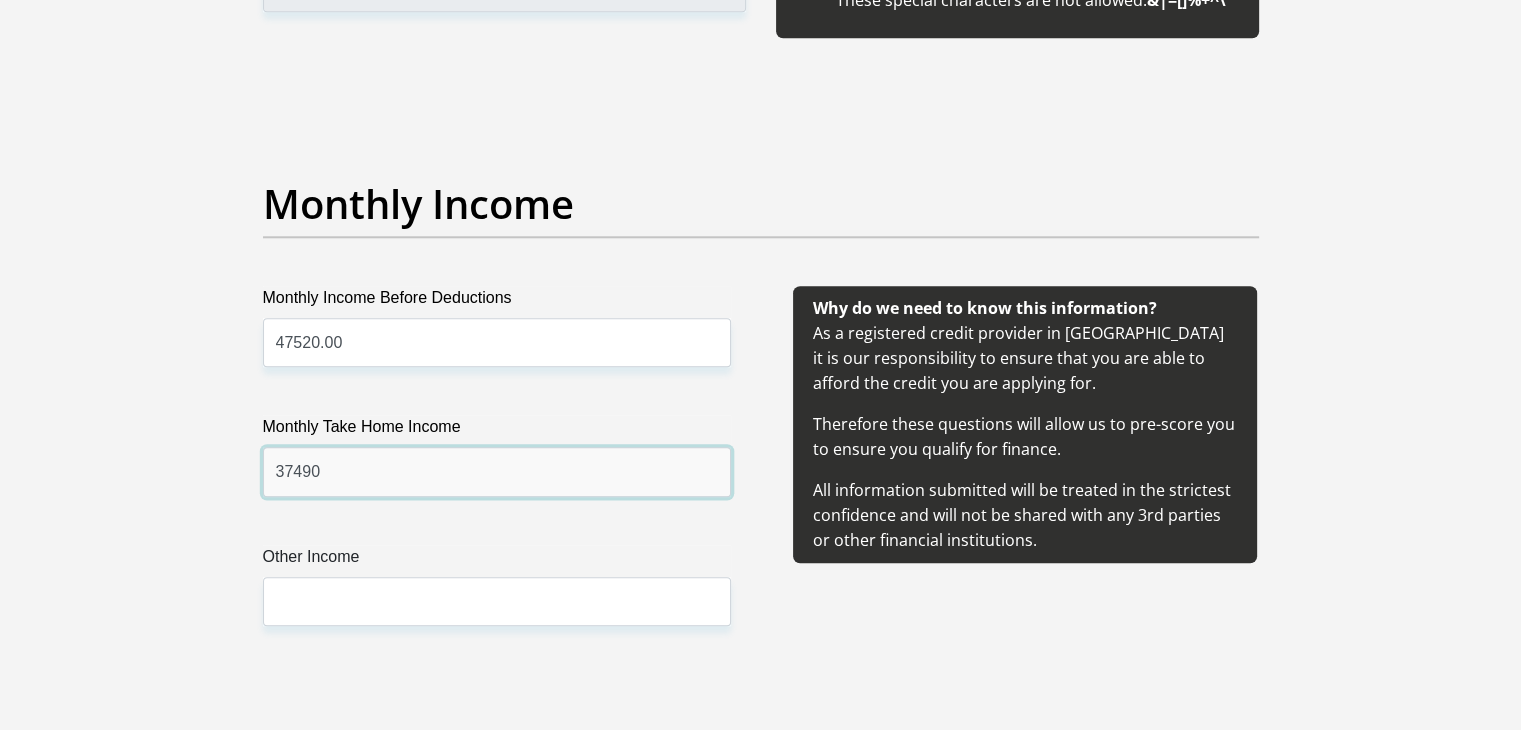 type on "37490" 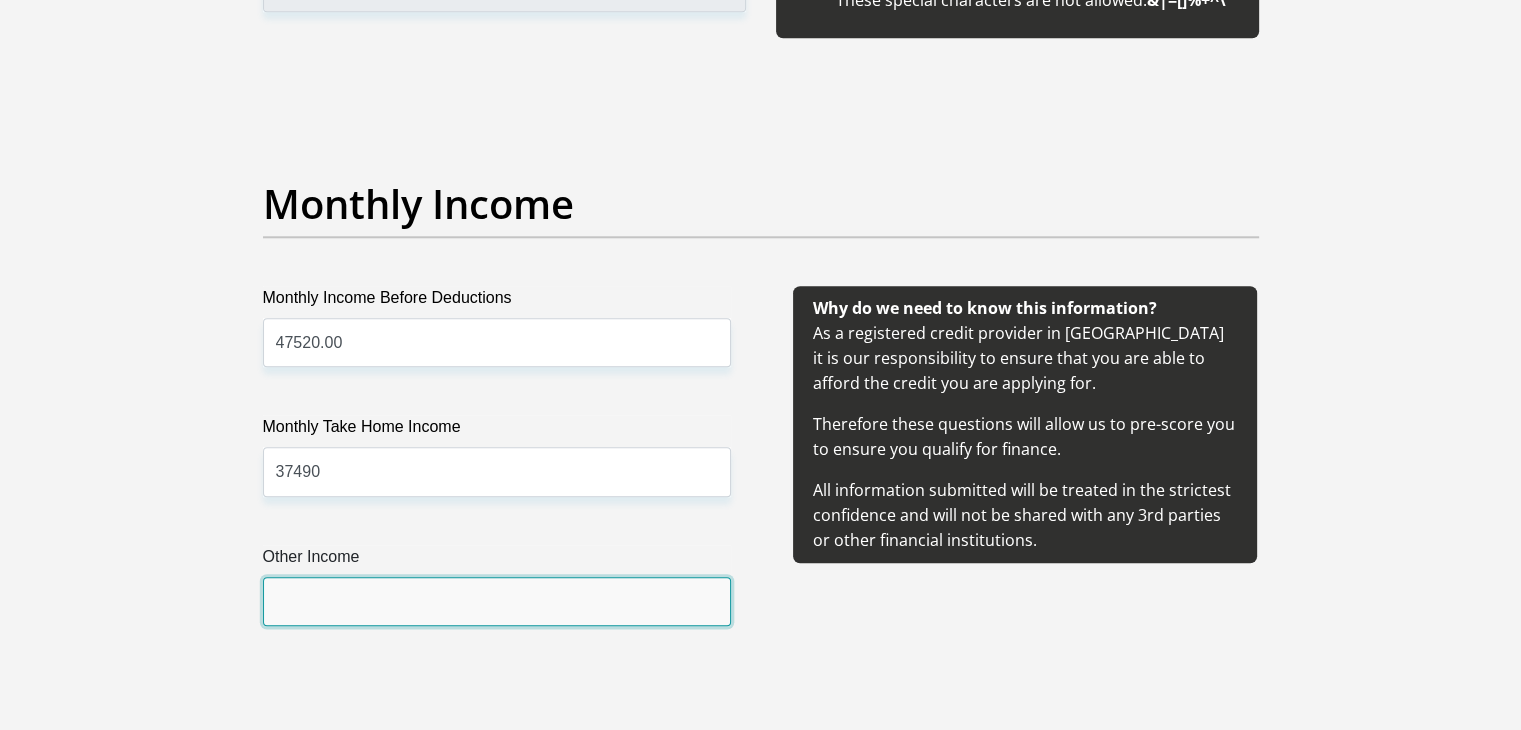 click on "Other Income" at bounding box center [497, 601] 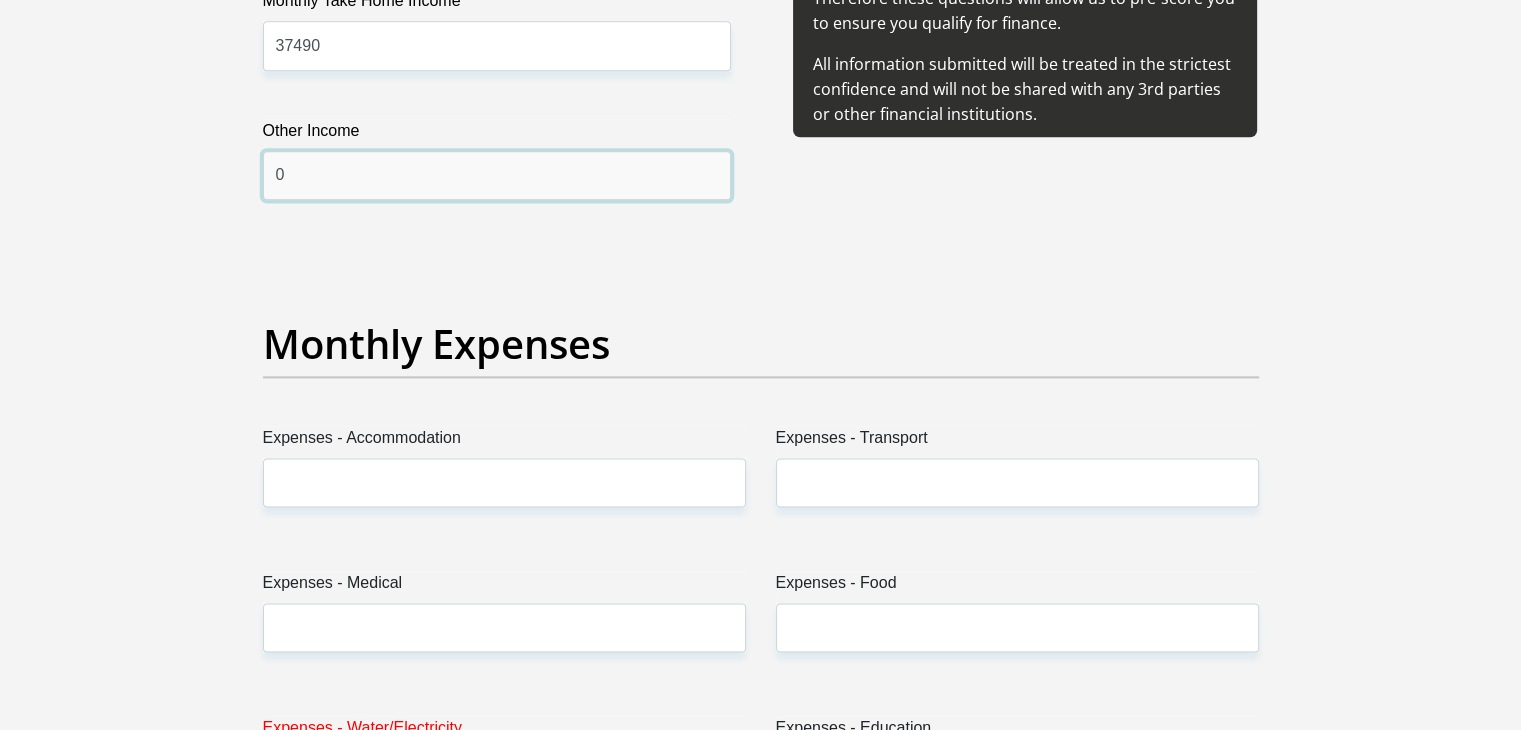 scroll, scrollTop: 2588, scrollLeft: 0, axis: vertical 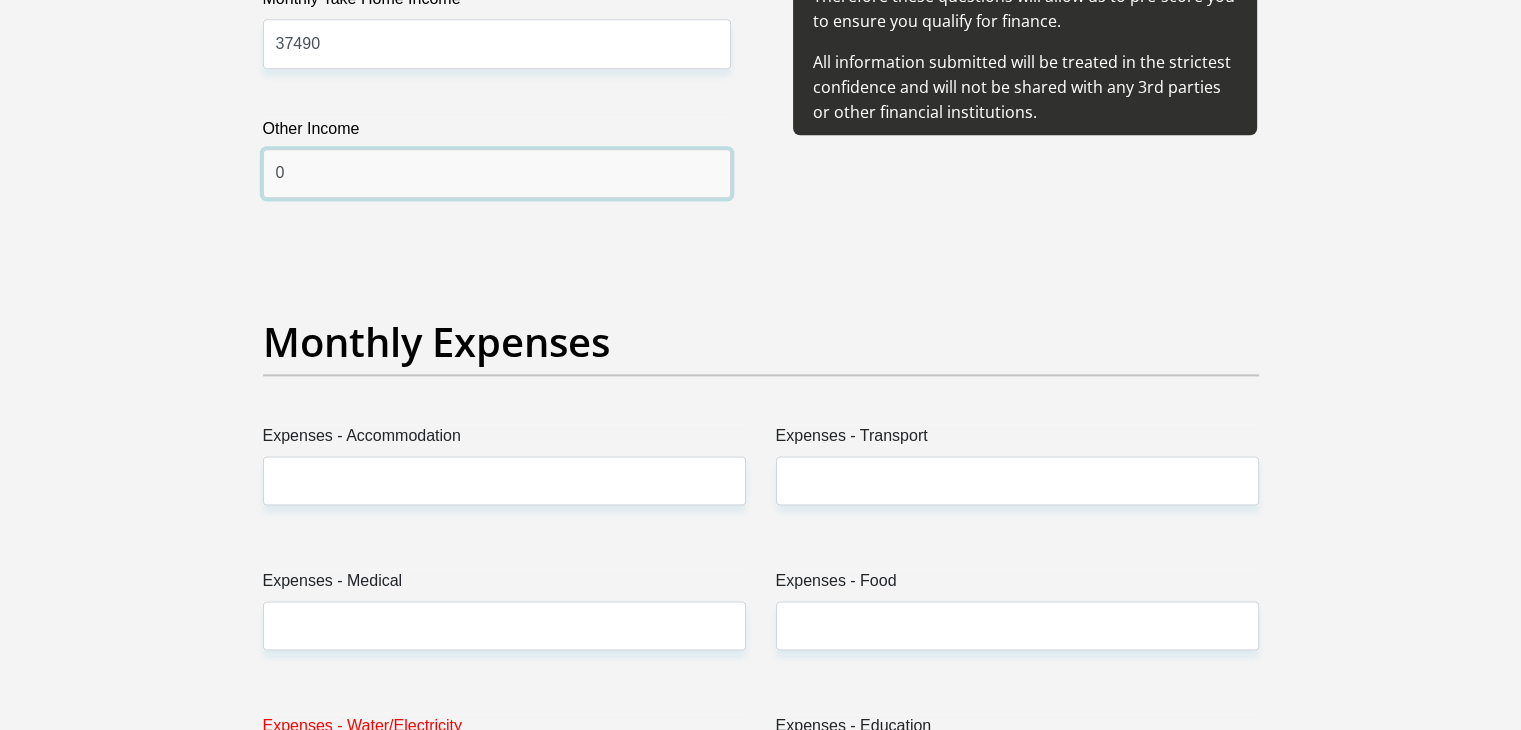 type on "0" 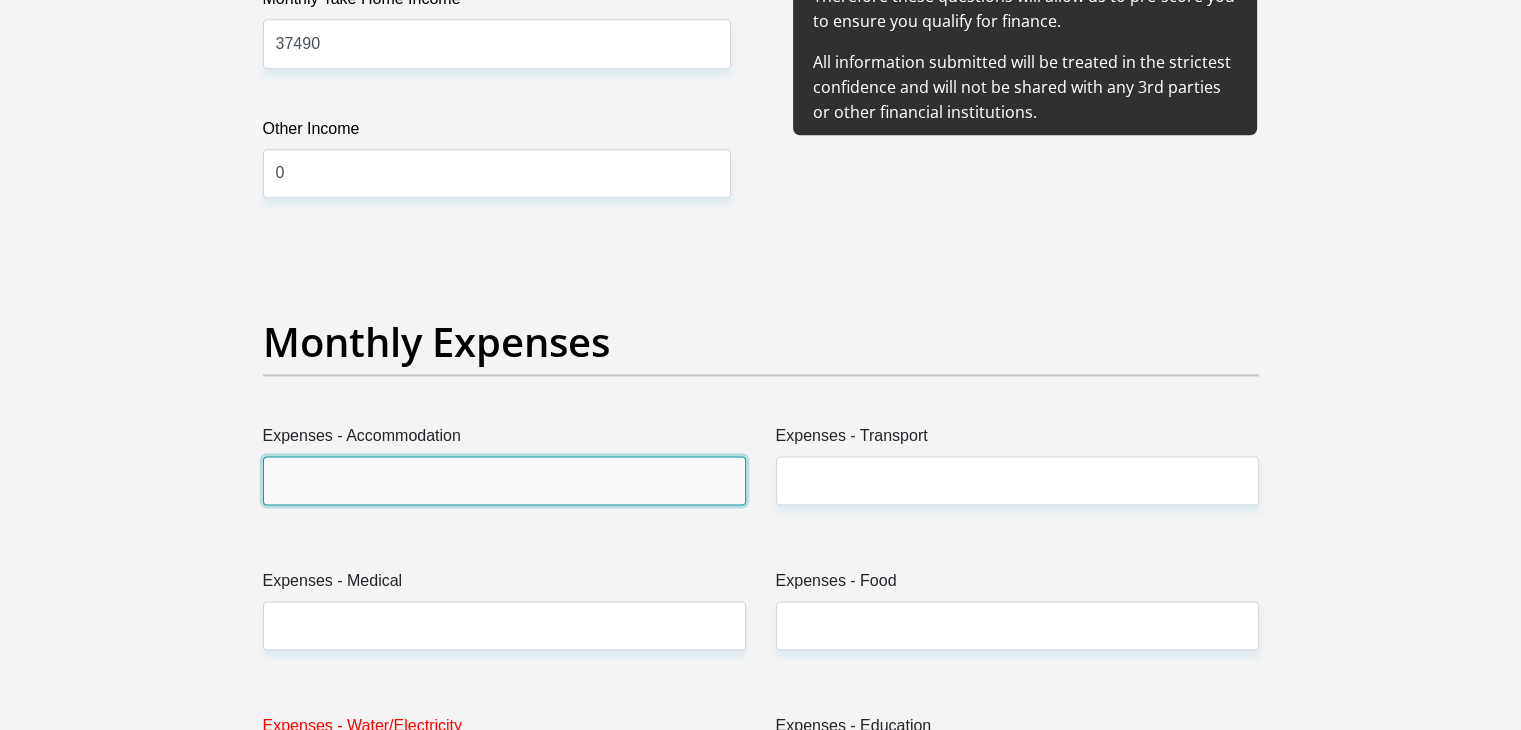 click on "Expenses - Accommodation" at bounding box center (504, 480) 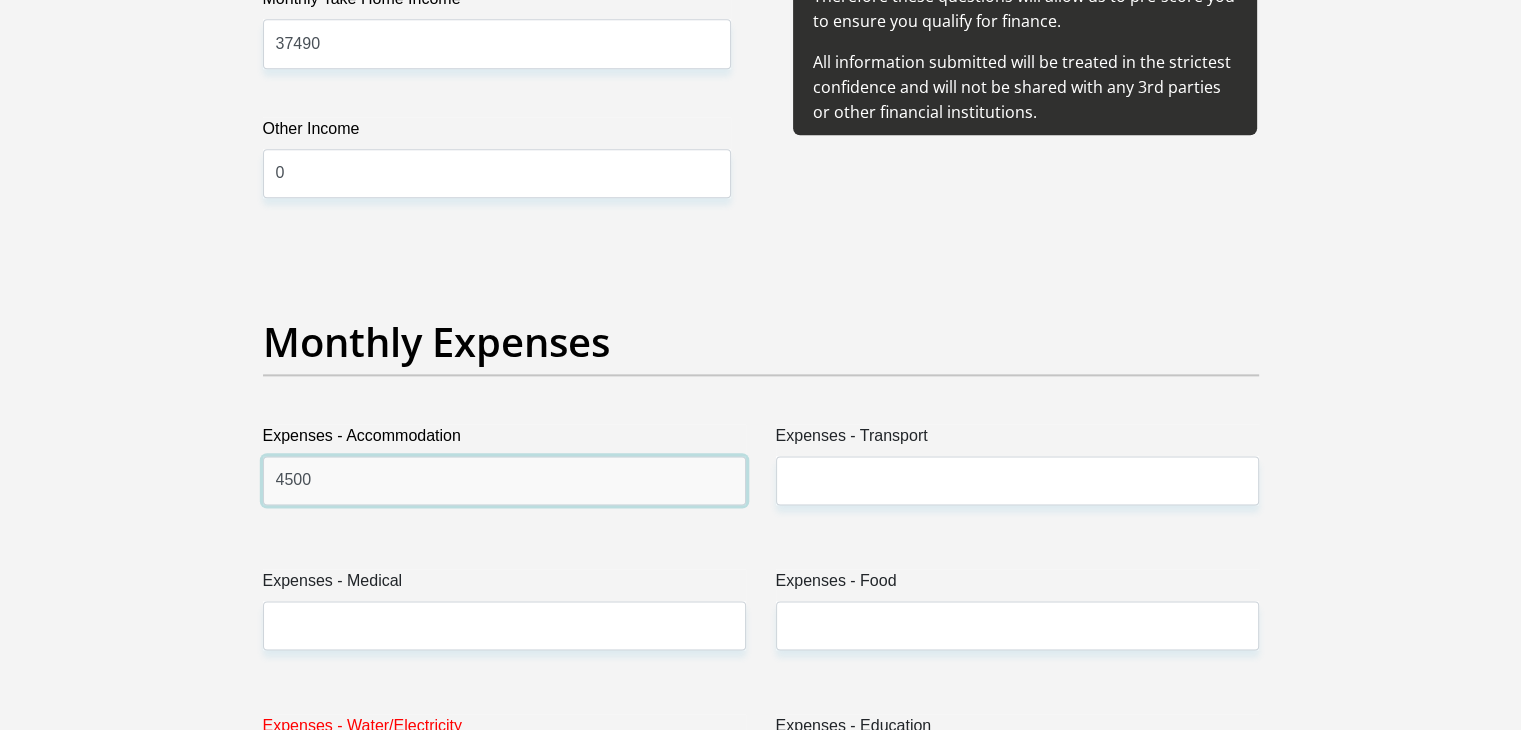 type on "4500" 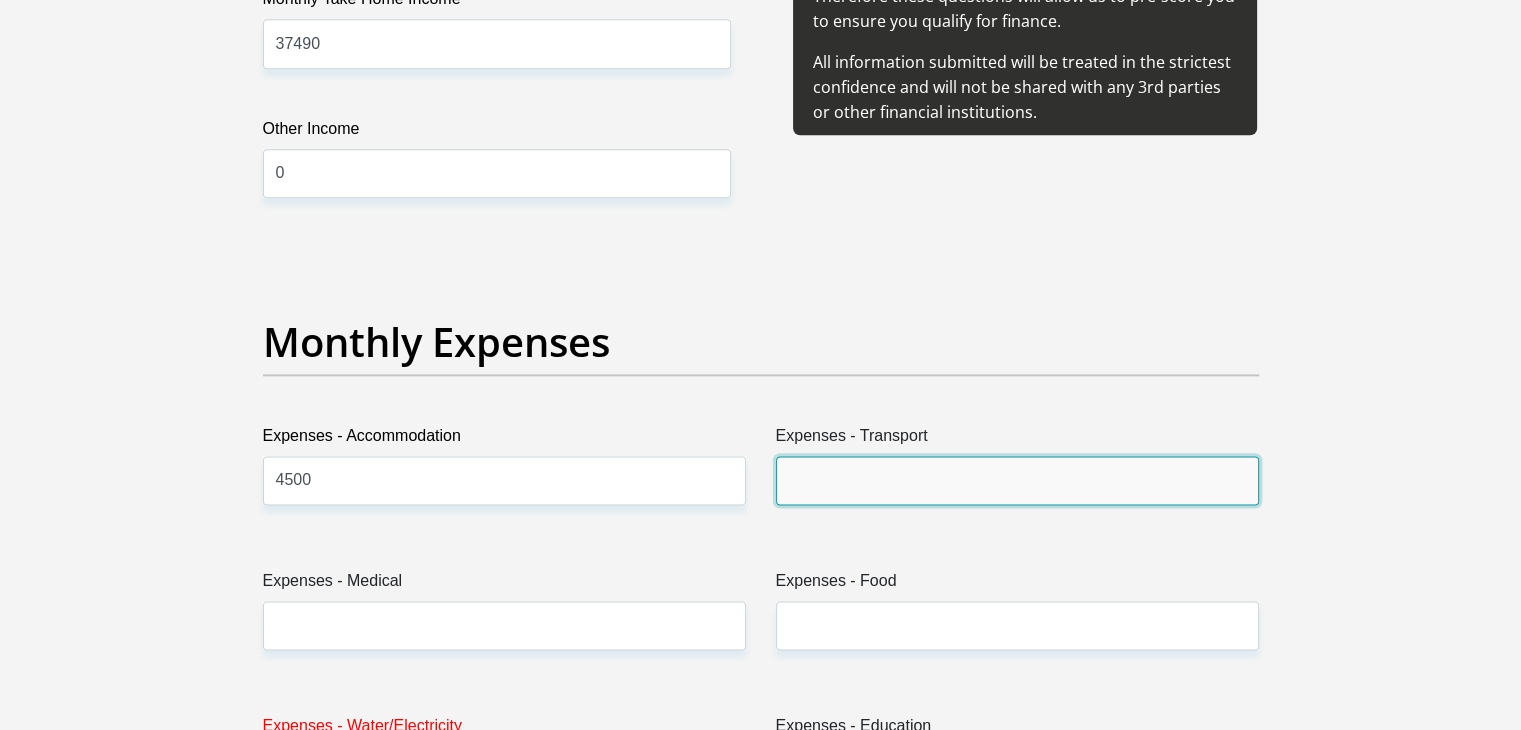 click on "Expenses - Transport" at bounding box center [1017, 480] 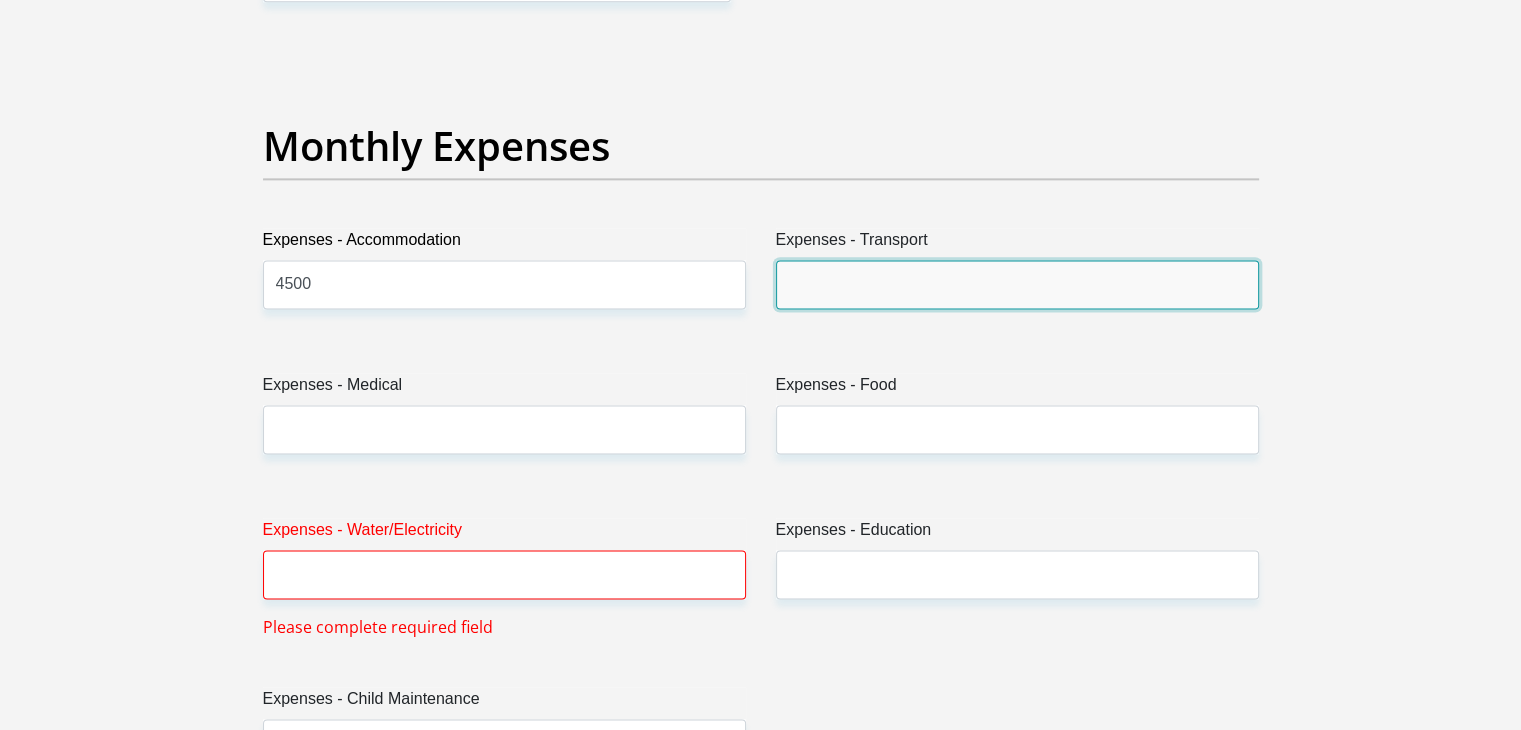 scroll, scrollTop: 2786, scrollLeft: 0, axis: vertical 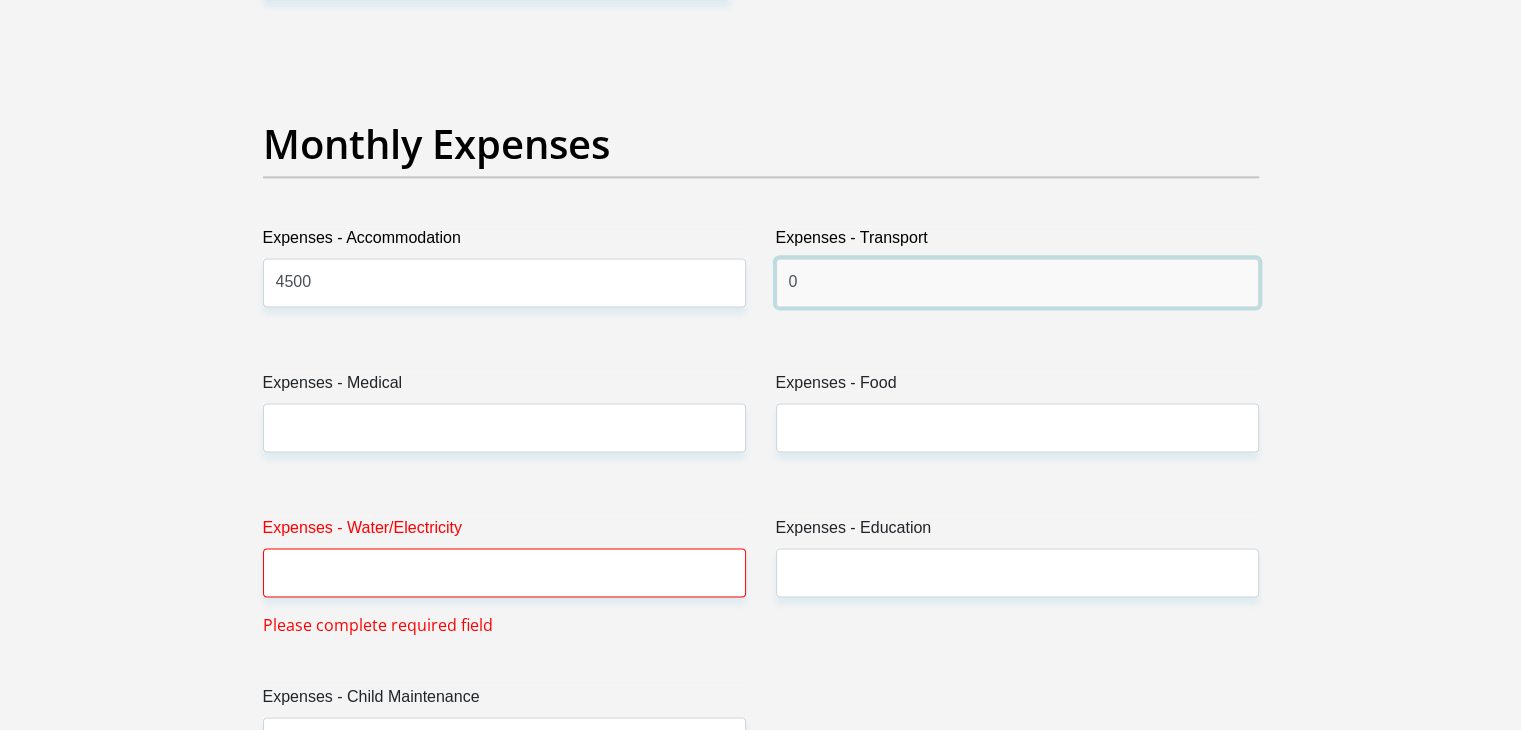 type on "0" 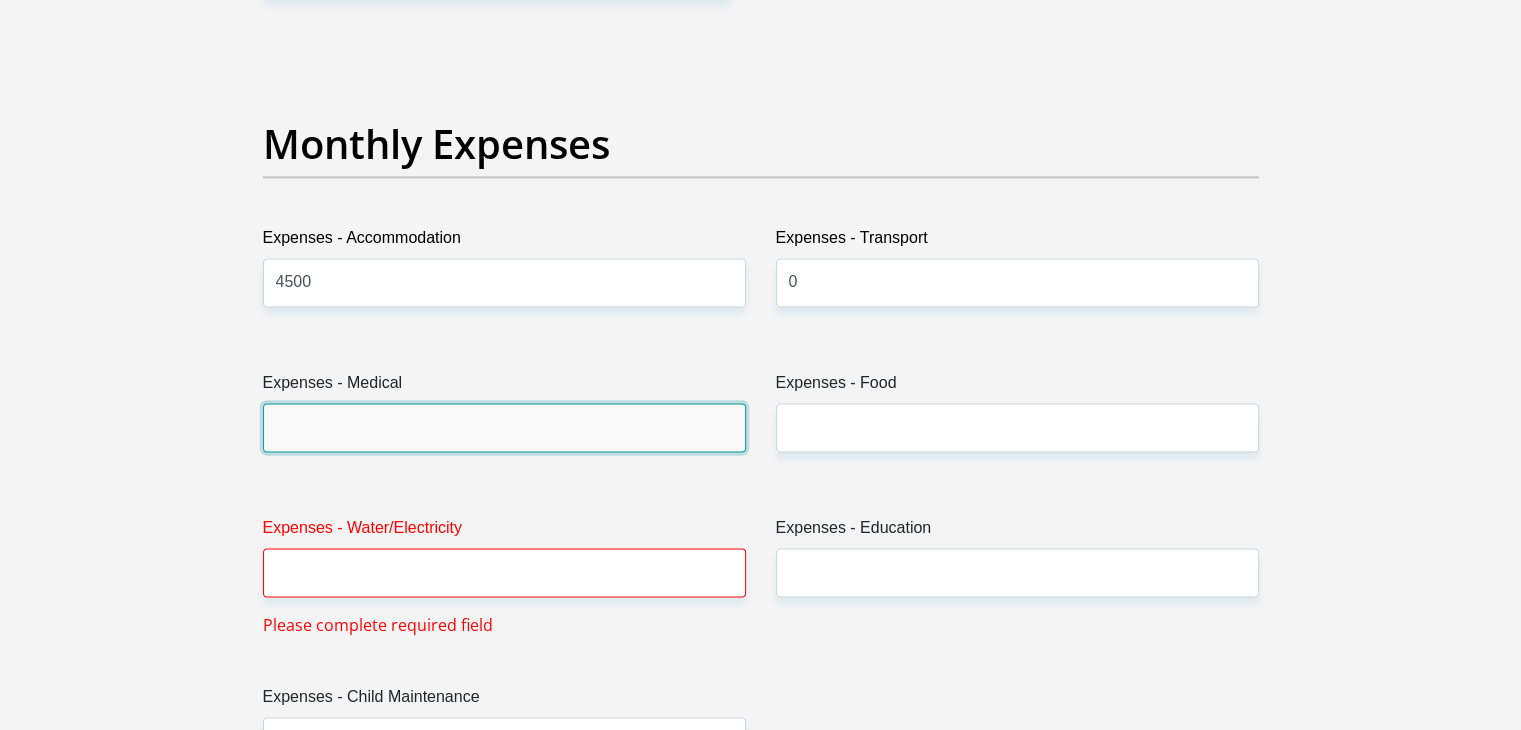 click on "Expenses - Medical" at bounding box center (504, 427) 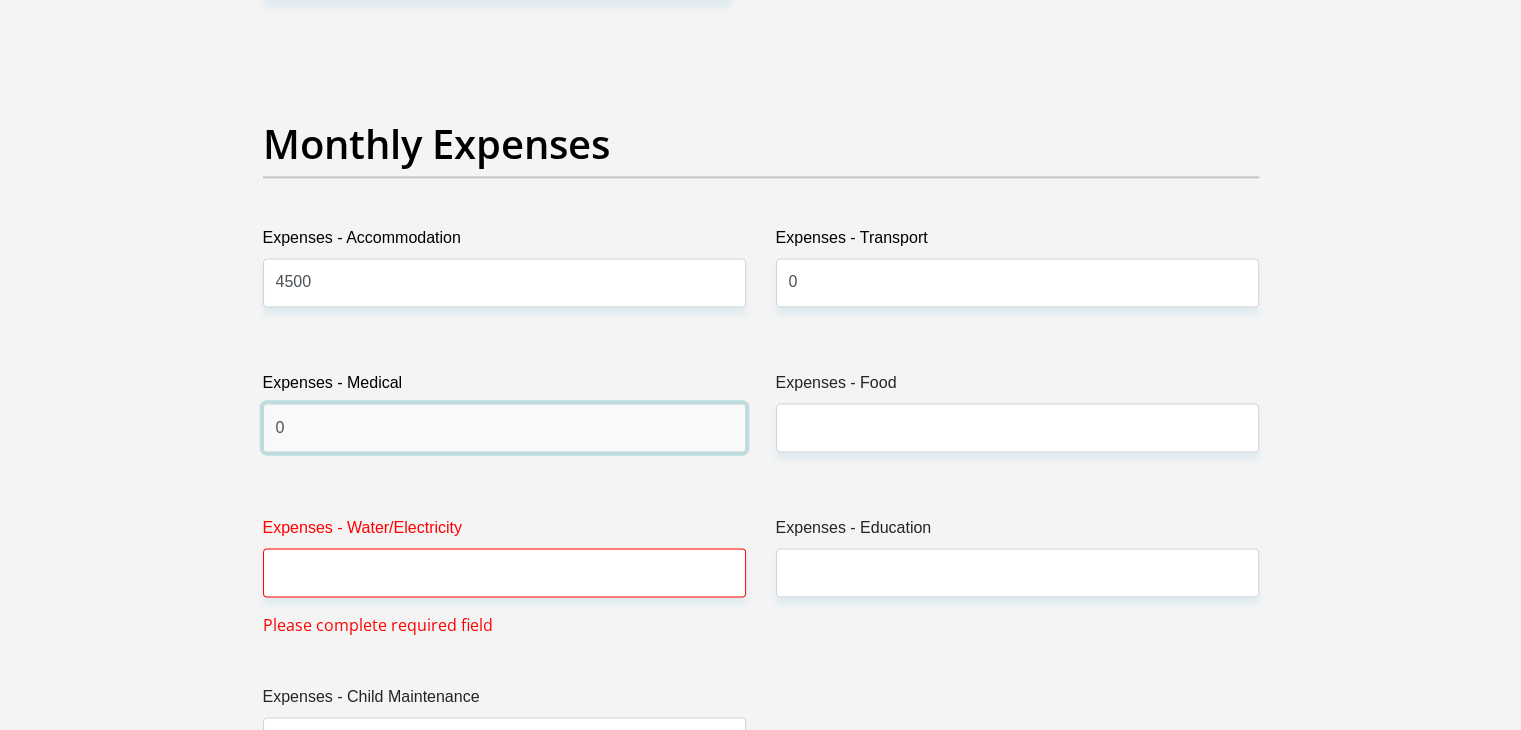 type on "0" 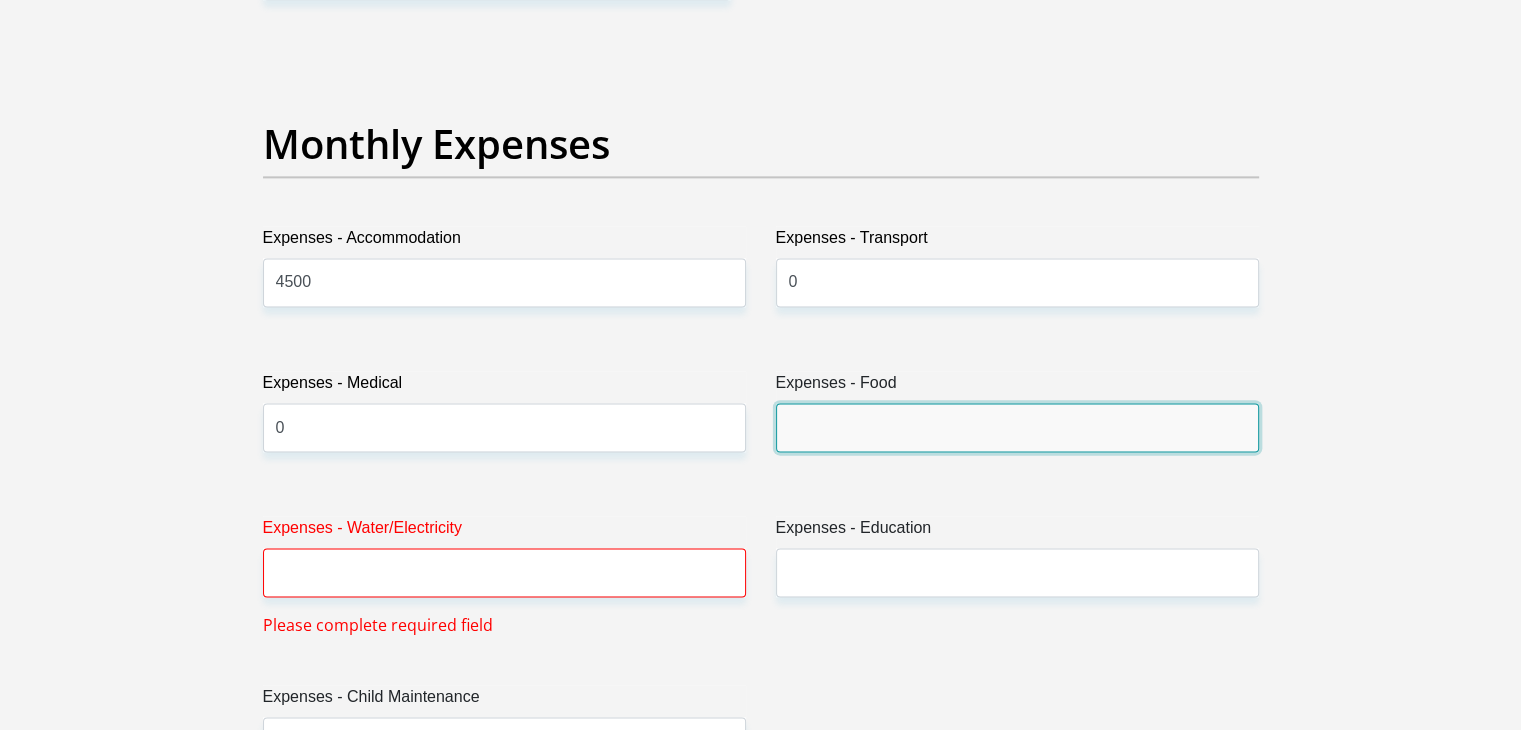click on "Expenses - Food" at bounding box center (1017, 427) 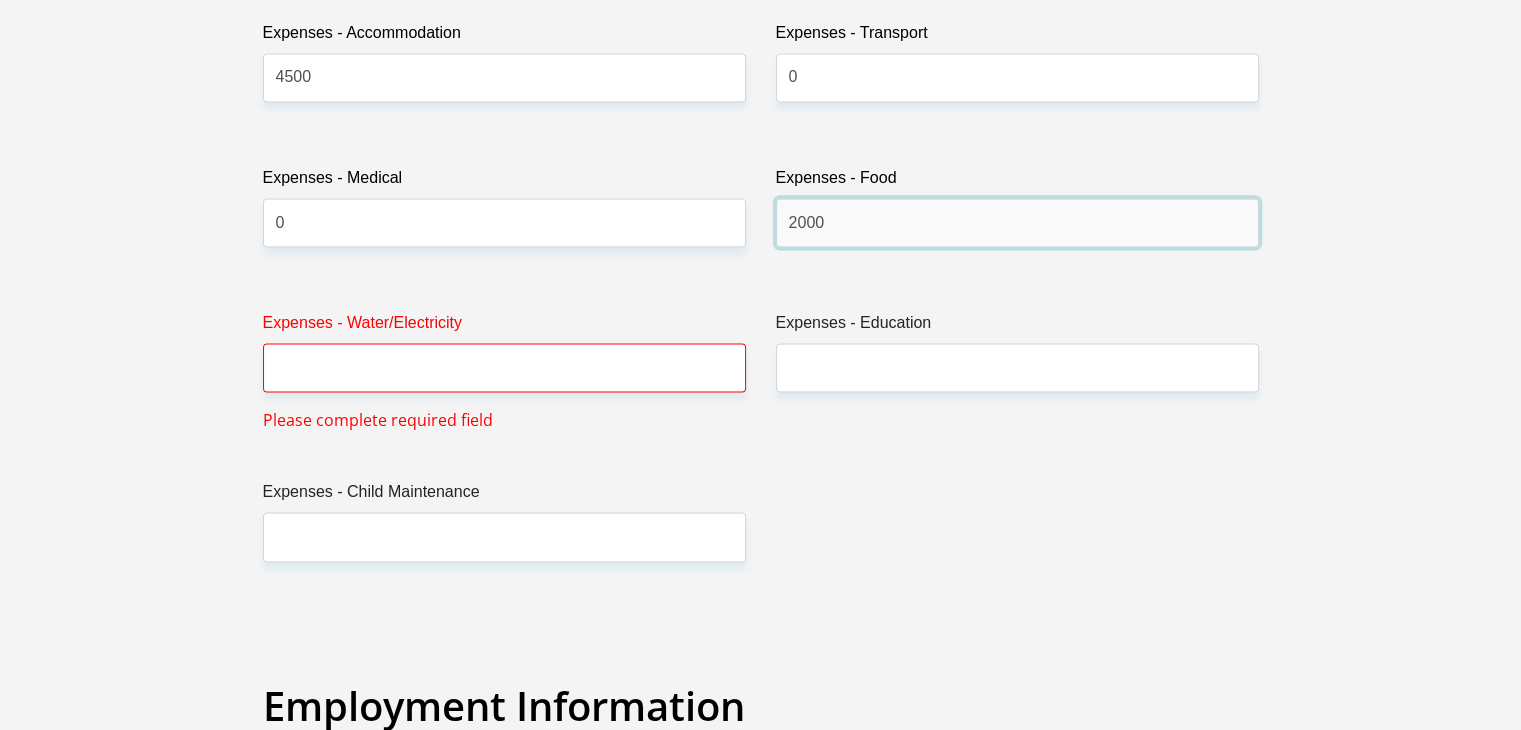 scroll, scrollTop: 2992, scrollLeft: 0, axis: vertical 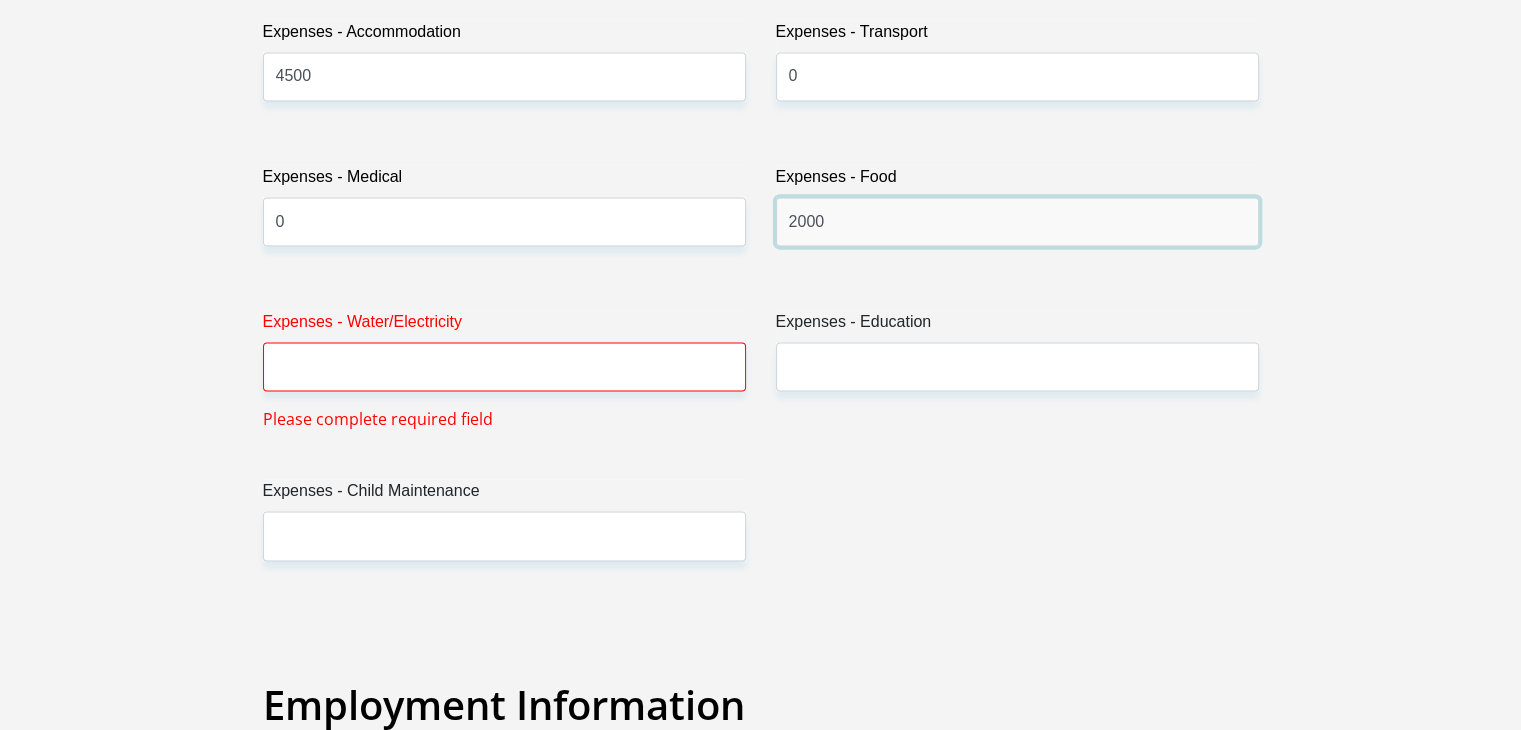 type on "2000" 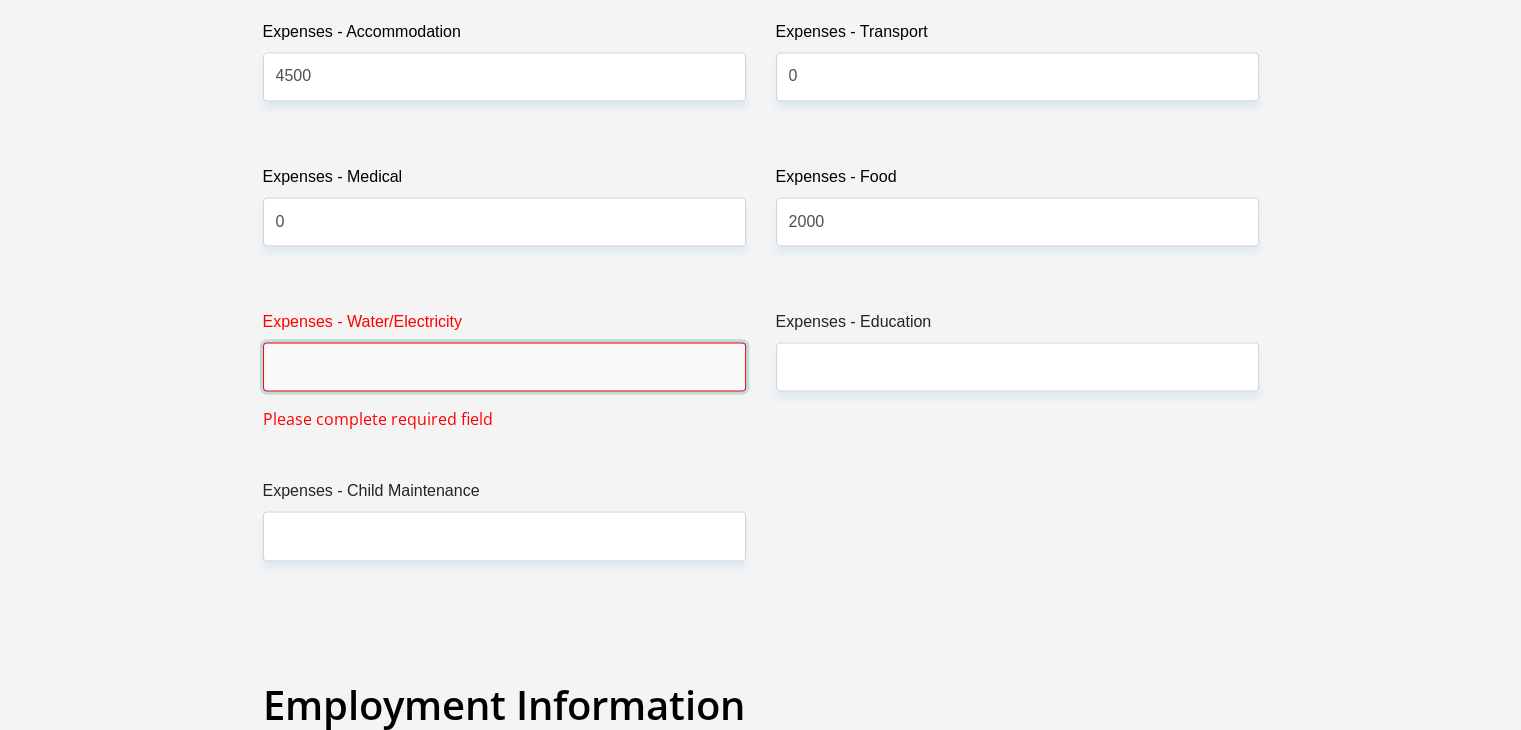 click on "Expenses - Water/Electricity" at bounding box center (504, 366) 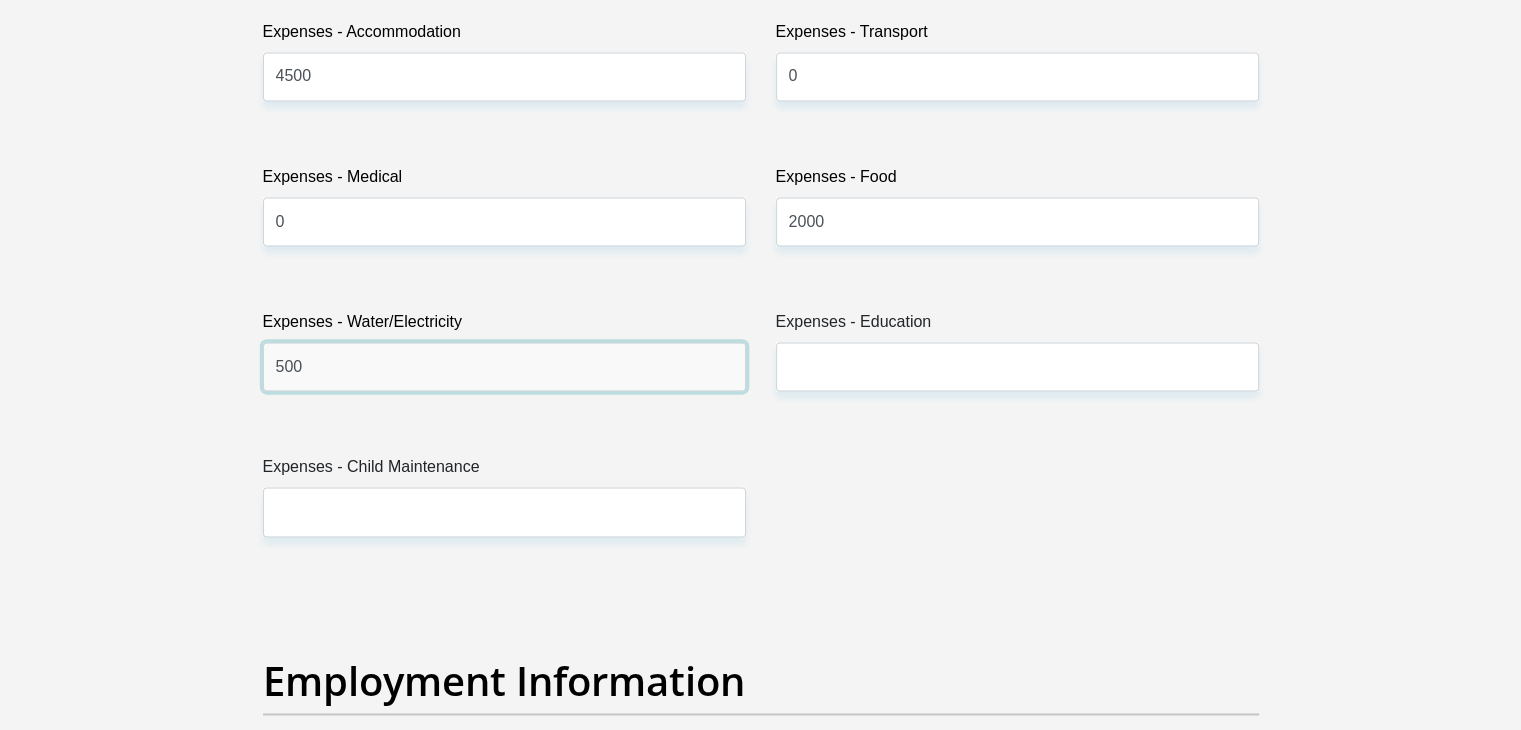 type on "500" 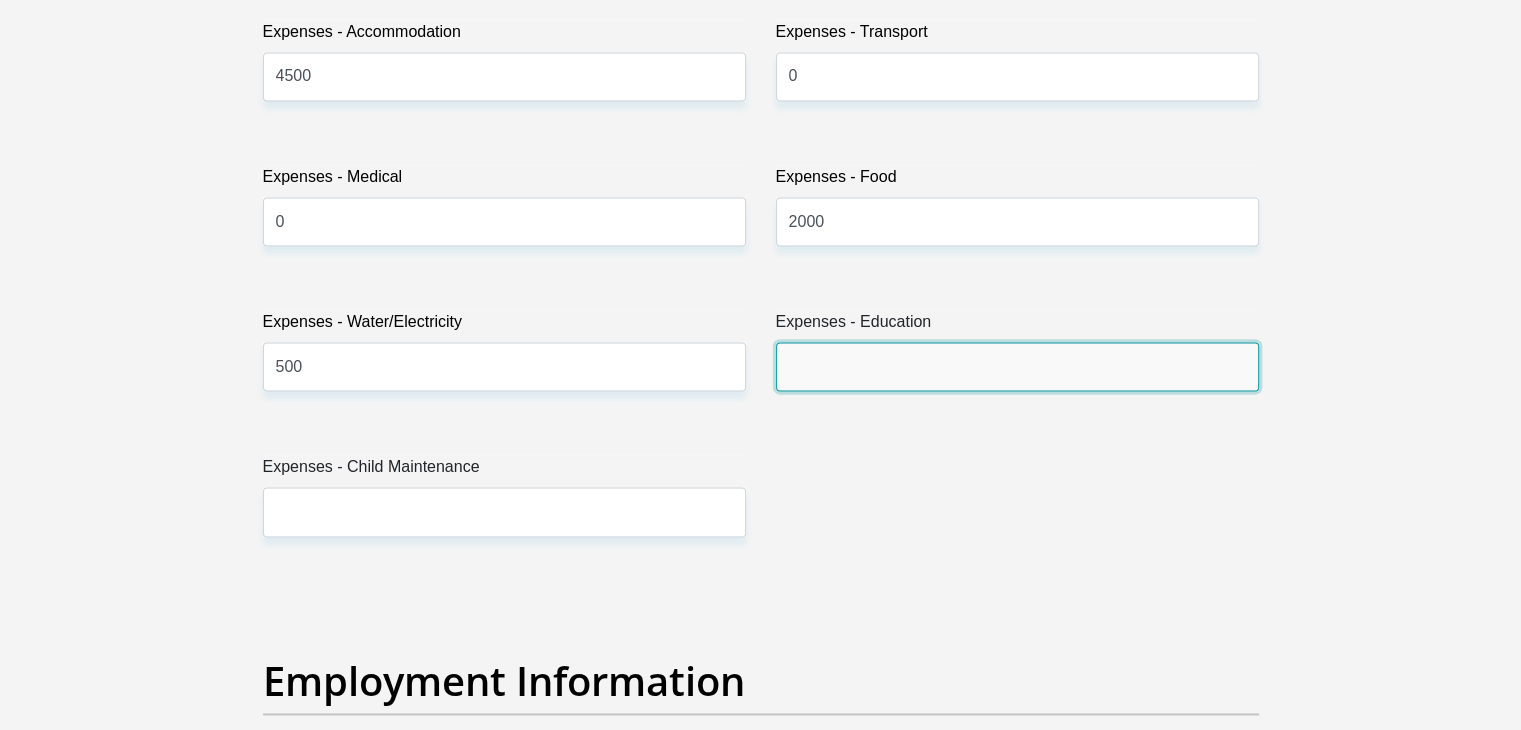 click on "Expenses - Education" at bounding box center [1017, 366] 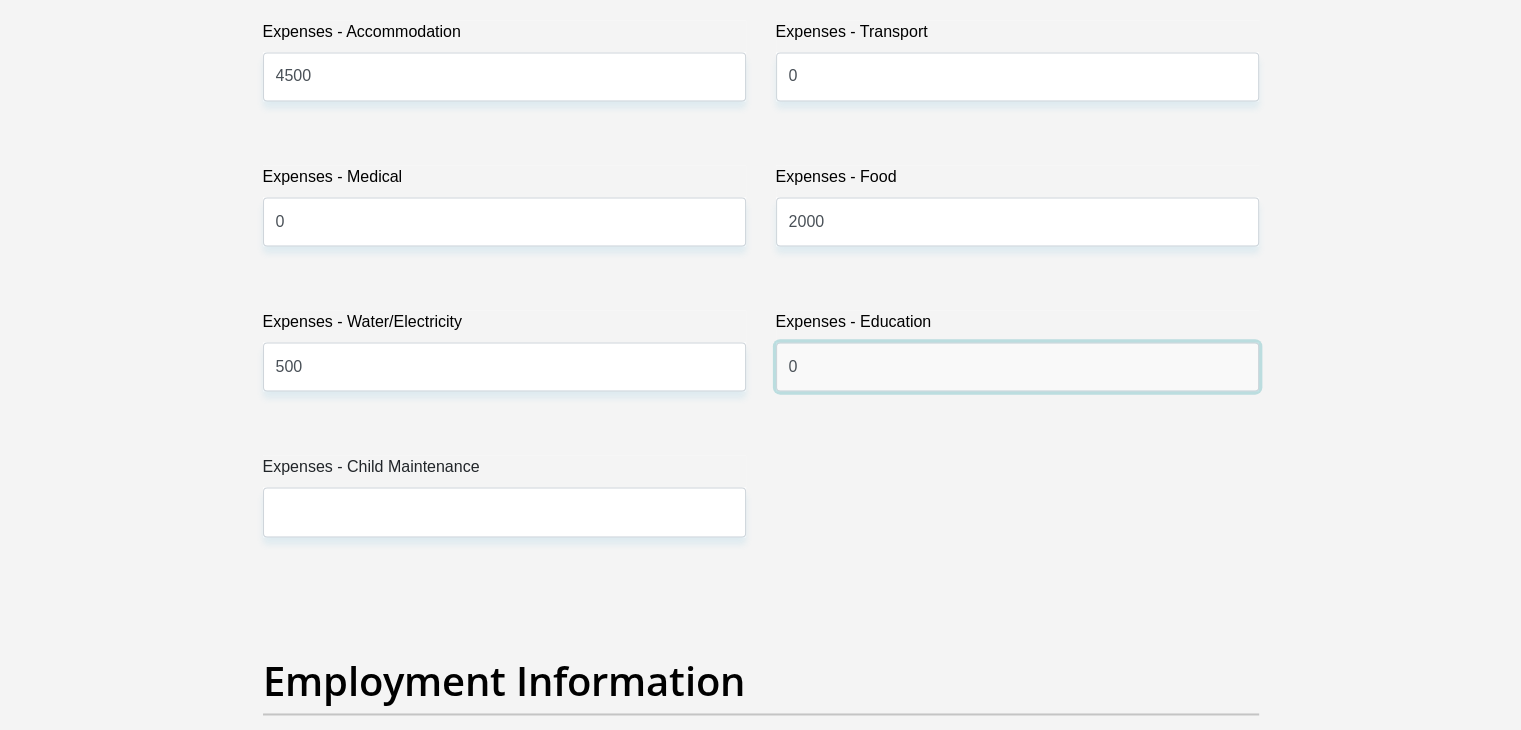 type on "0" 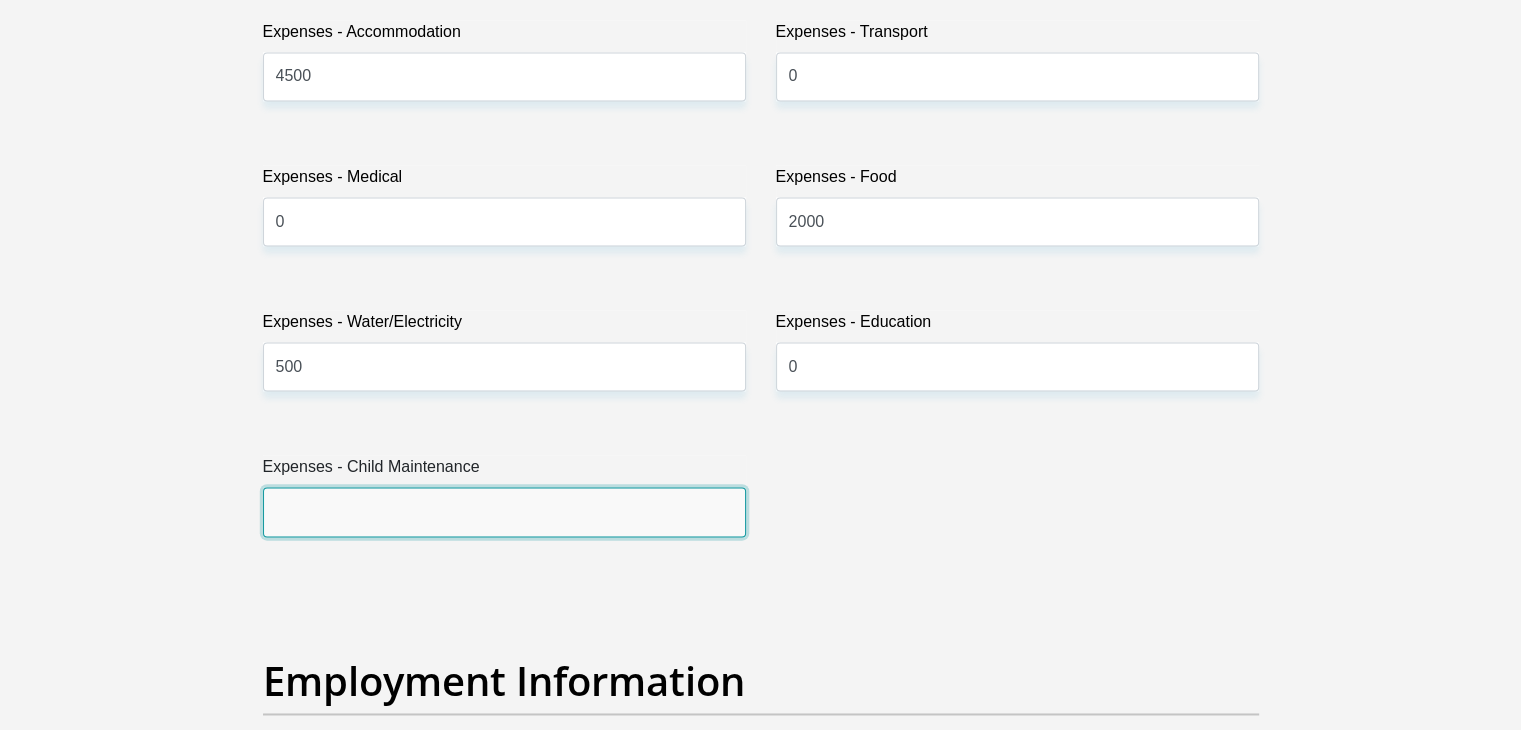 click on "Expenses - Child Maintenance" at bounding box center [504, 511] 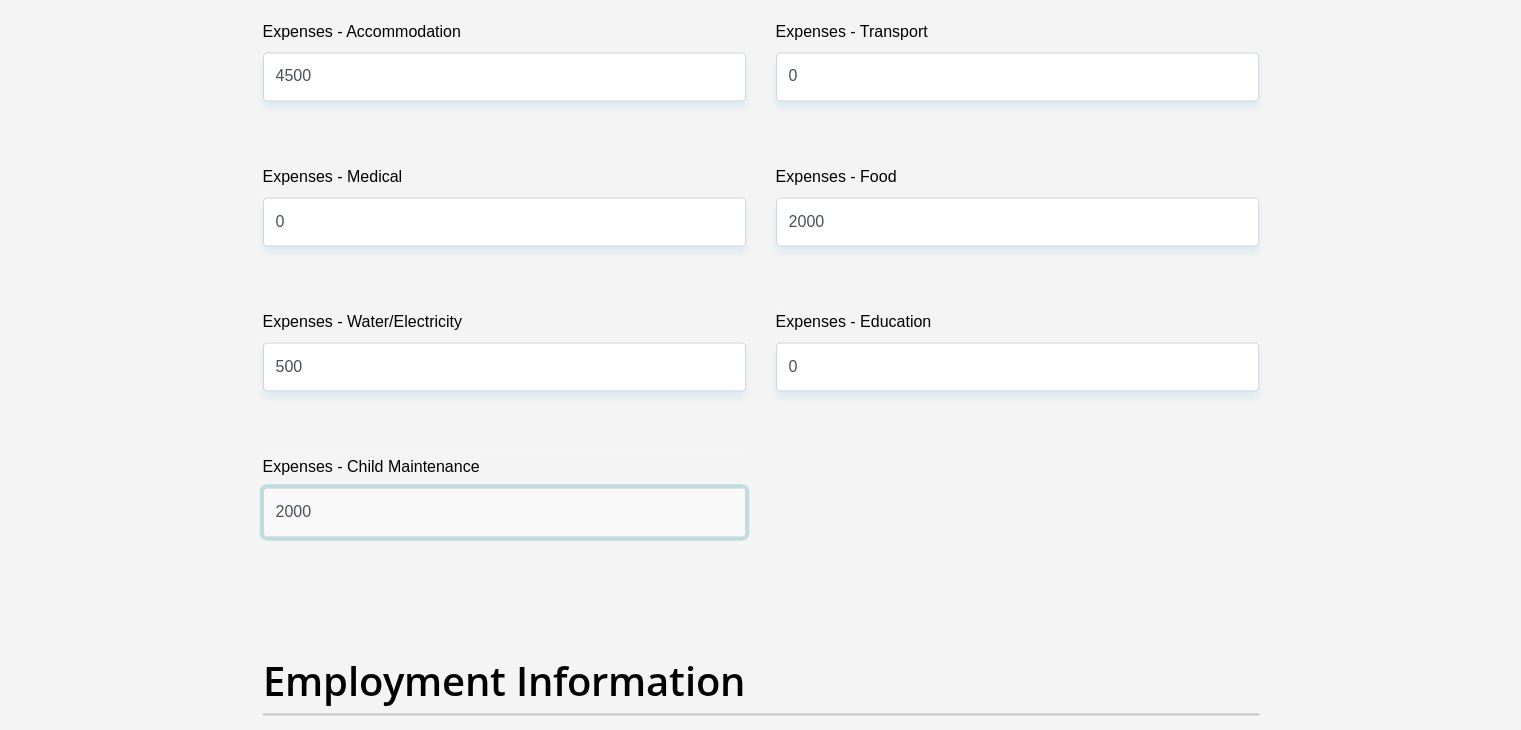click on "2000" at bounding box center (504, 511) 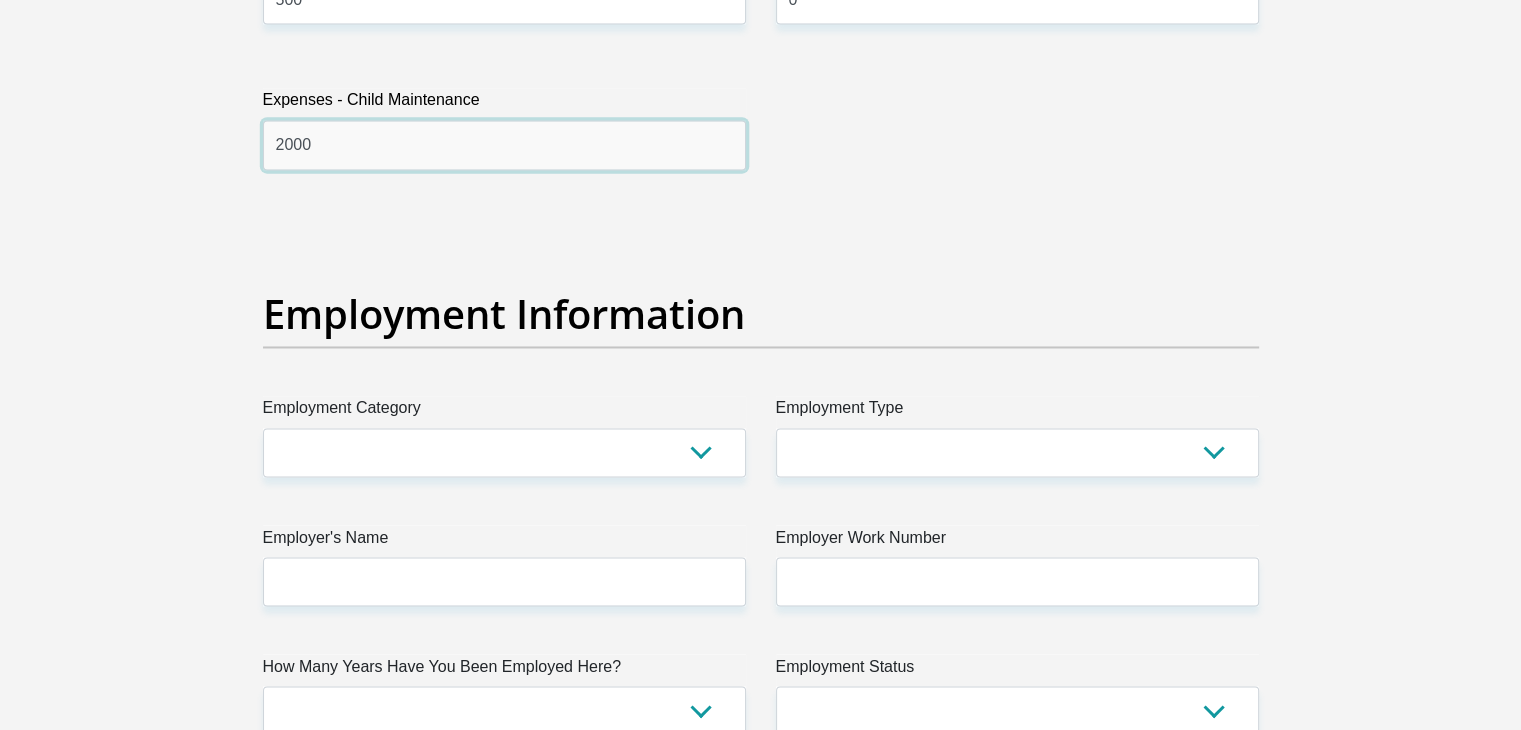 scroll, scrollTop: 3360, scrollLeft: 0, axis: vertical 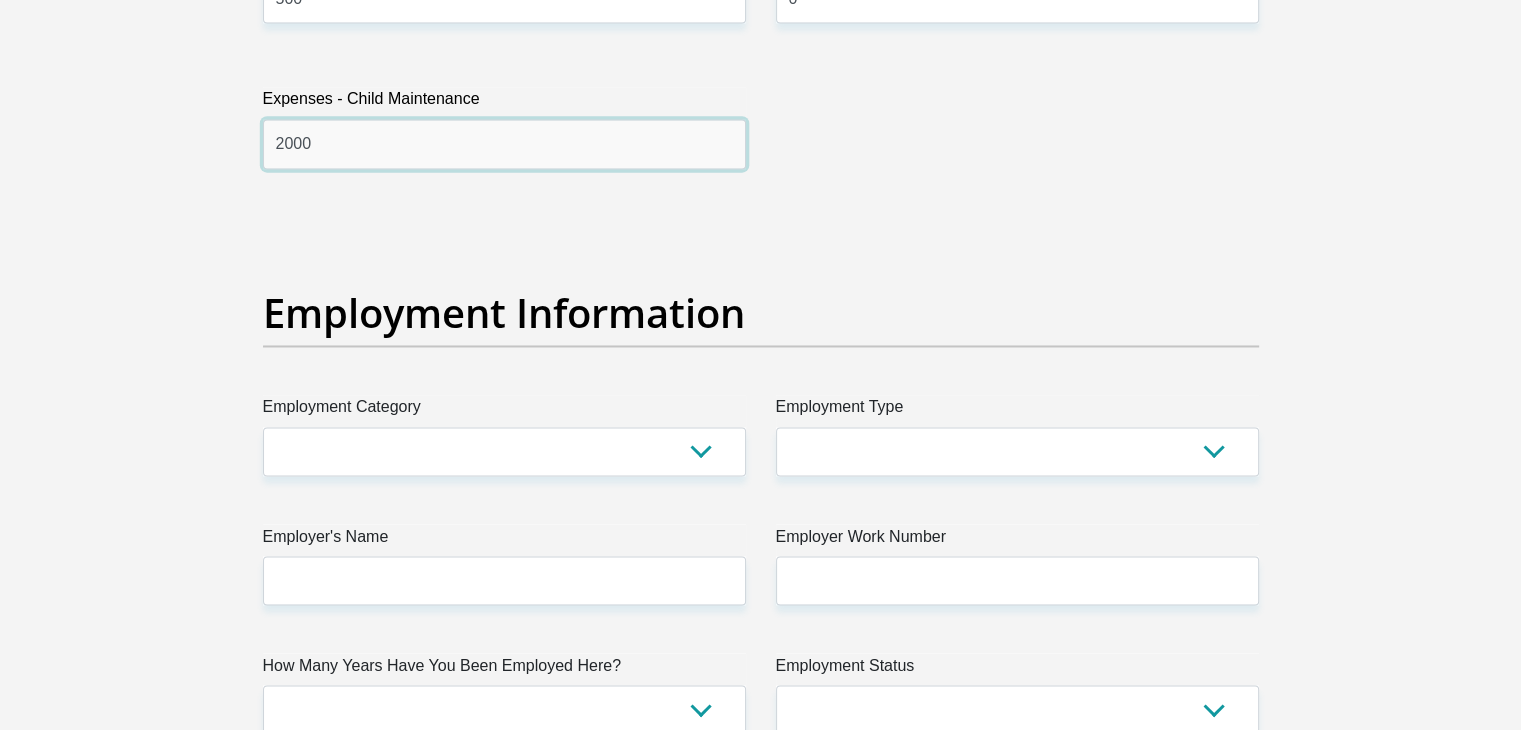type on "2000" 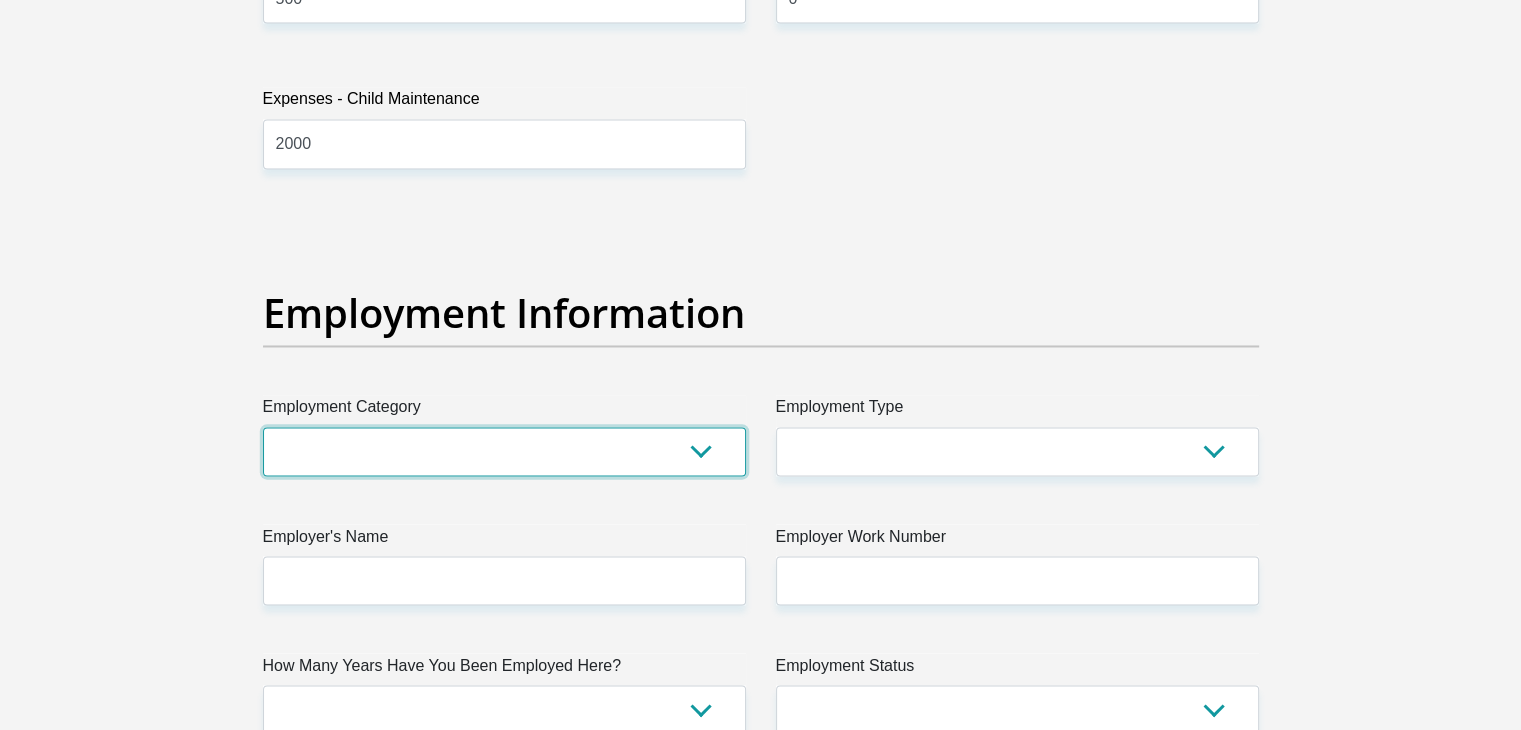 click on "AGRICULTURE
ALCOHOL & TOBACCO
CONSTRUCTION MATERIALS
METALLURGY
EQUIPMENT FOR RENEWABLE ENERGY
SPECIALIZED CONTRACTORS
CAR
GAMING (INCL. INTERNET
OTHER WHOLESALE
UNLICENSED PHARMACEUTICALS
CURRENCY EXCHANGE HOUSES
OTHER FINANCIAL INSTITUTIONS & INSURANCE
REAL ESTATE AGENTS
OIL & GAS
OTHER MATERIALS (E.G. IRON ORE)
PRECIOUS STONES & PRECIOUS METALS
POLITICAL ORGANIZATIONS
RELIGIOUS ORGANIZATIONS(NOT SECTS)
ACTI. HAVING BUSINESS DEAL WITH PUBLIC ADMINISTRATION
LAUNDROMATS" at bounding box center [504, 451] 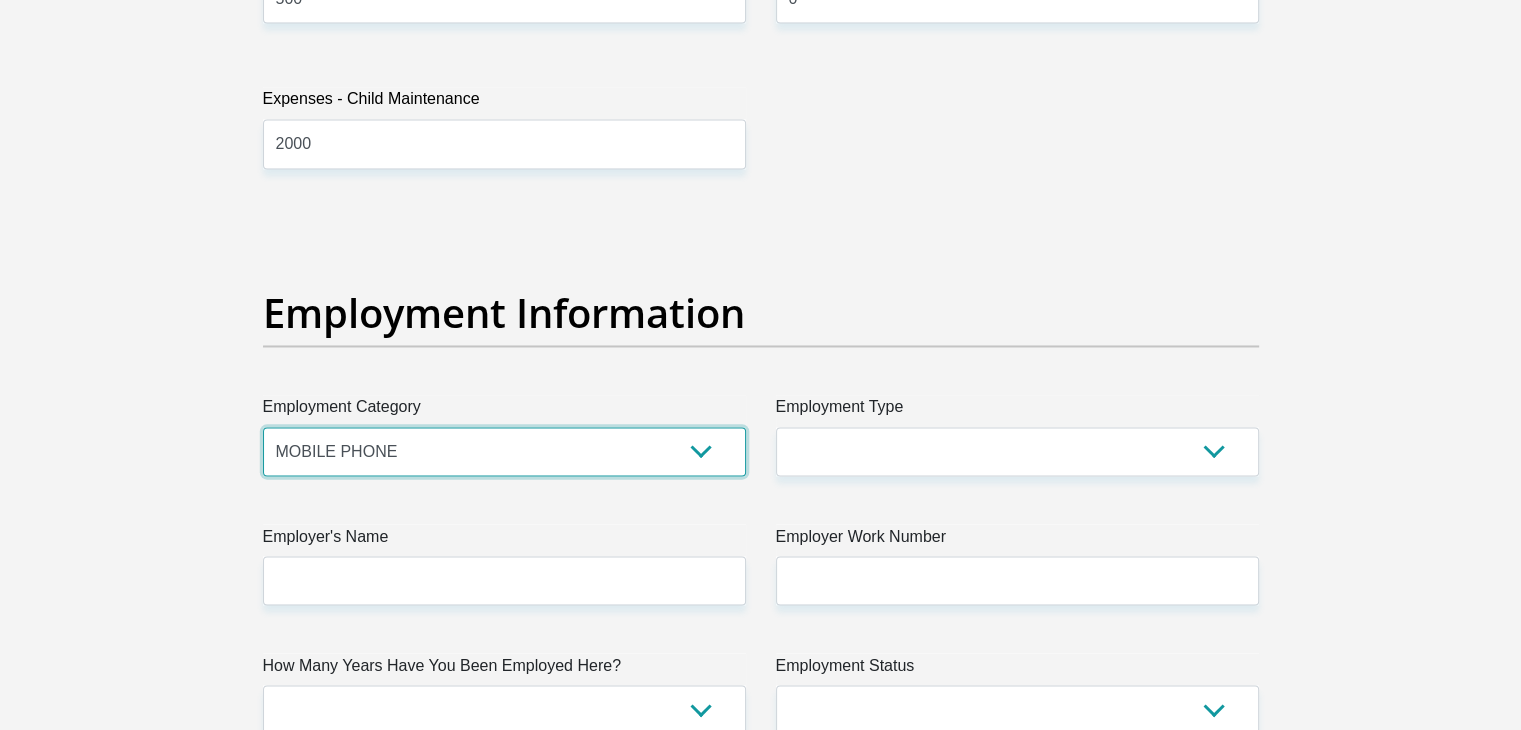 click on "AGRICULTURE
ALCOHOL & TOBACCO
CONSTRUCTION MATERIALS
METALLURGY
EQUIPMENT FOR RENEWABLE ENERGY
SPECIALIZED CONTRACTORS
CAR
GAMING (INCL. INTERNET
OTHER WHOLESALE
UNLICENSED PHARMACEUTICALS
CURRENCY EXCHANGE HOUSES
OTHER FINANCIAL INSTITUTIONS & INSURANCE
REAL ESTATE AGENTS
OIL & GAS
OTHER MATERIALS (E.G. IRON ORE)
PRECIOUS STONES & PRECIOUS METALS
POLITICAL ORGANIZATIONS
RELIGIOUS ORGANIZATIONS(NOT SECTS)
ACTI. HAVING BUSINESS DEAL WITH PUBLIC ADMINISTRATION
LAUNDROMATS" at bounding box center [504, 451] 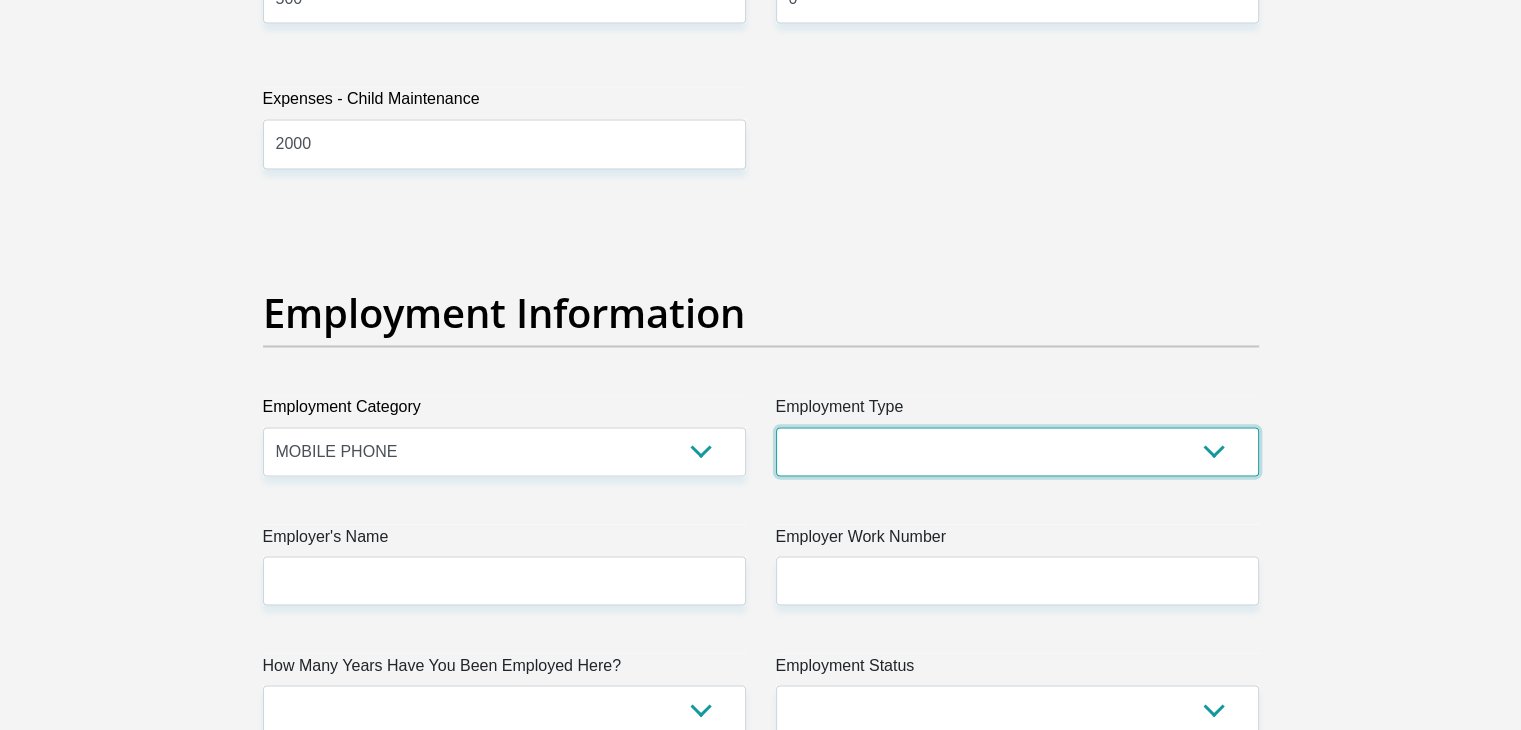 click on "College/Lecturer
Craft Seller
Creative
Driver
Executive
Farmer
Forces - Non Commissioned
Forces - Officer
Hawker
Housewife
Labourer
Licenced Professional
Manager
Miner
Non Licenced Professional
Office Staff/Clerk
Outside Worker
Pensioner
Permanent Teacher
Production/Manufacturing
Sales
Self-Employed
Semi-Professional Worker
Service Industry  Social Worker  Student" at bounding box center [1017, 451] 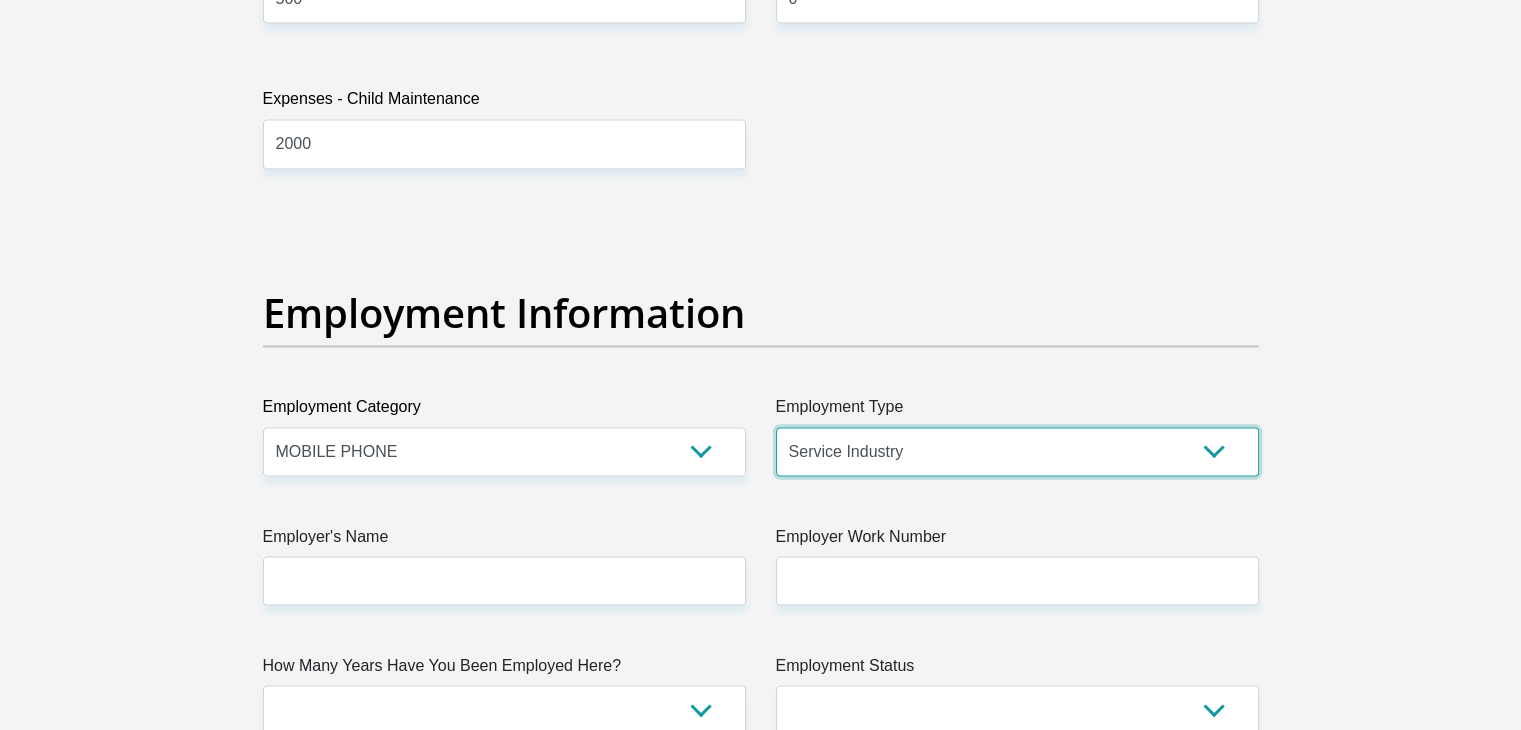 click on "College/Lecturer
Craft Seller
Creative
Driver
Executive
Farmer
Forces - Non Commissioned
Forces - Officer
Hawker
Housewife
Labourer
Licenced Professional
Manager
Miner
Non Licenced Professional
Office Staff/Clerk
Outside Worker
Pensioner
Permanent Teacher
Production/Manufacturing
Sales
Self-Employed
Semi-Professional Worker
Service Industry  Social Worker  Student" at bounding box center [1017, 451] 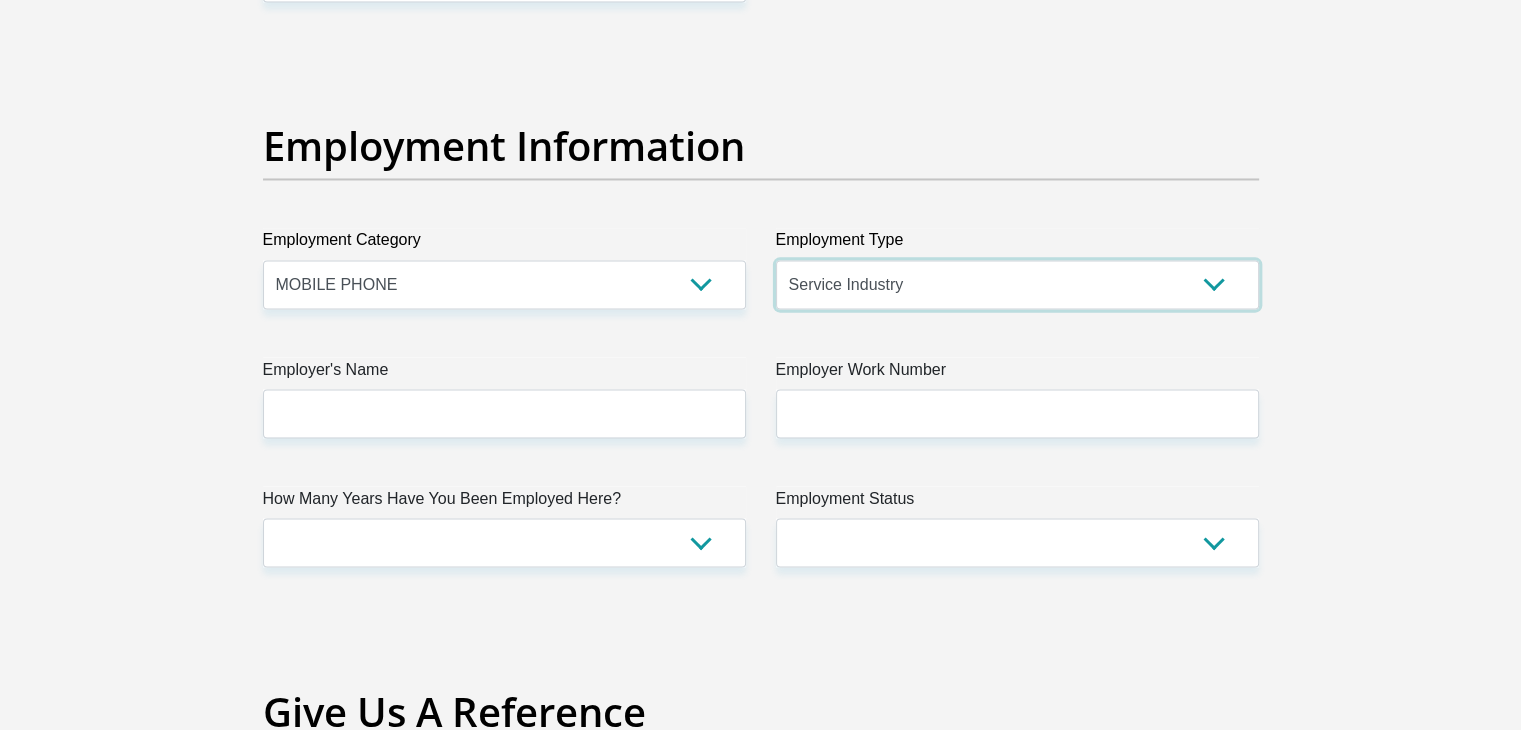 scroll, scrollTop: 3532, scrollLeft: 0, axis: vertical 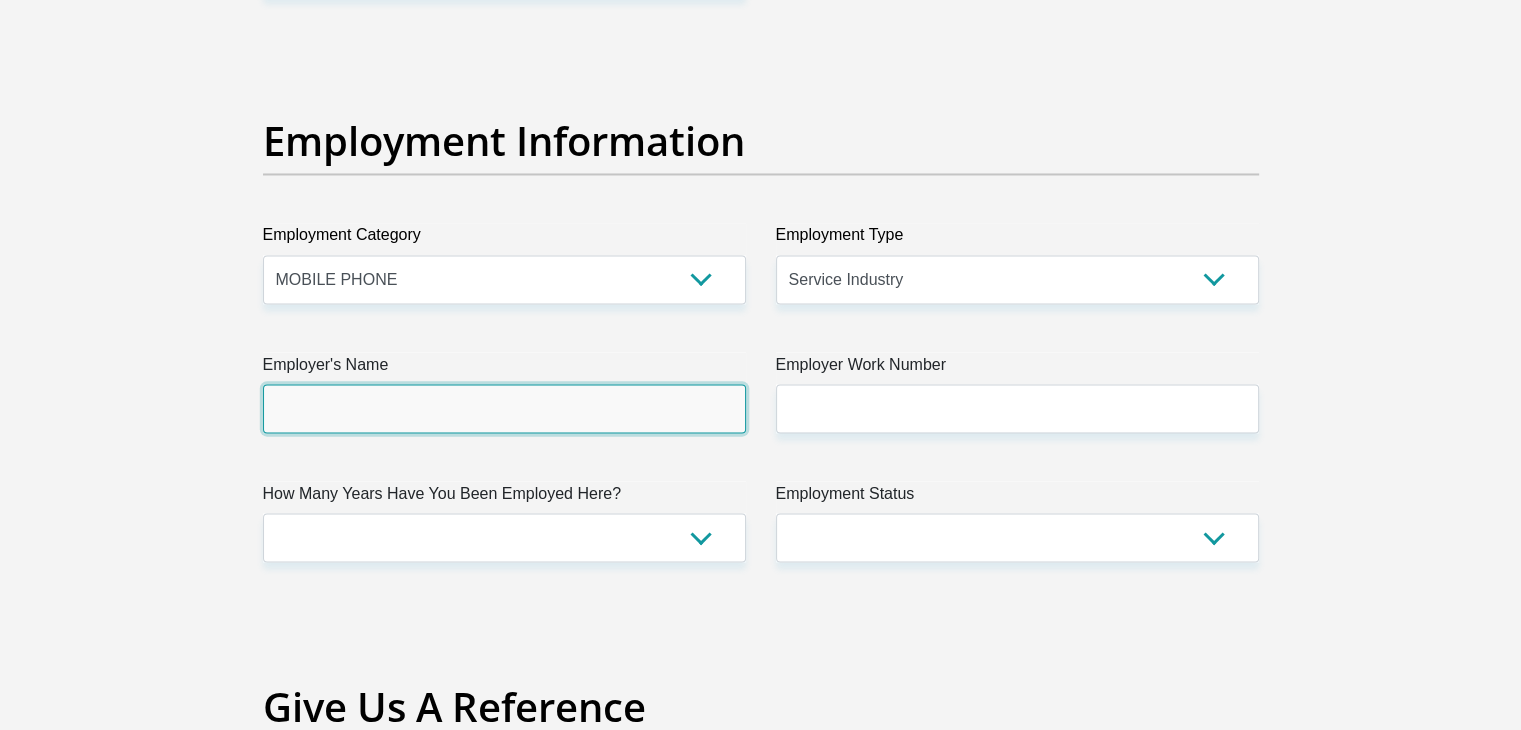 click on "Employer's Name" at bounding box center [504, 408] 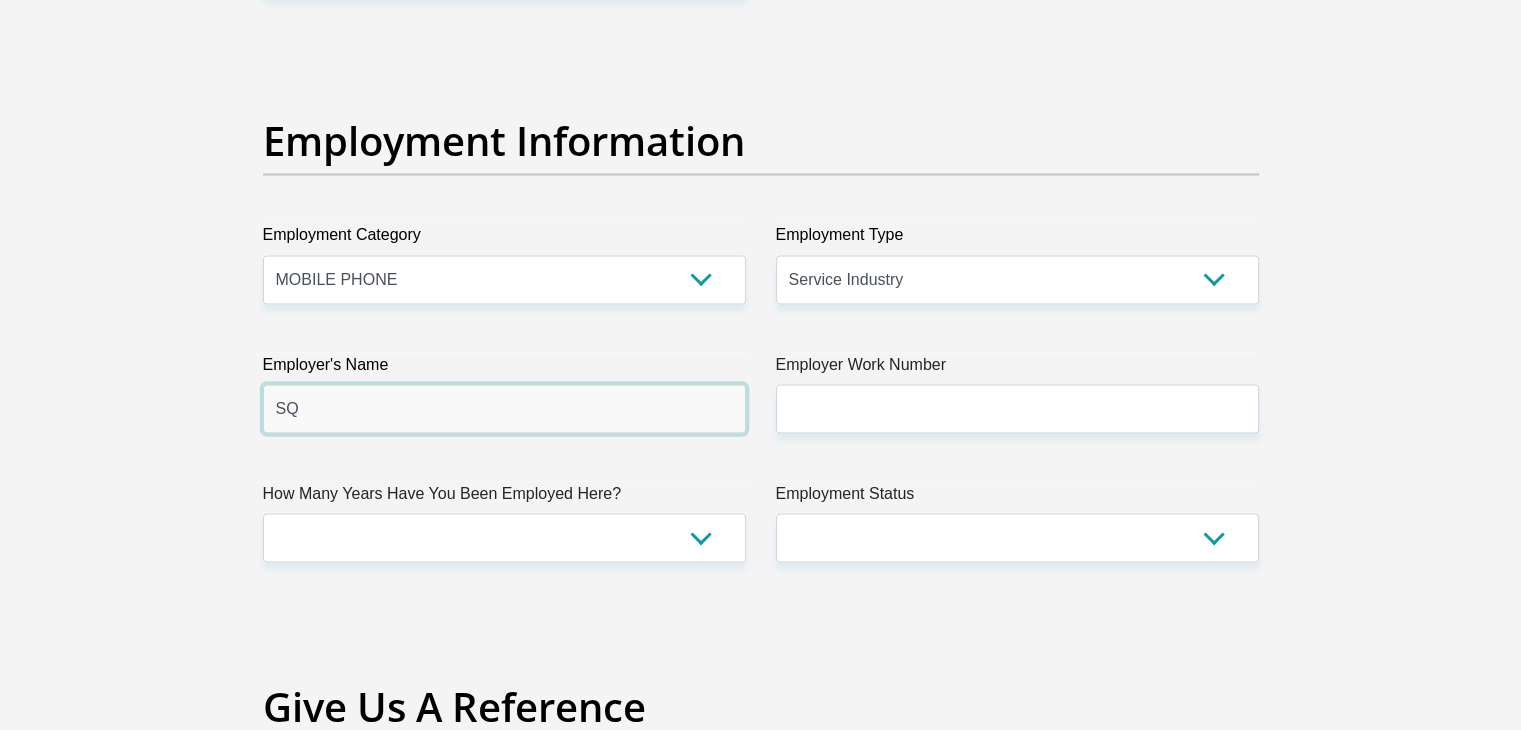 type on "SQ" 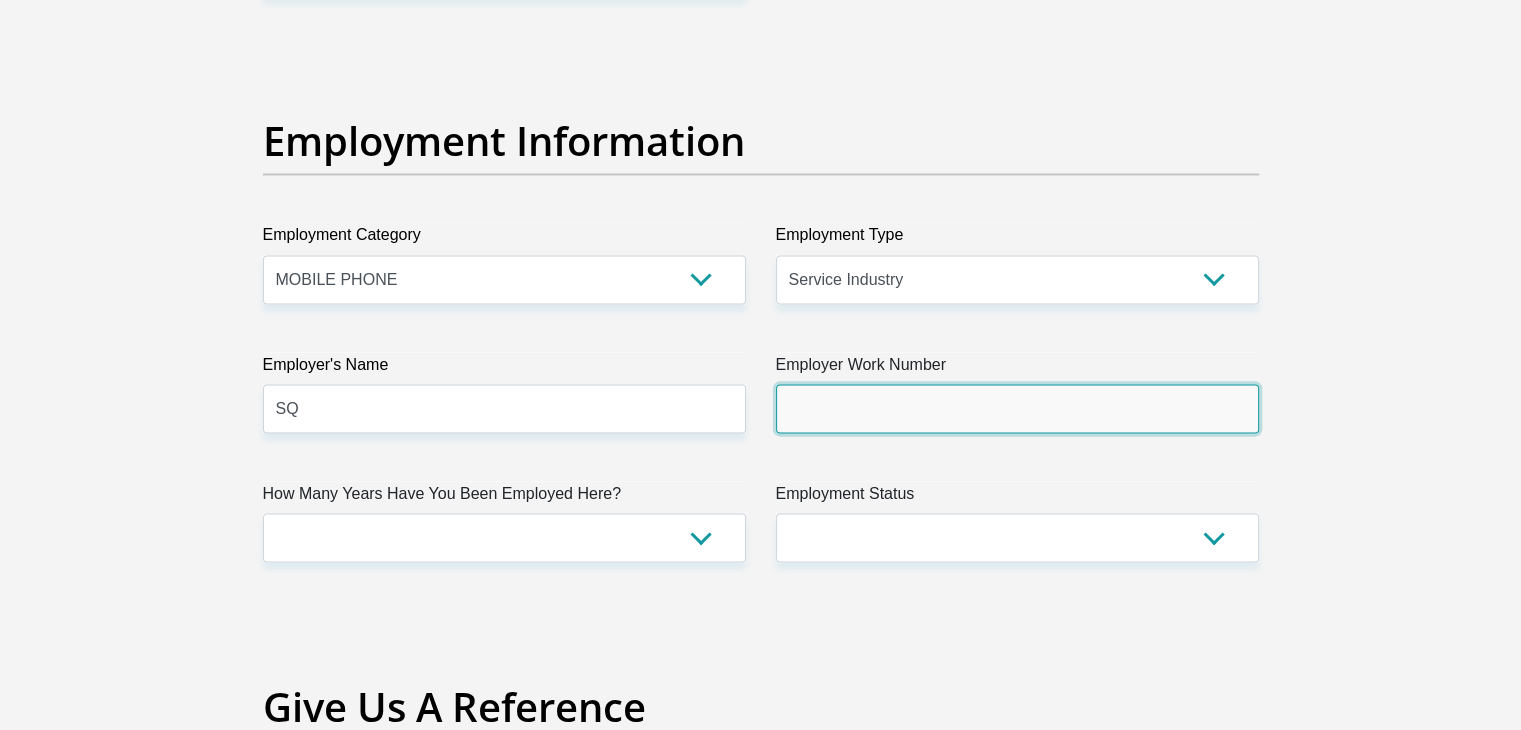 click on "Employer Work Number" at bounding box center (1017, 408) 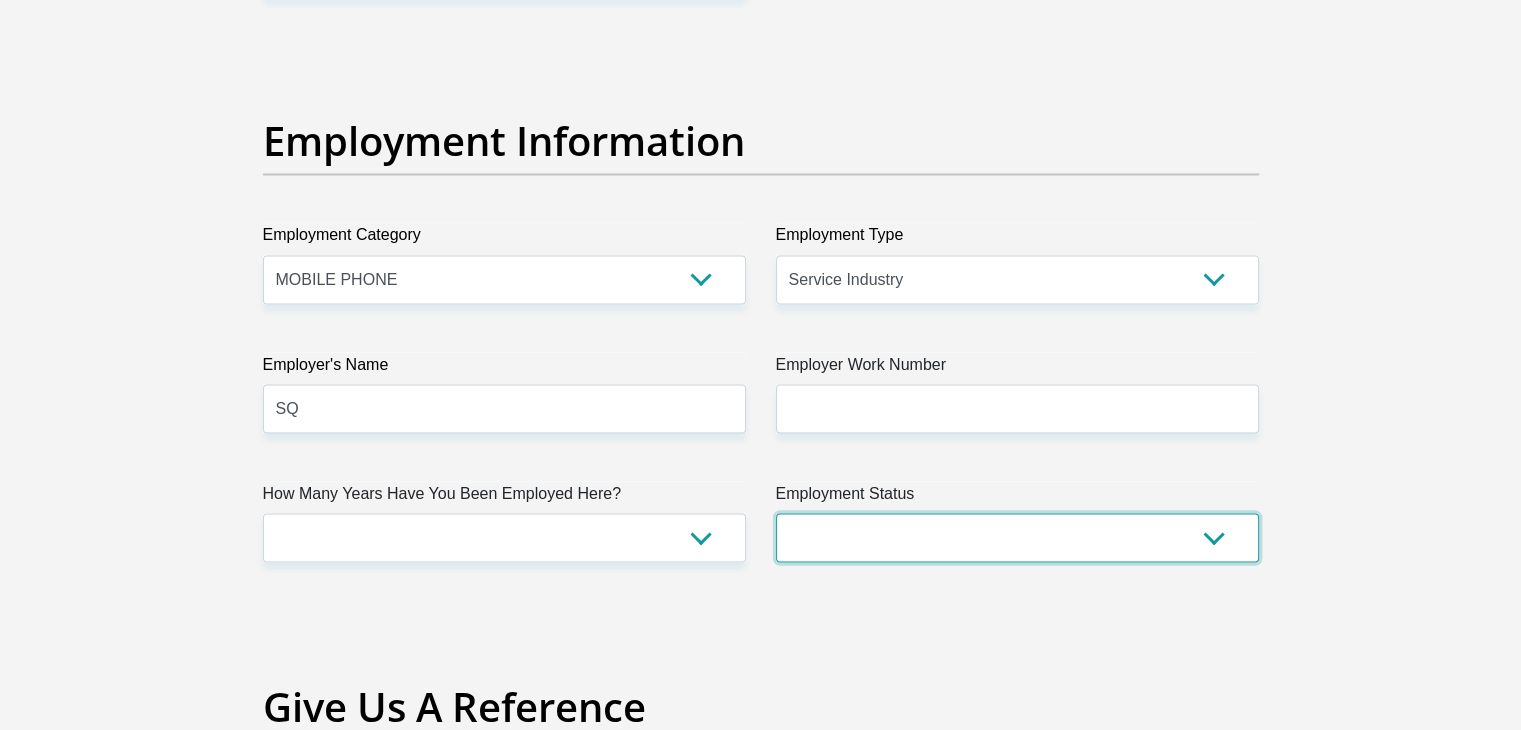 click on "Permanent/Full-time
Part-time/Casual
Contract Worker
Self-Employed
Housewife
Retired
Student
Medically Boarded
Disability
Unemployed" at bounding box center [1017, 537] 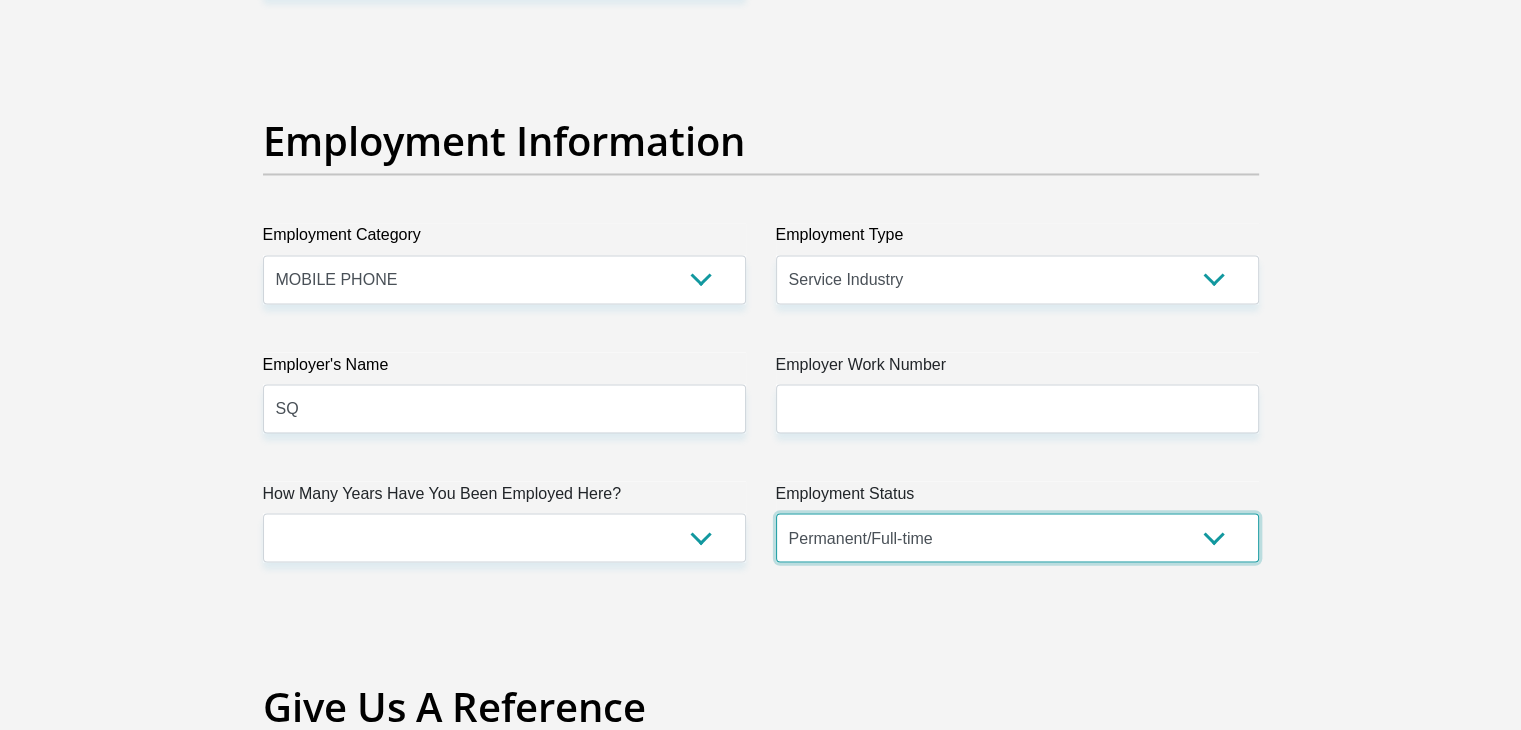 click on "Permanent/Full-time
Part-time/Casual
Contract Worker
Self-Employed
Housewife
Retired
Student
Medically Boarded
Disability
Unemployed" at bounding box center (1017, 537) 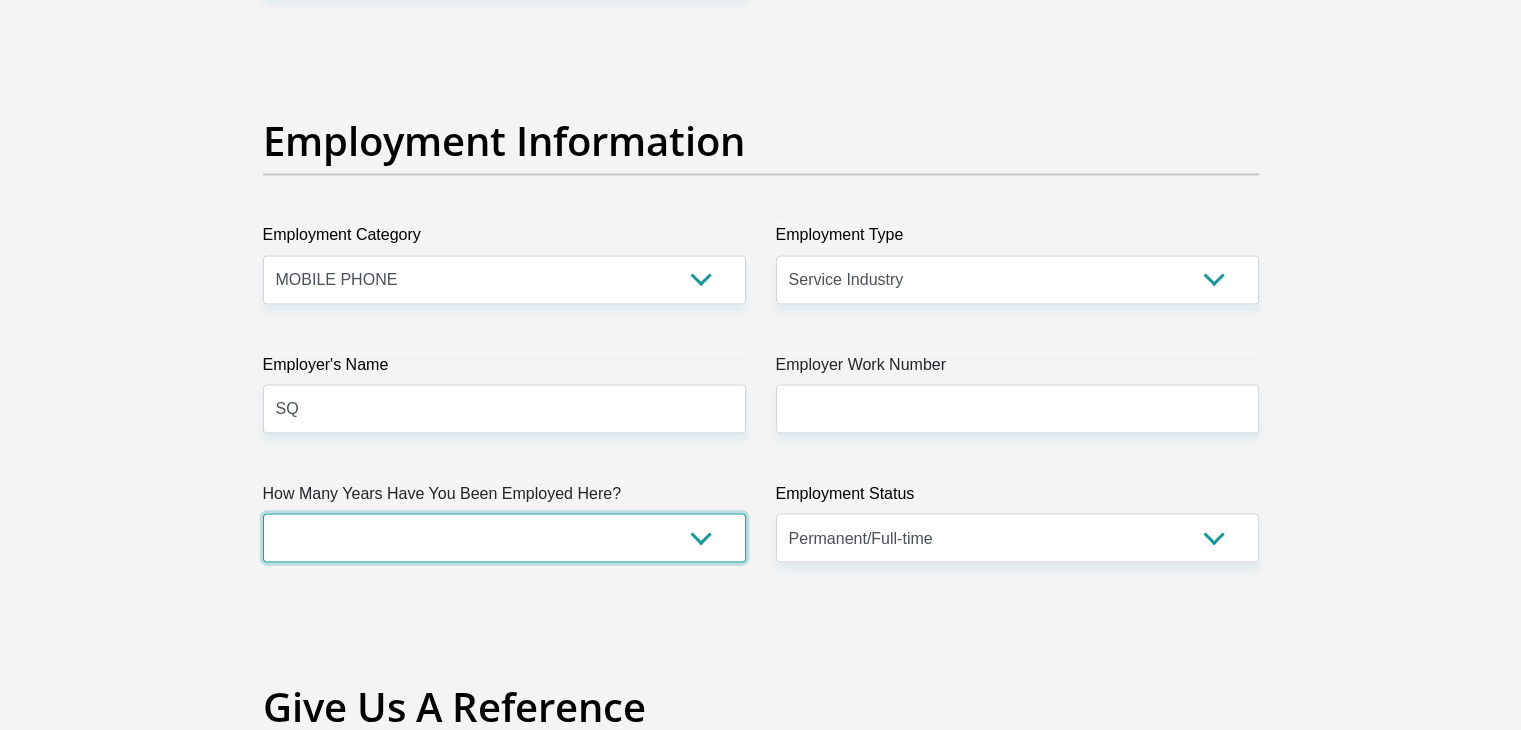 click on "less than 1 year
1-3 years
3-5 years
5+ years" at bounding box center [504, 537] 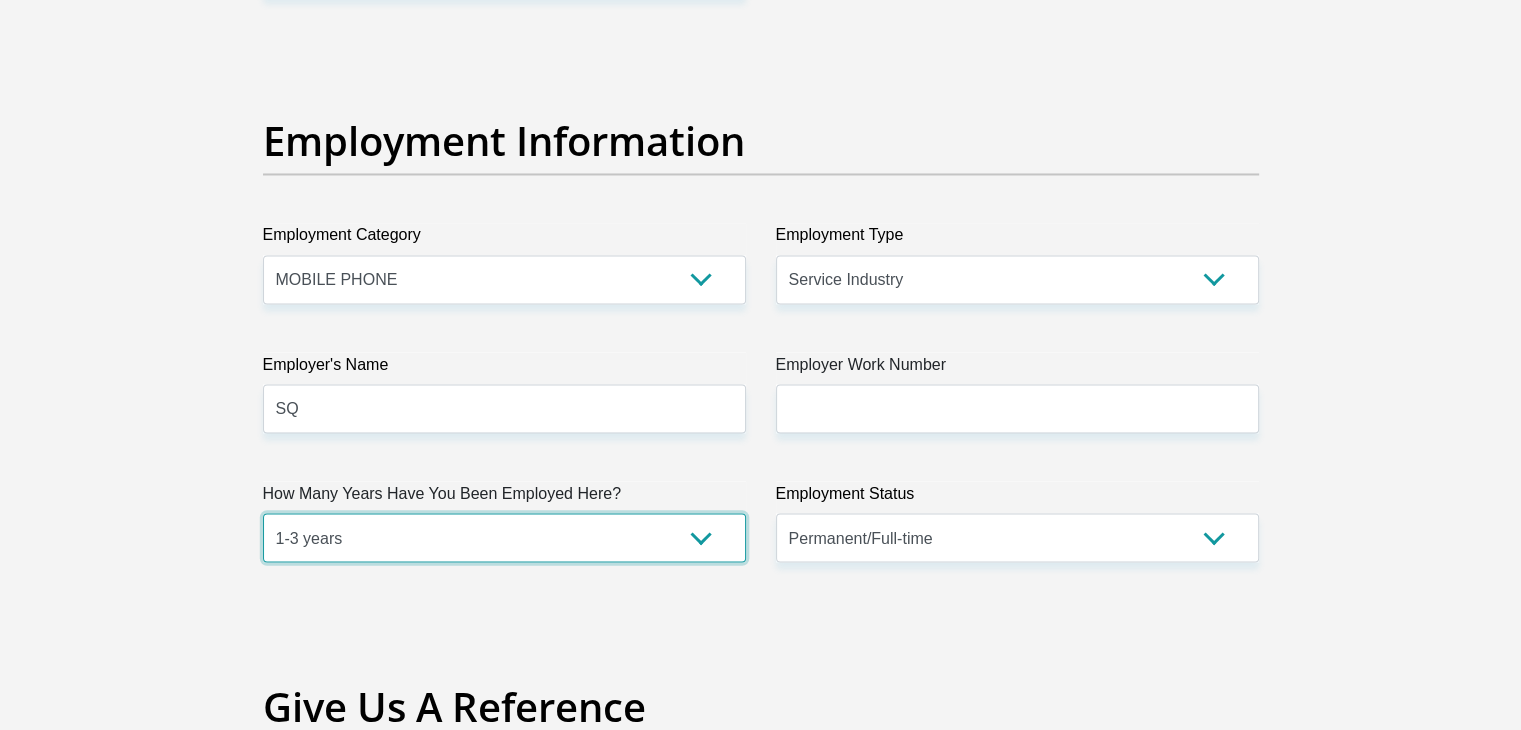 click on "less than 1 year
1-3 years
3-5 years
5+ years" at bounding box center [504, 537] 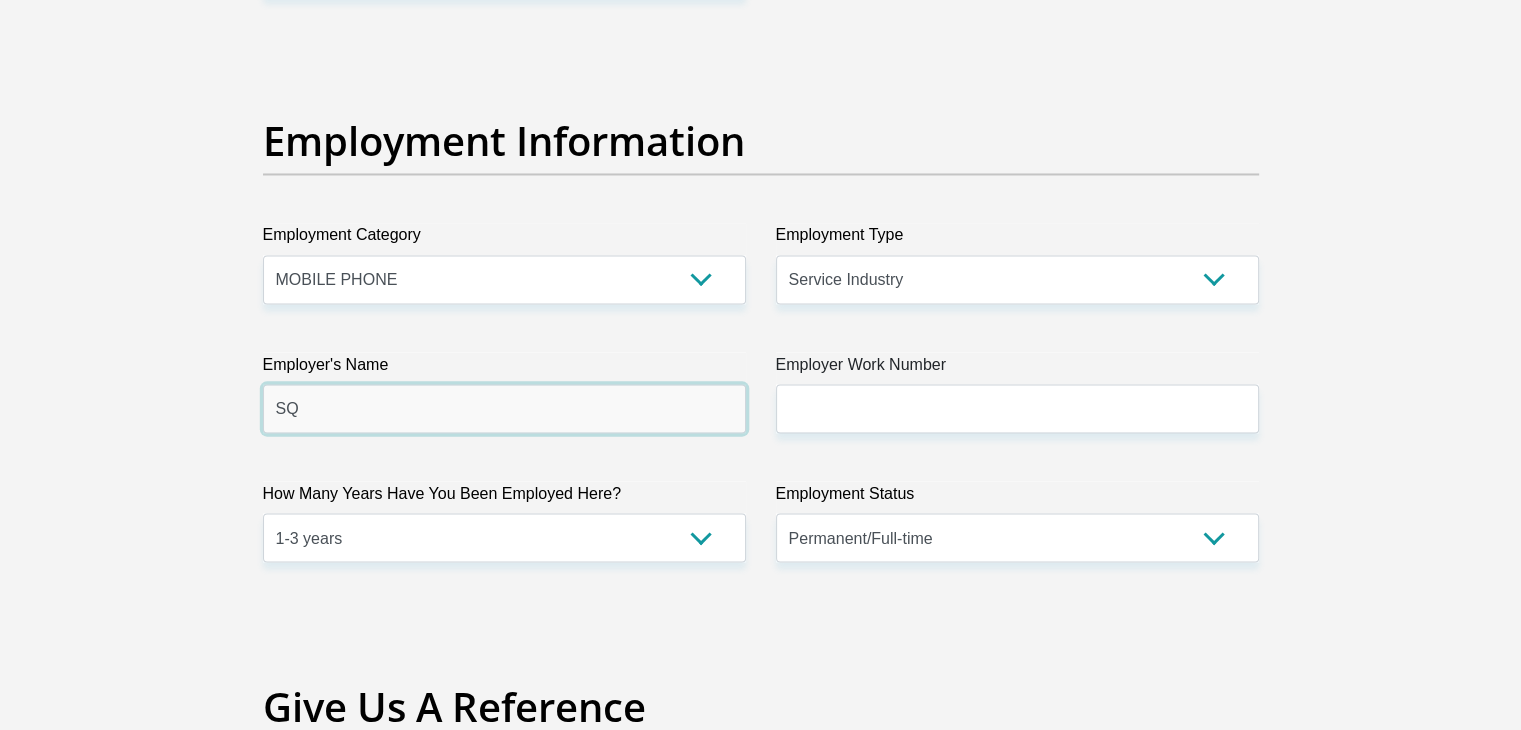 click on "SQ" at bounding box center [504, 408] 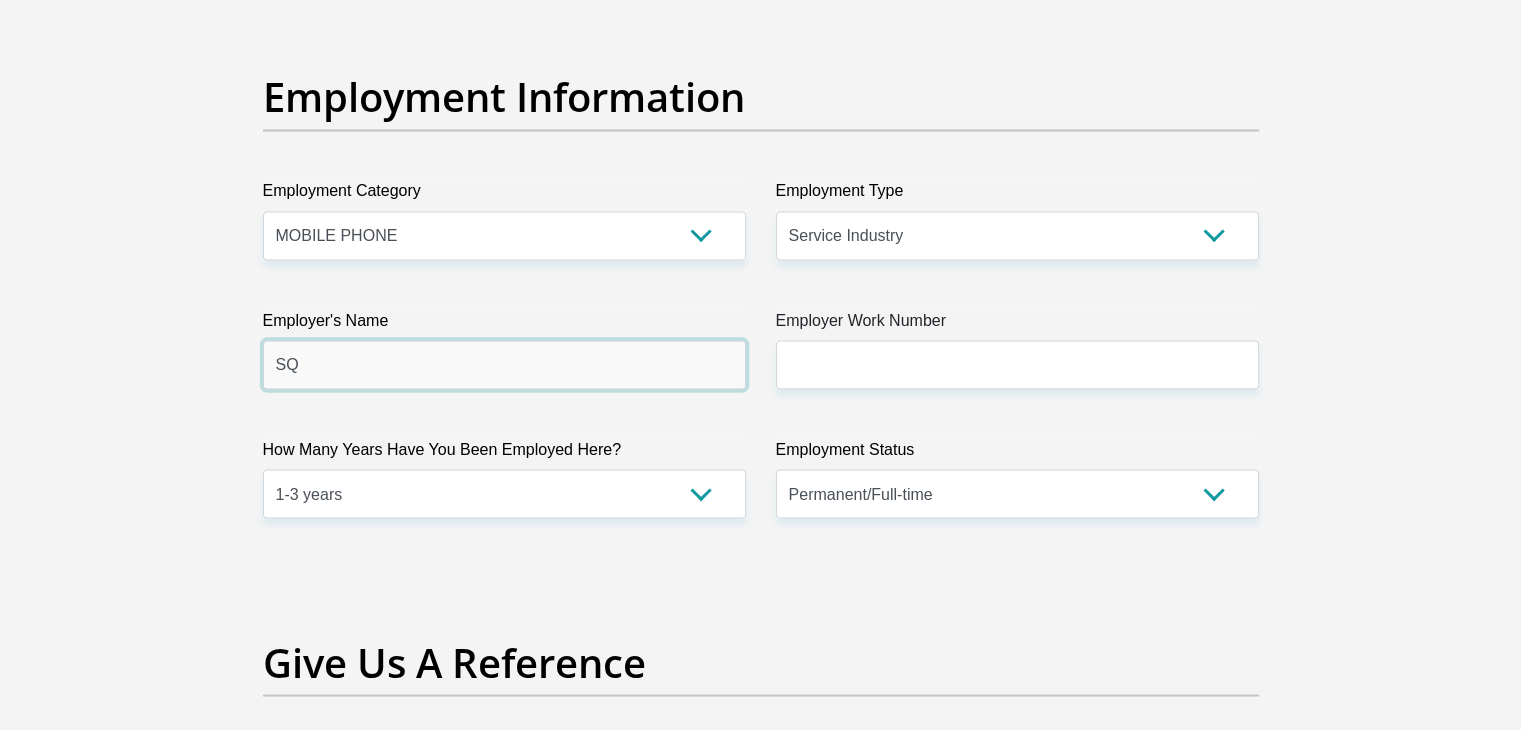 scroll, scrollTop: 3574, scrollLeft: 0, axis: vertical 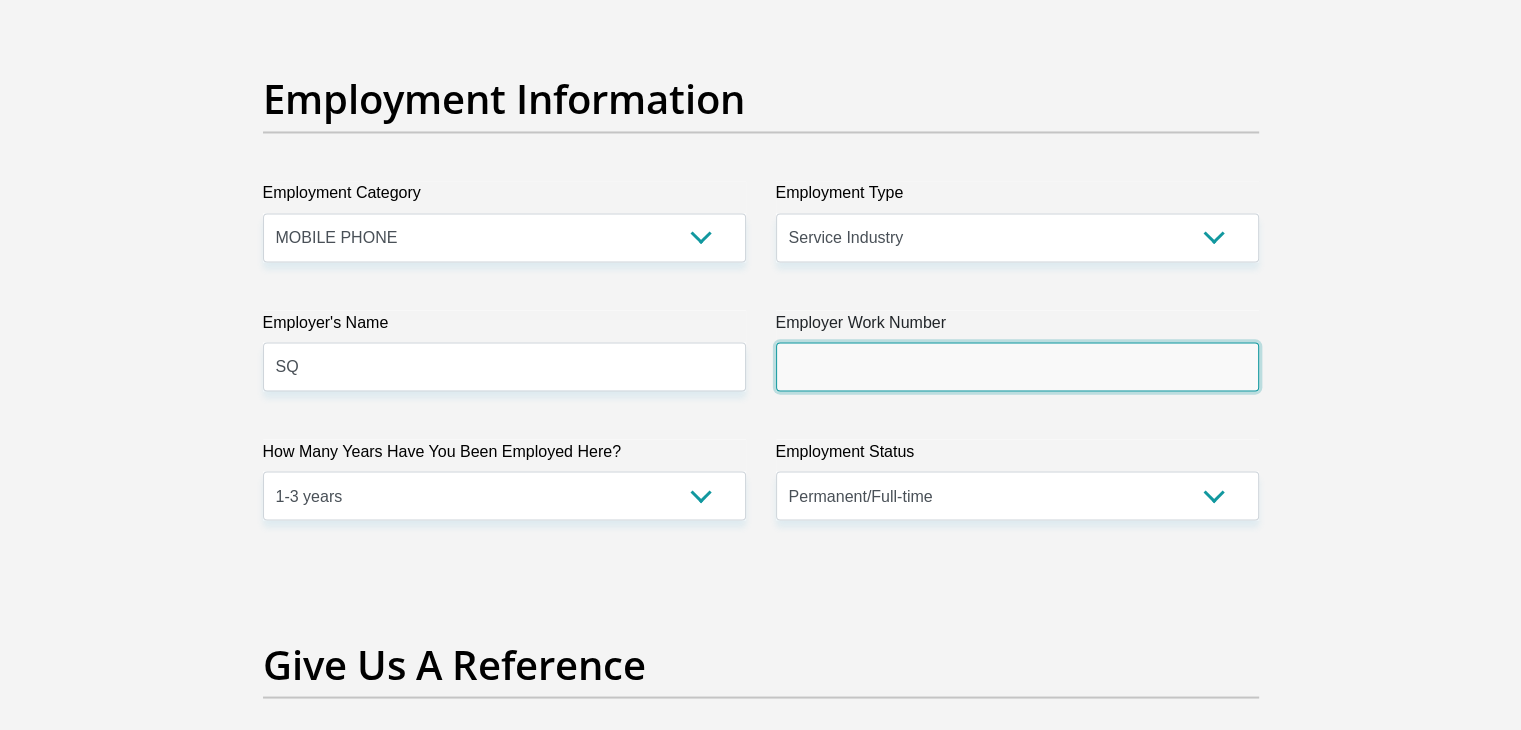 click on "Employer Work Number" at bounding box center [1017, 366] 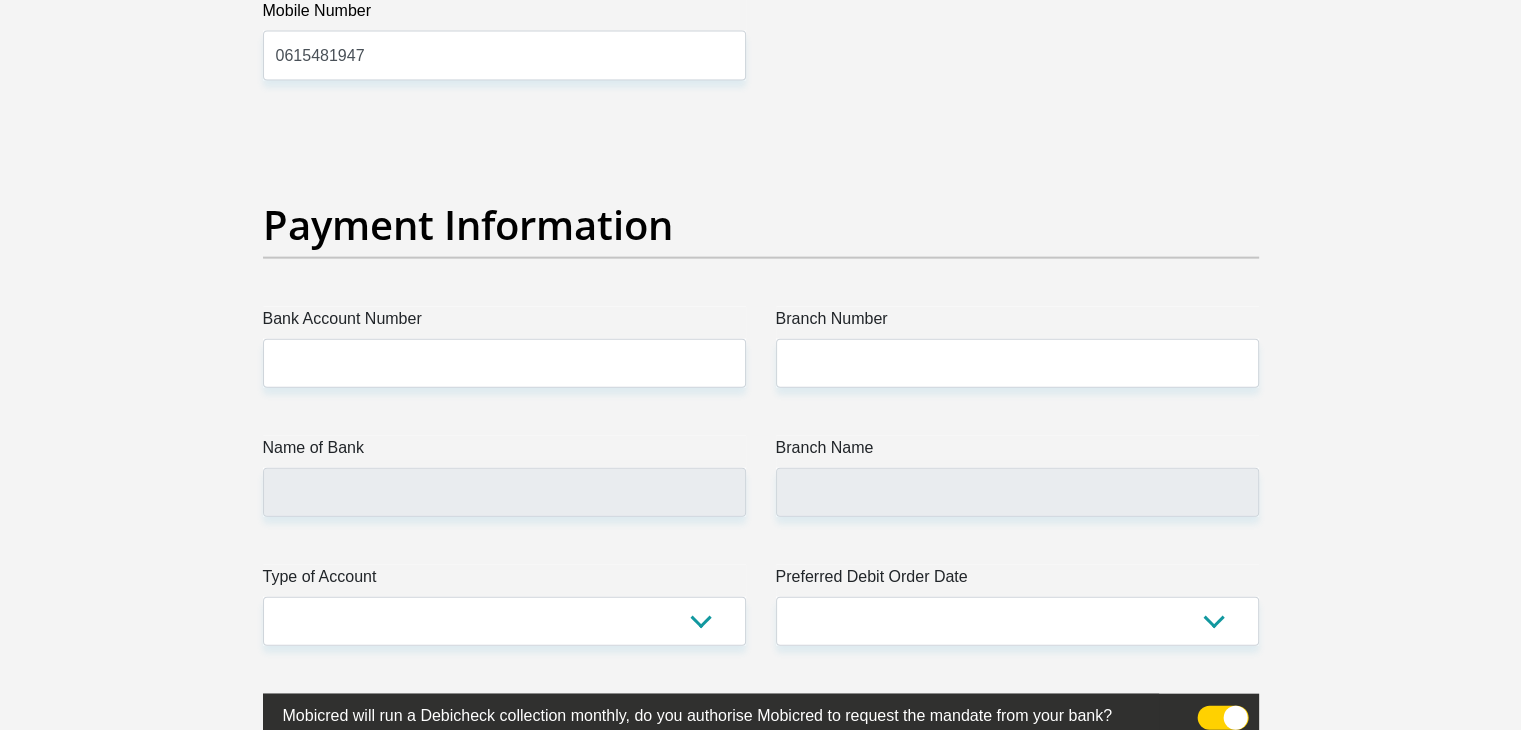 scroll, scrollTop: 4452, scrollLeft: 0, axis: vertical 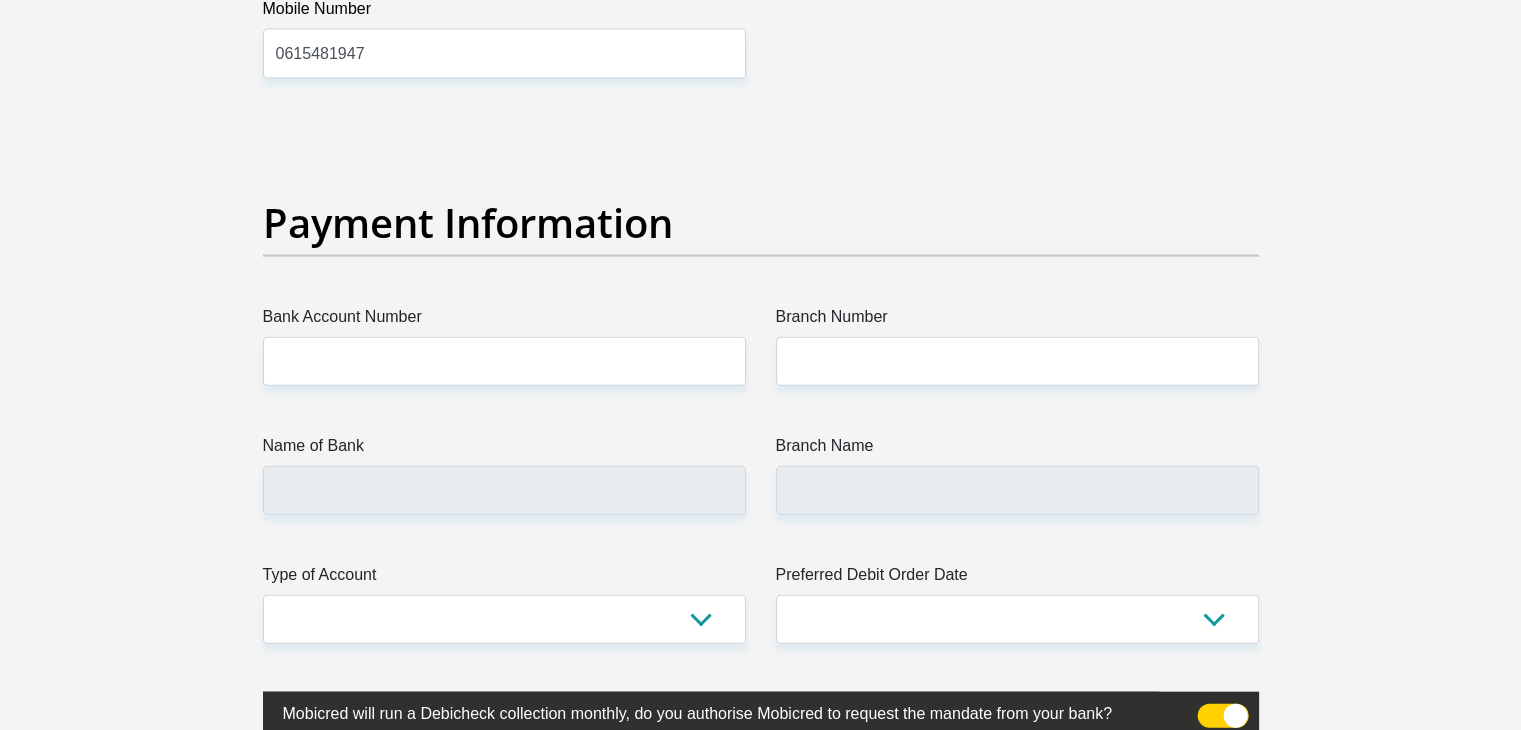 type on "0764407638" 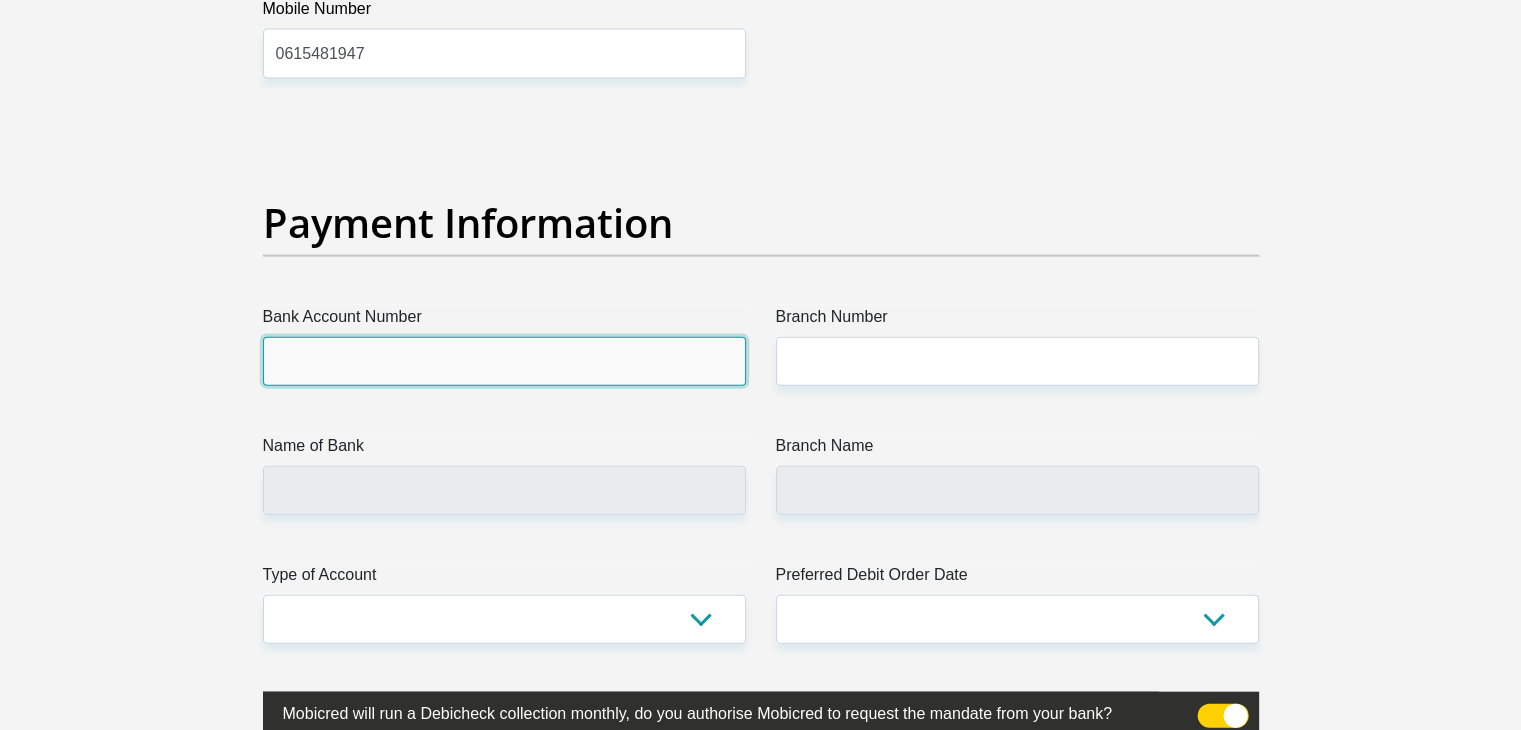 click on "Bank Account Number" at bounding box center [504, 361] 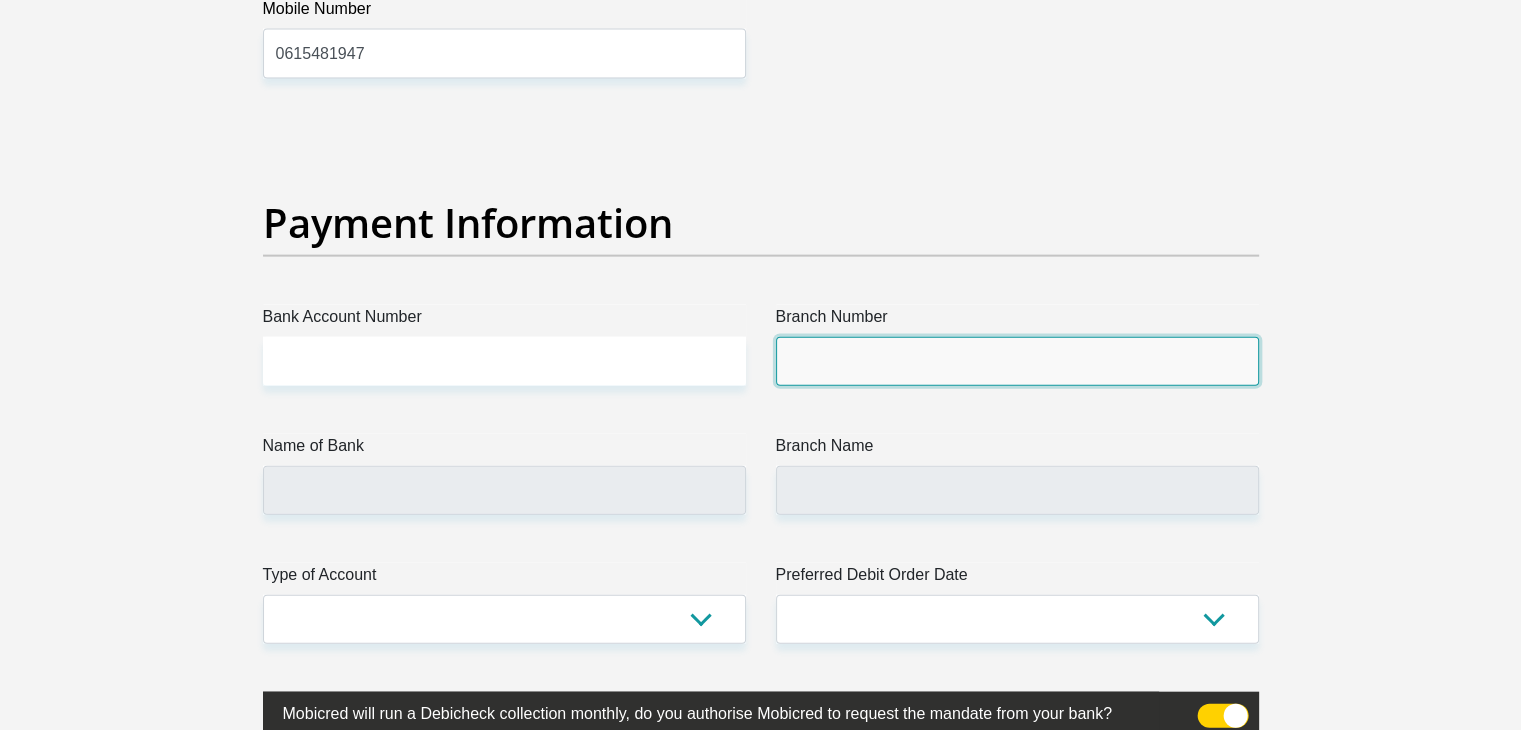 click on "Branch Number" at bounding box center [1017, 361] 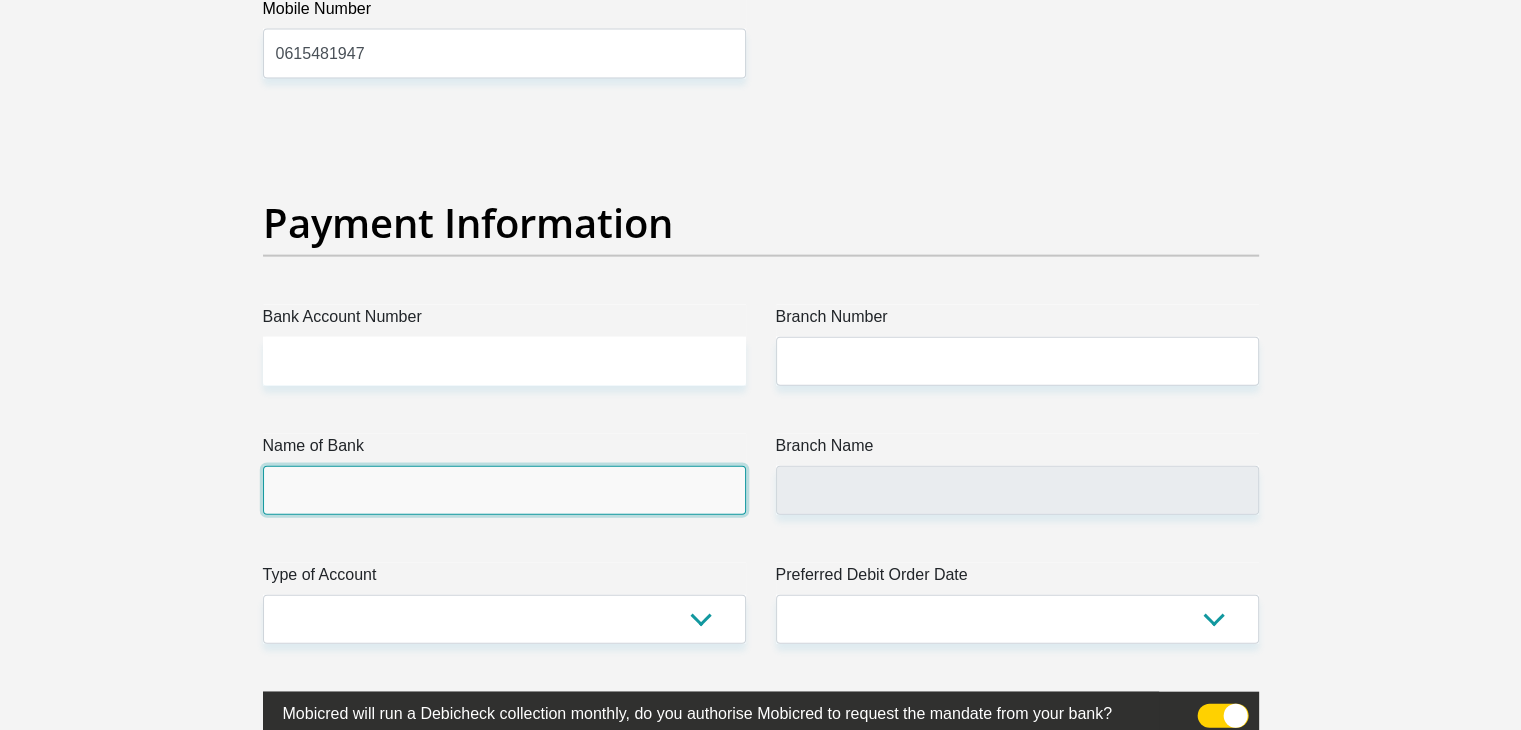 click on "Name of Bank" at bounding box center (504, 490) 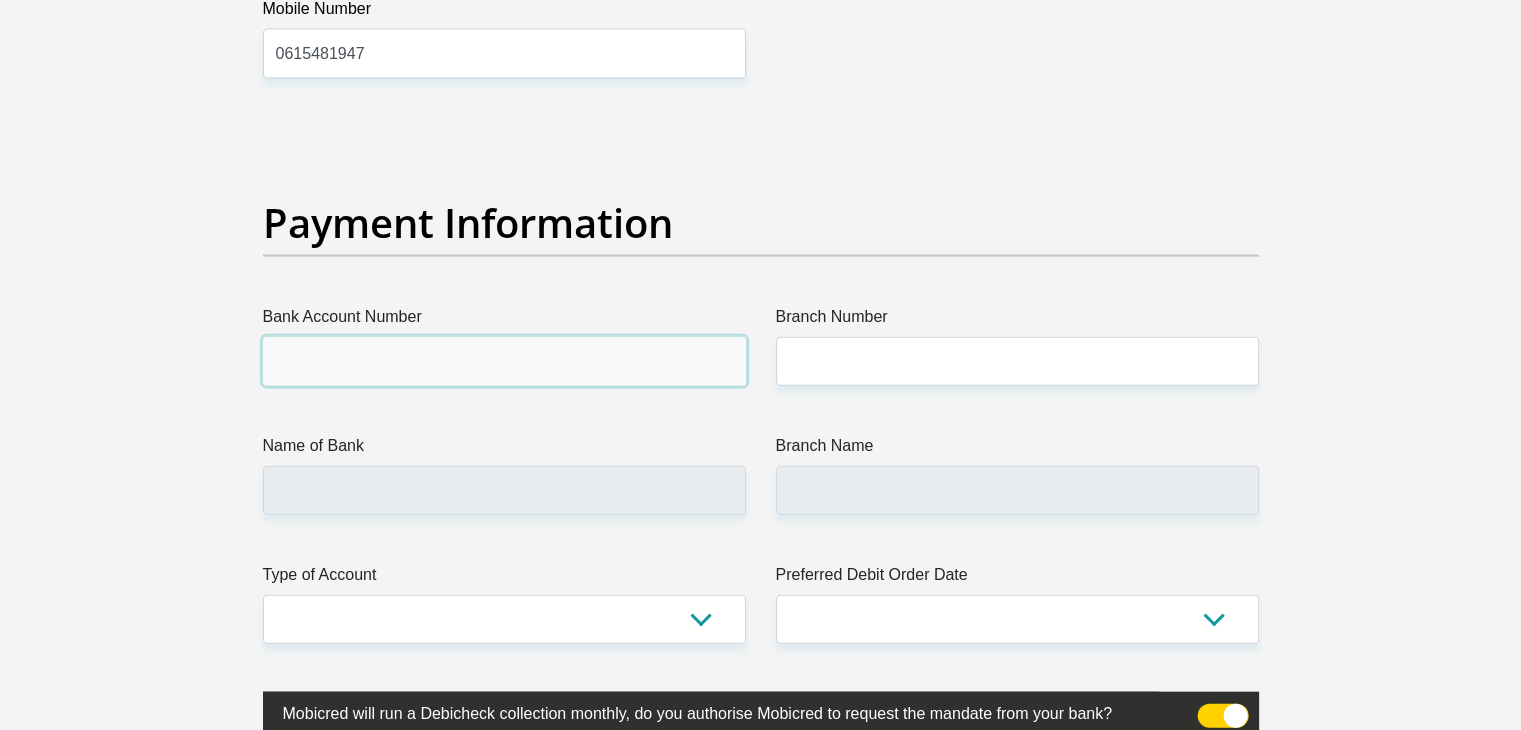 click on "Bank Account Number" at bounding box center (504, 361) 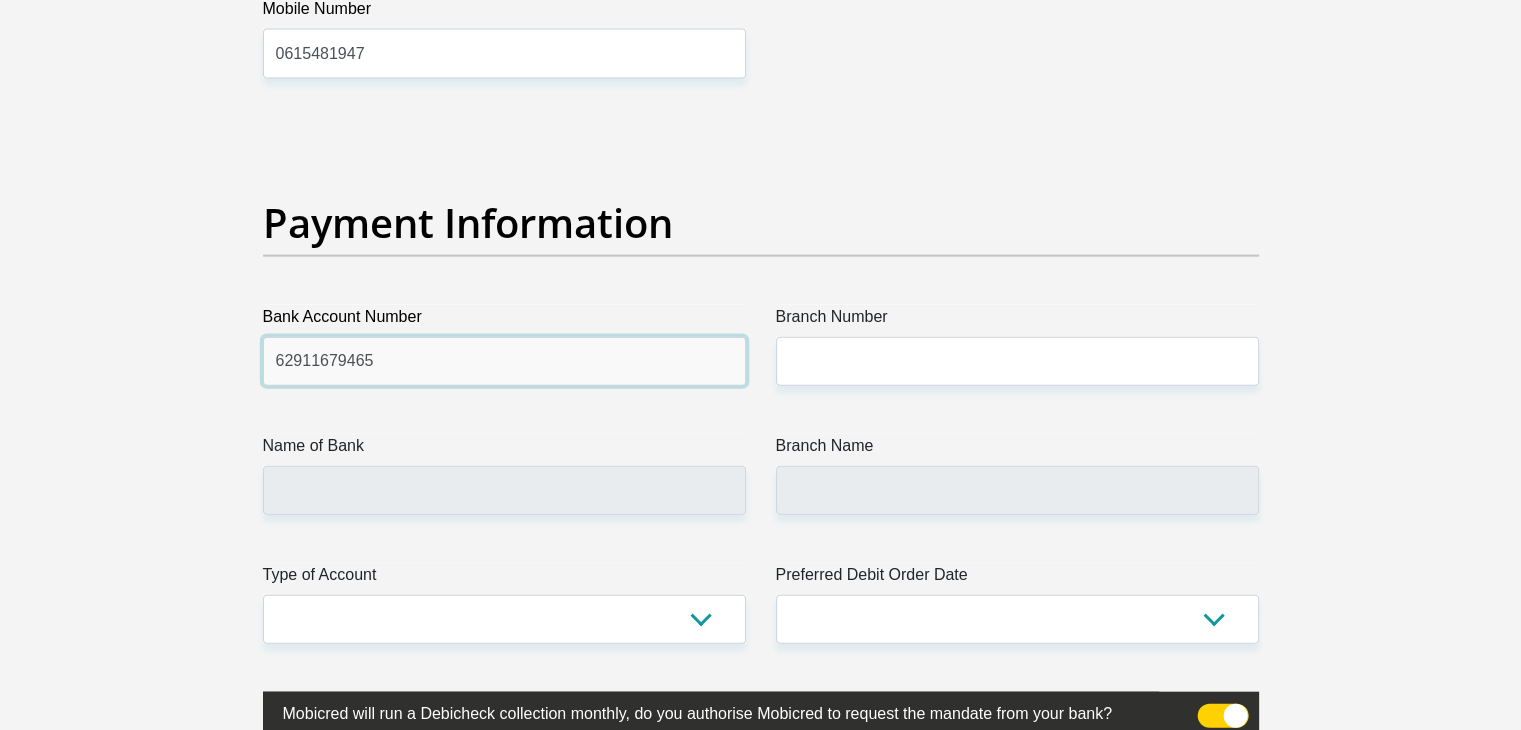type on "62911679465" 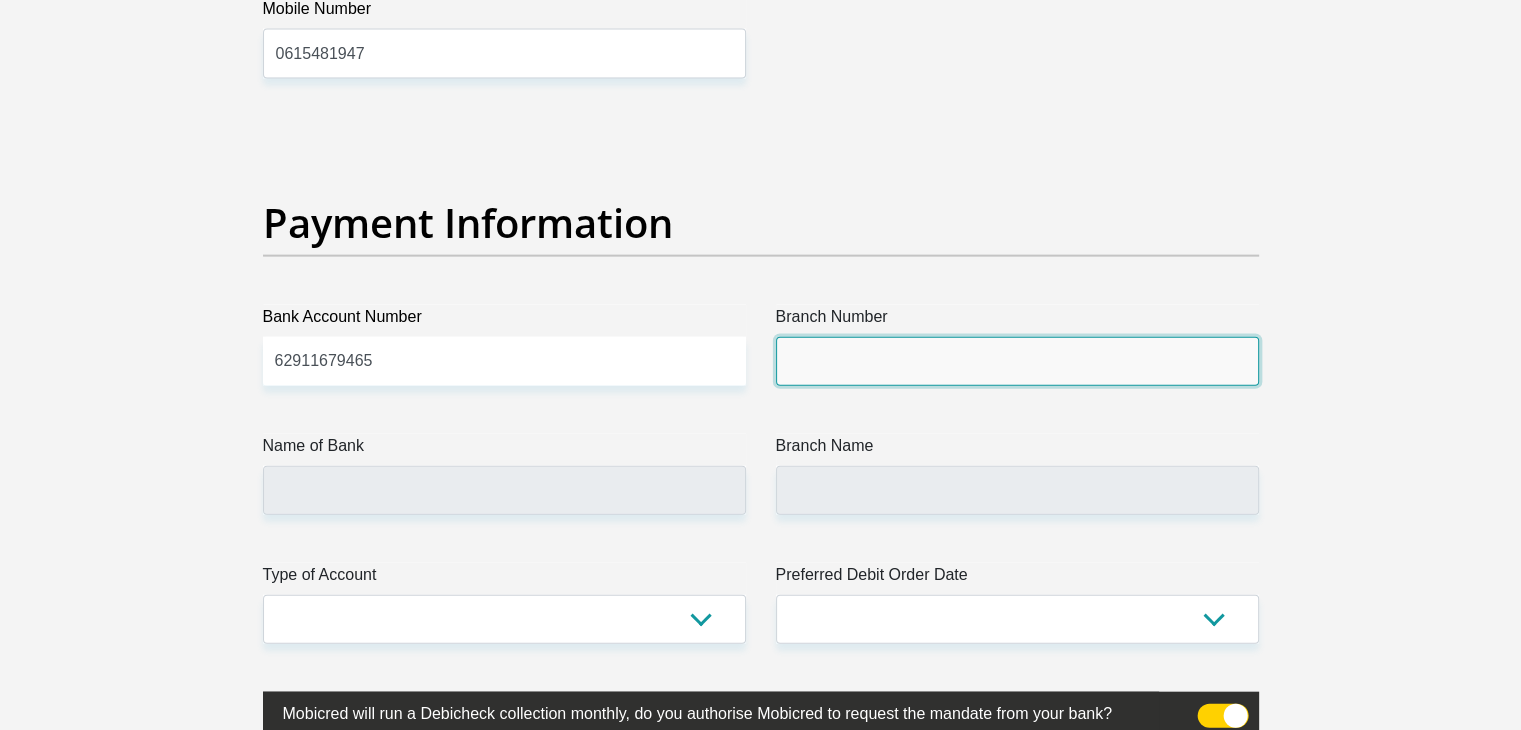 click on "Branch Number" at bounding box center [1017, 361] 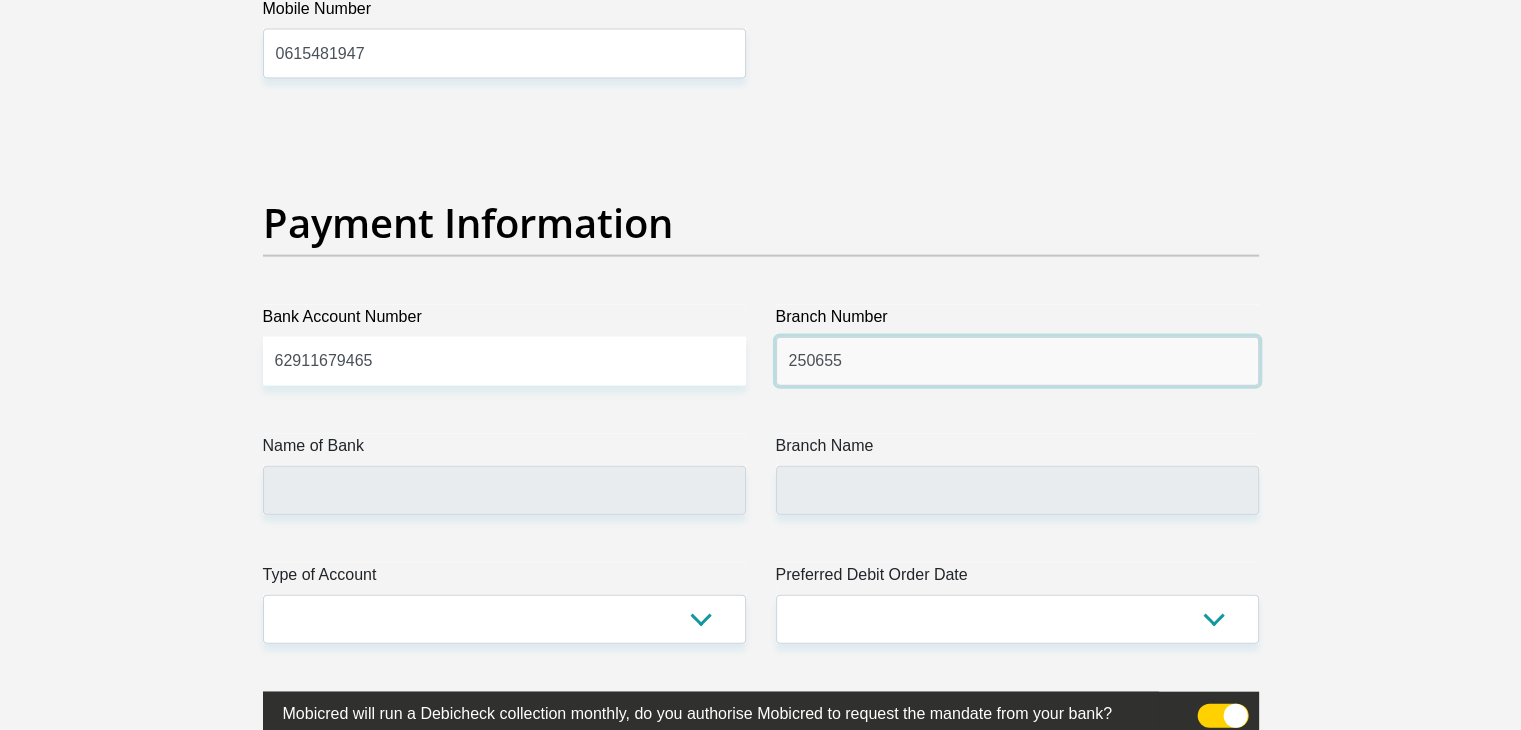 type on "250655" 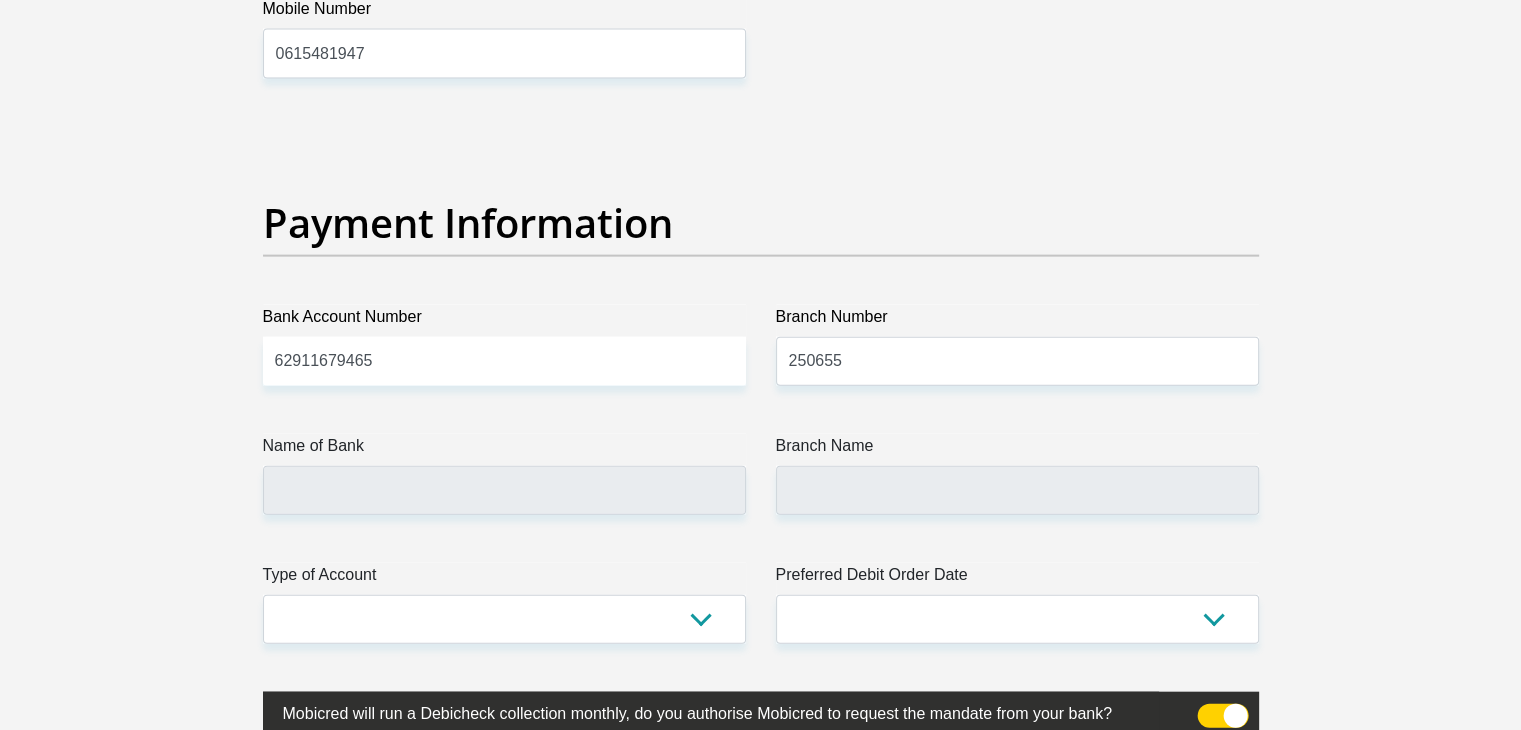 click on "Personal Details
Title
Mr
Ms
Mrs
Dr
Other
First Name
Mxolisi
Surname
Dladla
ID Number
8801175400087
Please input valid ID number
Race
Black
Coloured
Indian
White
Other
Contact Number
0615481947
Please input valid contact number
Nationality" at bounding box center (761, -879) 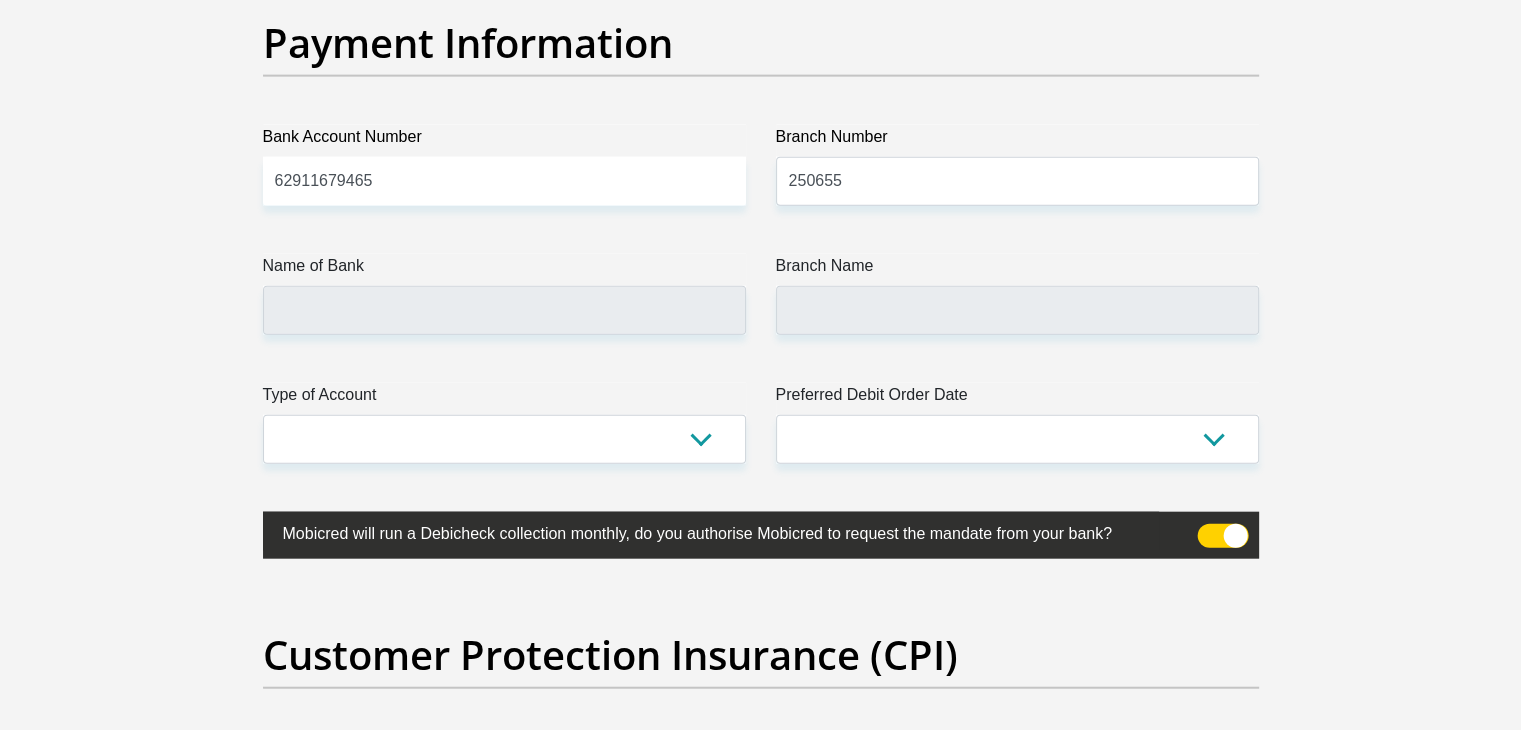 scroll, scrollTop: 4640, scrollLeft: 0, axis: vertical 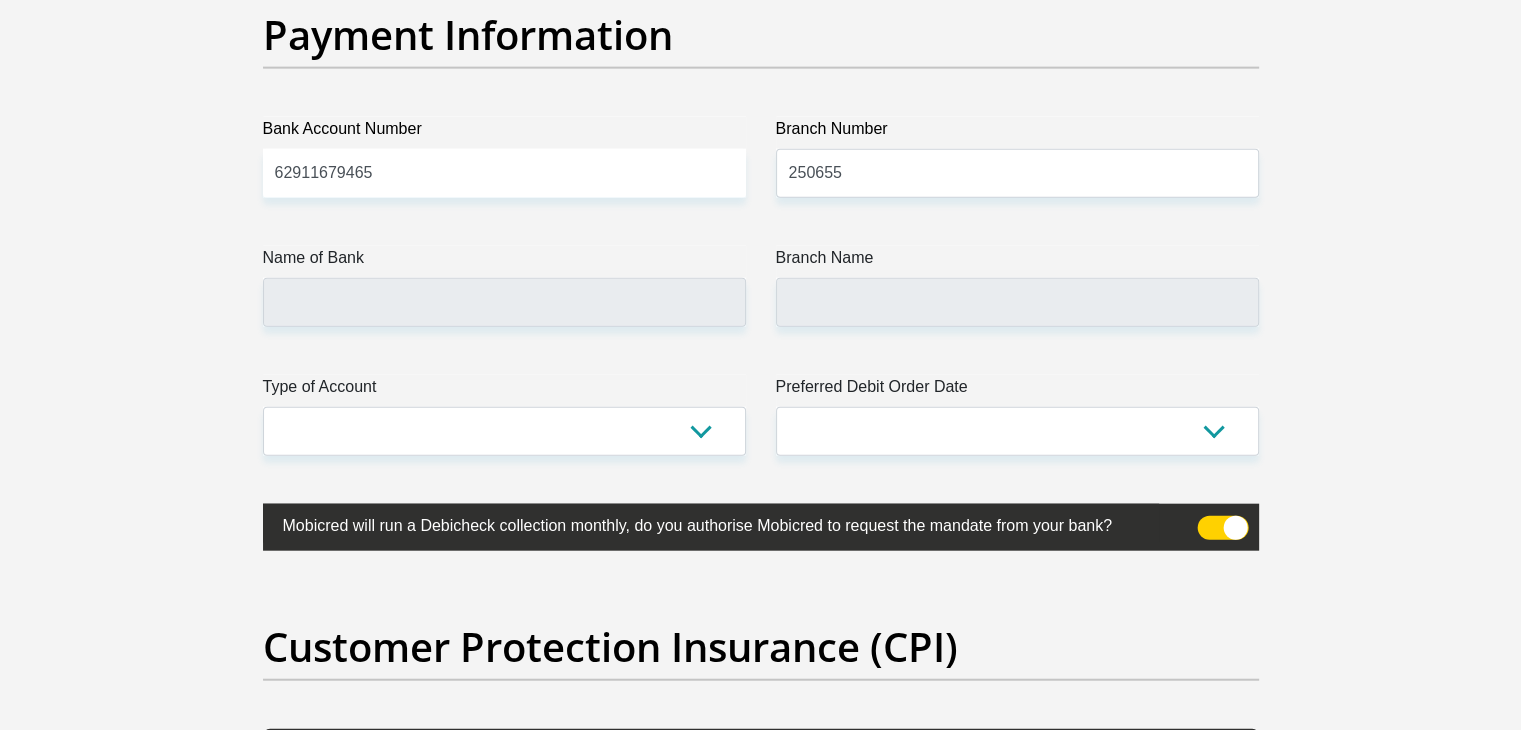 type on "FIRSTRAND BANK" 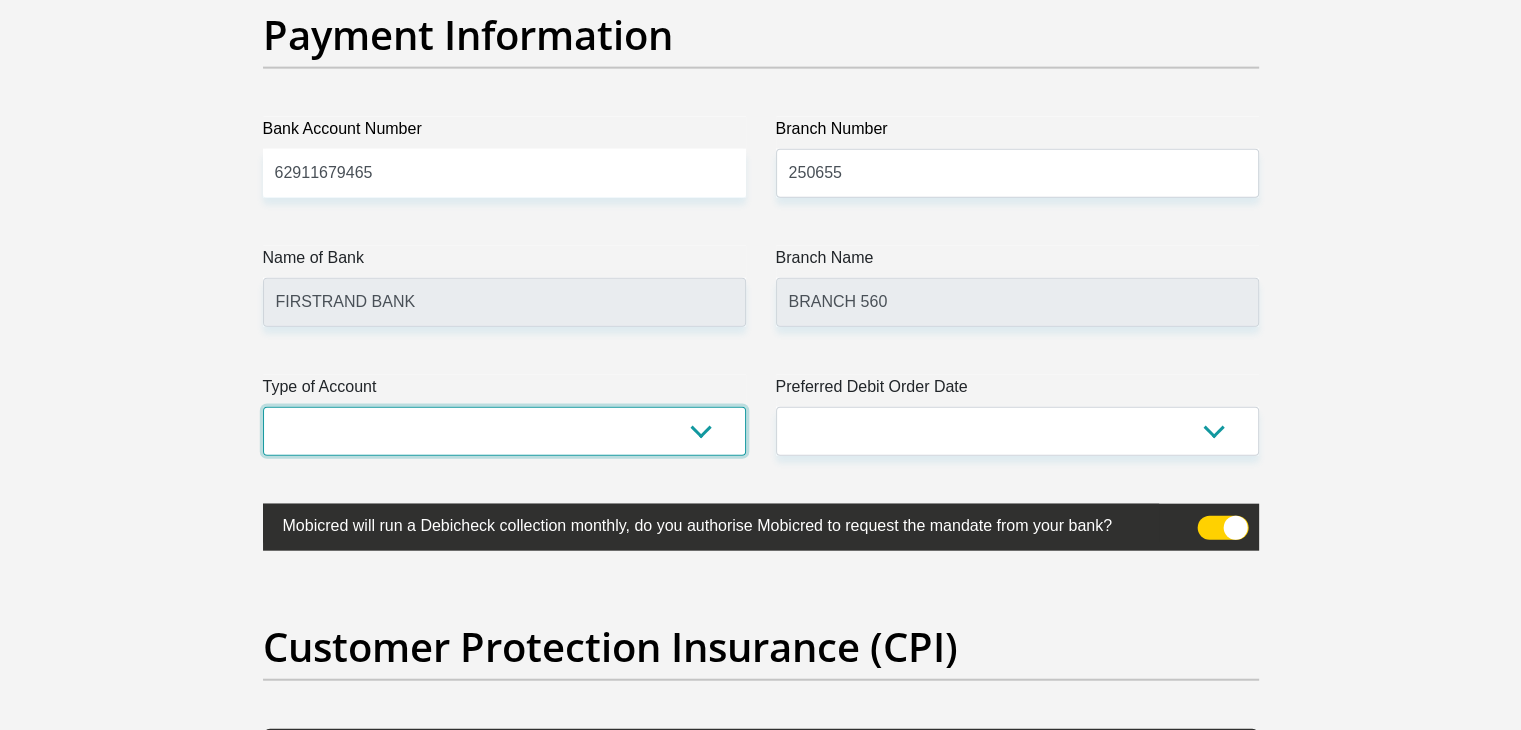click on "Cheque
Savings" at bounding box center [504, 431] 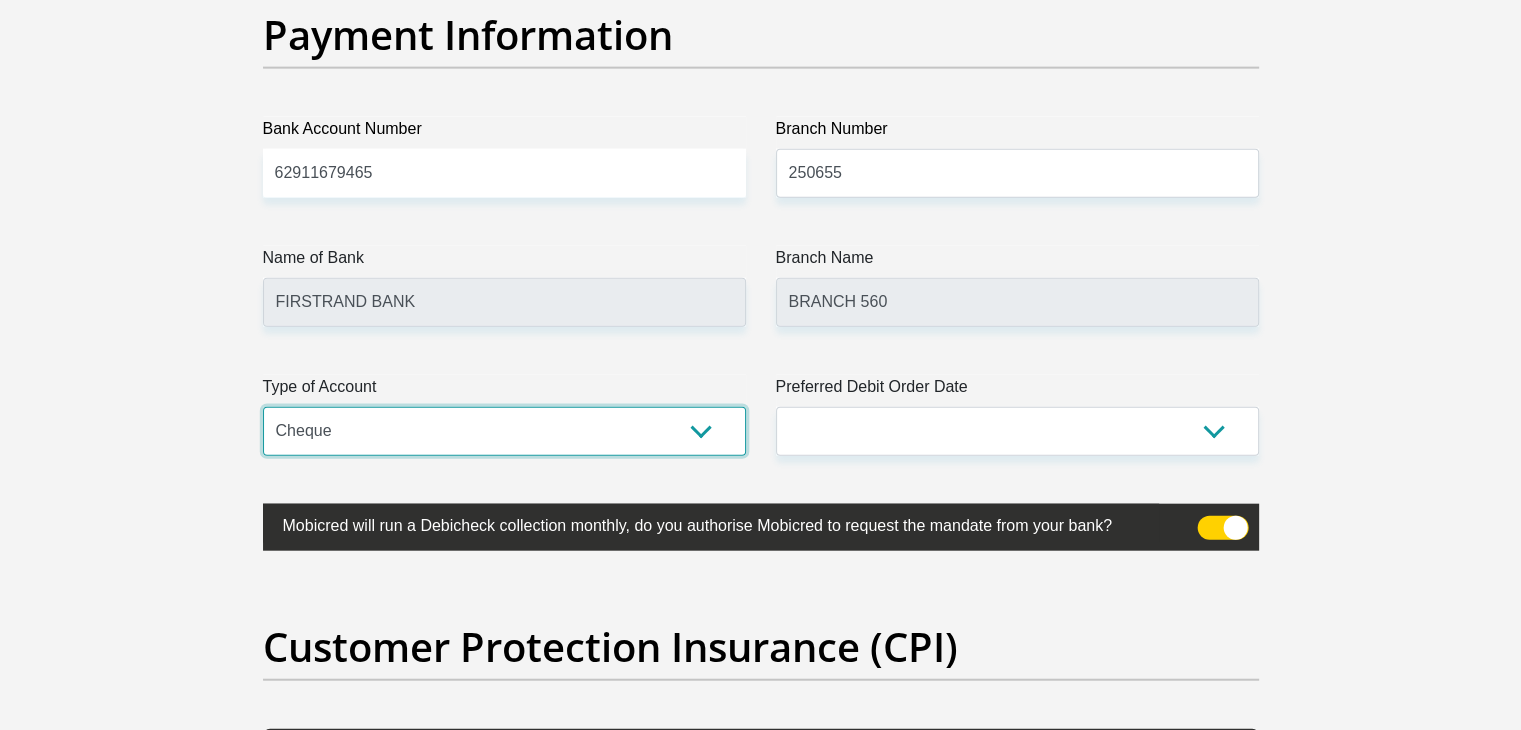 click on "Cheque
Savings" at bounding box center [504, 431] 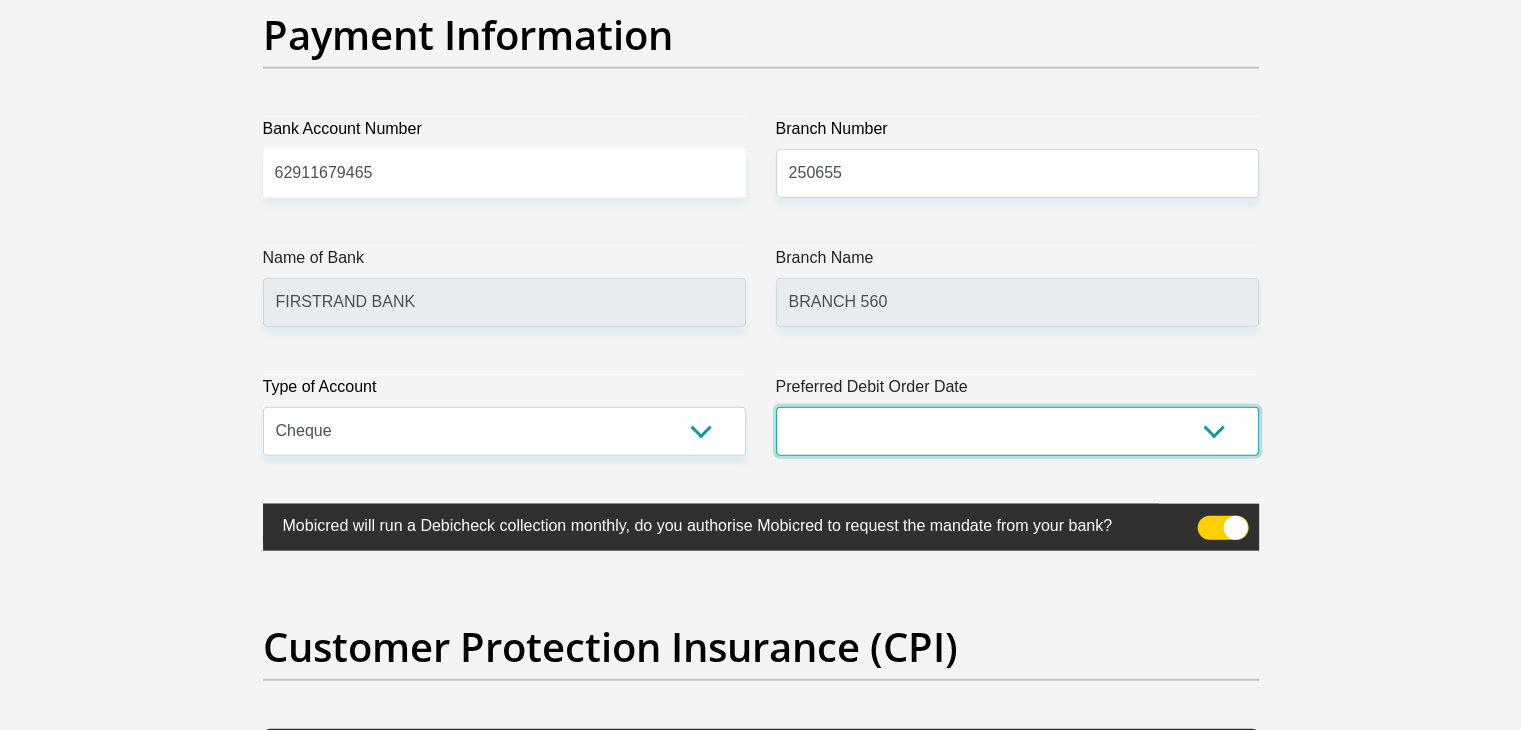 click on "1st
2nd
3rd
4th
5th
7th
18th
19th
20th
21st
22nd
23rd
24th
25th
26th
27th
28th
29th
30th" at bounding box center (1017, 431) 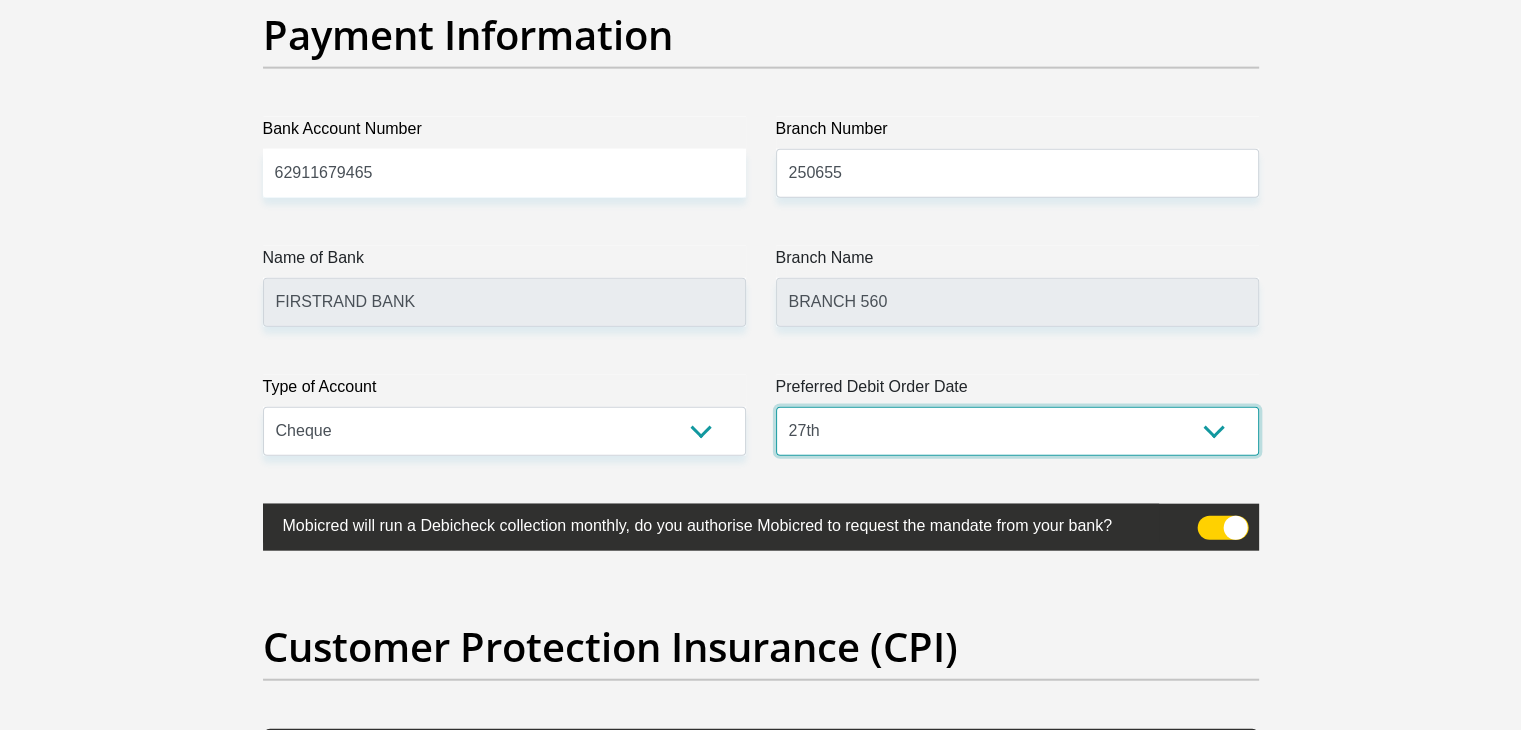 click on "1st
2nd
3rd
4th
5th
7th
18th
19th
20th
21st
22nd
23rd
24th
25th
26th
27th
28th
29th
30th" at bounding box center (1017, 431) 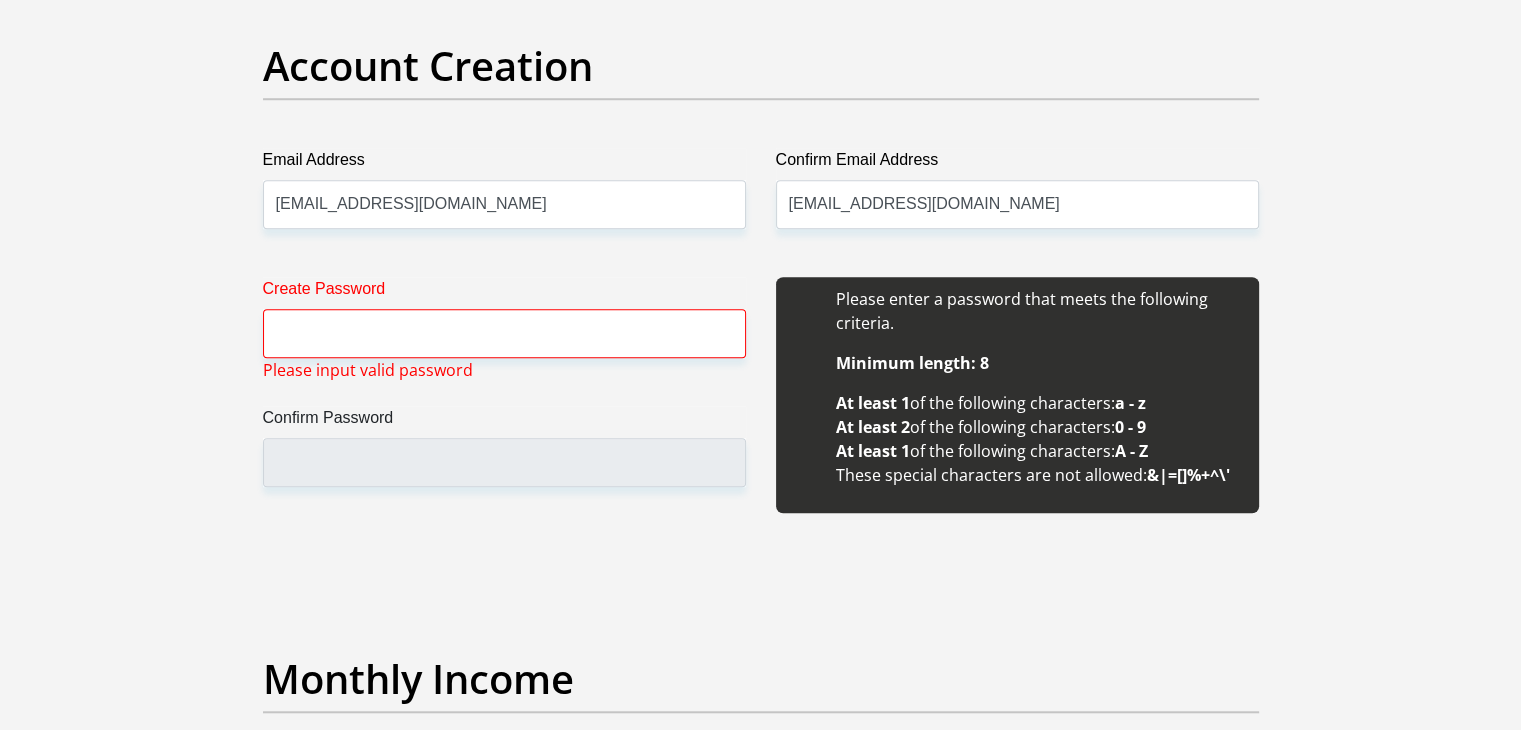 scroll, scrollTop: 1657, scrollLeft: 0, axis: vertical 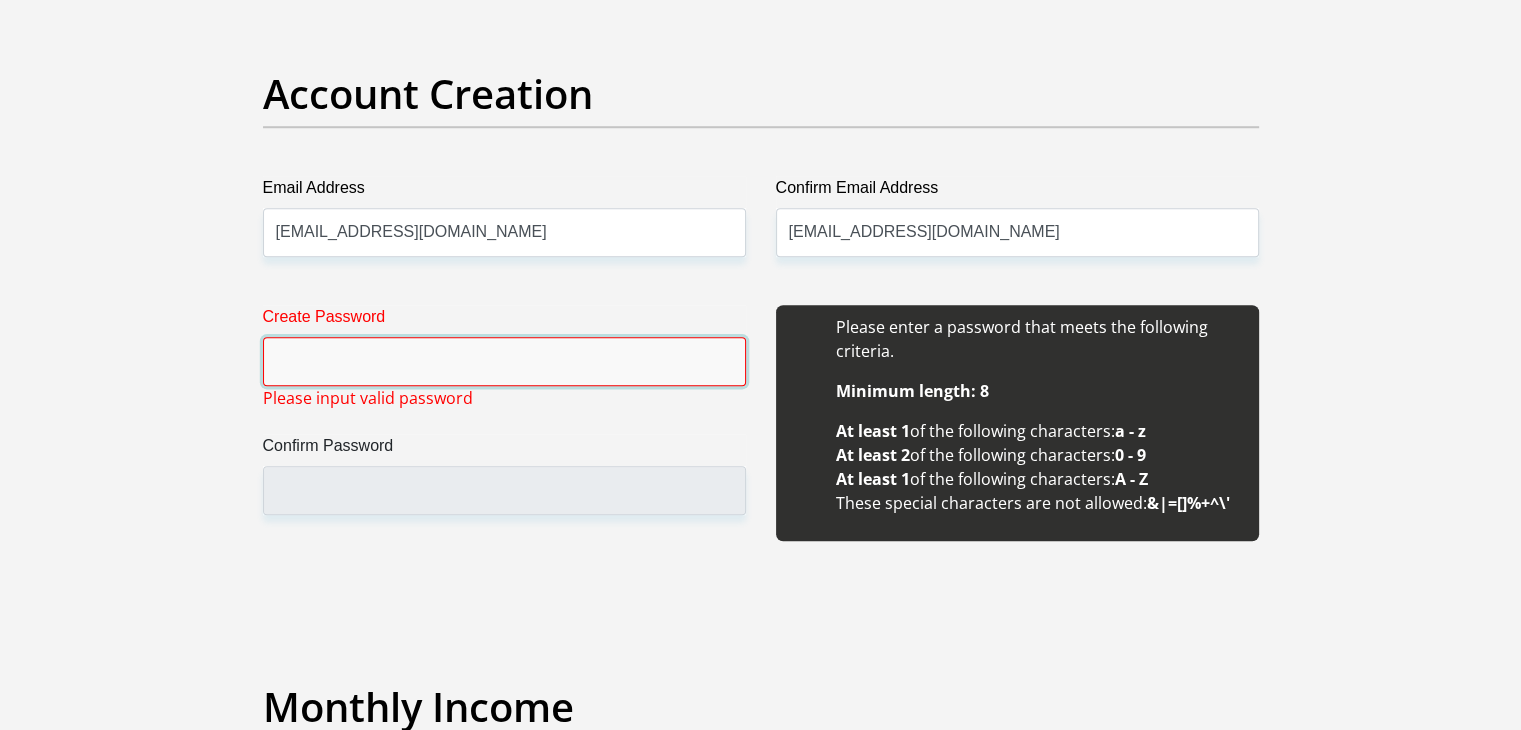 click on "Create Password" at bounding box center (504, 361) 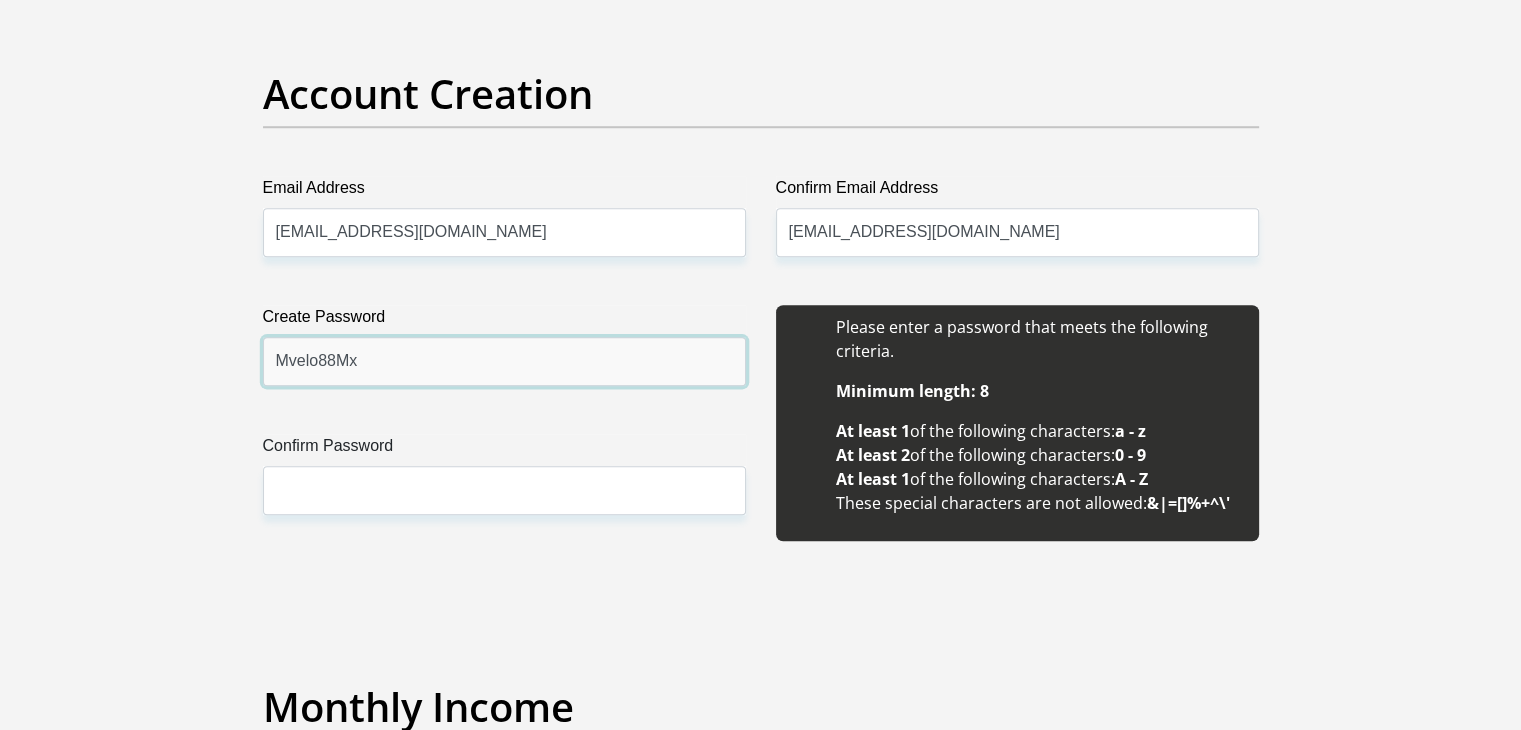 click on "Mvelo88Mx" at bounding box center (504, 361) 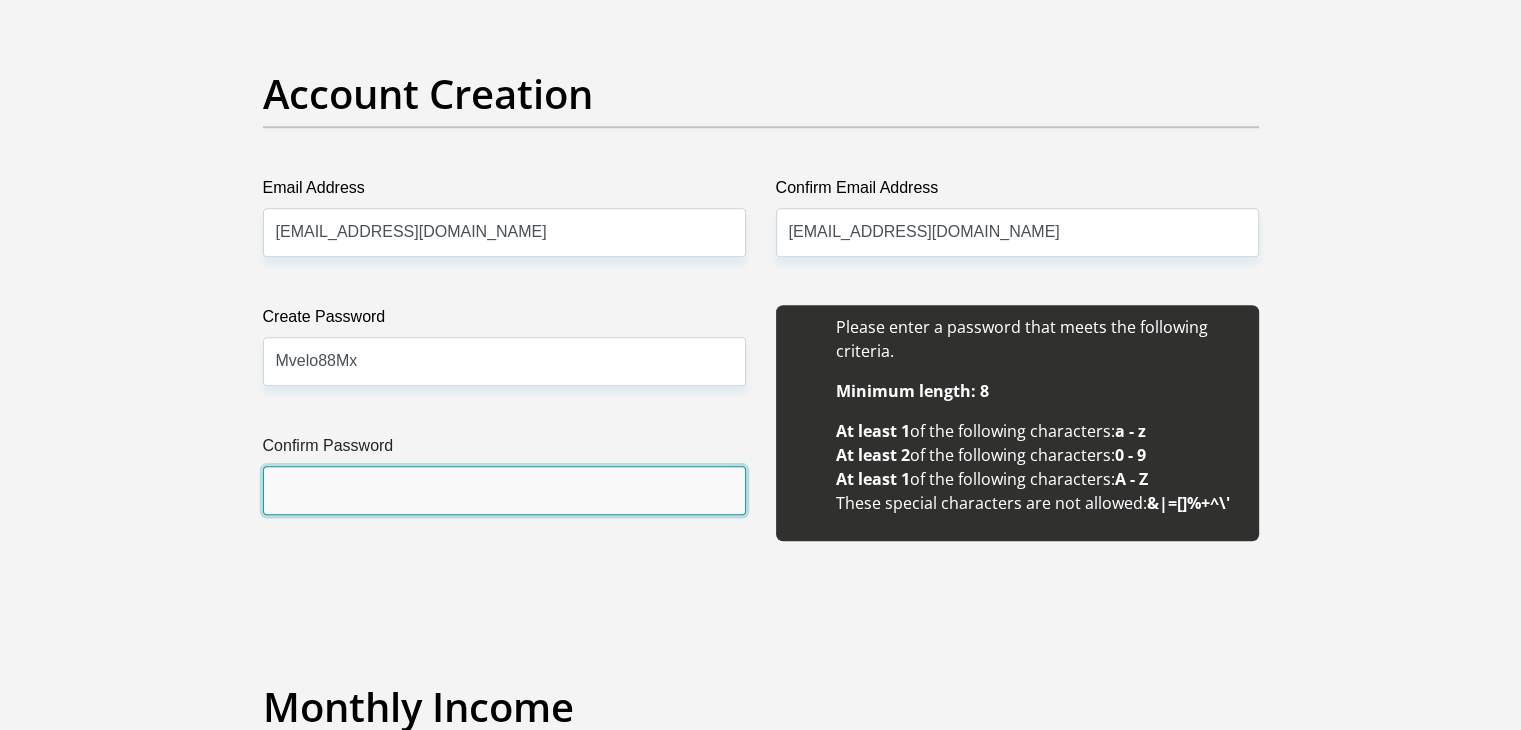 click on "Confirm Password" at bounding box center (504, 490) 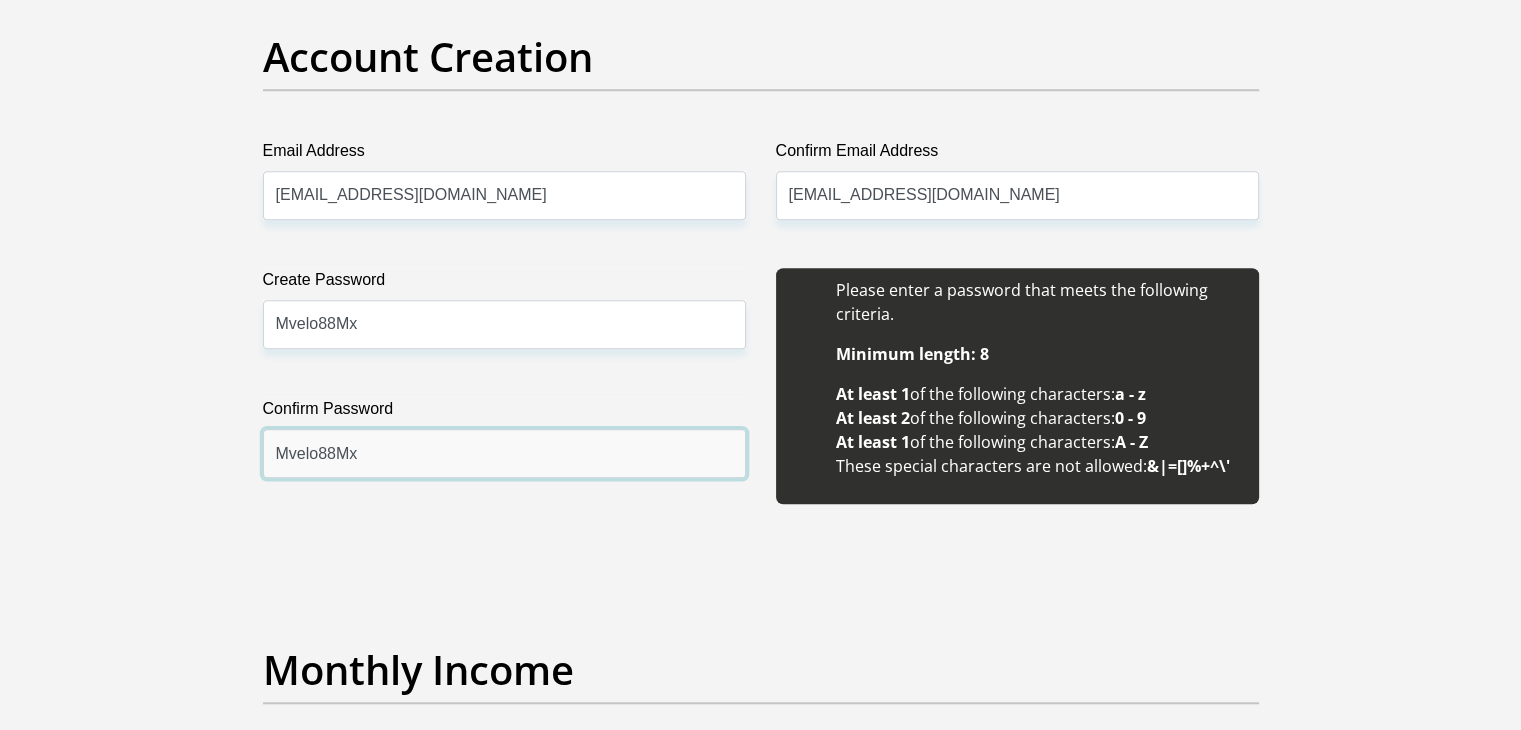 scroll, scrollTop: 1693, scrollLeft: 0, axis: vertical 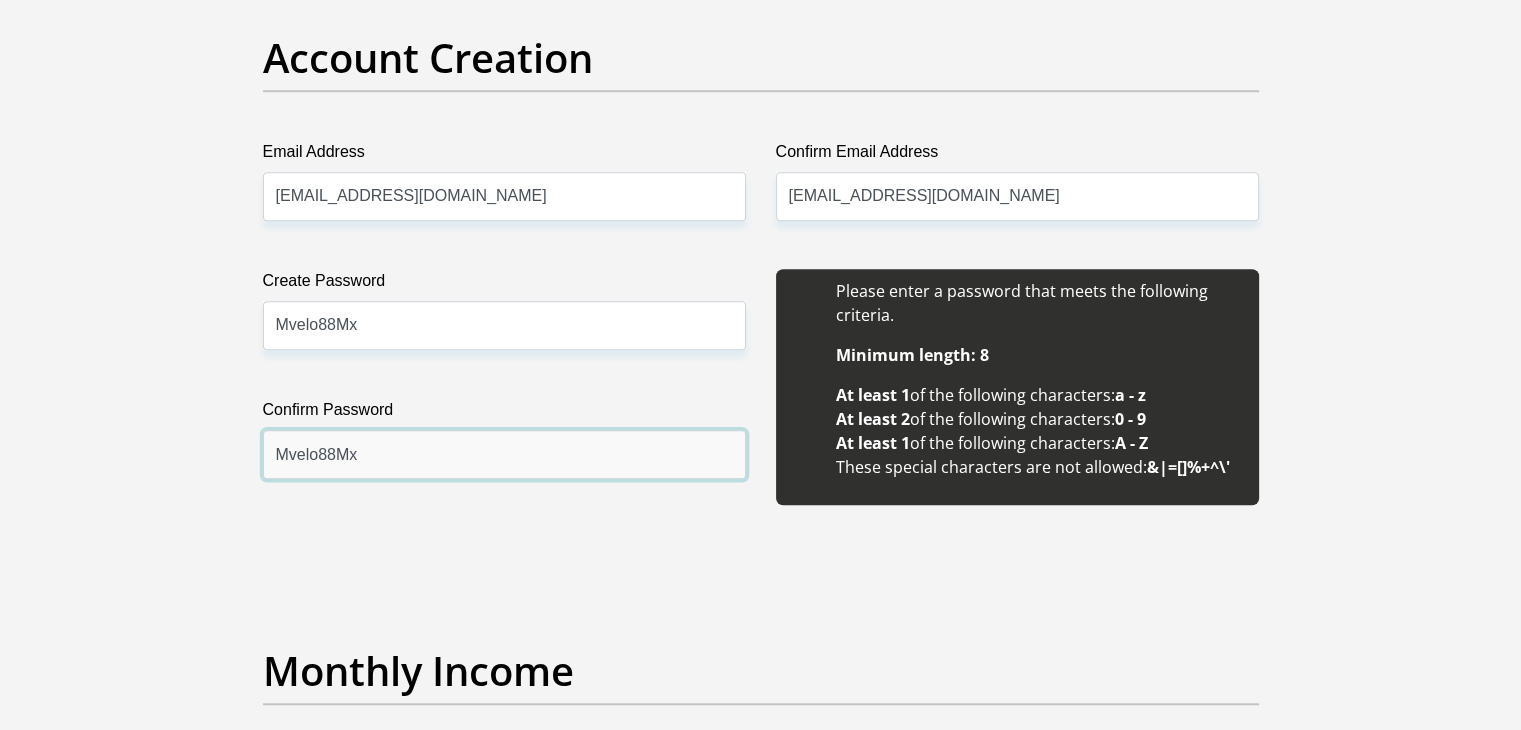 click on "Mvelo88Mx" at bounding box center [504, 454] 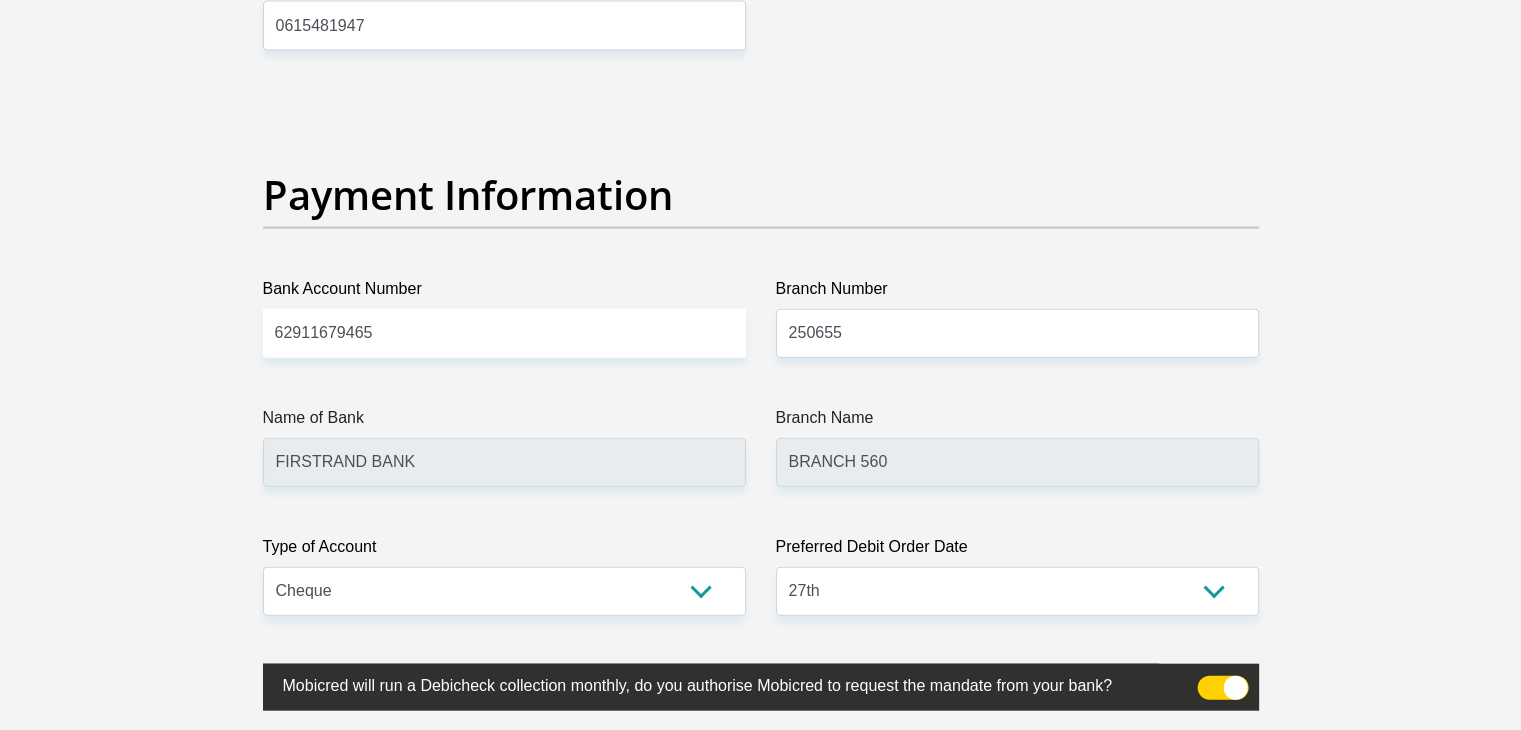 scroll, scrollTop: 4487, scrollLeft: 0, axis: vertical 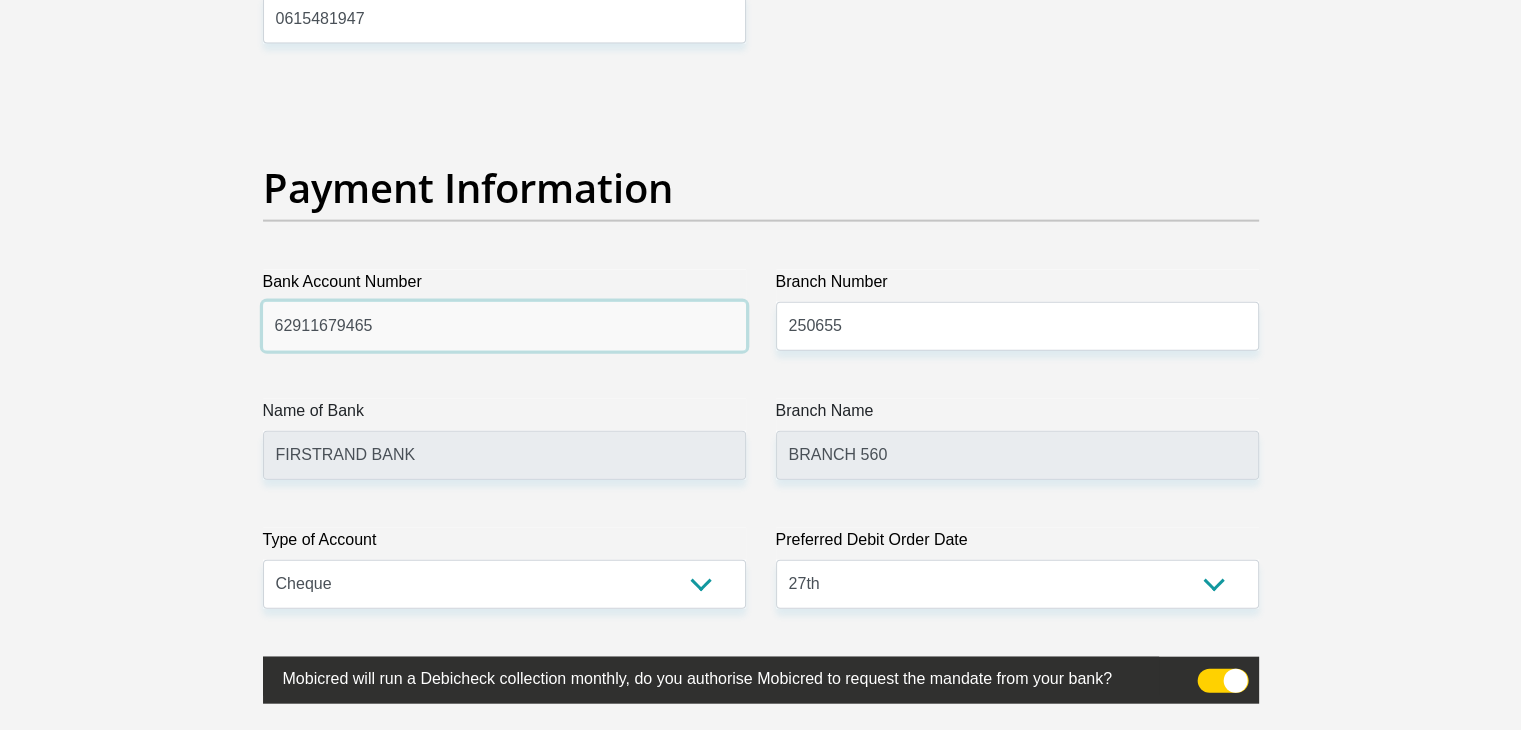 click on "62911679465" at bounding box center [504, 326] 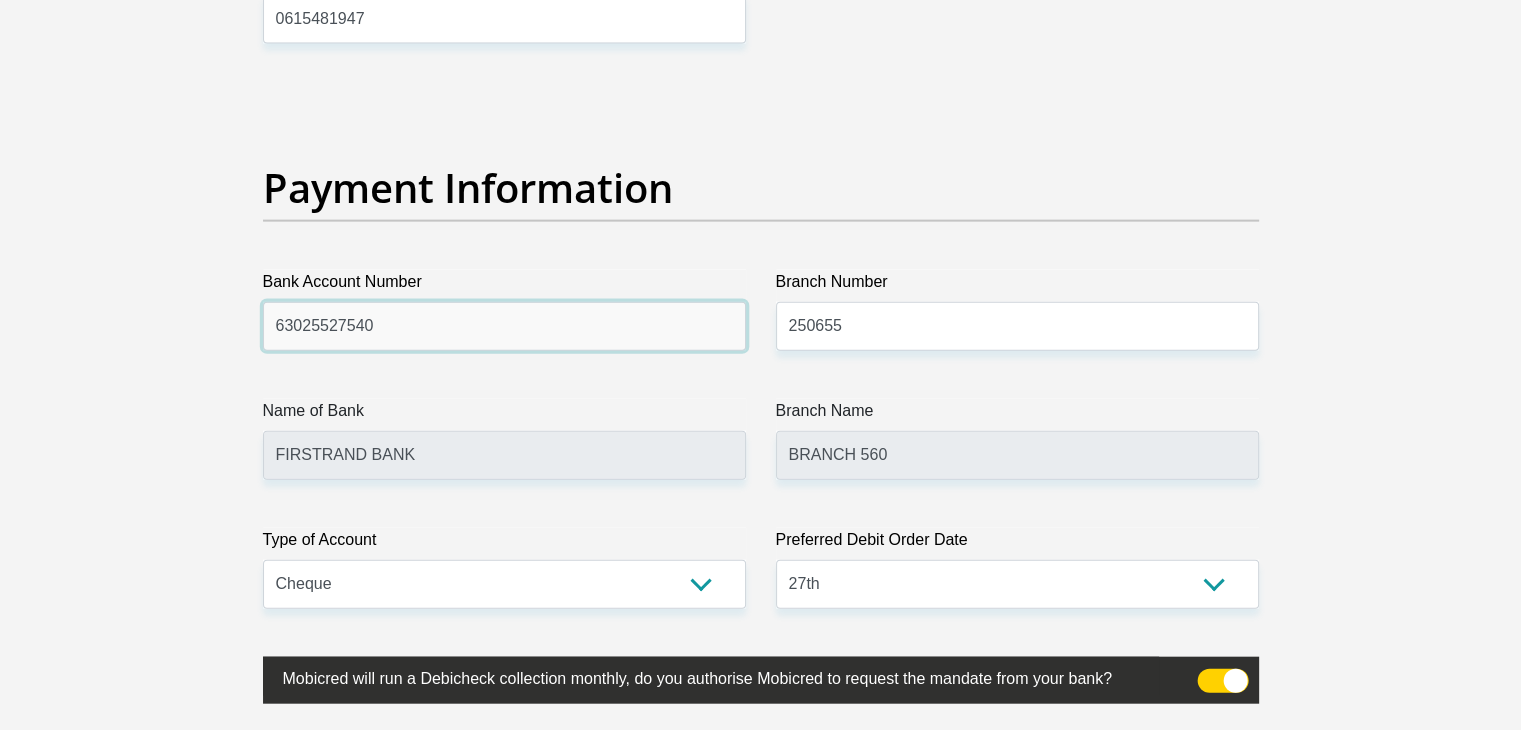 type on "63025527540" 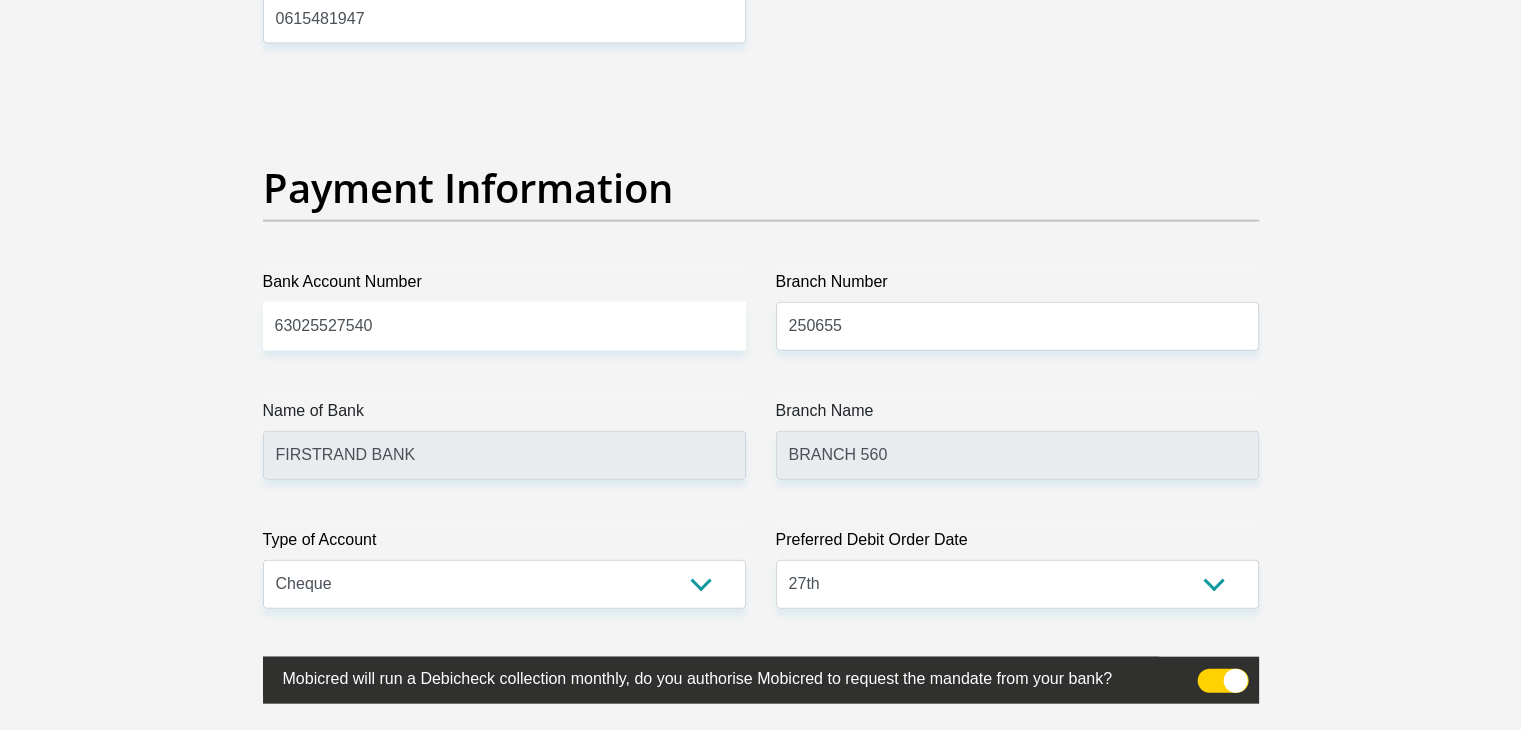 click on "Personal Details
Title
Mr
Ms
Mrs
Dr
Other
First Name
Mxolisi
Surname
Dladla
ID Number
8801175400087
Please input valid ID number
Race
Black
Coloured
Indian
White
Other
Contact Number
0615481947
Please input valid contact number
Nationality" at bounding box center [761, -914] 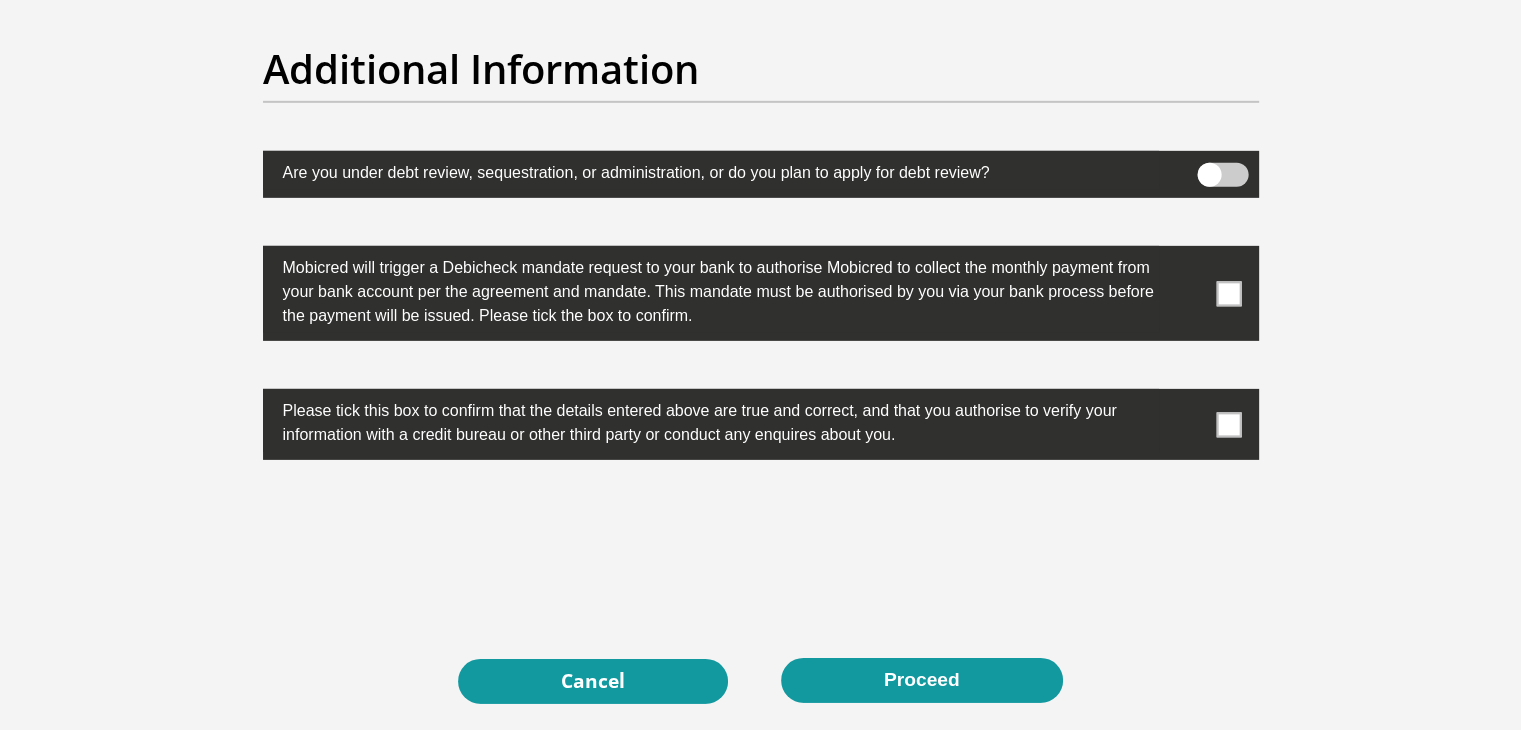 scroll, scrollTop: 6236, scrollLeft: 0, axis: vertical 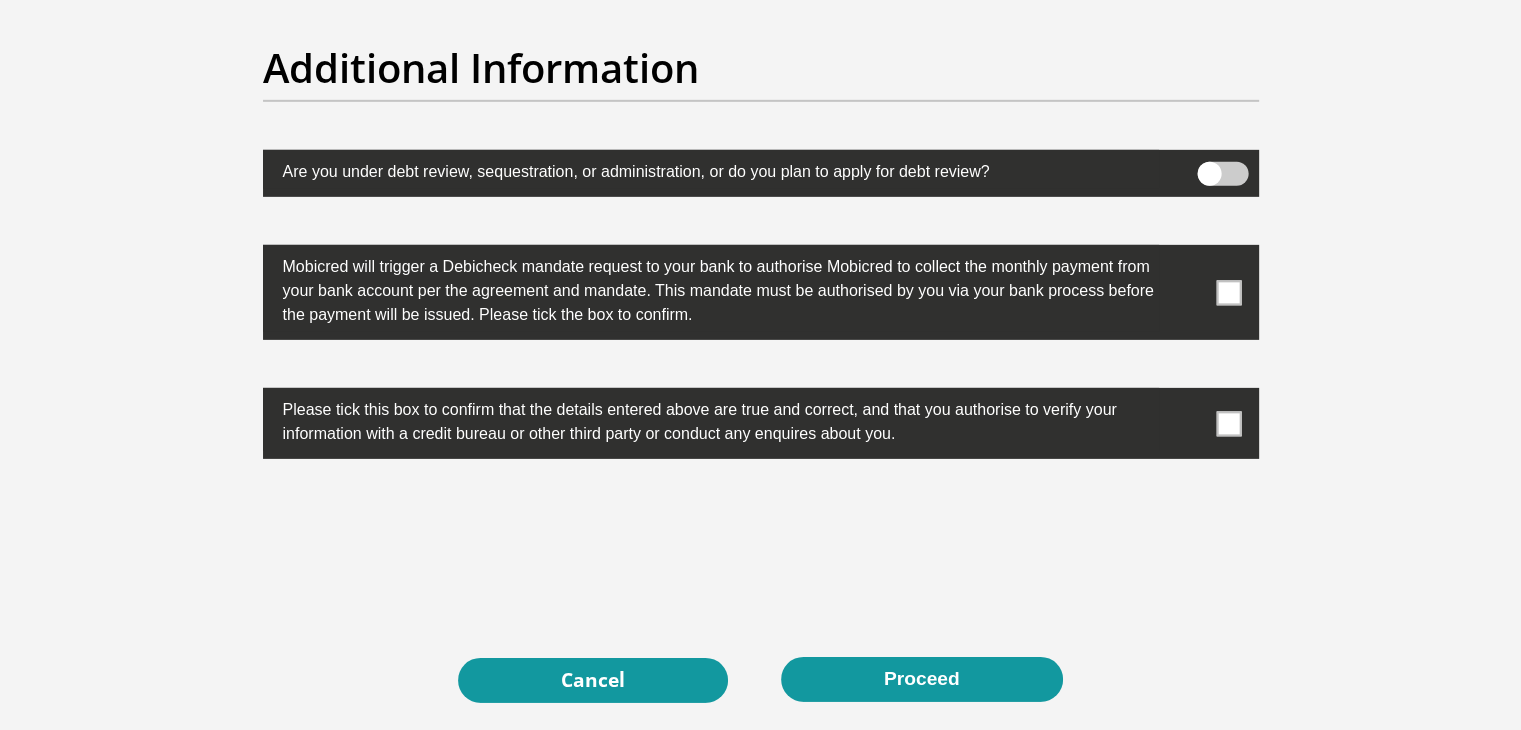 click at bounding box center [1228, 292] 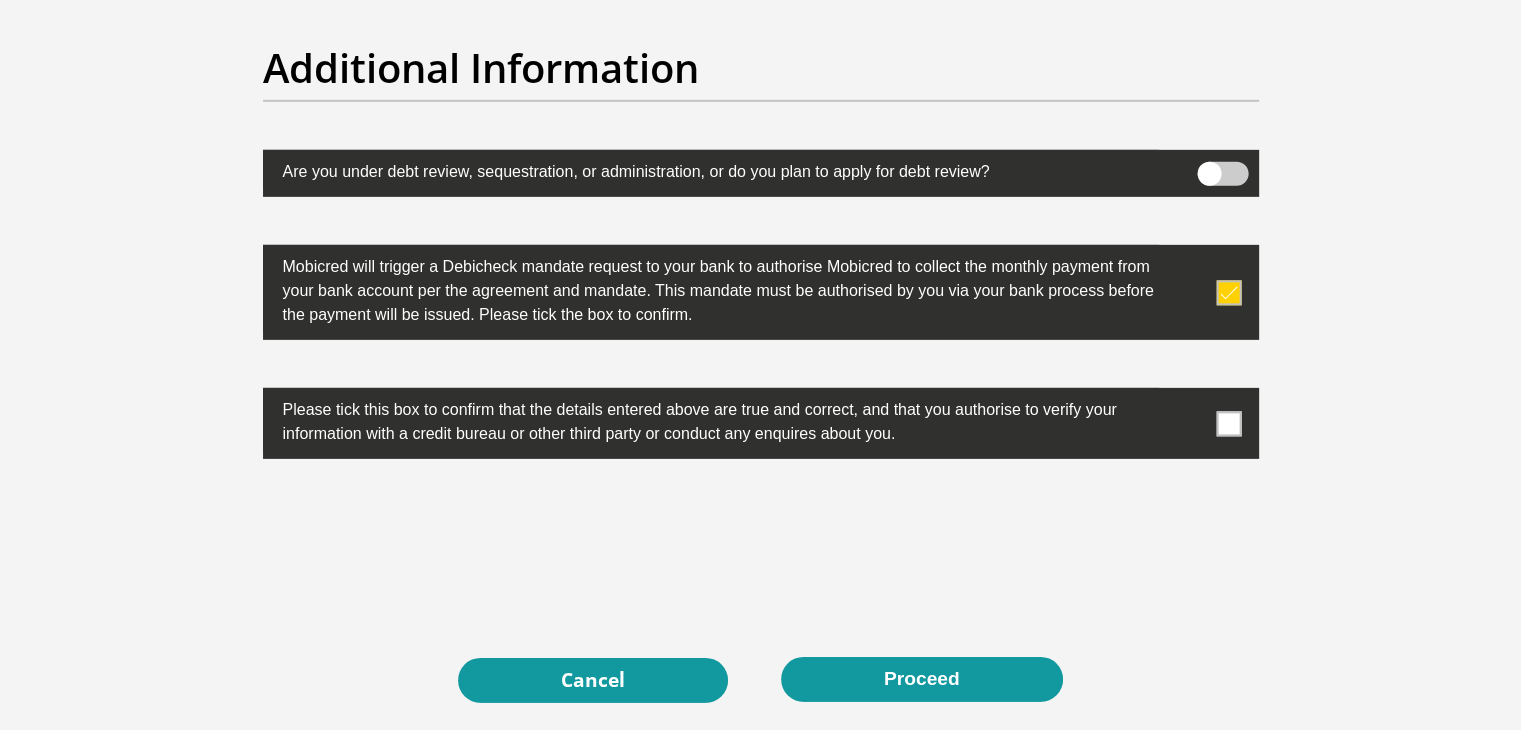 click at bounding box center (1228, 423) 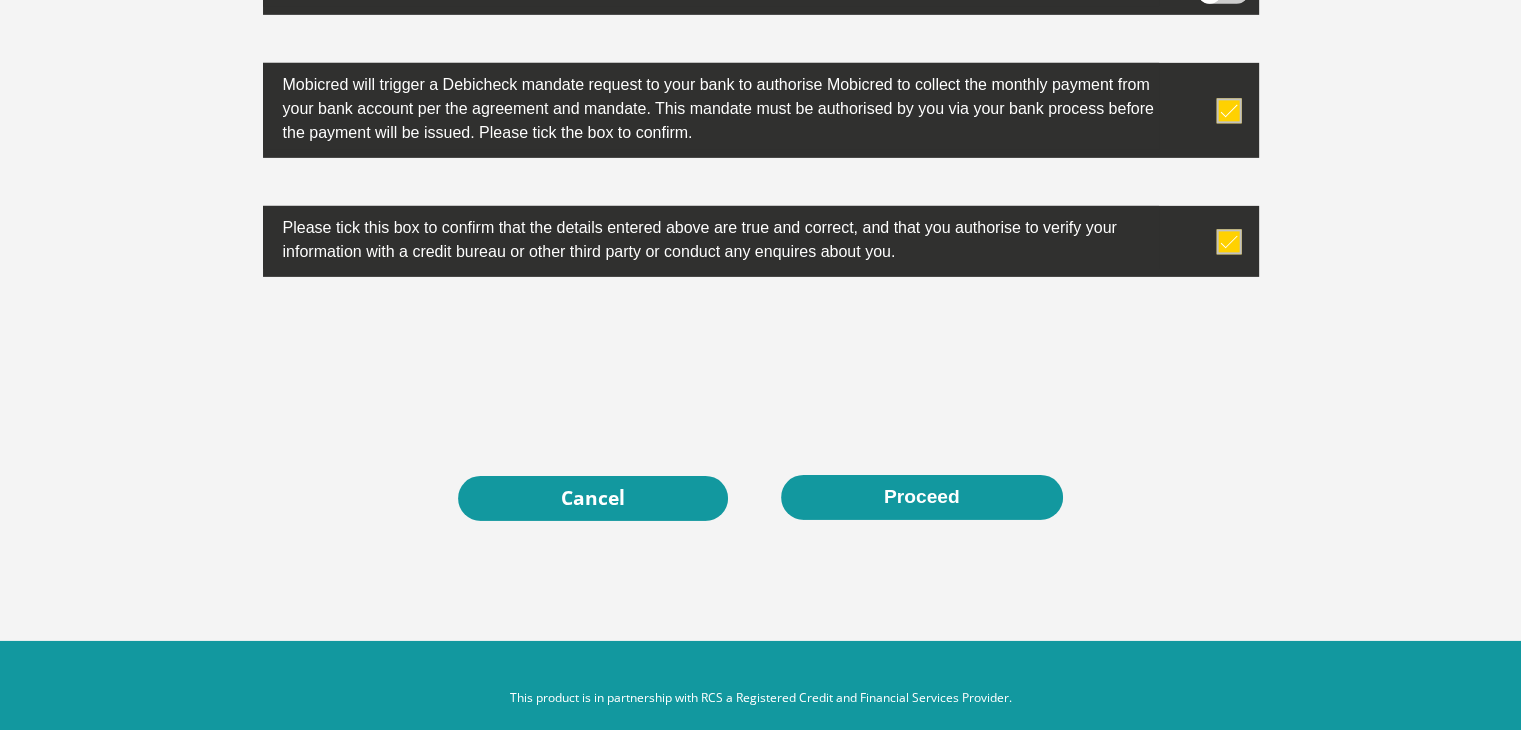 scroll, scrollTop: 6441, scrollLeft: 0, axis: vertical 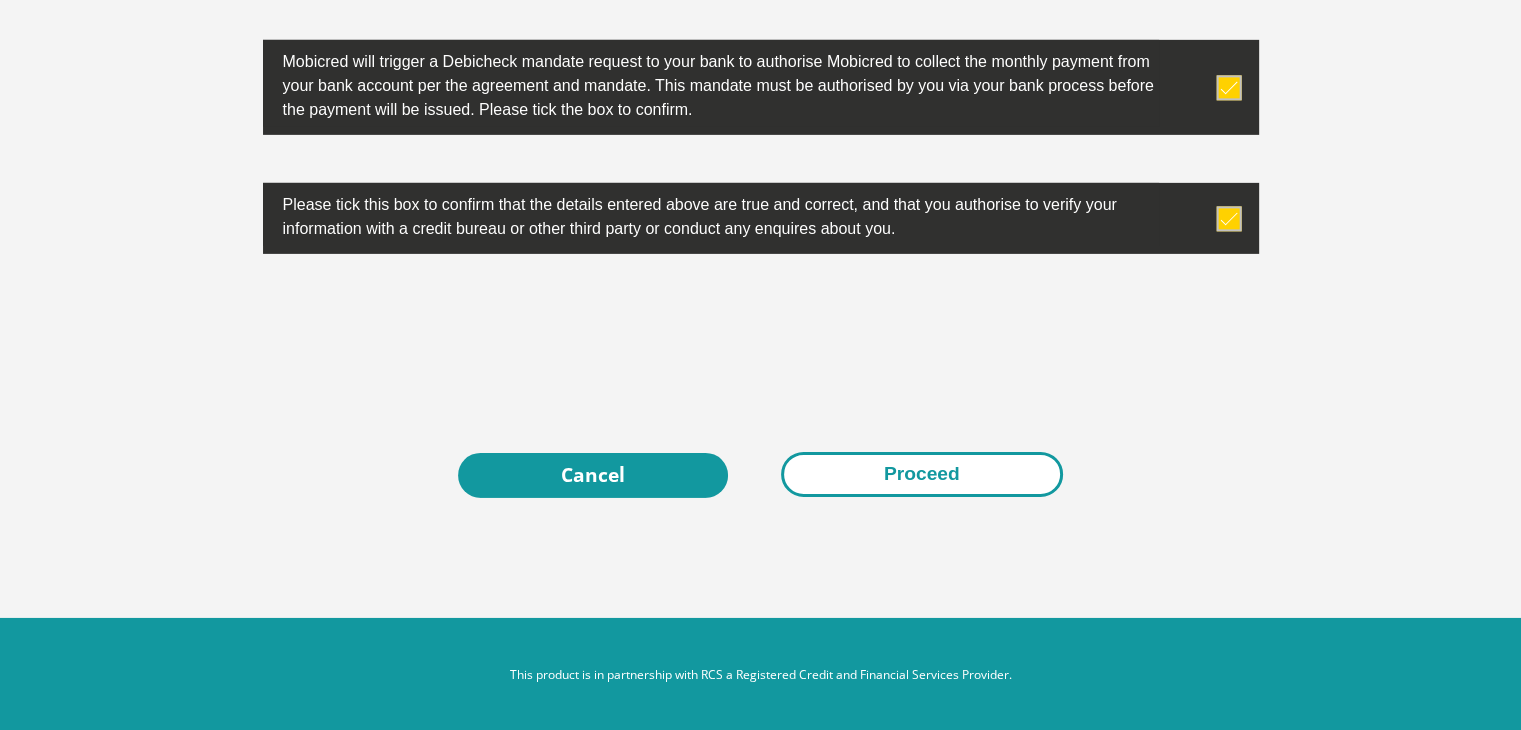 click on "Proceed" at bounding box center [922, 474] 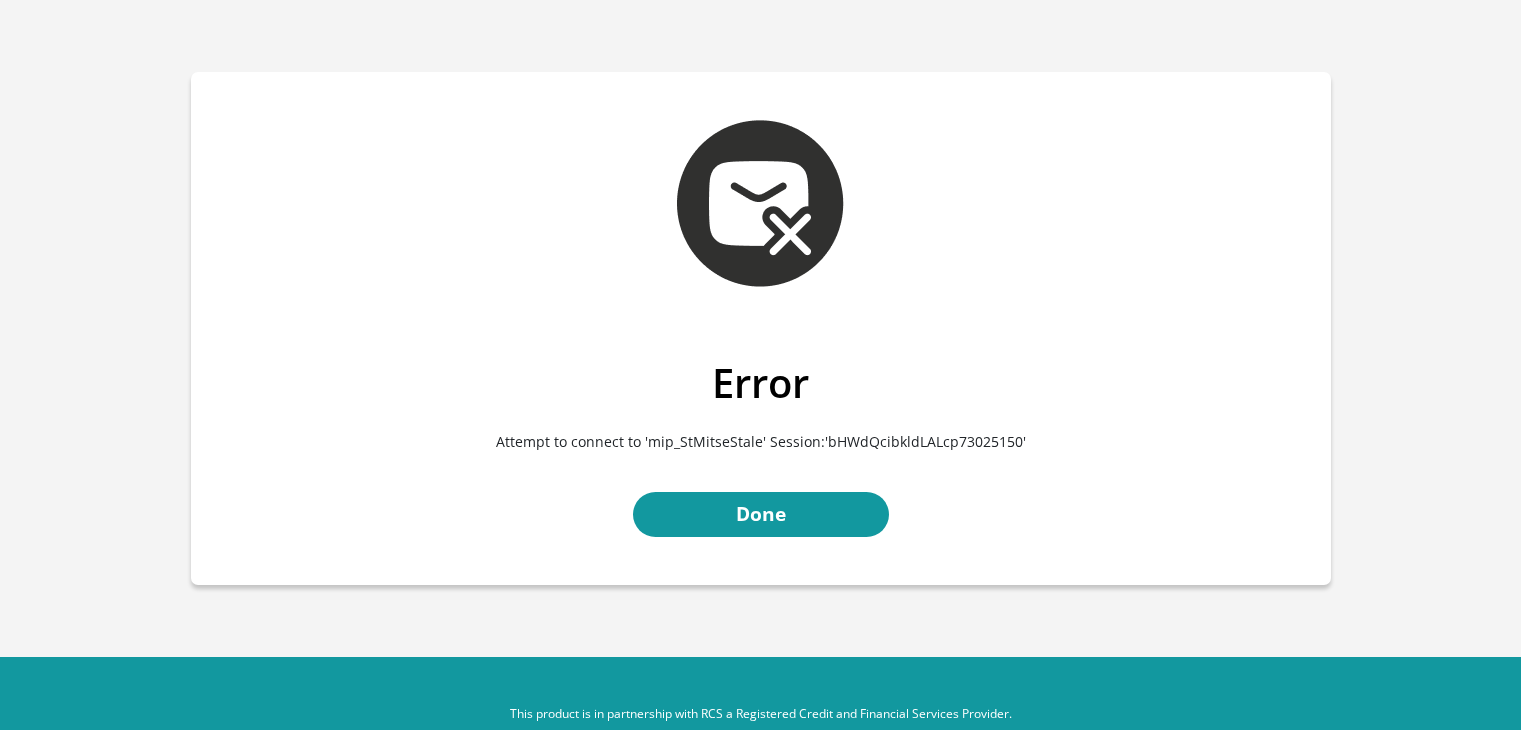 scroll, scrollTop: 0, scrollLeft: 0, axis: both 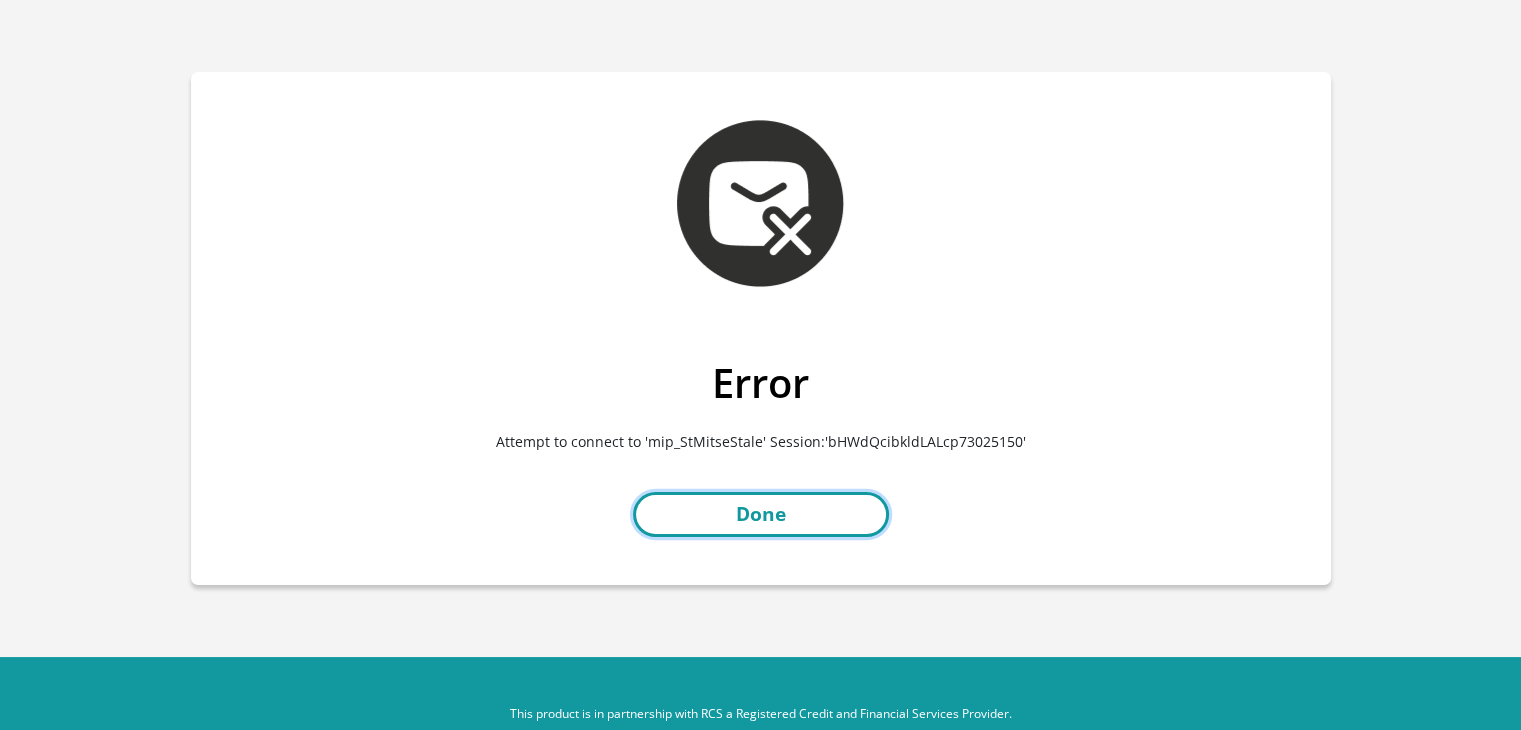 click on "Done" at bounding box center (761, 514) 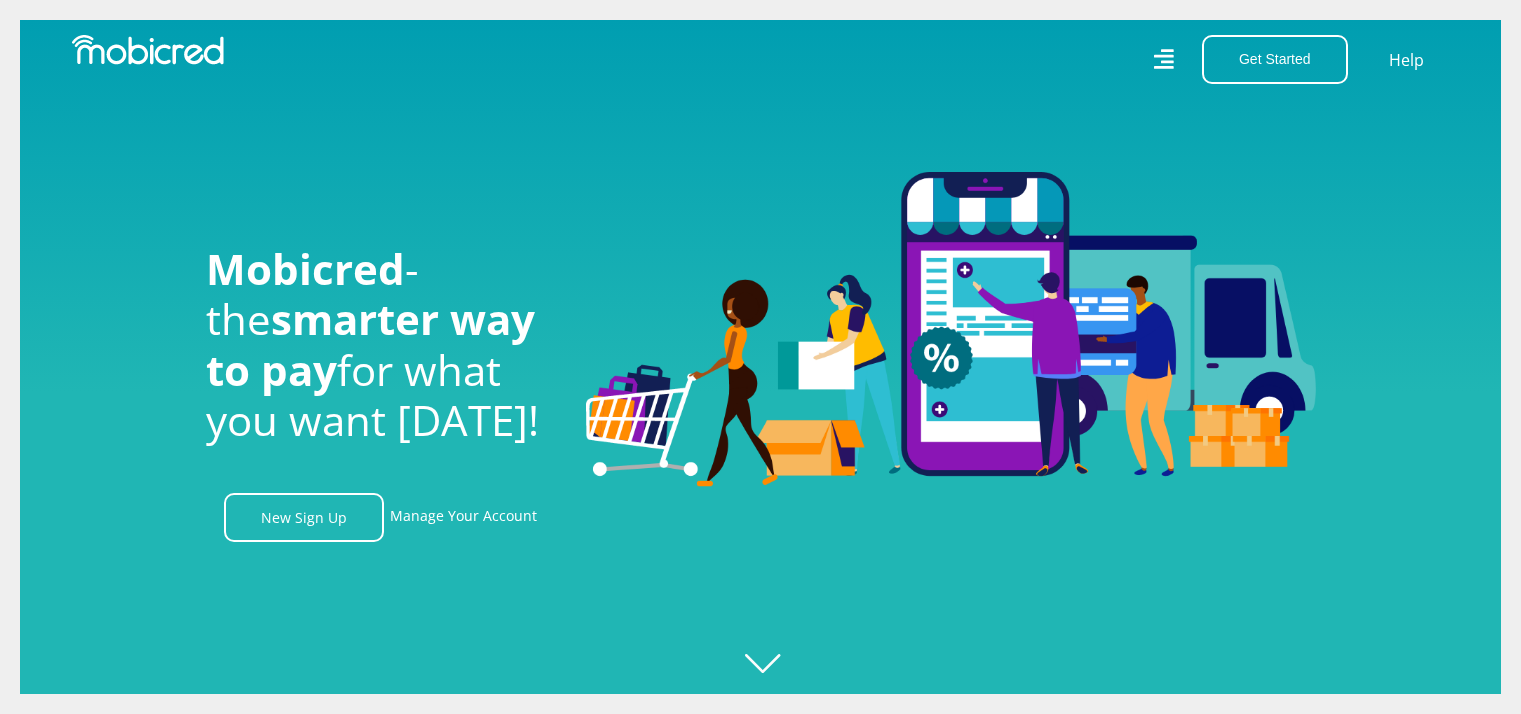 scroll, scrollTop: 0, scrollLeft: 0, axis: both 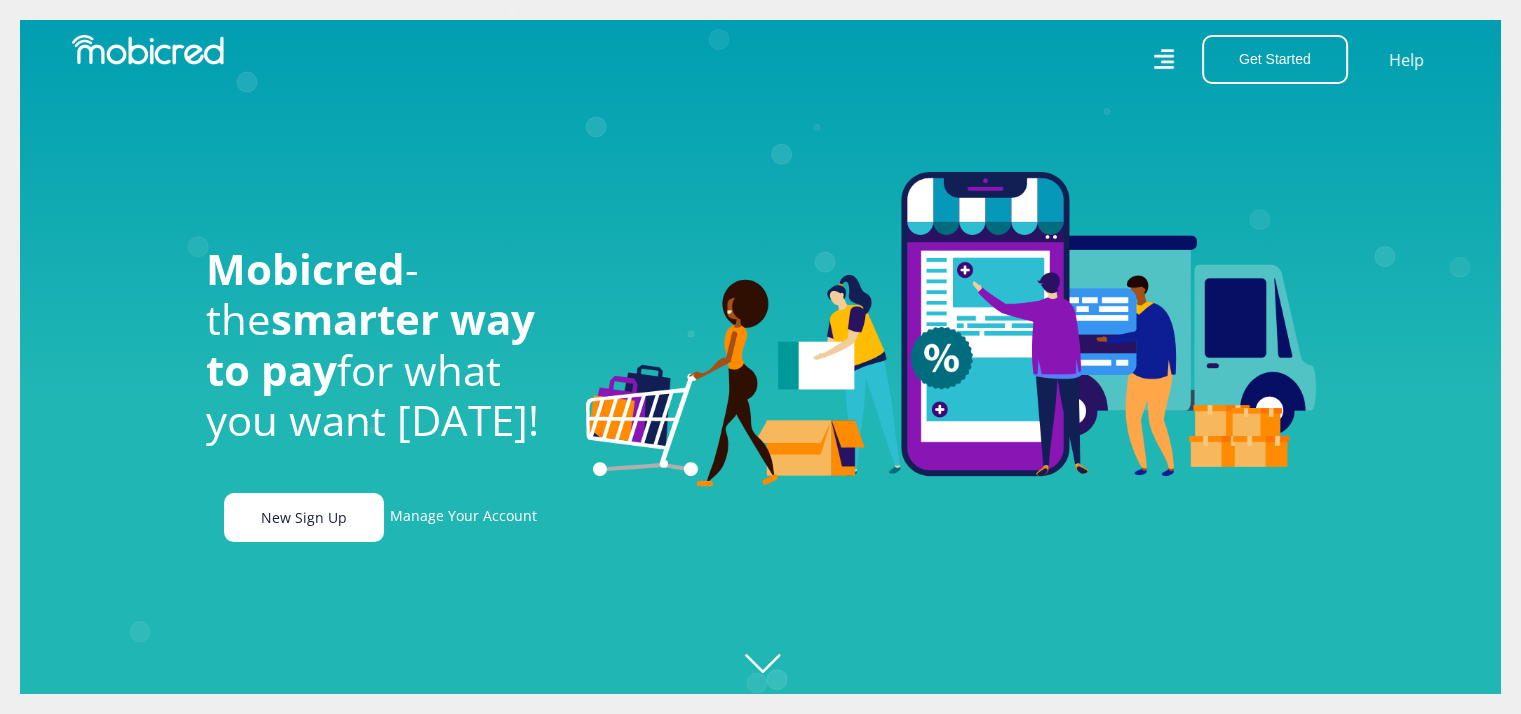 click on "New Sign Up" at bounding box center [304, 517] 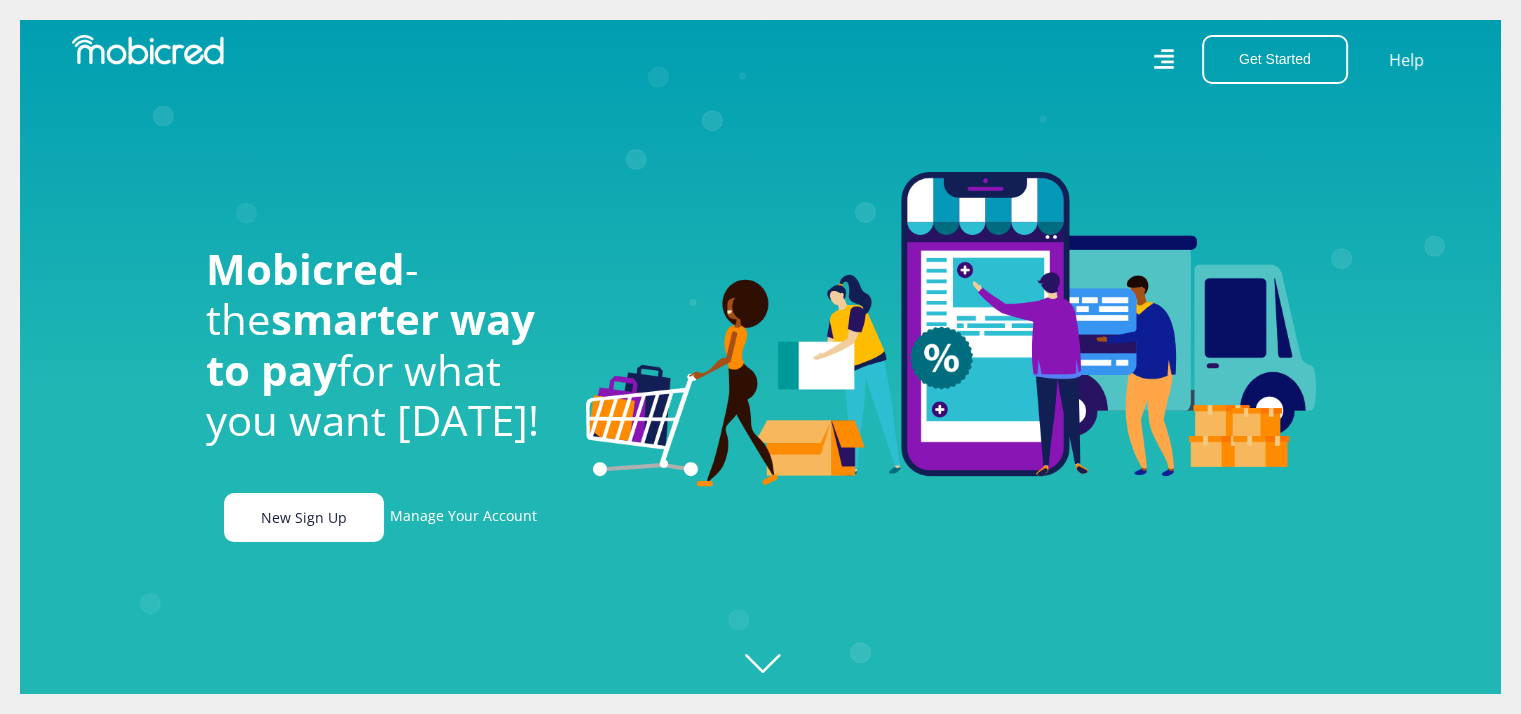 scroll, scrollTop: 0, scrollLeft: 4560, axis: horizontal 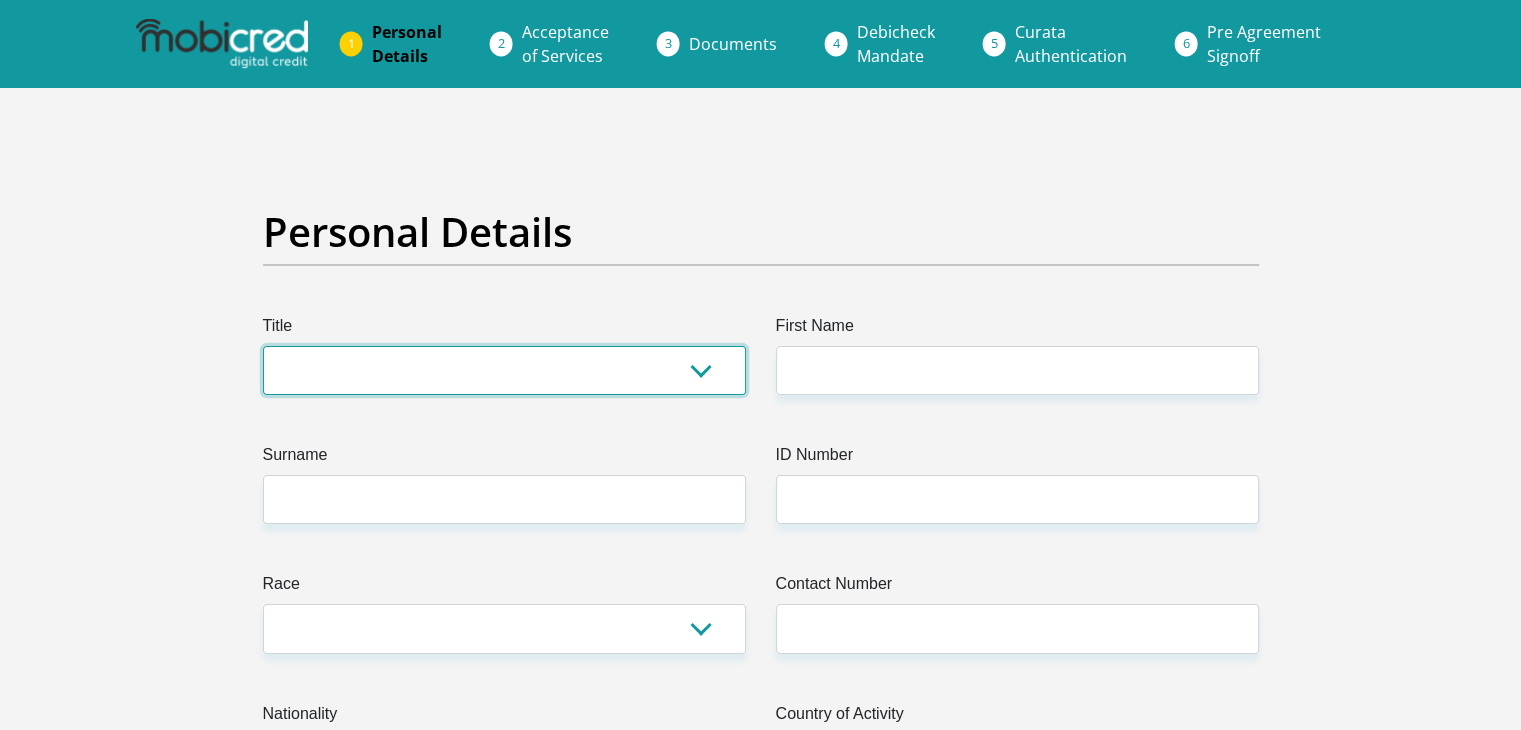 click on "Mr
Ms
Mrs
Dr
Other" at bounding box center [504, 370] 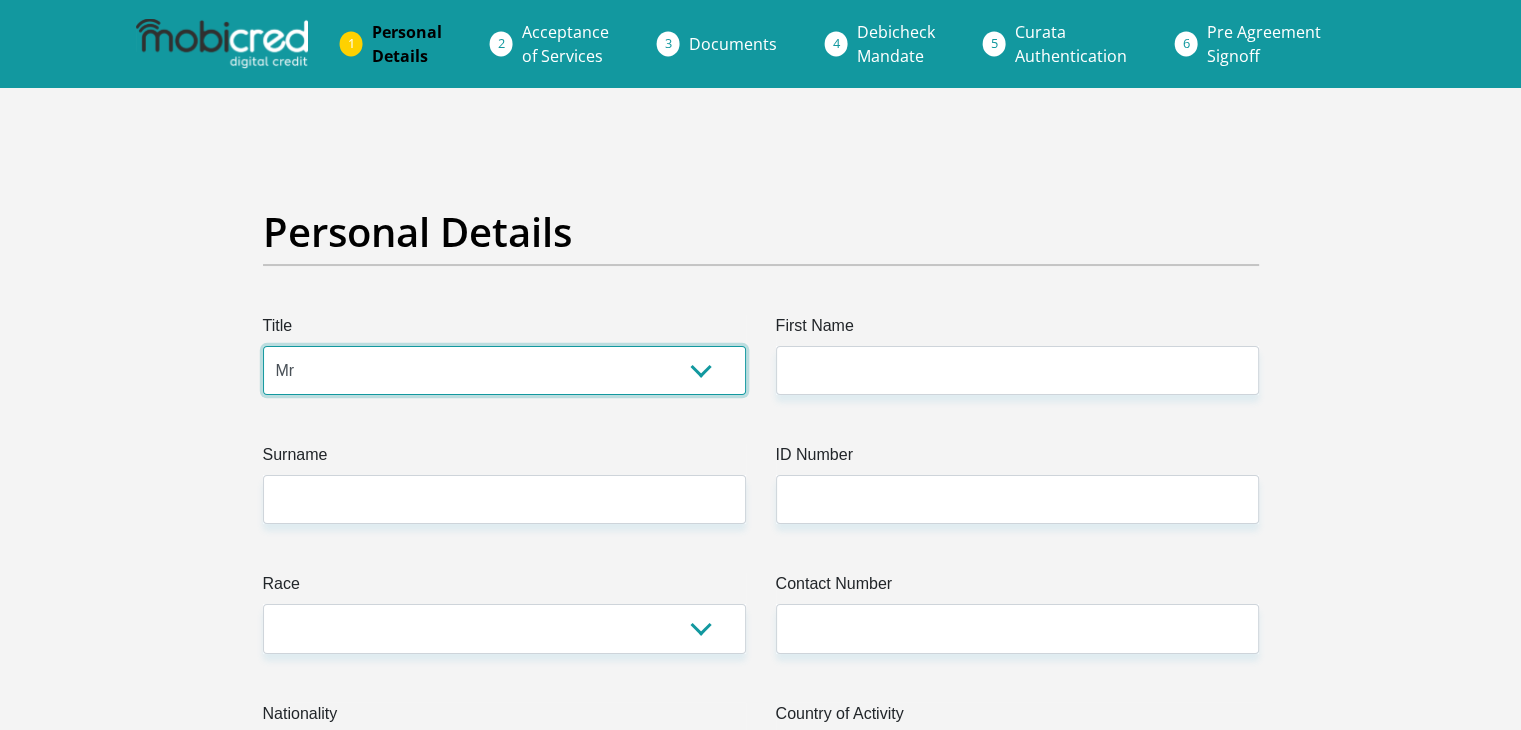click on "Mr
Ms
Mrs
Dr
Other" at bounding box center (504, 370) 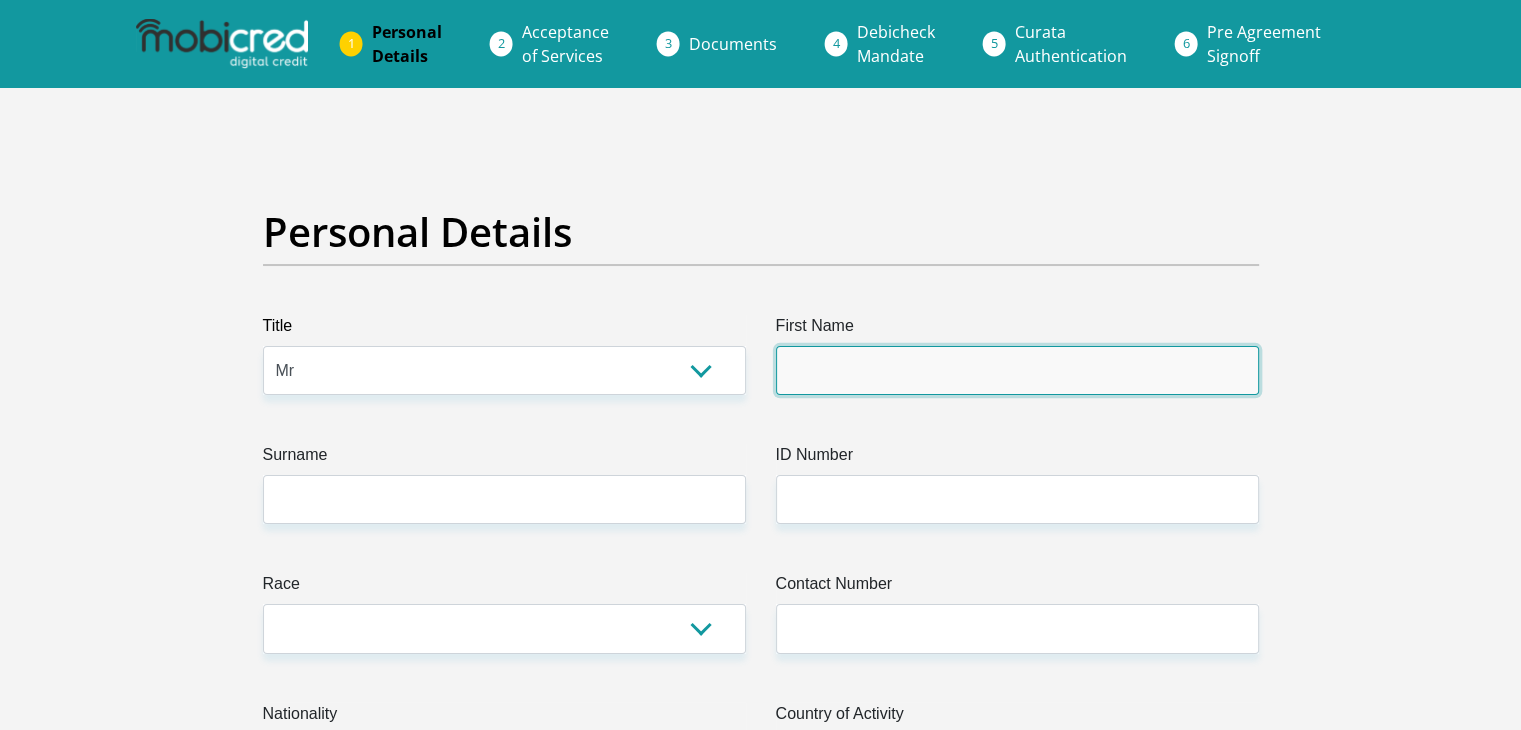 click on "First Name" at bounding box center [1017, 370] 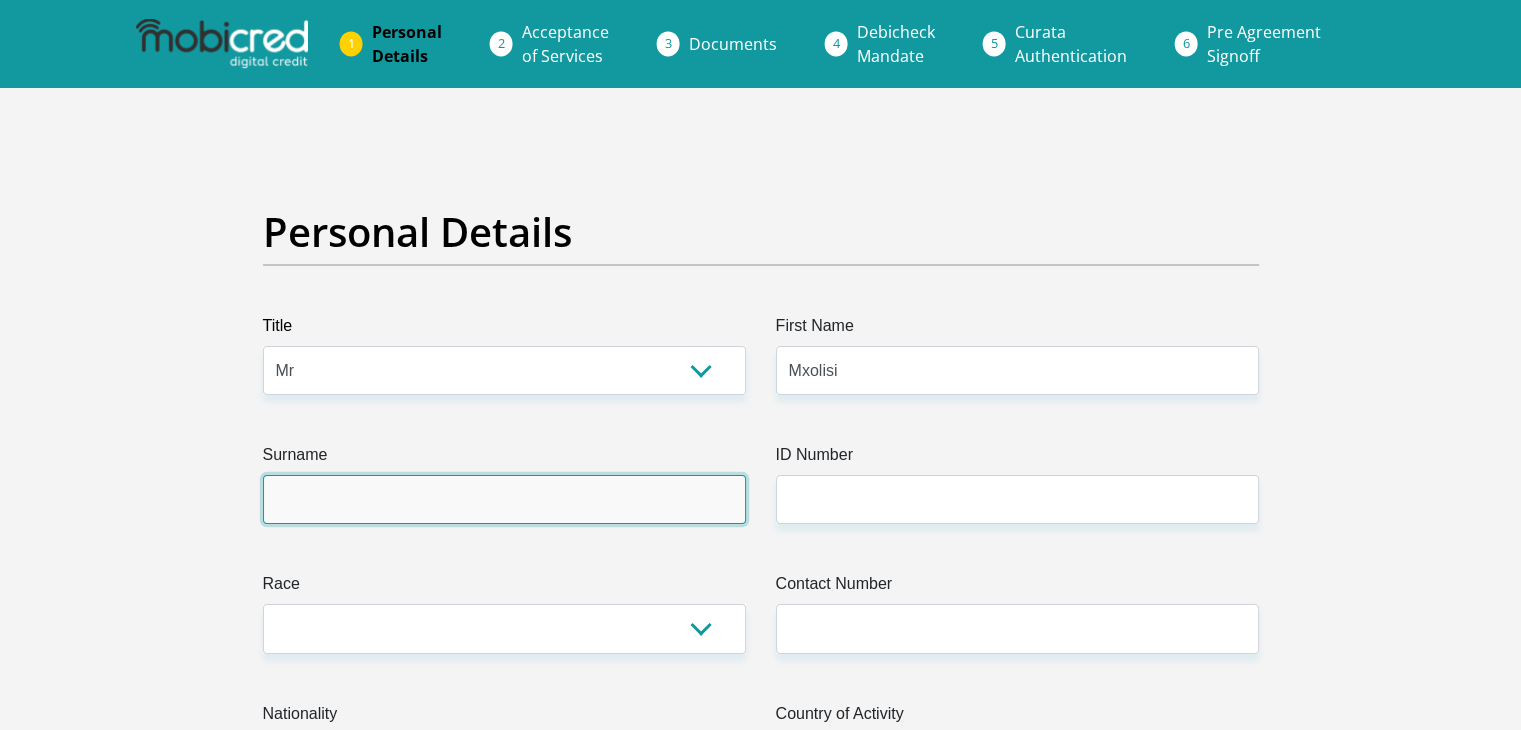 type on "Dladla" 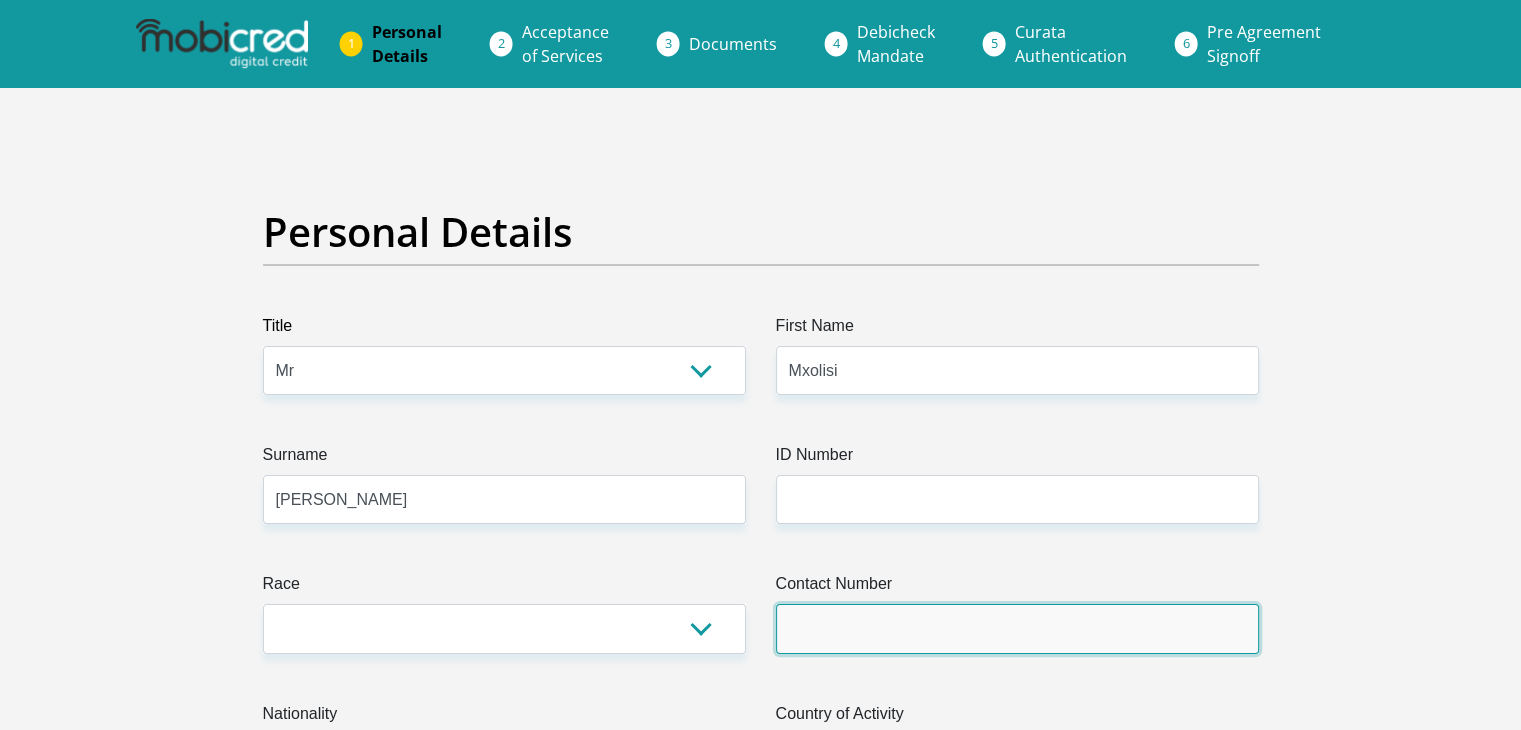 type on "0615481947" 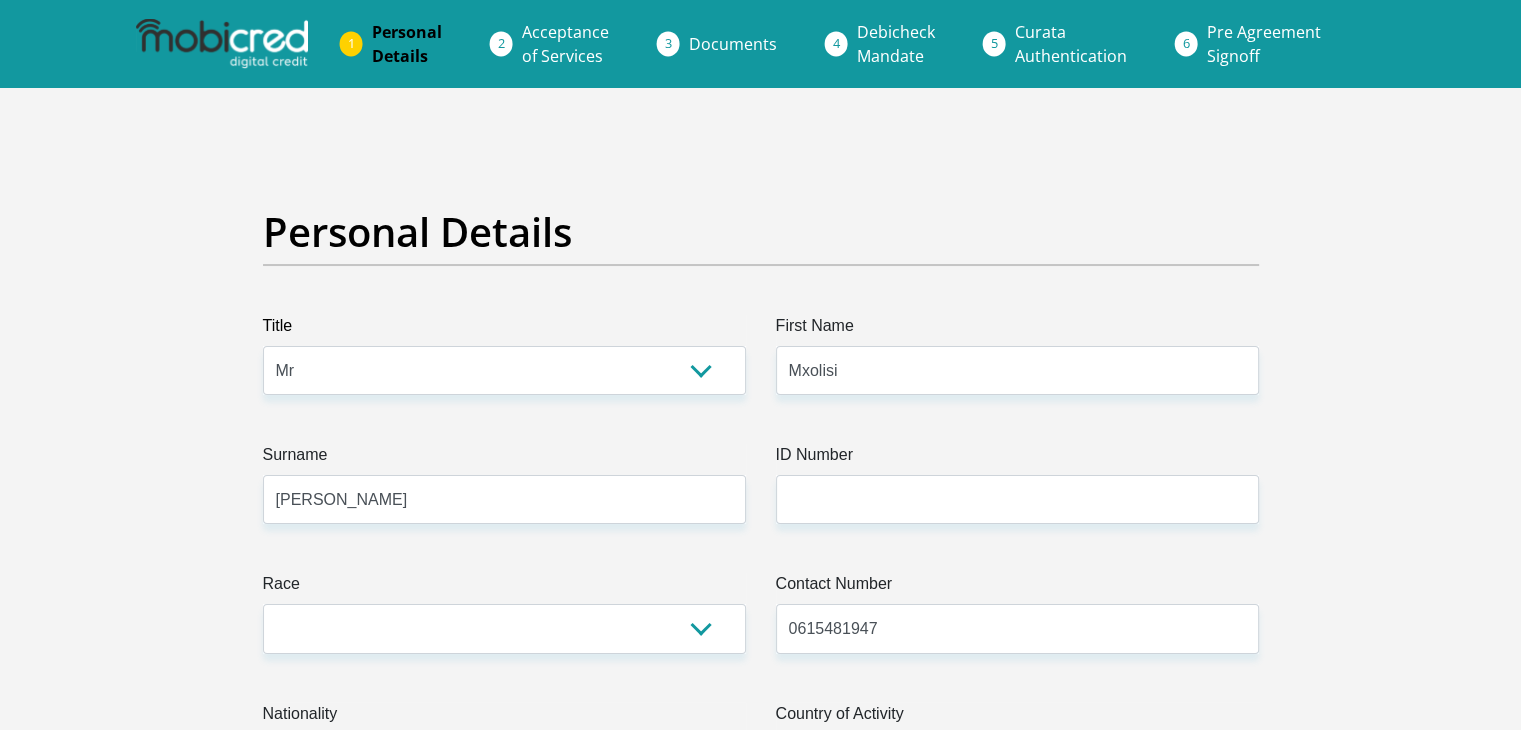 select on "ZAF" 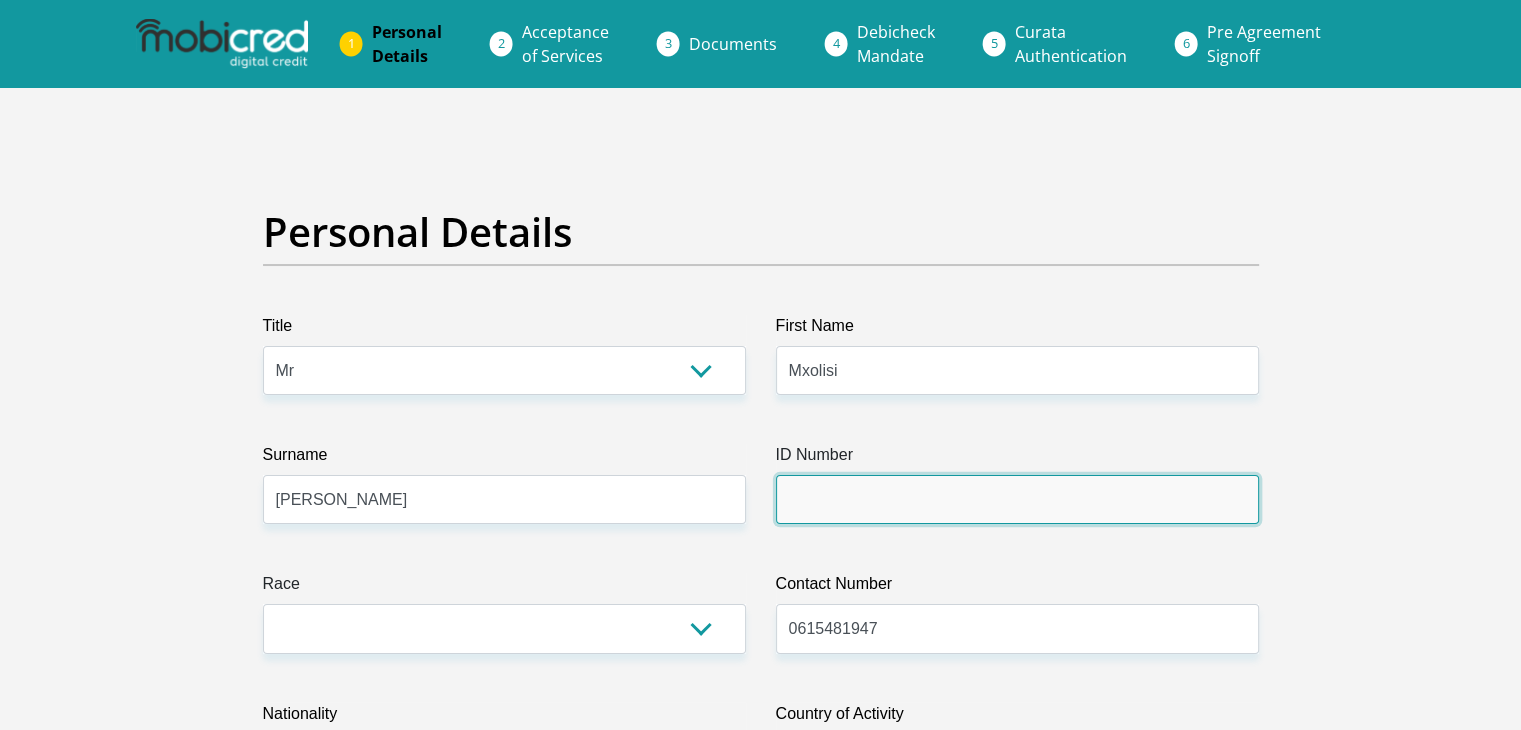 click on "ID Number" at bounding box center [1017, 499] 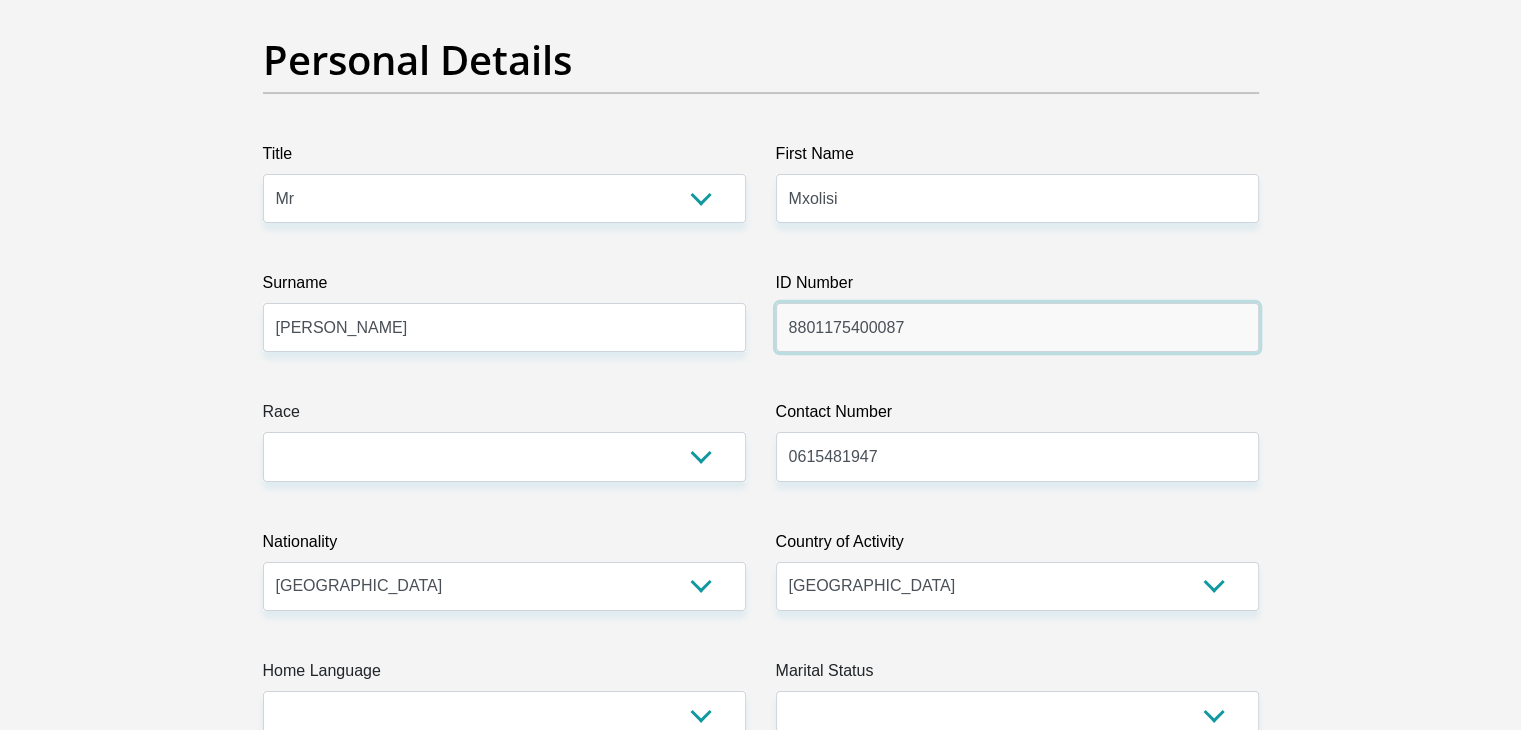 scroll, scrollTop: 175, scrollLeft: 0, axis: vertical 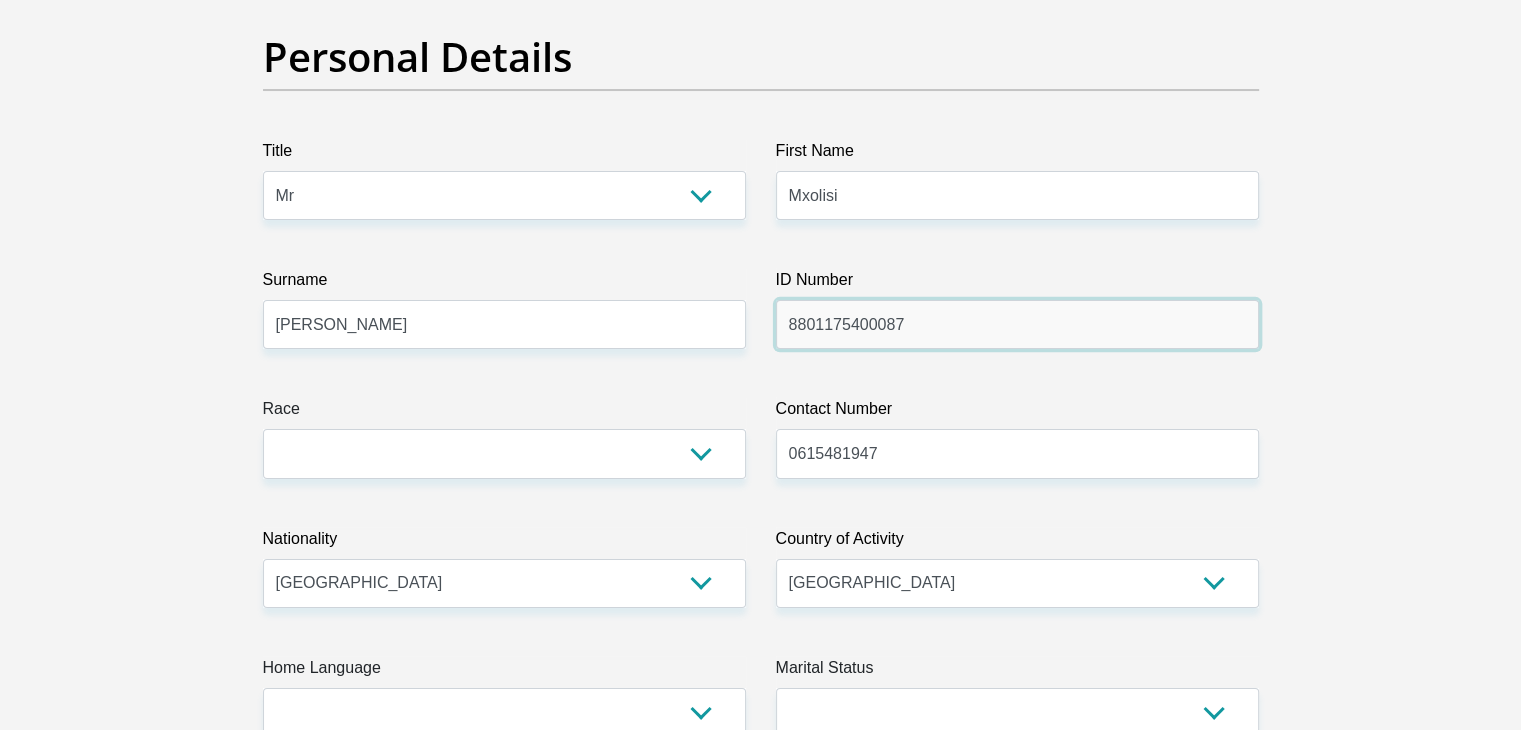 type on "8801175400087" 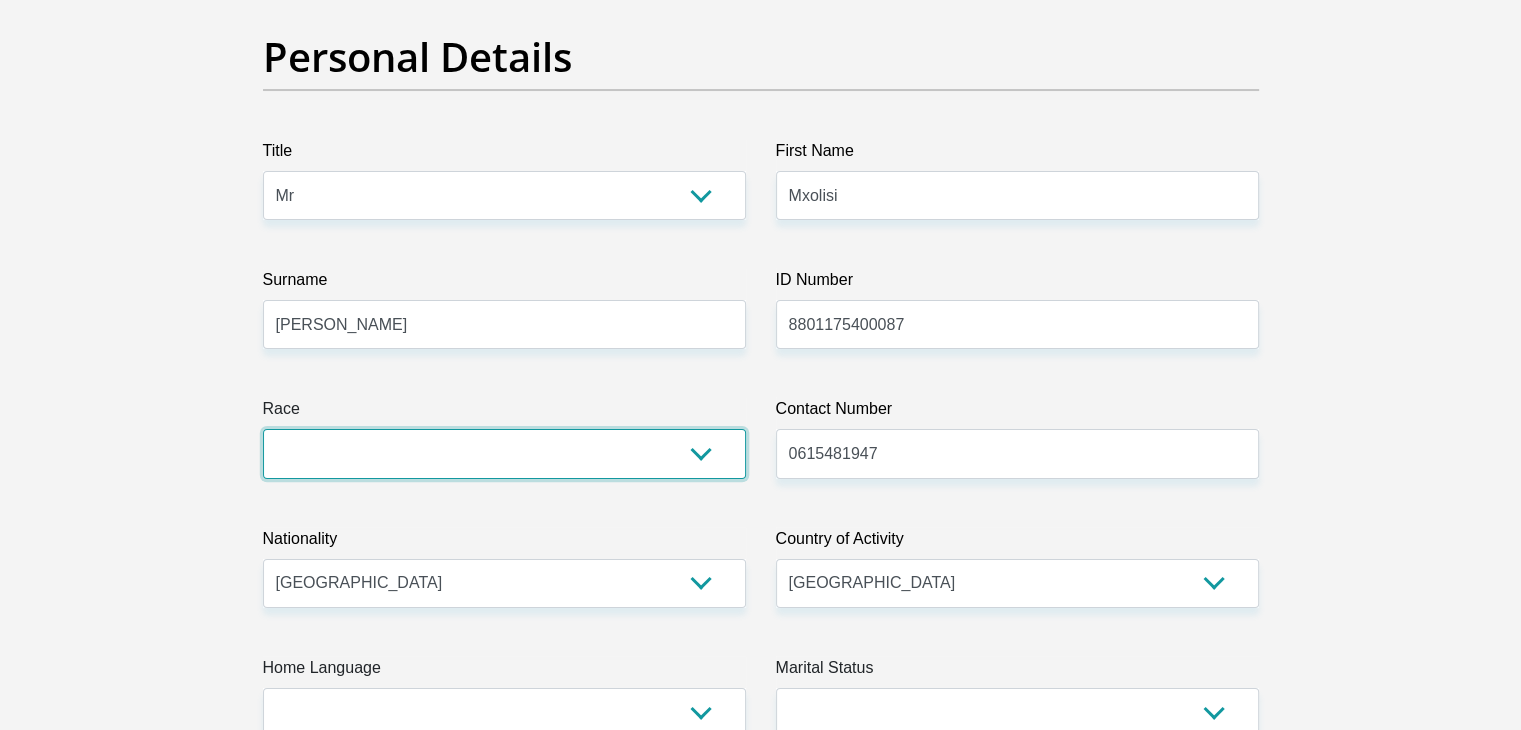 click on "Black
Coloured
Indian
White
Other" at bounding box center (504, 453) 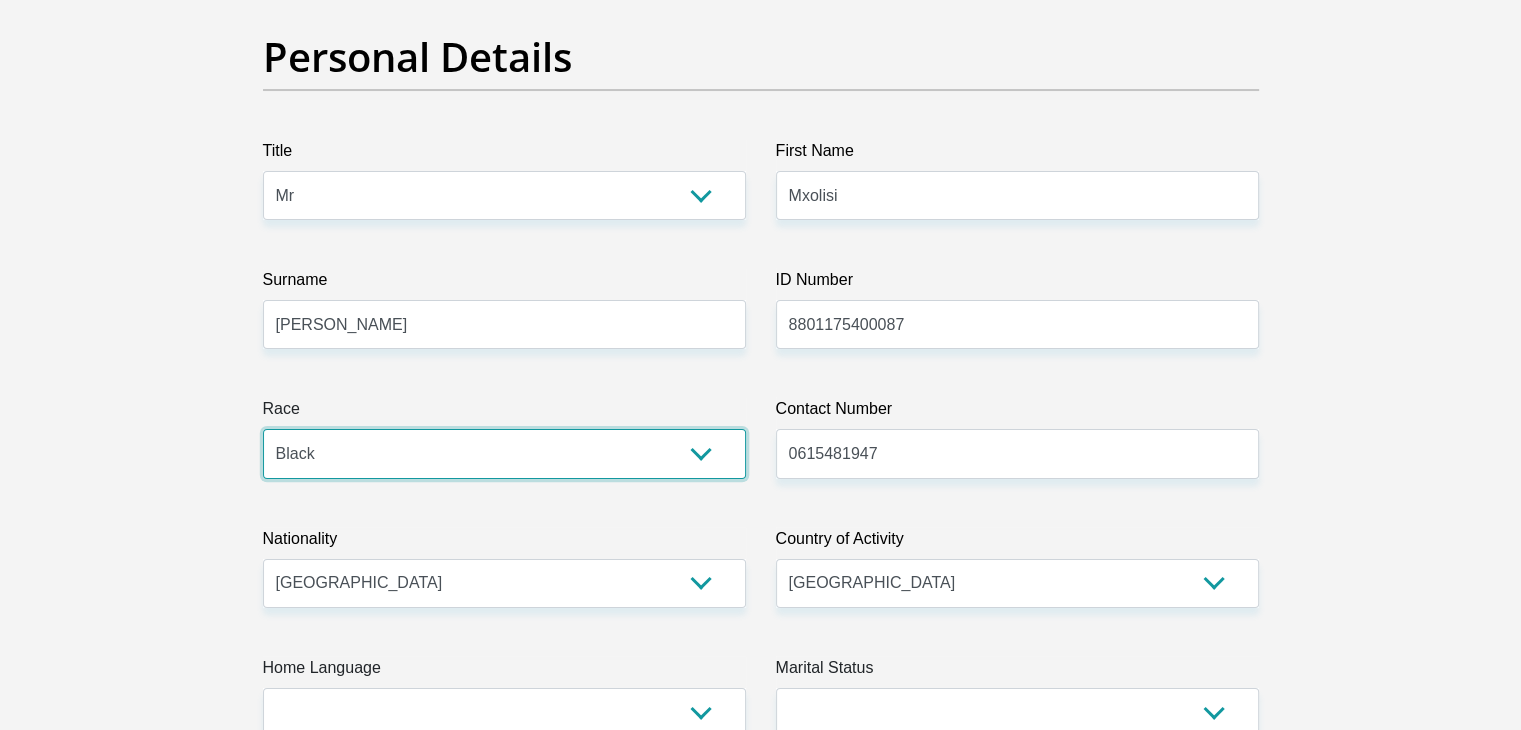 click on "Black
Coloured
Indian
White
Other" at bounding box center (504, 453) 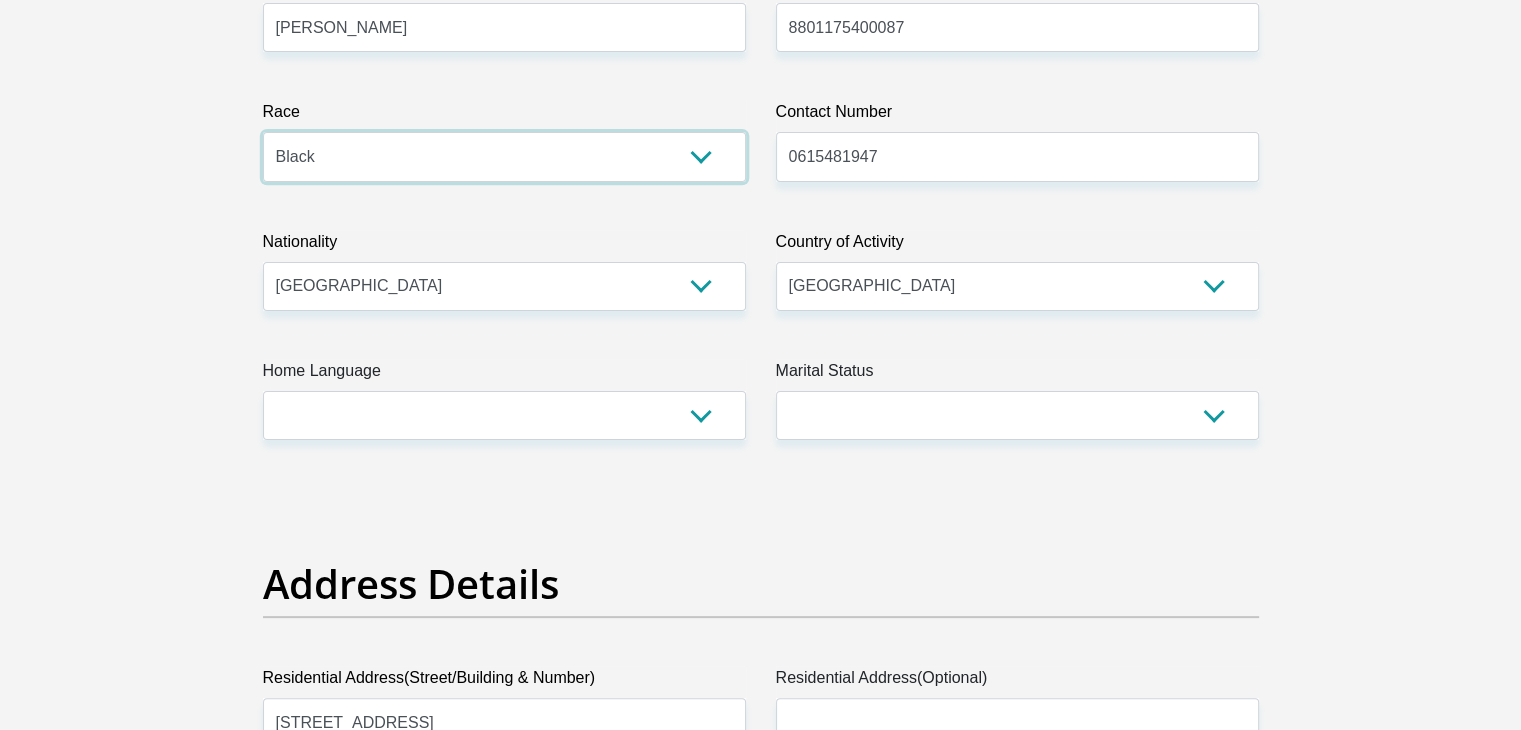 scroll, scrollTop: 480, scrollLeft: 0, axis: vertical 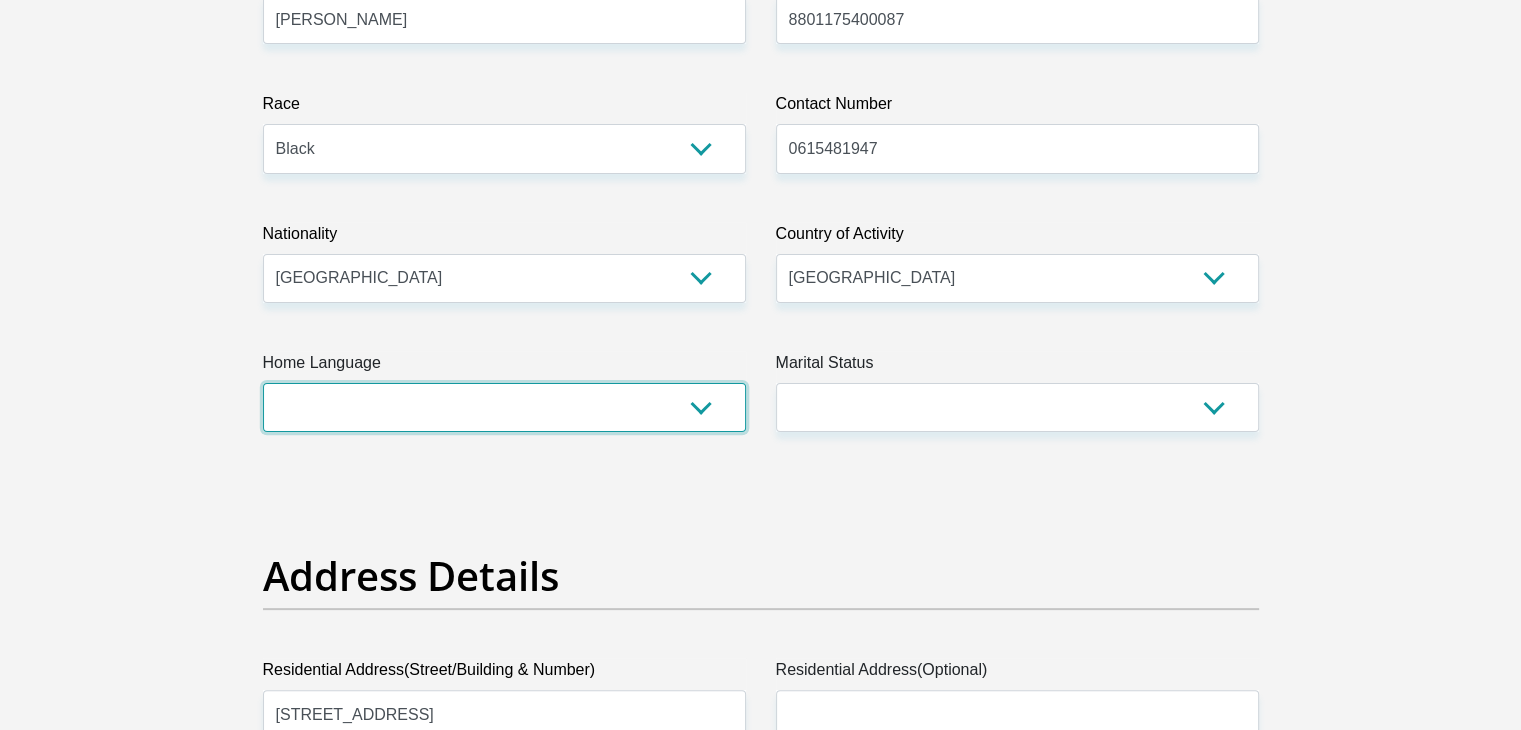 click on "Afrikaans
English
Sepedi
South Ndebele
Southern Sotho
Swati
Tsonga
Tswana
Venda
Xhosa
Zulu
Other" at bounding box center [504, 407] 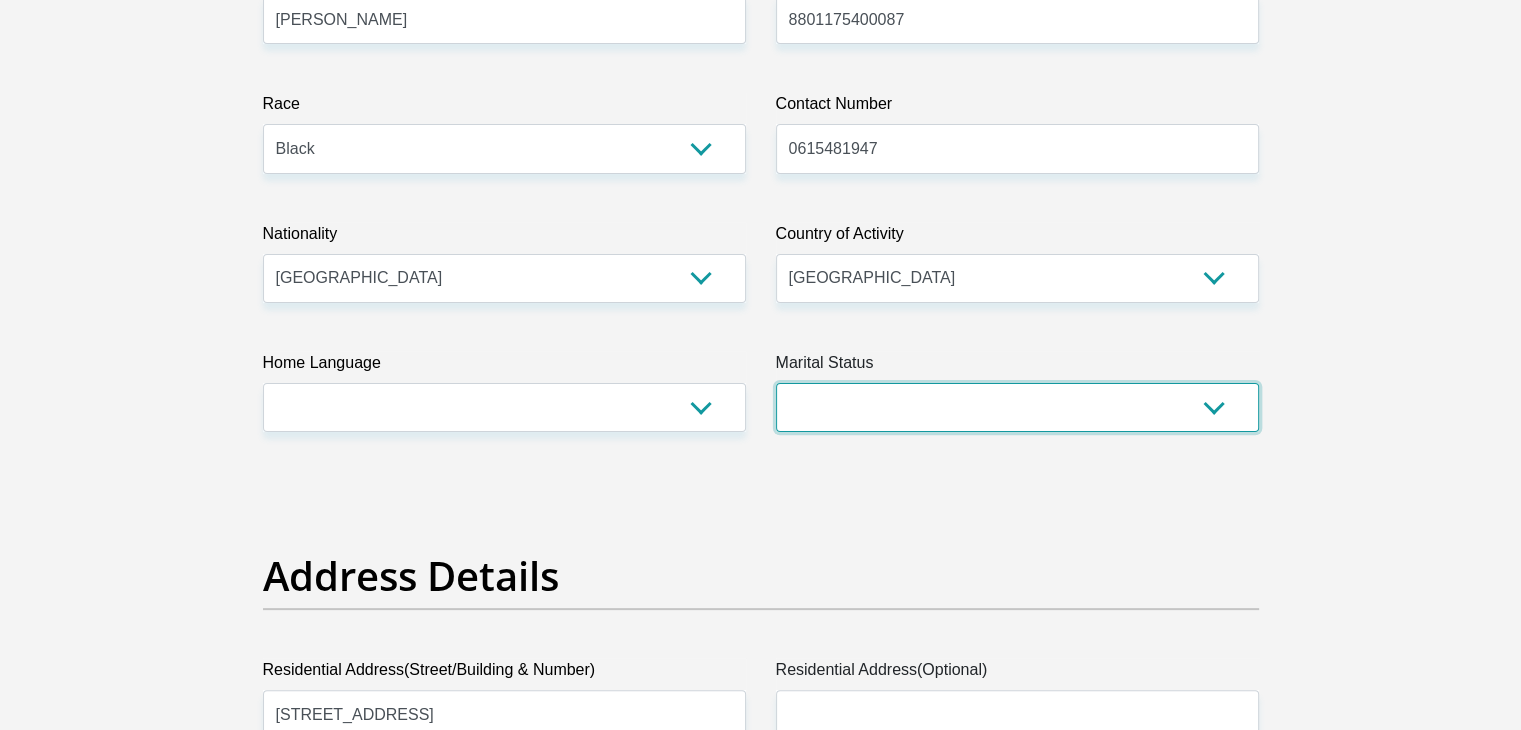 click on "Married ANC
Single
Divorced
Widowed
Married COP or Customary Law" at bounding box center (1017, 407) 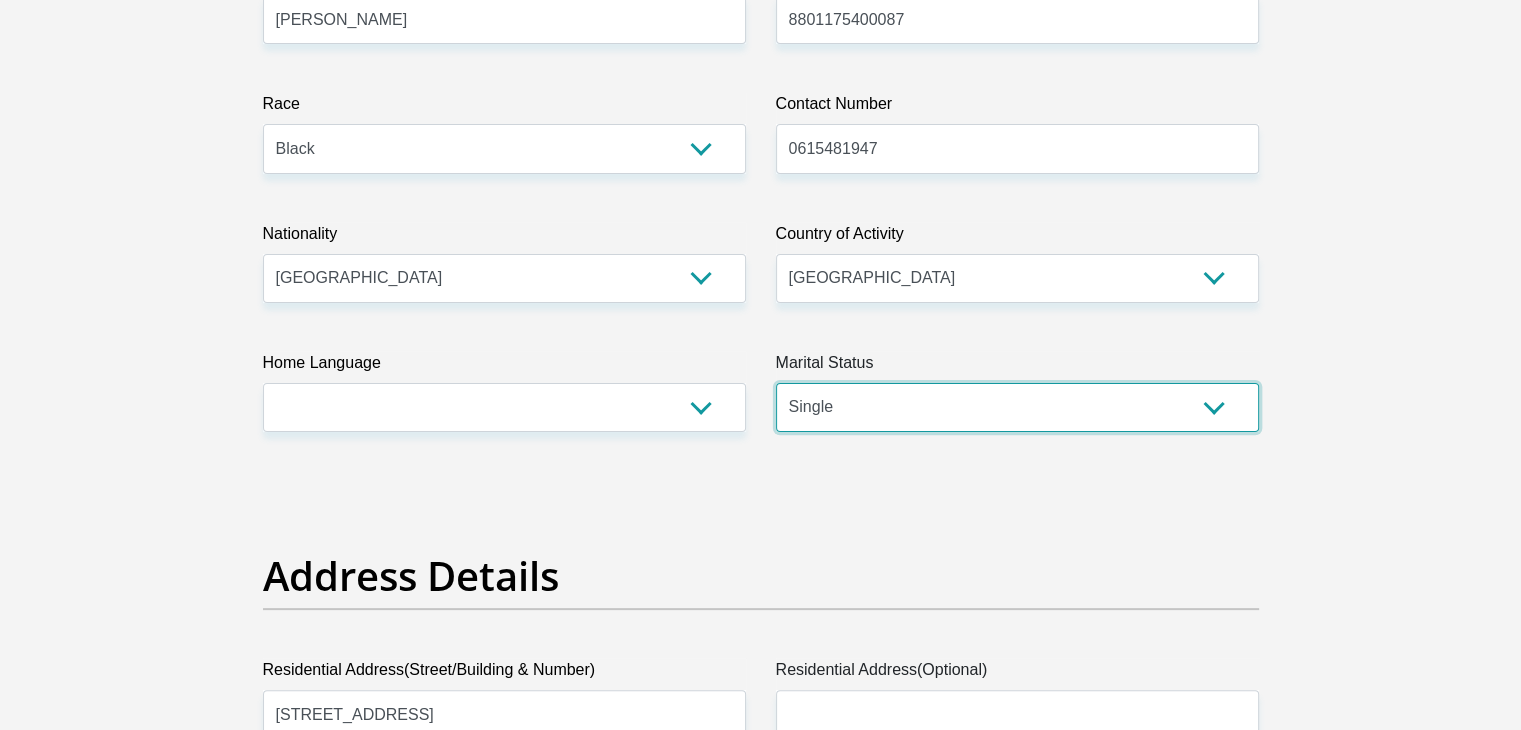 click on "Married ANC
Single
Divorced
Widowed
Married COP or Customary Law" at bounding box center [1017, 407] 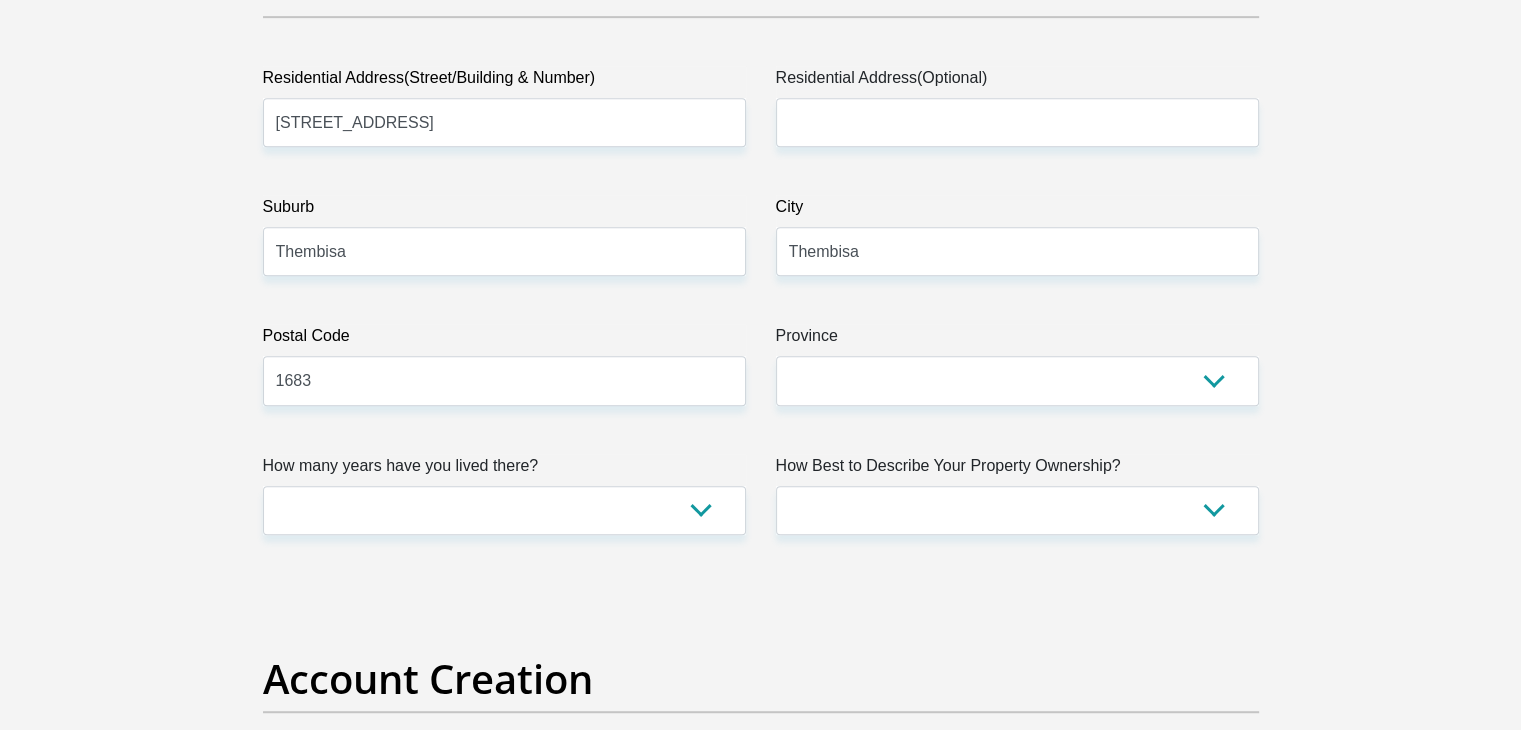 scroll, scrollTop: 1084, scrollLeft: 0, axis: vertical 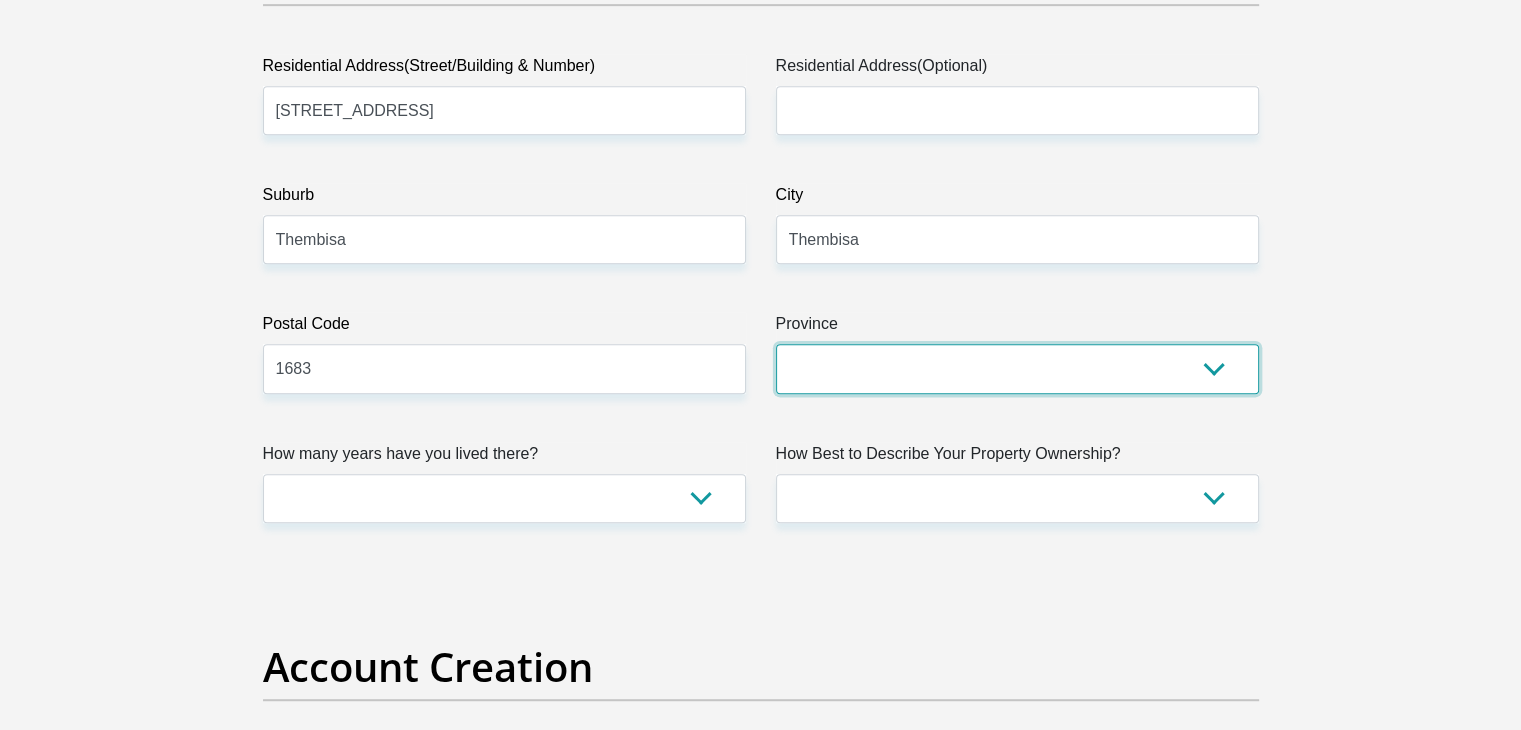 click on "Eastern Cape
Free State
Gauteng
KwaZulu-Natal
Limpopo
Mpumalanga
Northern Cape
North West
Western Cape" at bounding box center [1017, 368] 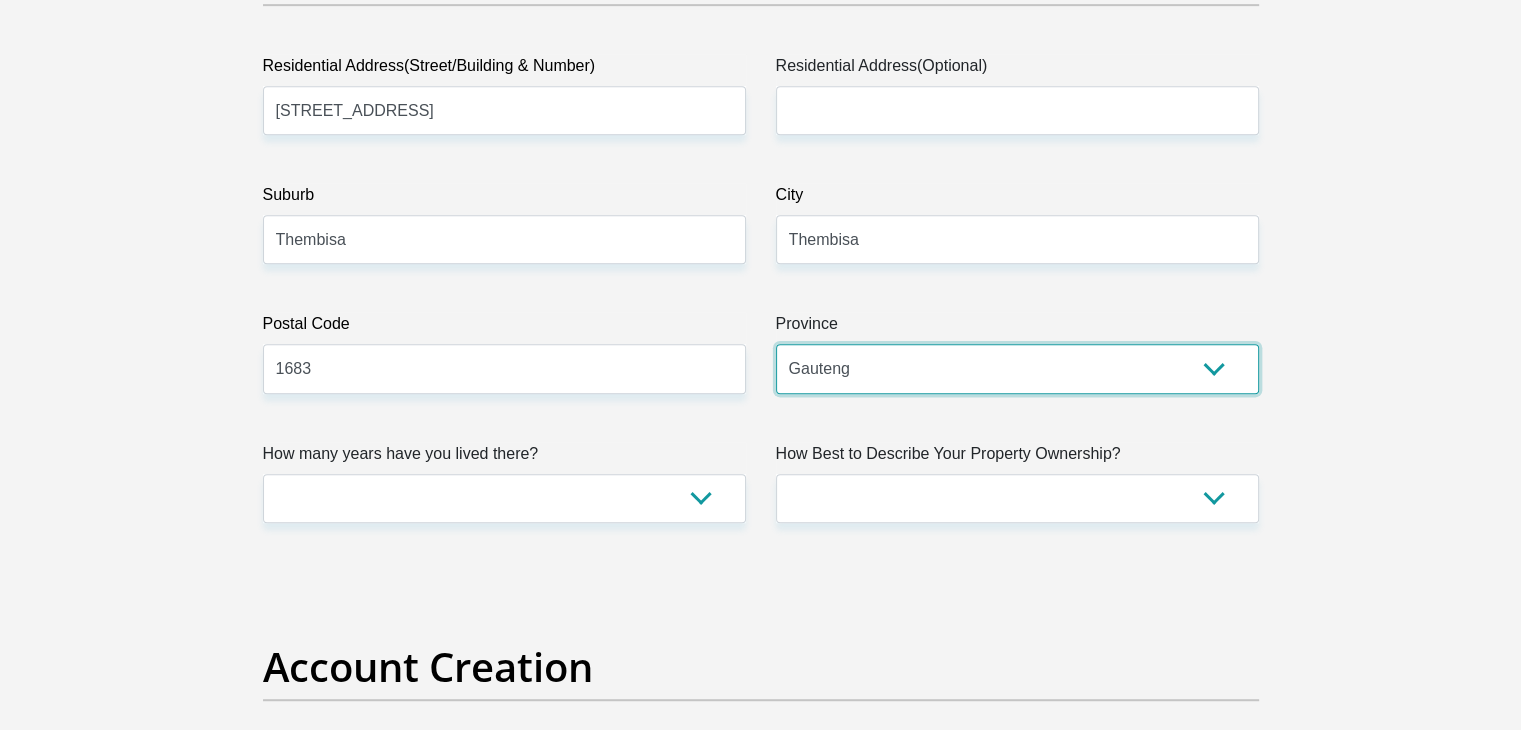 click on "Eastern Cape
Free State
Gauteng
KwaZulu-Natal
Limpopo
Mpumalanga
Northern Cape
North West
Western Cape" at bounding box center (1017, 368) 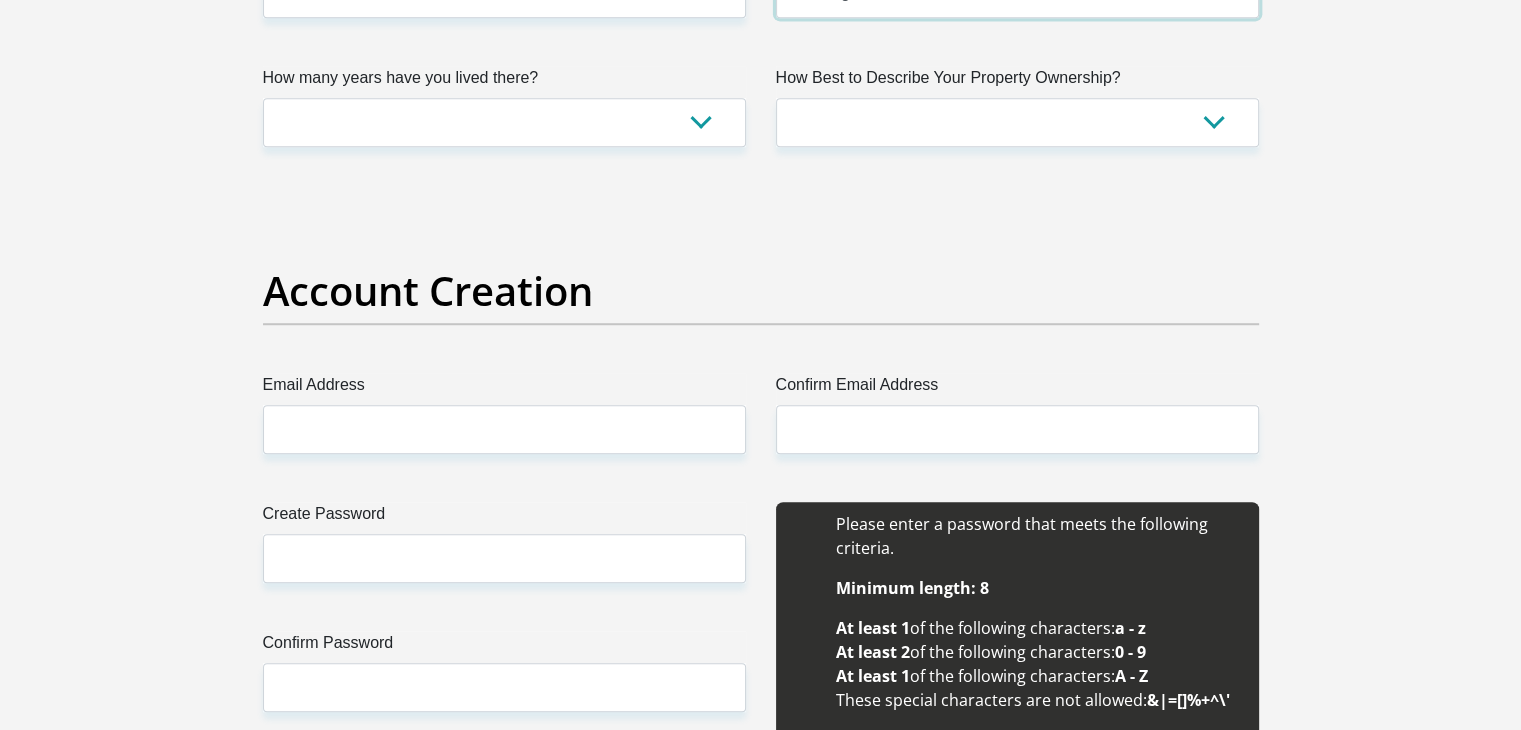 scroll, scrollTop: 1460, scrollLeft: 0, axis: vertical 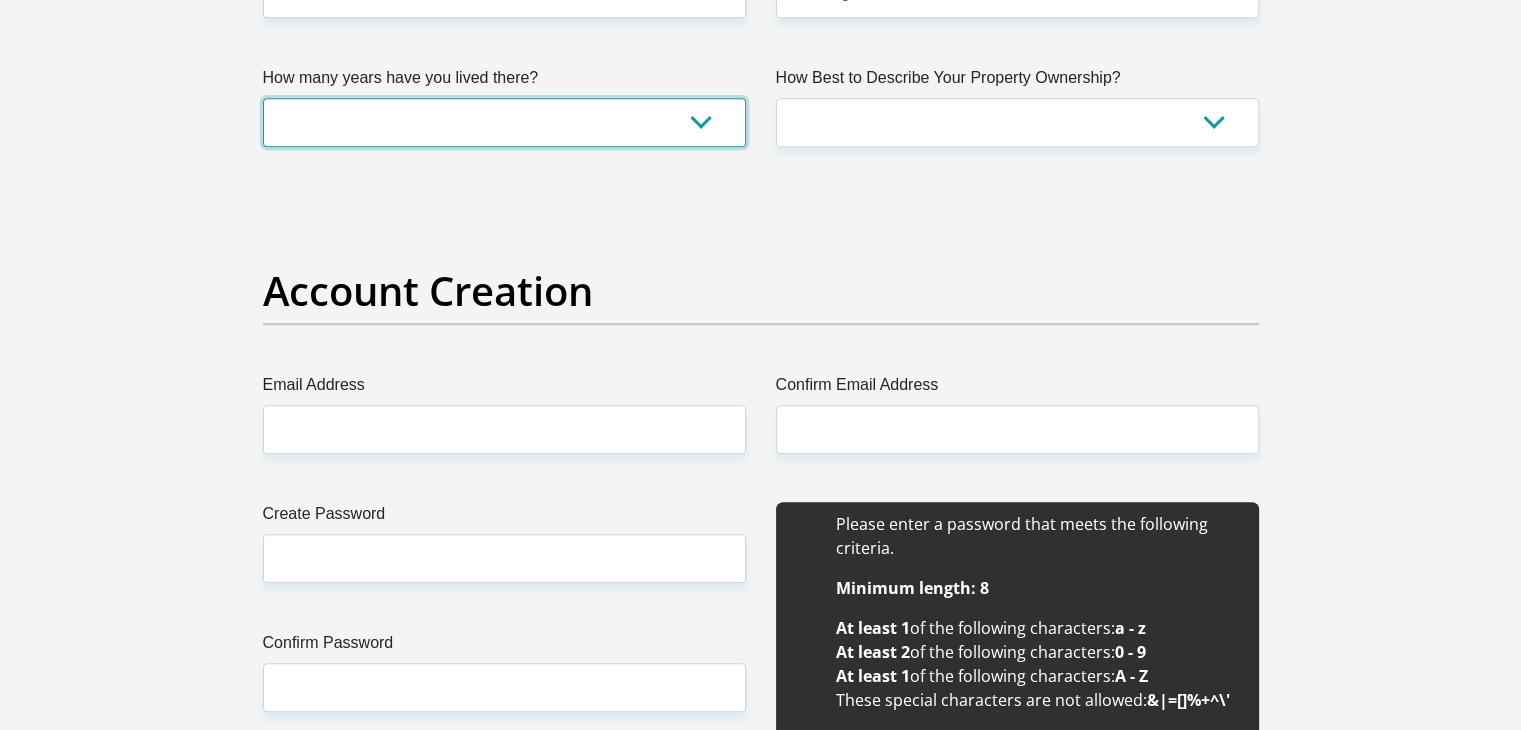 click on "less than 1 year
1-3 years
3-5 years
5+ years" at bounding box center [504, 122] 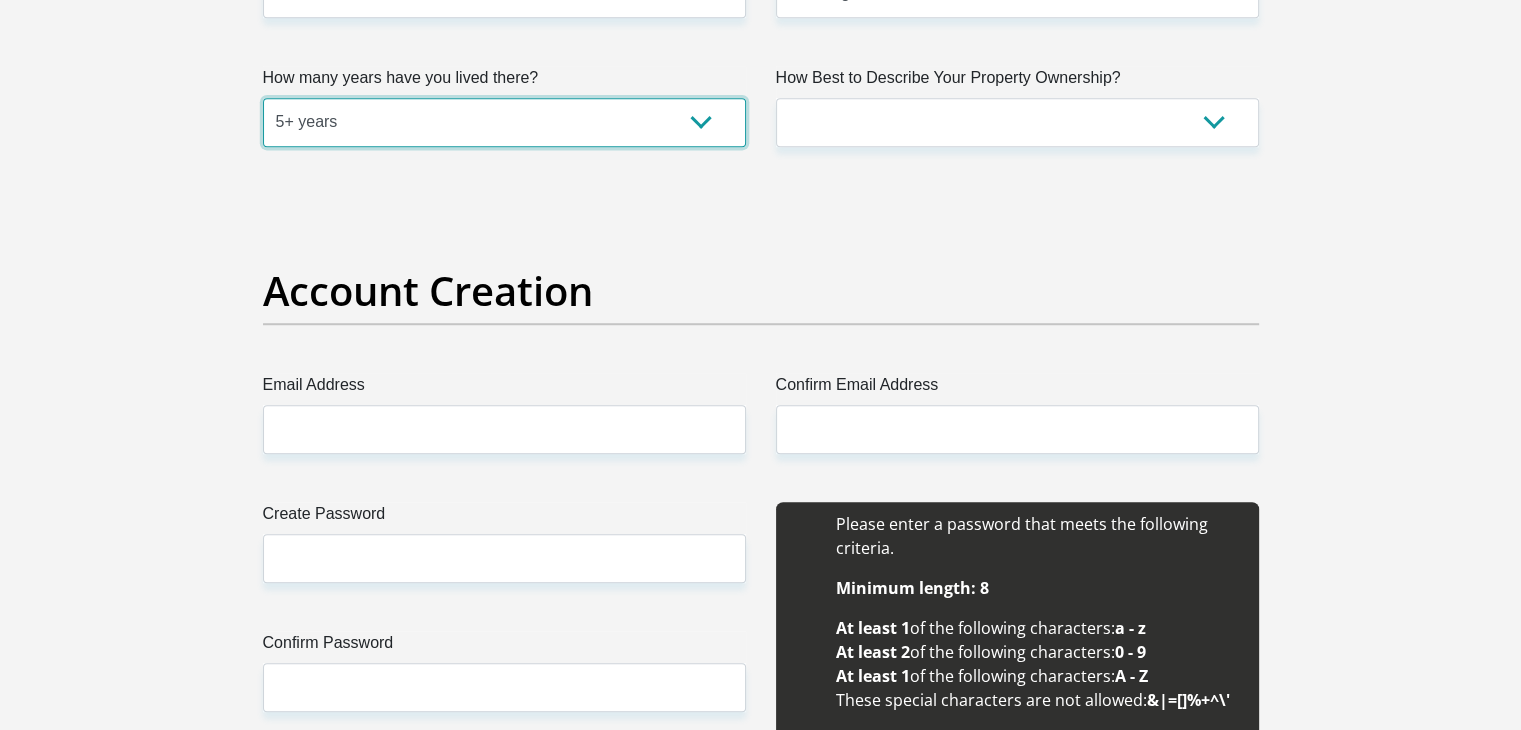 click on "less than 1 year
1-3 years
3-5 years
5+ years" at bounding box center [504, 122] 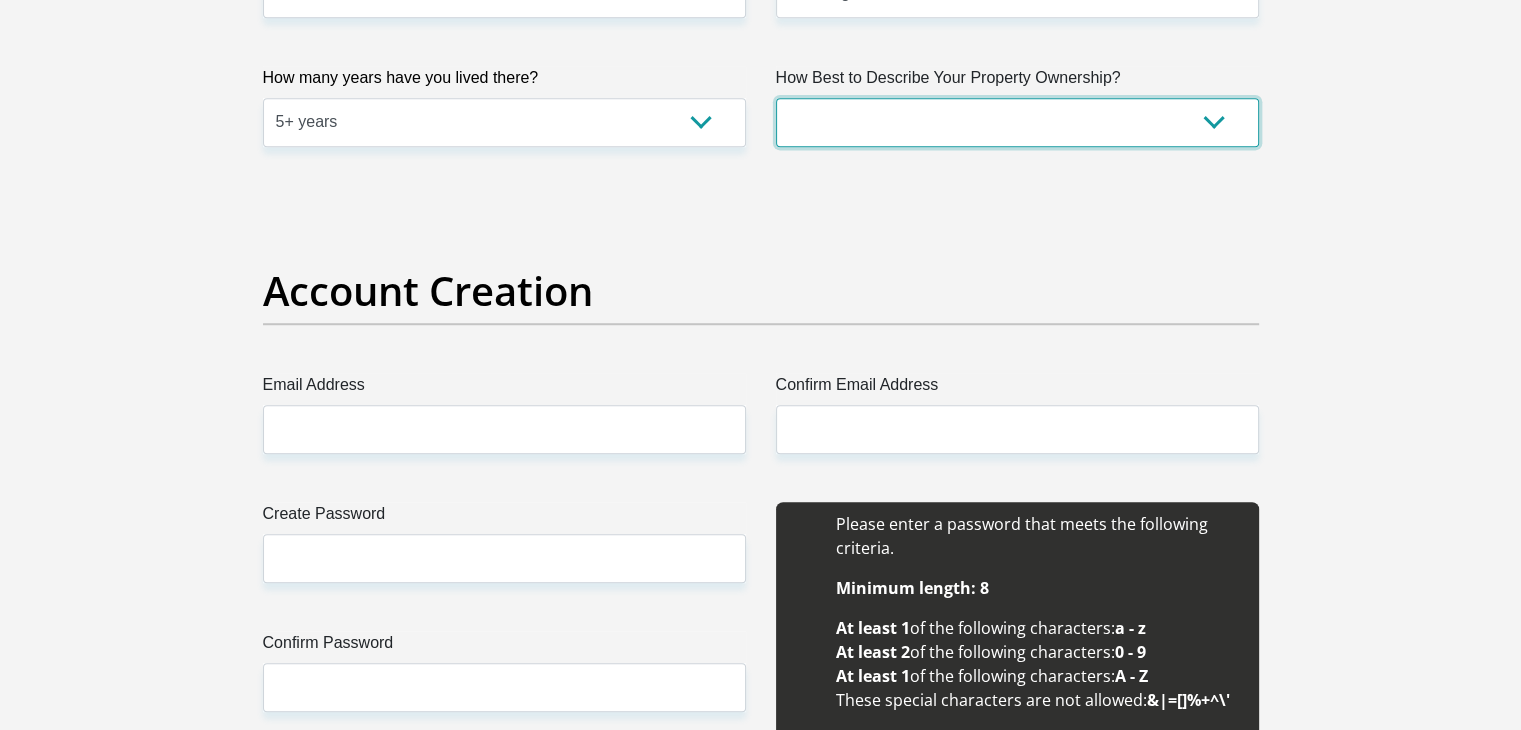 click on "Owned
Rented
Family Owned
Company Dwelling" at bounding box center (1017, 122) 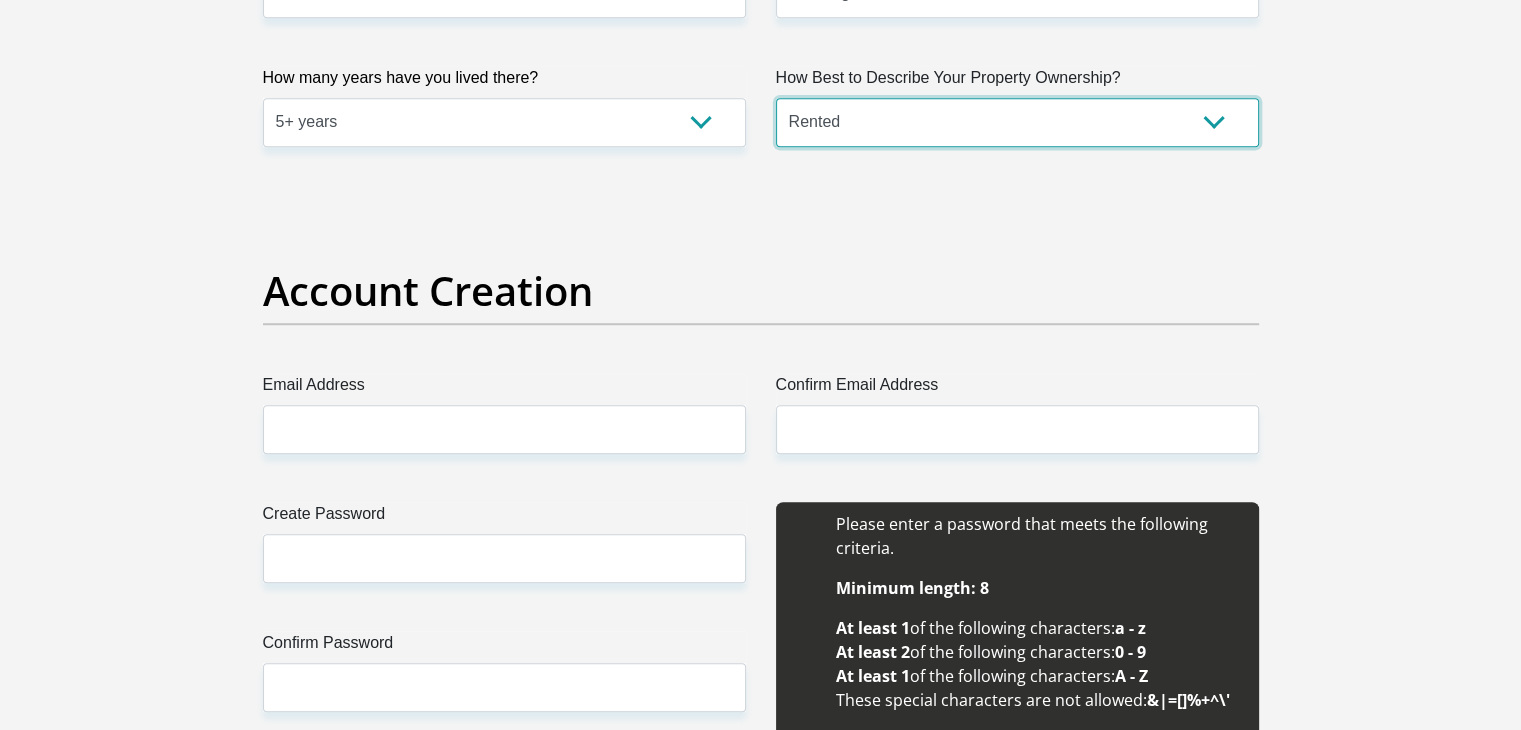 click on "Owned
Rented
Family Owned
Company Dwelling" at bounding box center [1017, 122] 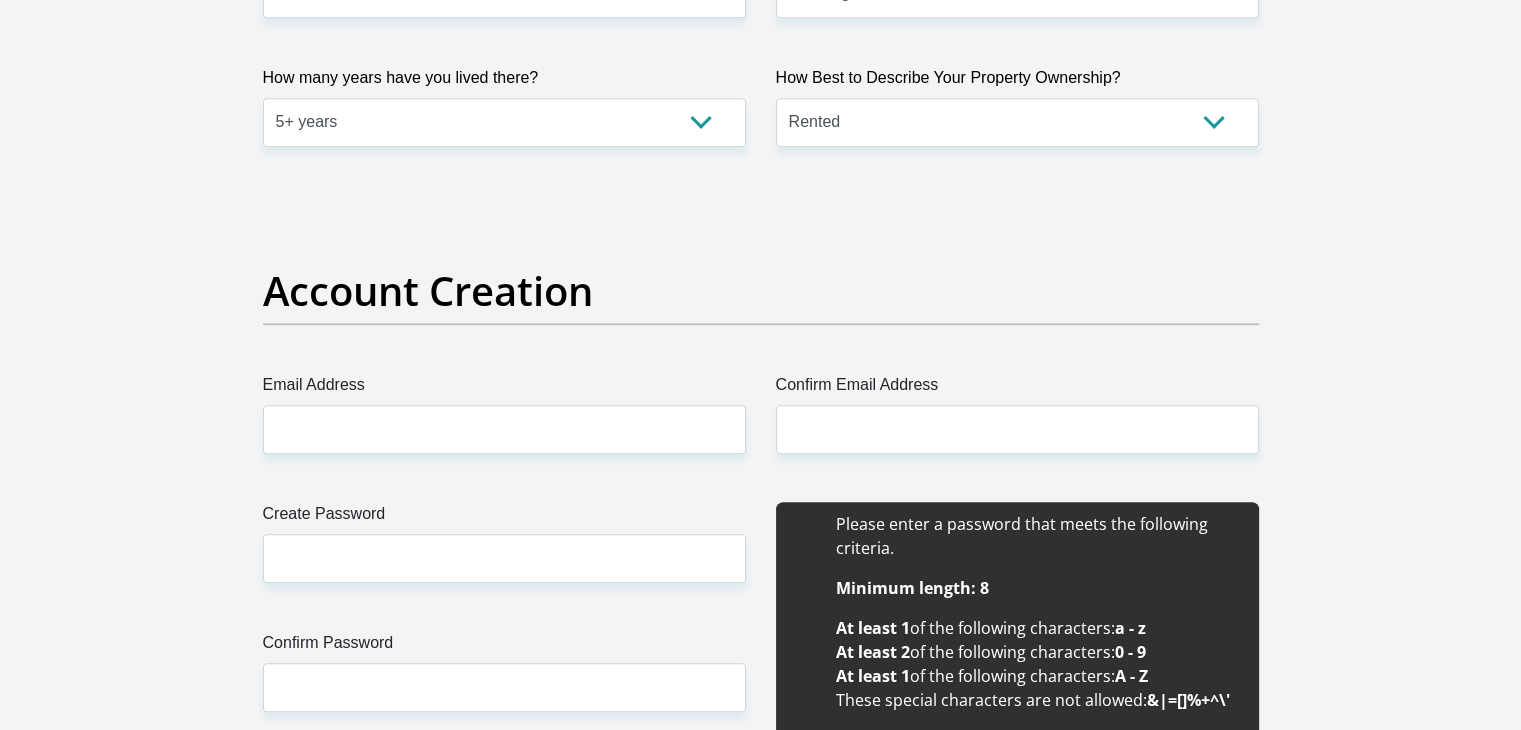 click on "Email Address" at bounding box center [504, 389] 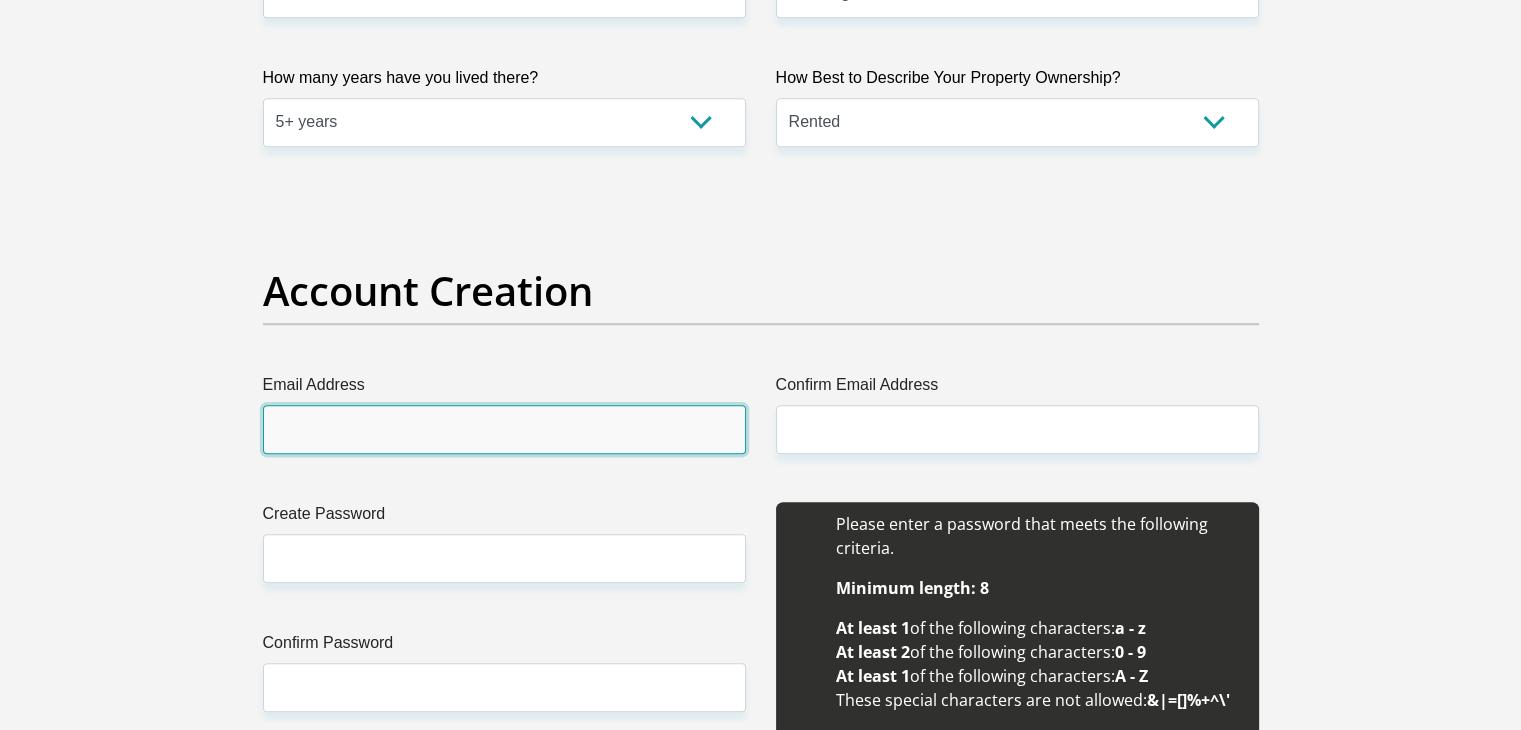 click on "Email Address" at bounding box center (504, 429) 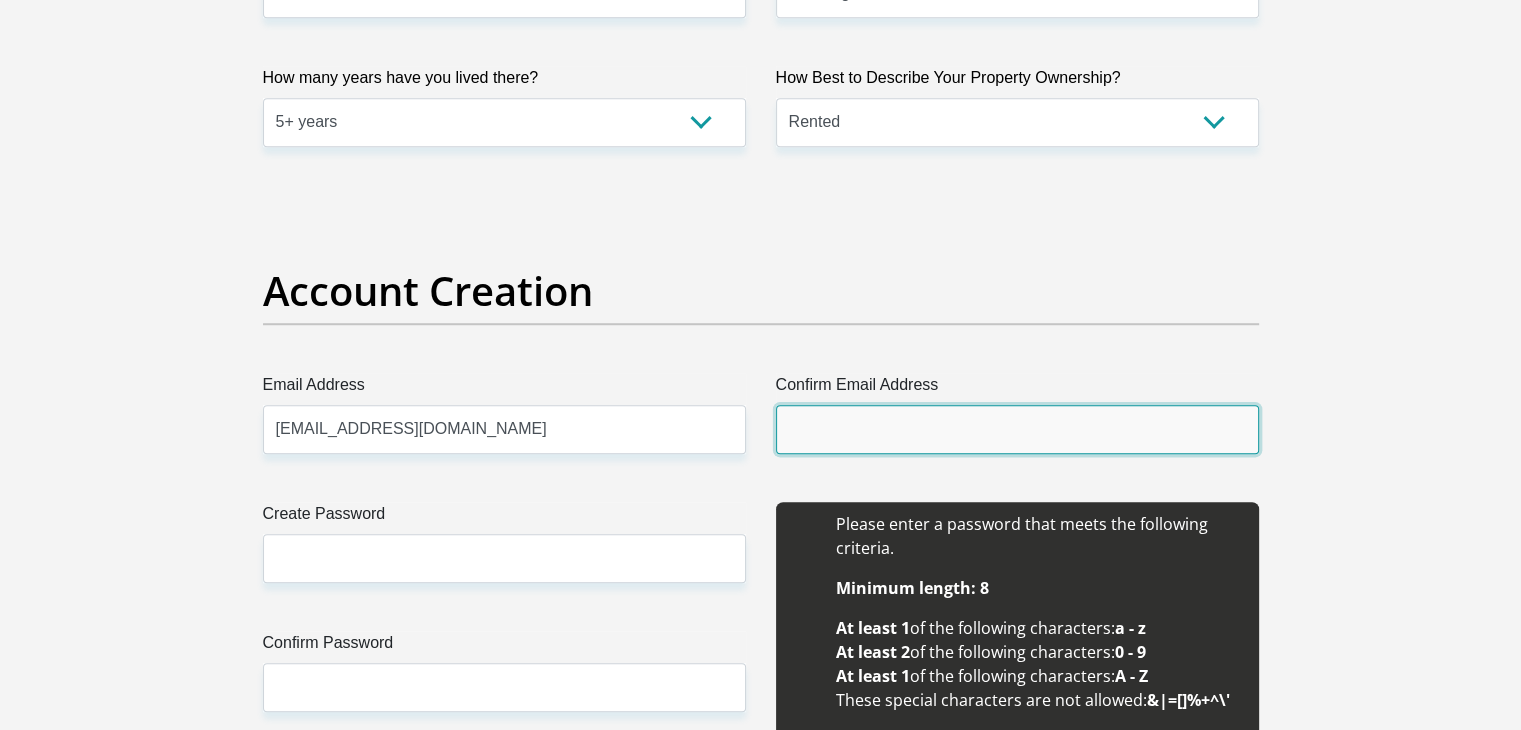 type on "[EMAIL_ADDRESS][DOMAIN_NAME]" 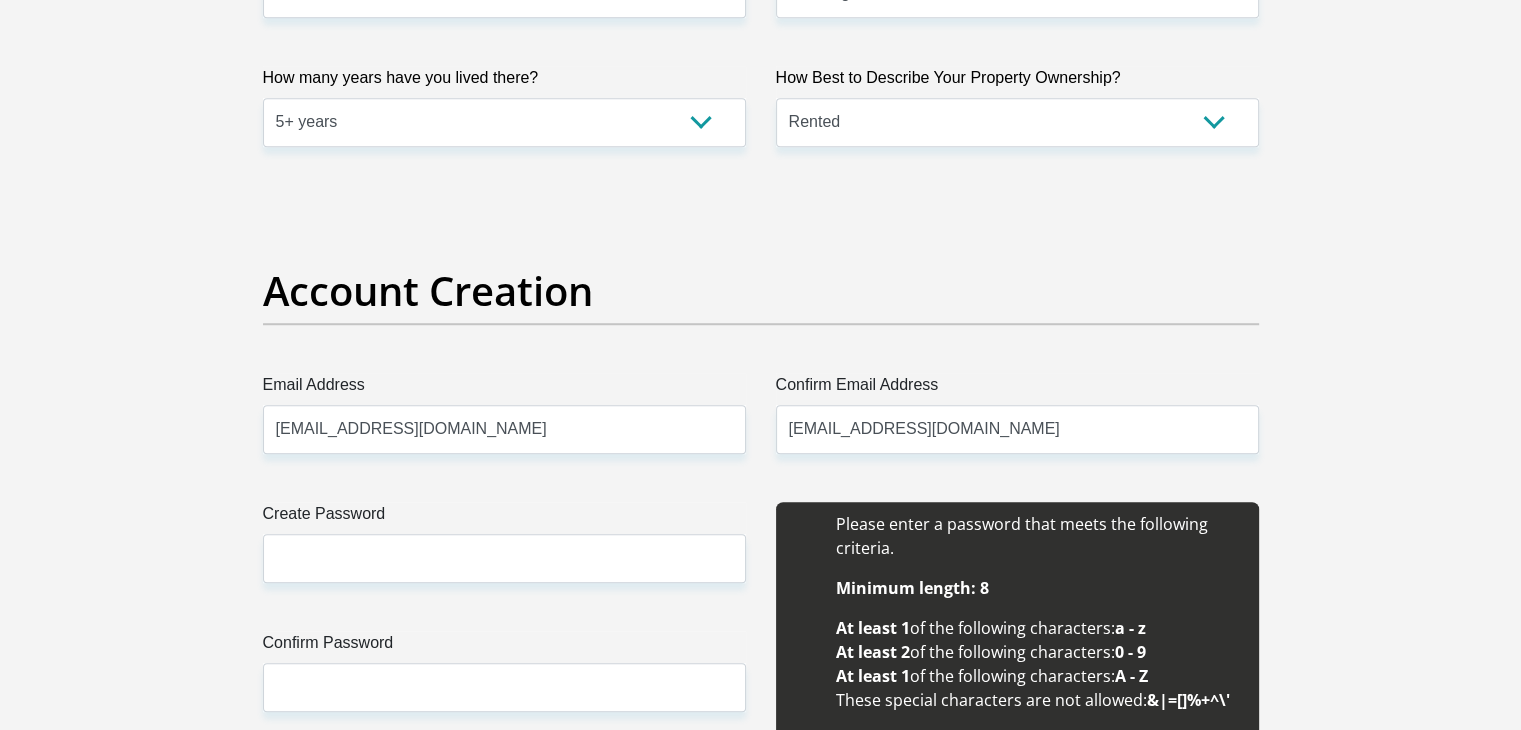 type 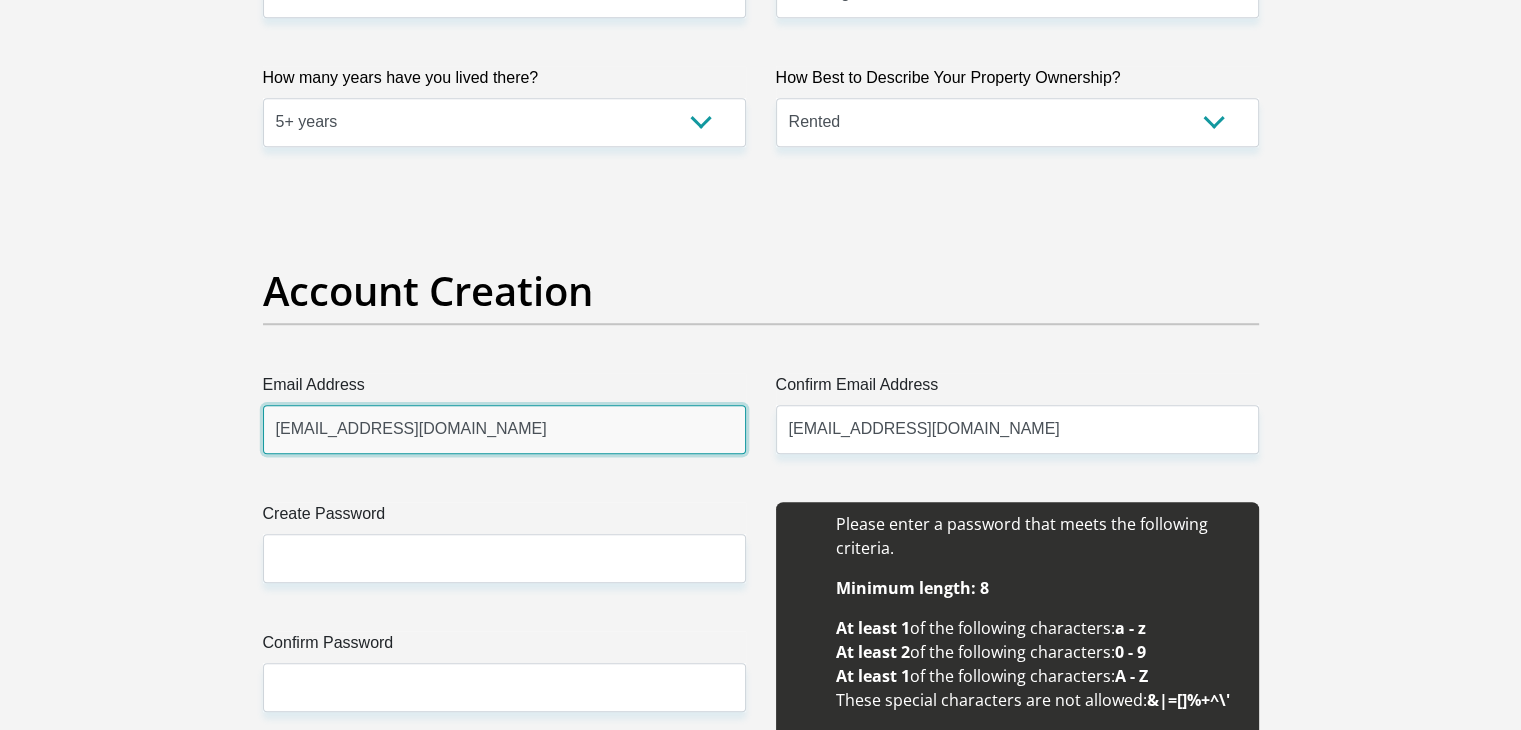 type 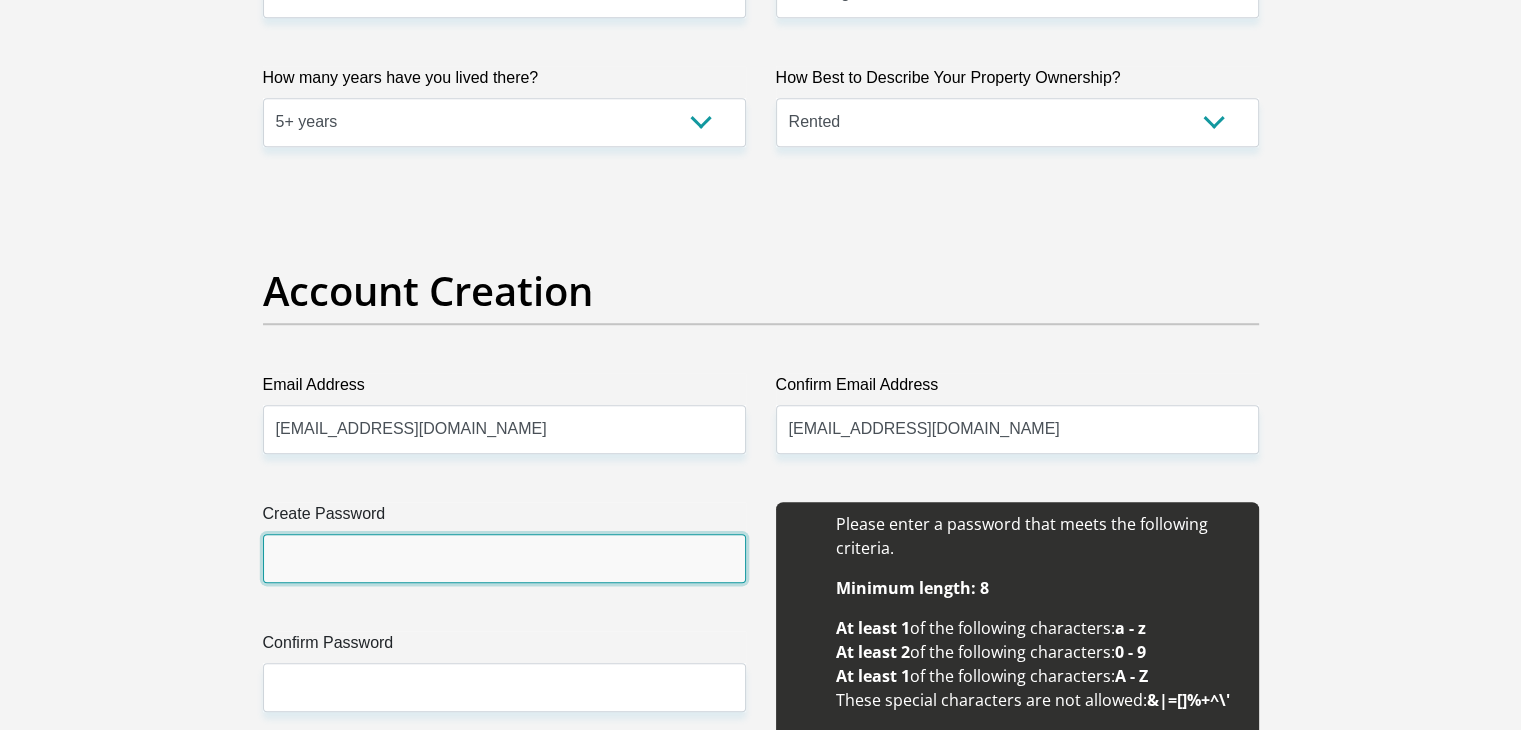 click on "Create Password" at bounding box center (504, 558) 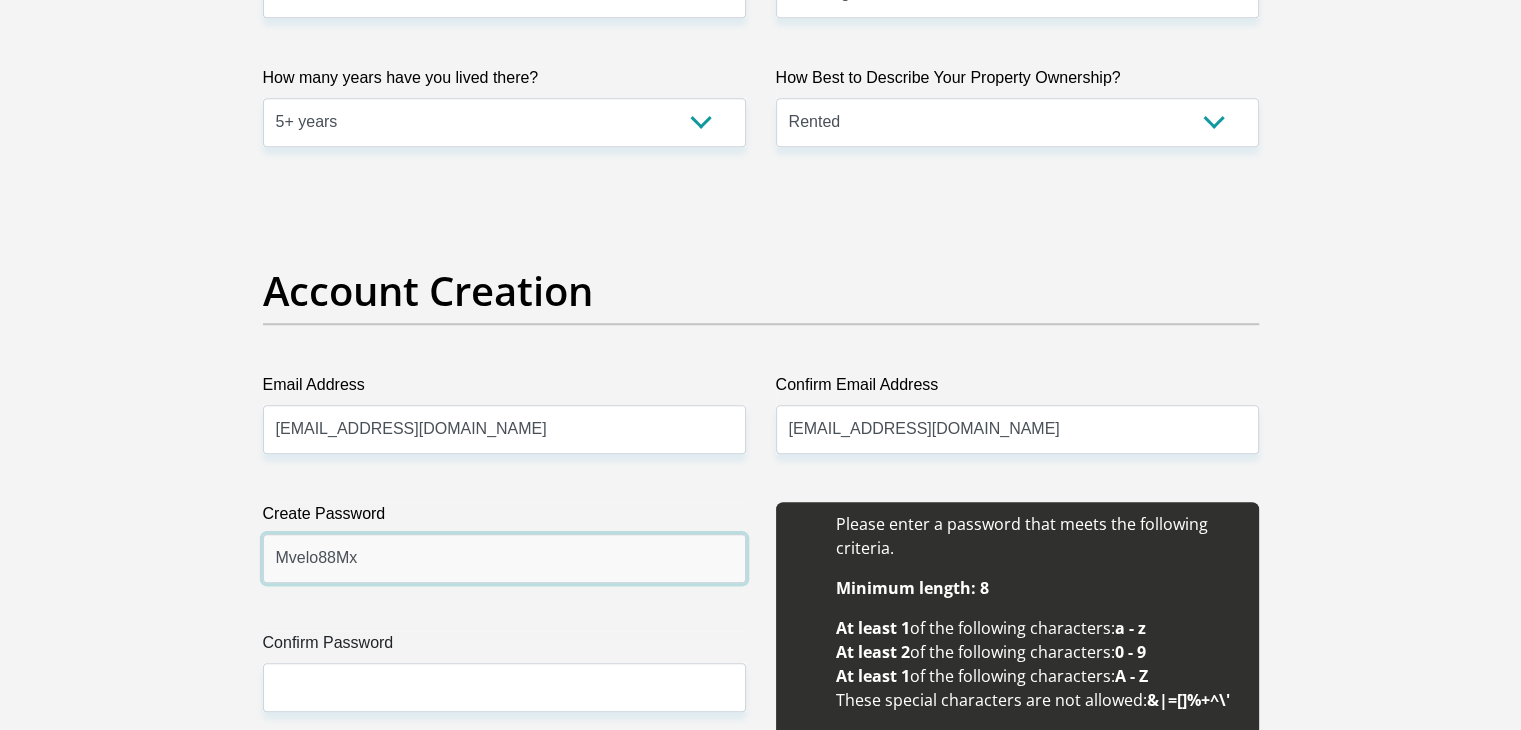 type on "Mvelo88Mx" 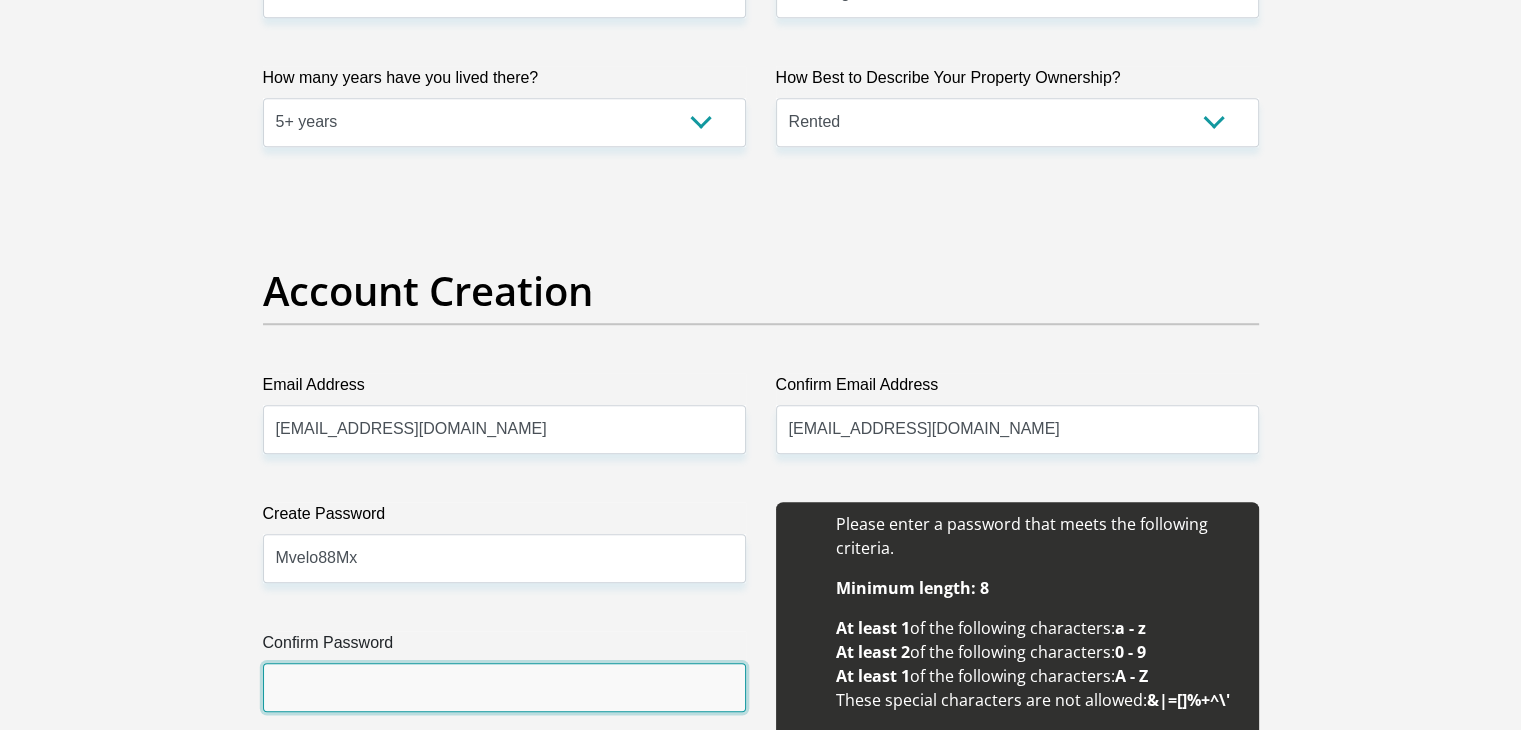 click on "Confirm Password" at bounding box center (504, 687) 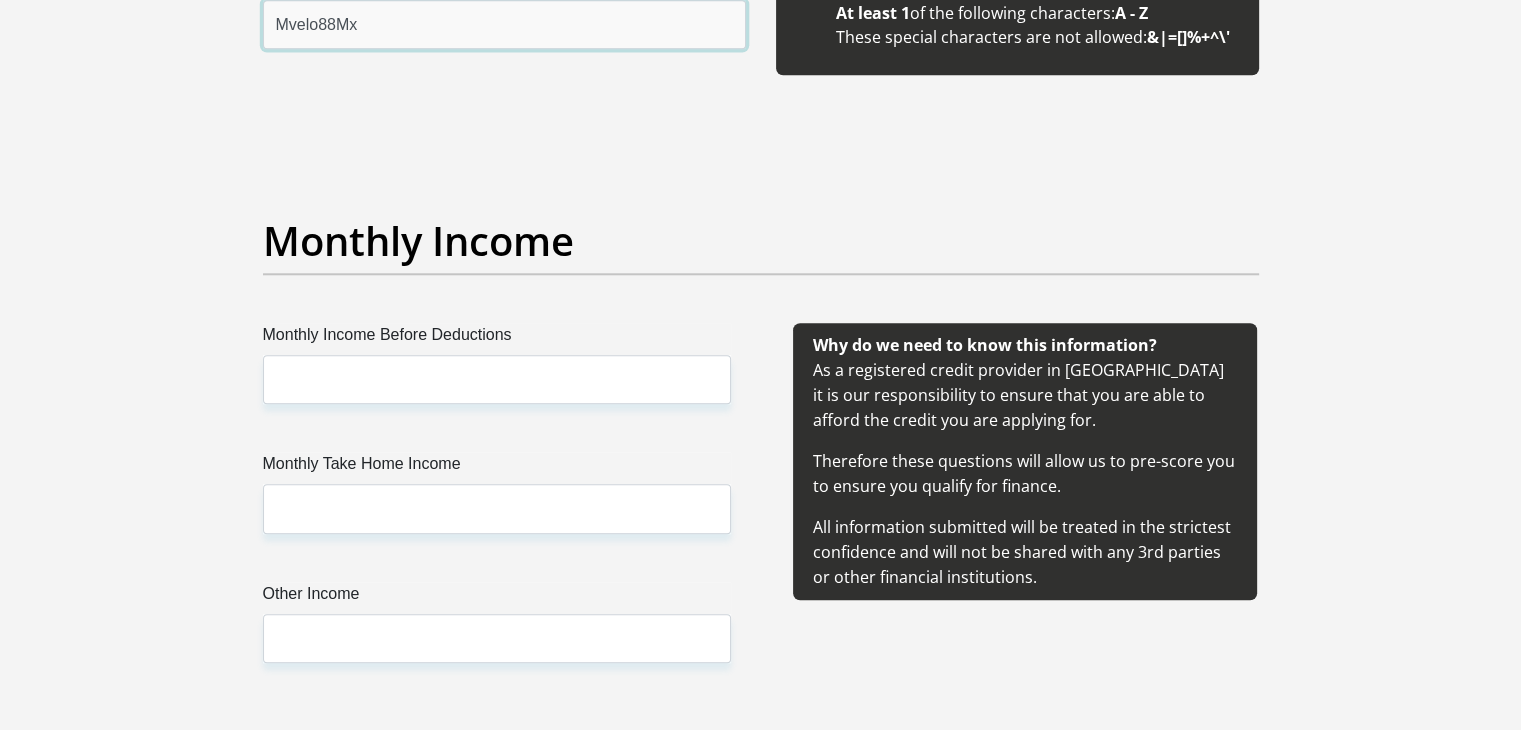 scroll, scrollTop: 2132, scrollLeft: 0, axis: vertical 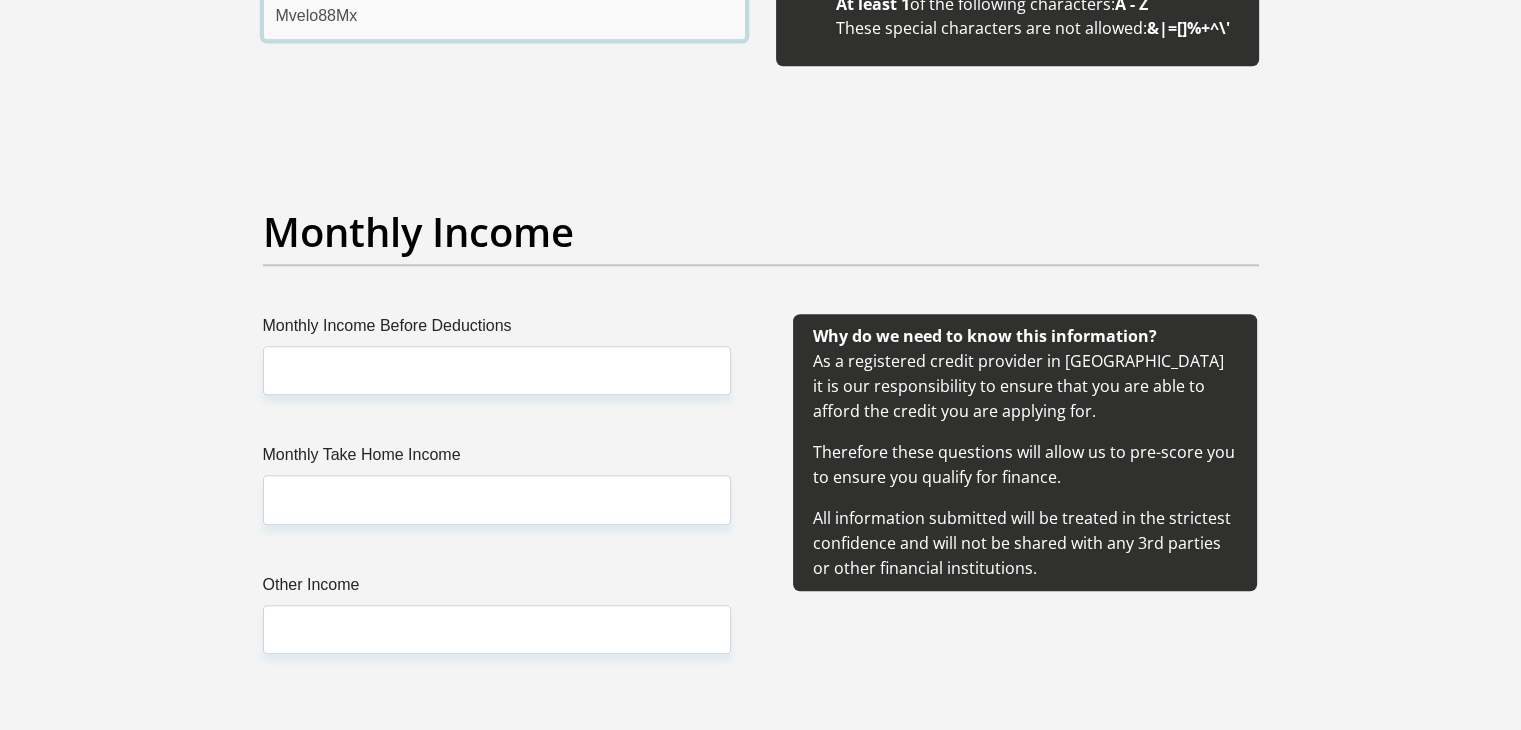 type on "Mvelo88Mx" 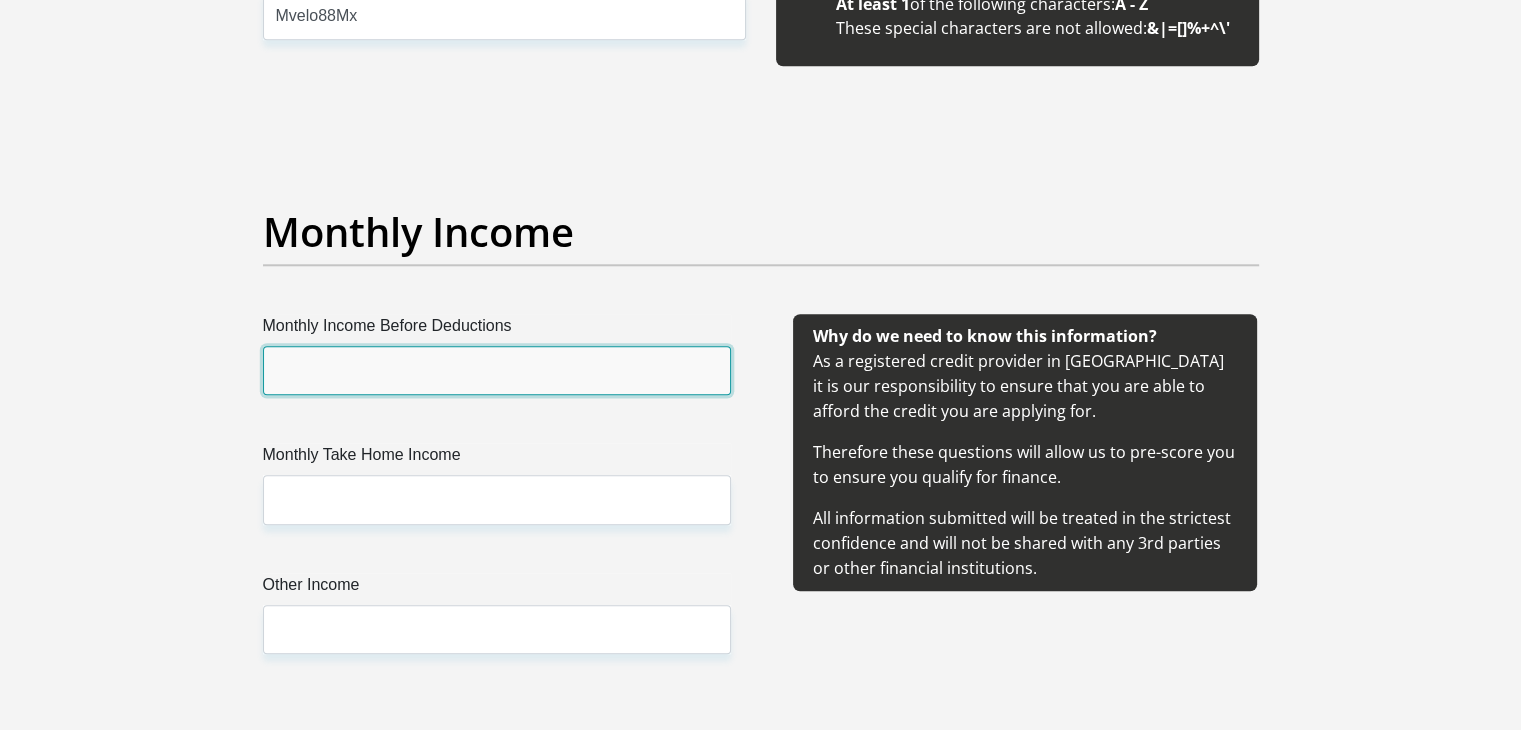 click on "Monthly Income Before Deductions" at bounding box center [497, 370] 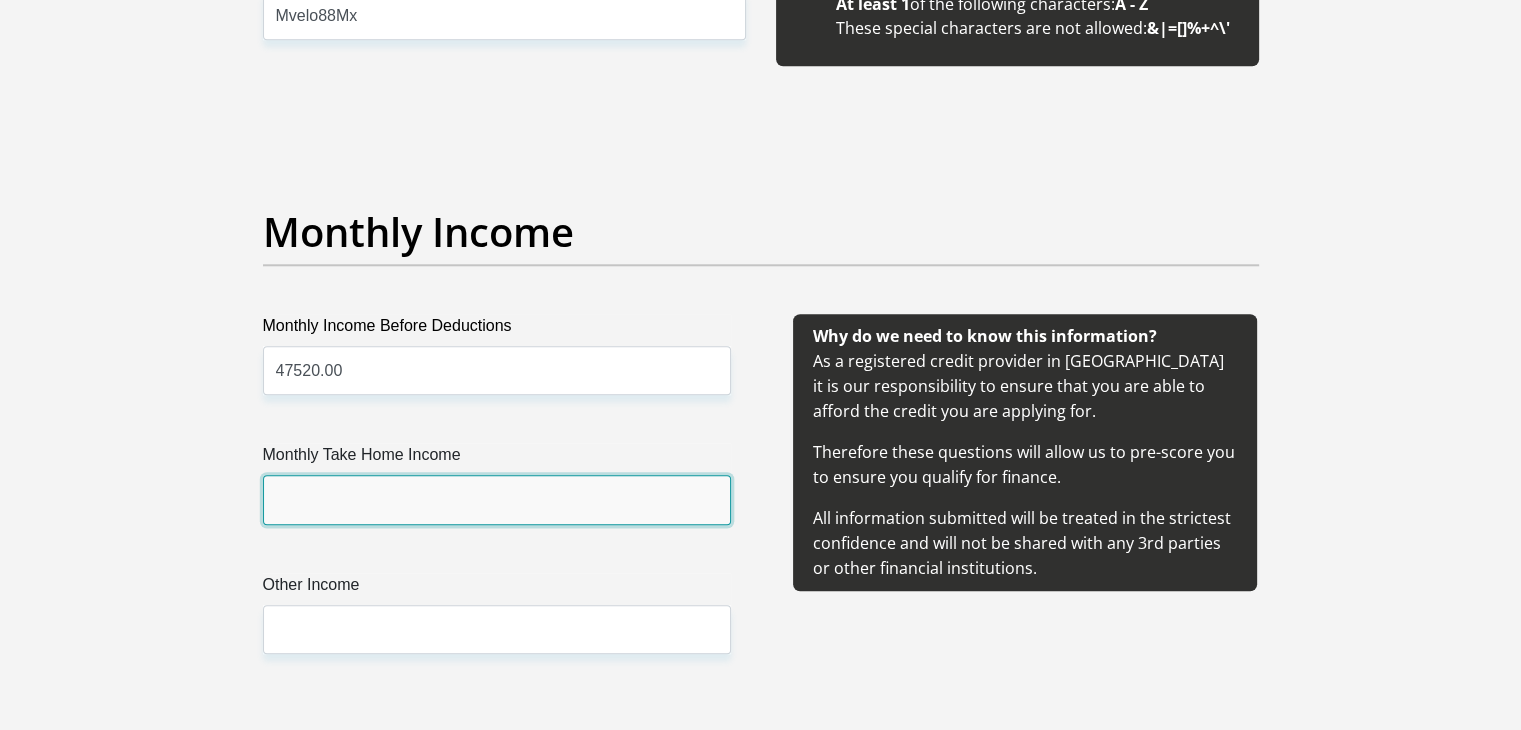 click on "Monthly Take Home Income" at bounding box center [497, 499] 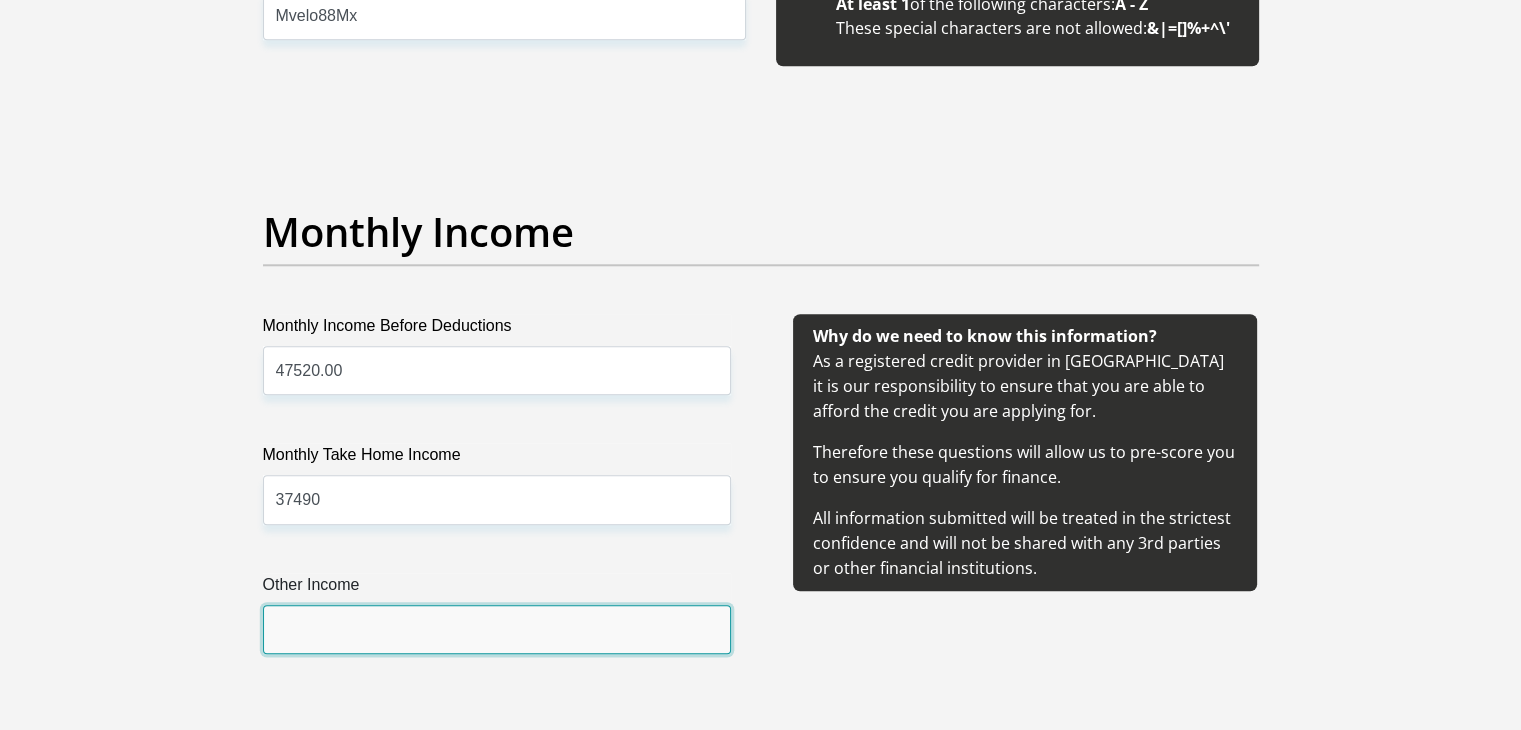click on "Other Income" at bounding box center [497, 629] 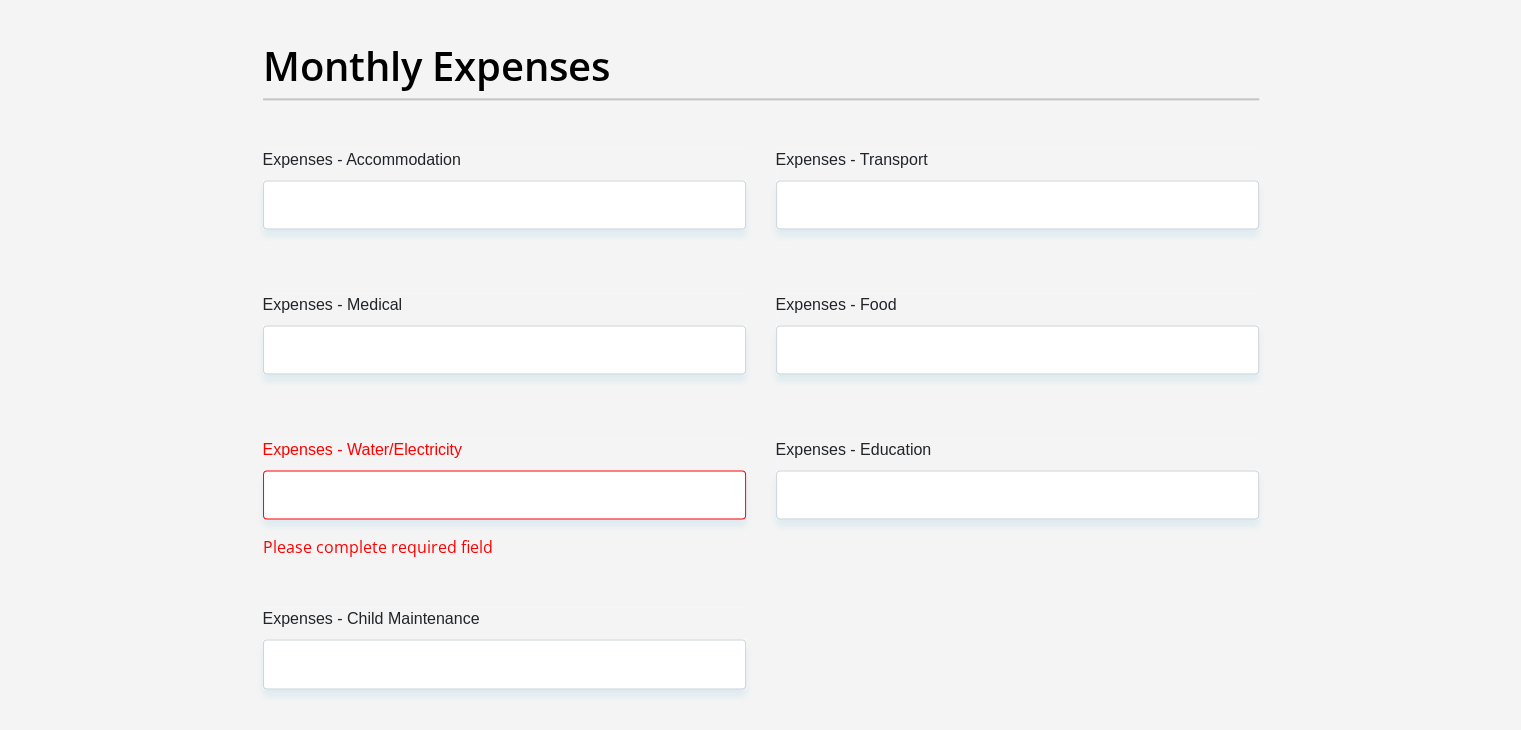 scroll, scrollTop: 2872, scrollLeft: 0, axis: vertical 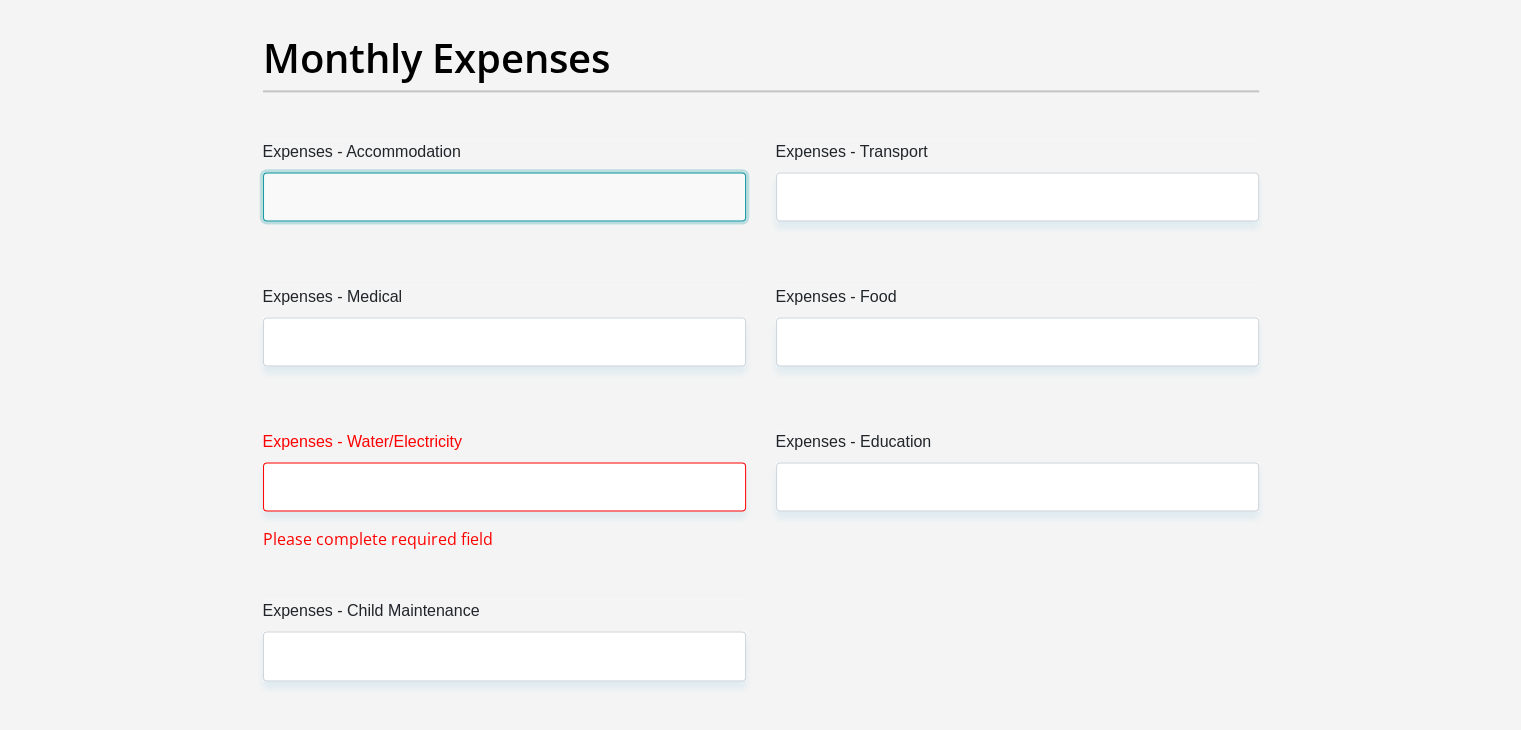 click on "Expenses - Accommodation" at bounding box center (504, 196) 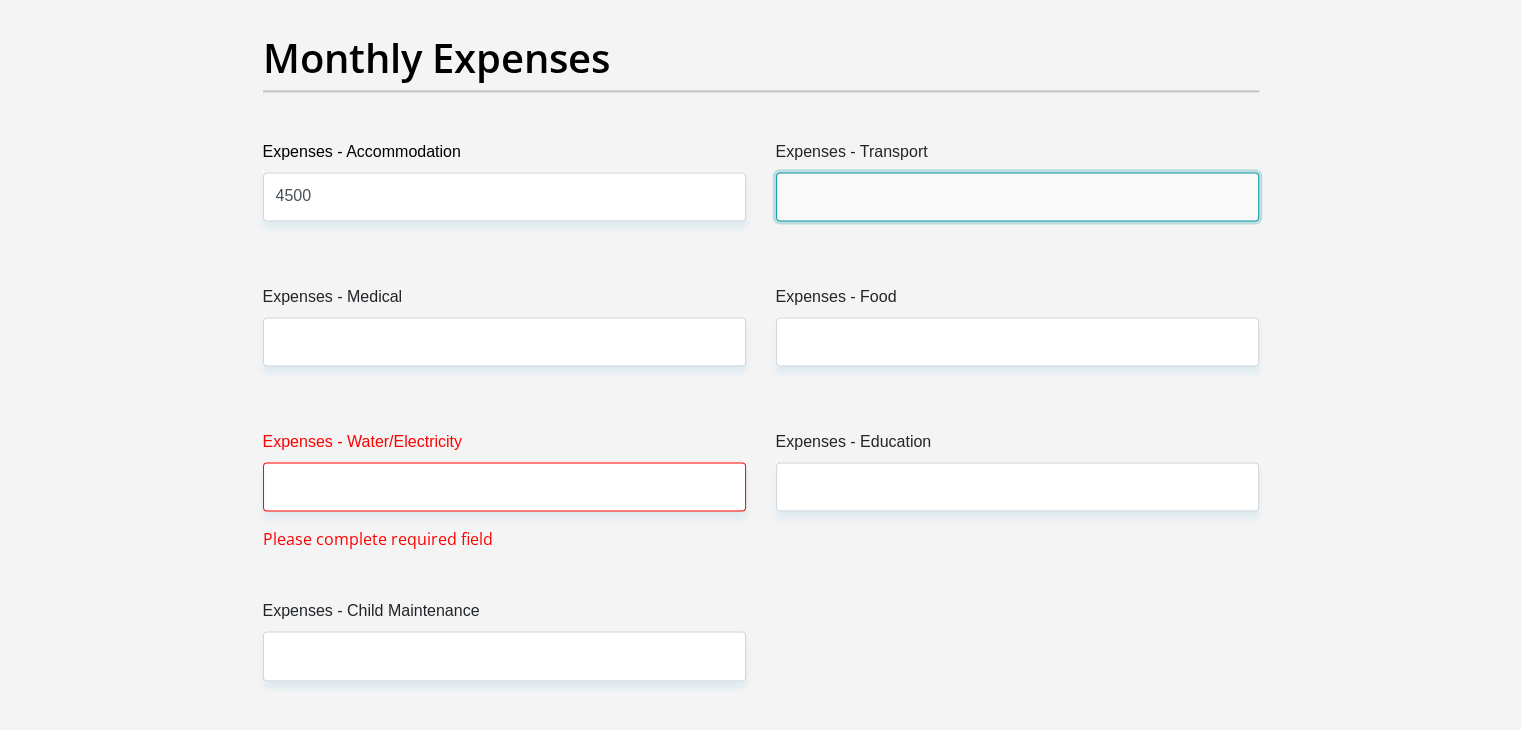 click on "Expenses - Transport" at bounding box center (1017, 196) 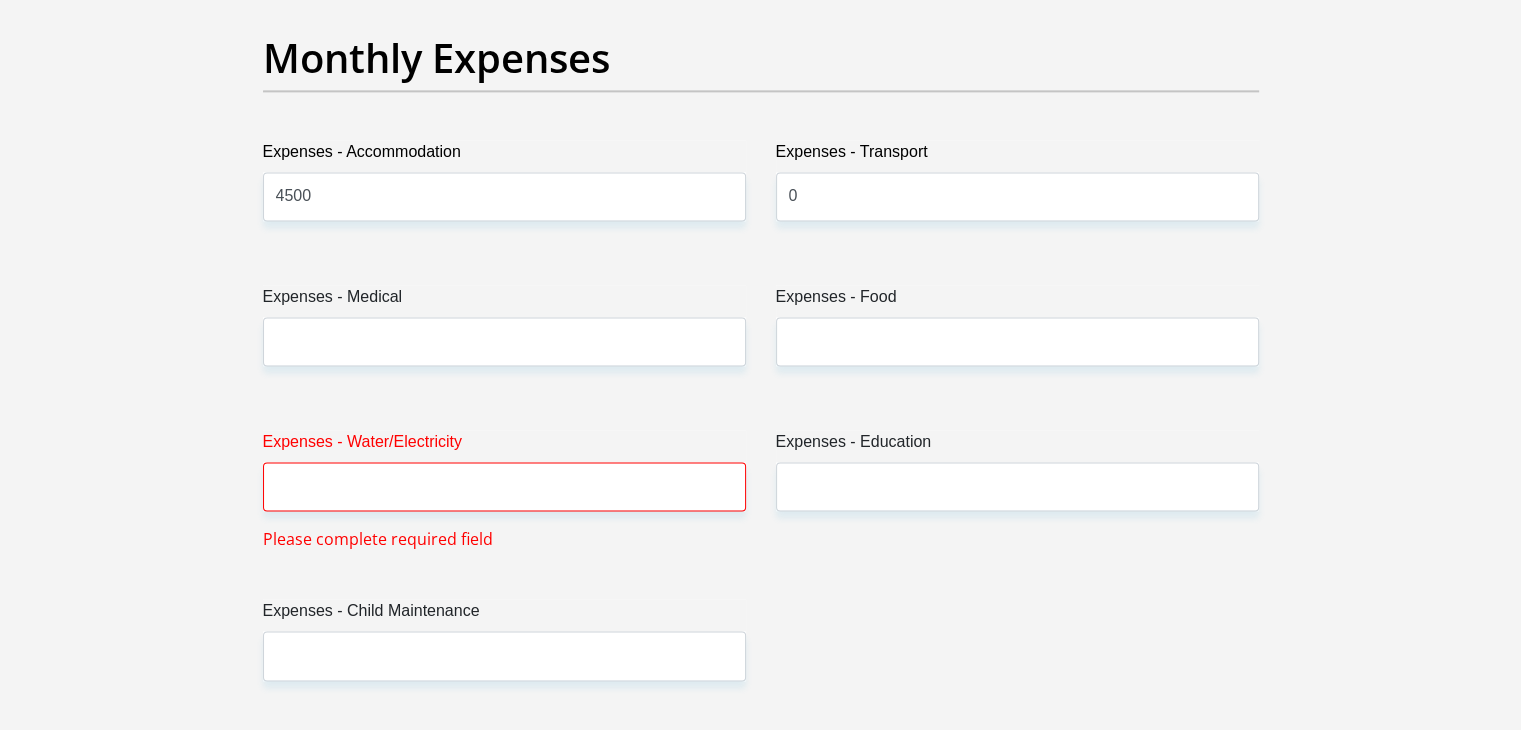 drag, startPoint x: 896, startPoint y: 365, endPoint x: 865, endPoint y: 339, distance: 40.459858 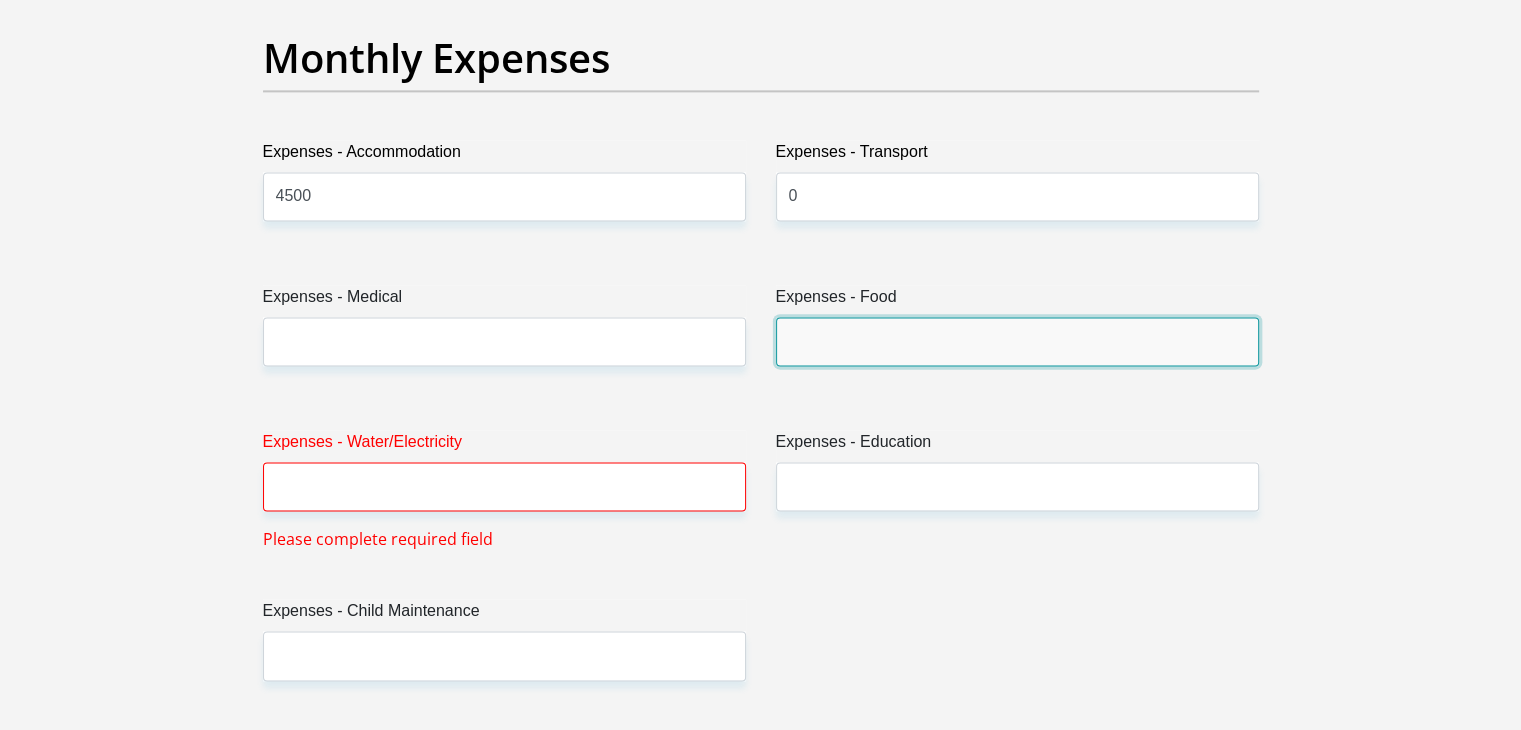 click on "Expenses - Food" at bounding box center (1017, 341) 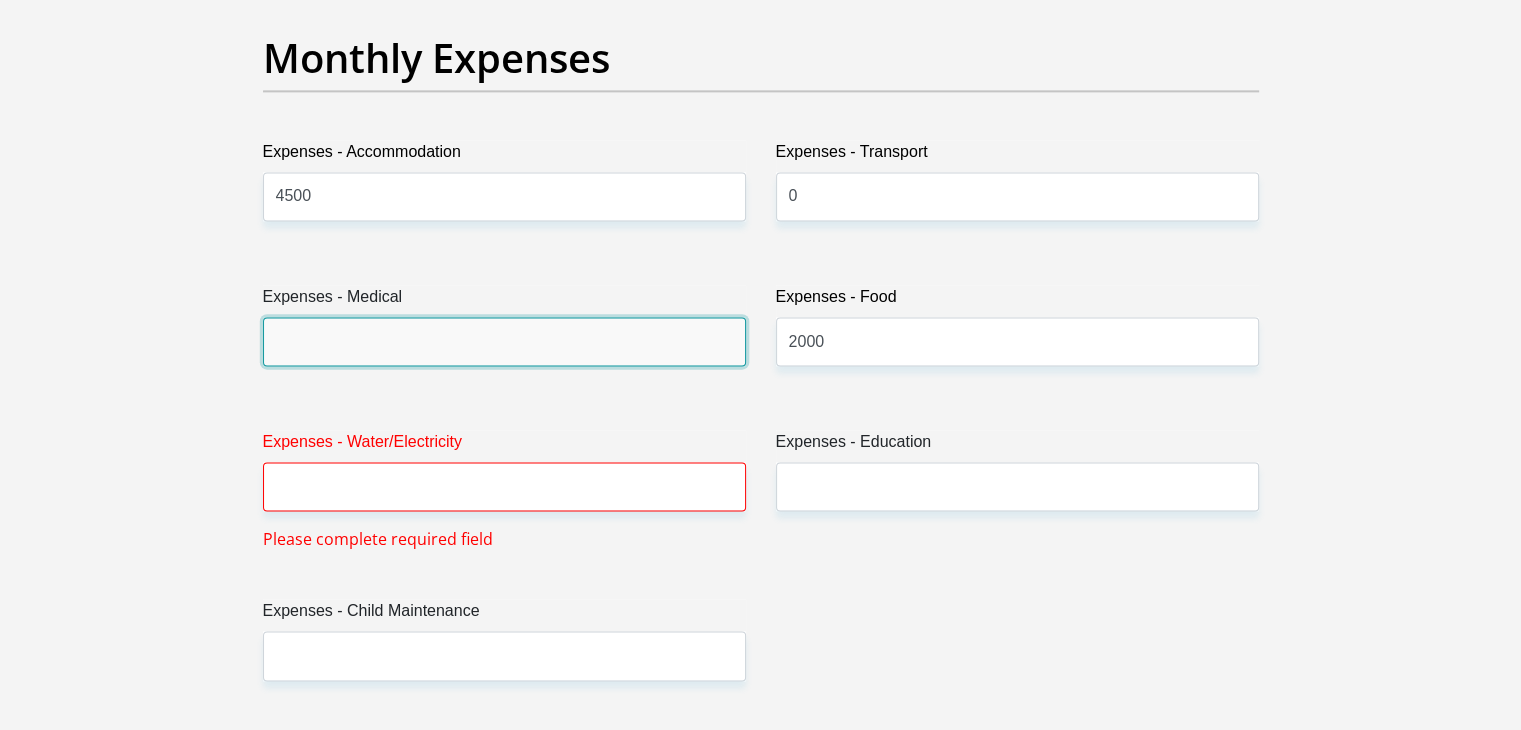 click on "Expenses - Medical" at bounding box center (504, 341) 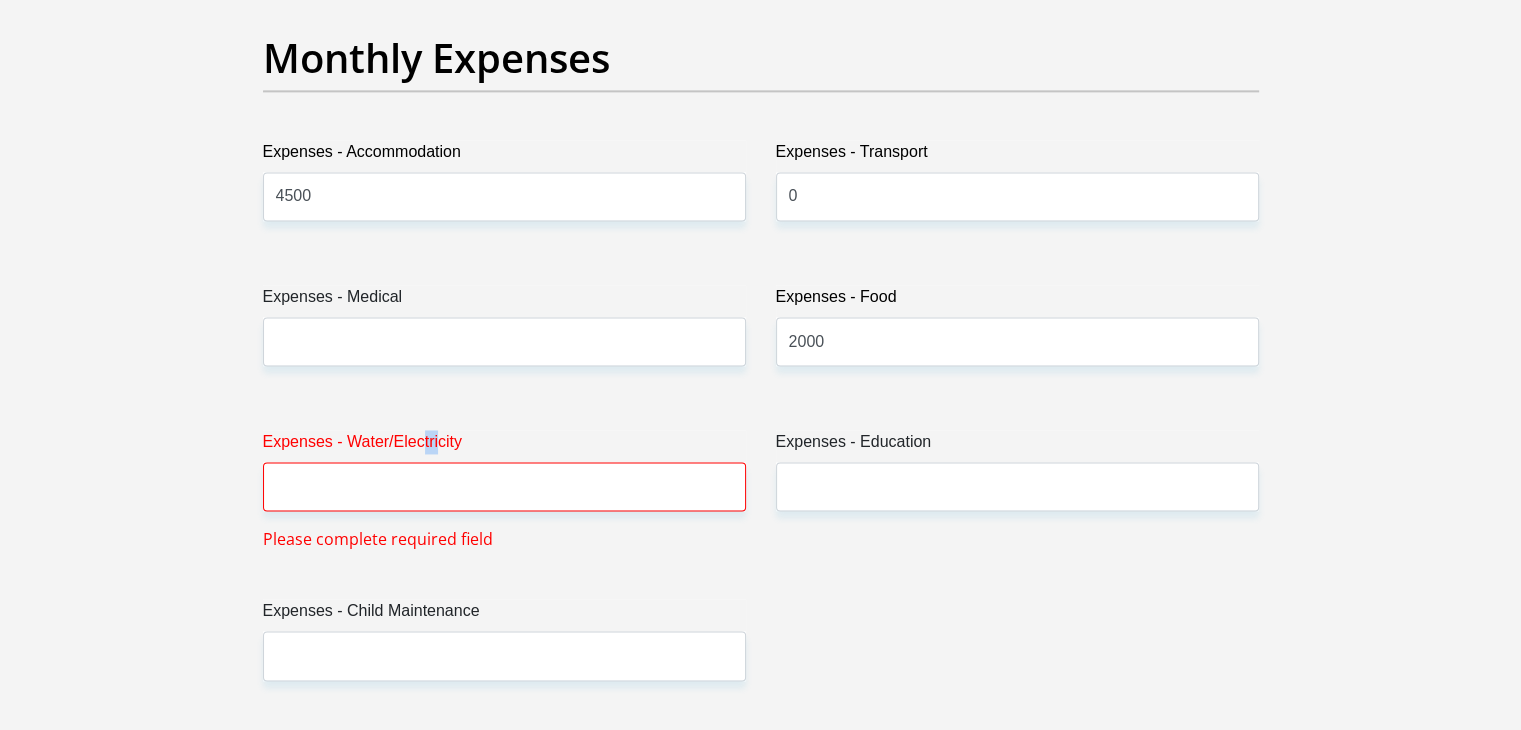 drag, startPoint x: 416, startPoint y: 423, endPoint x: 437, endPoint y: 405, distance: 27.658634 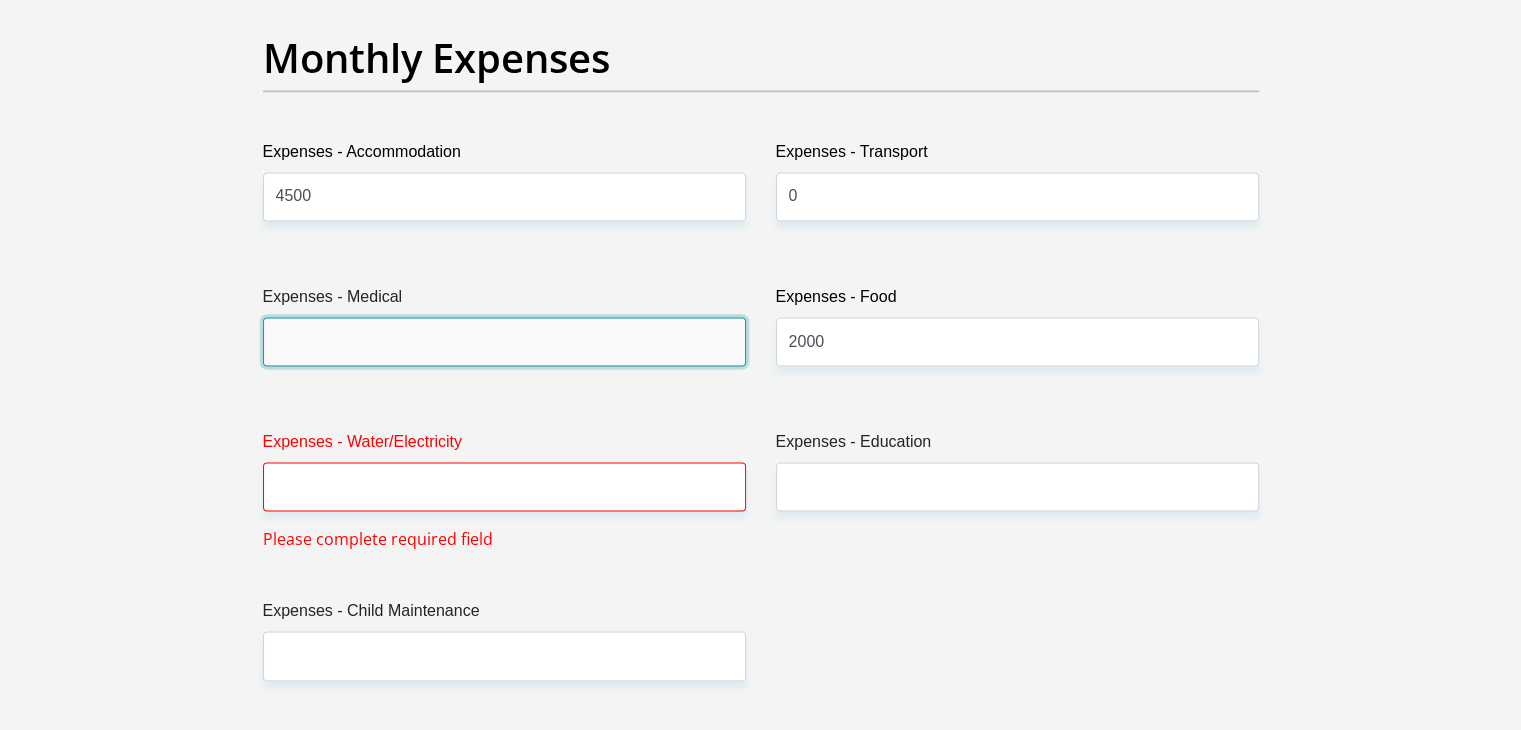 click on "Expenses - Medical" at bounding box center [504, 341] 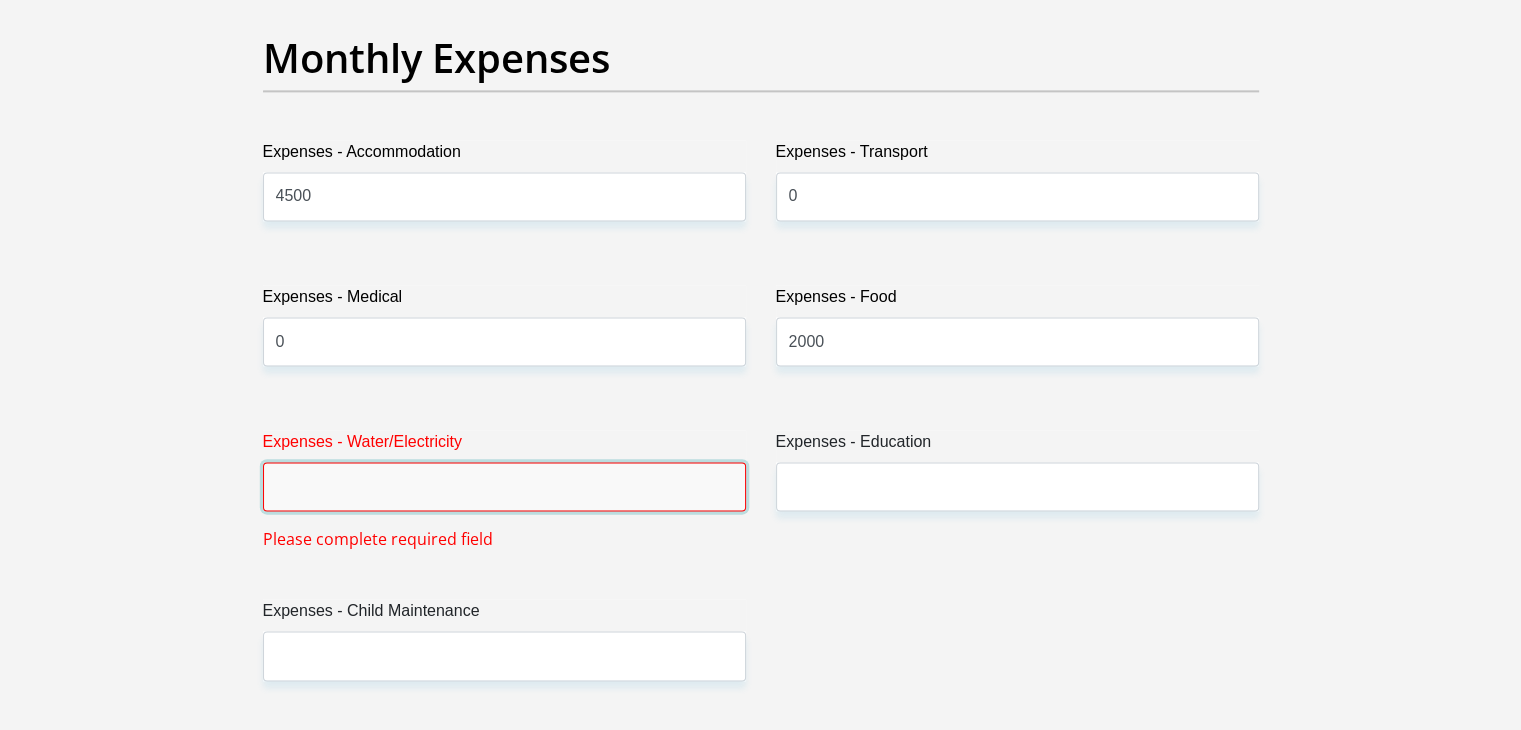 click on "Expenses - Water/Electricity" at bounding box center (504, 486) 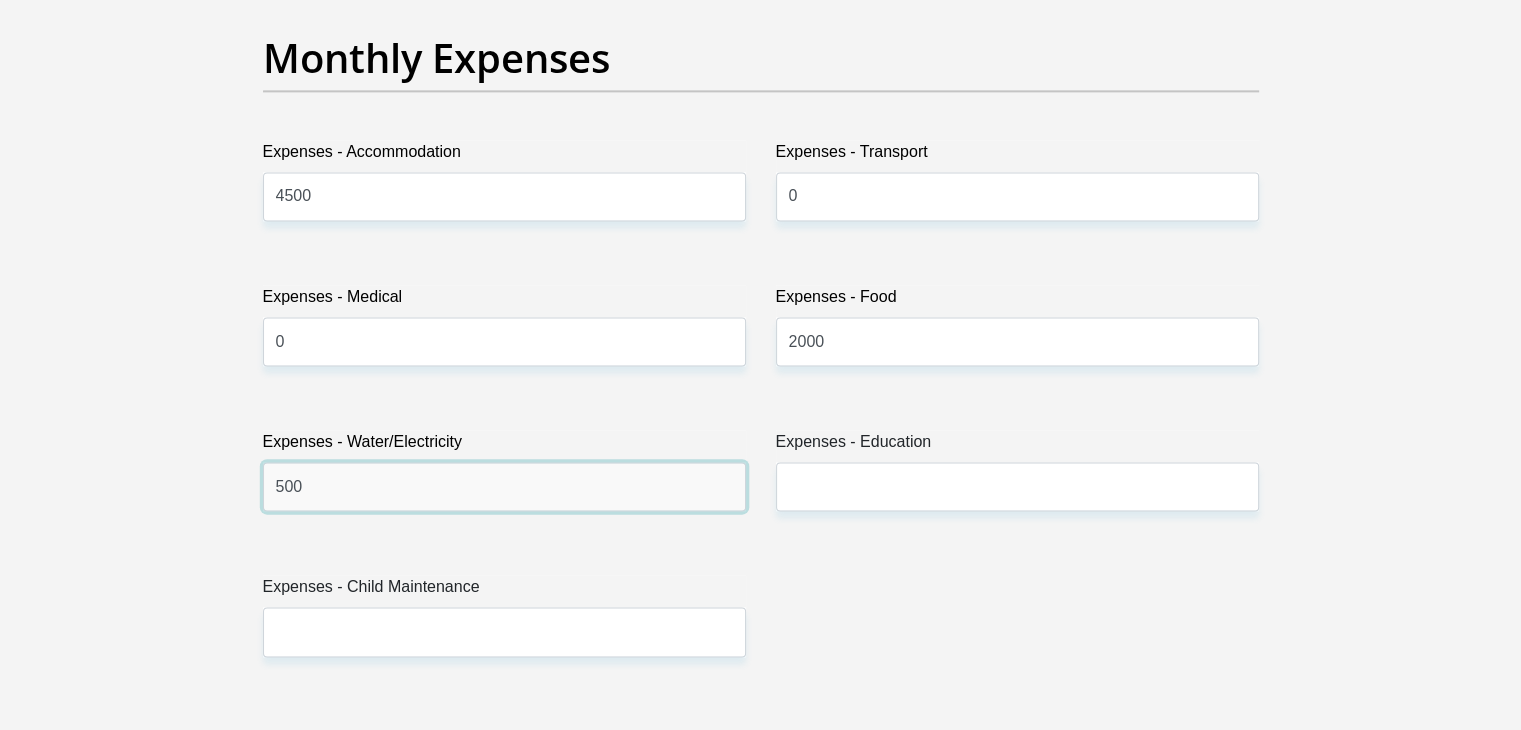 type on "500" 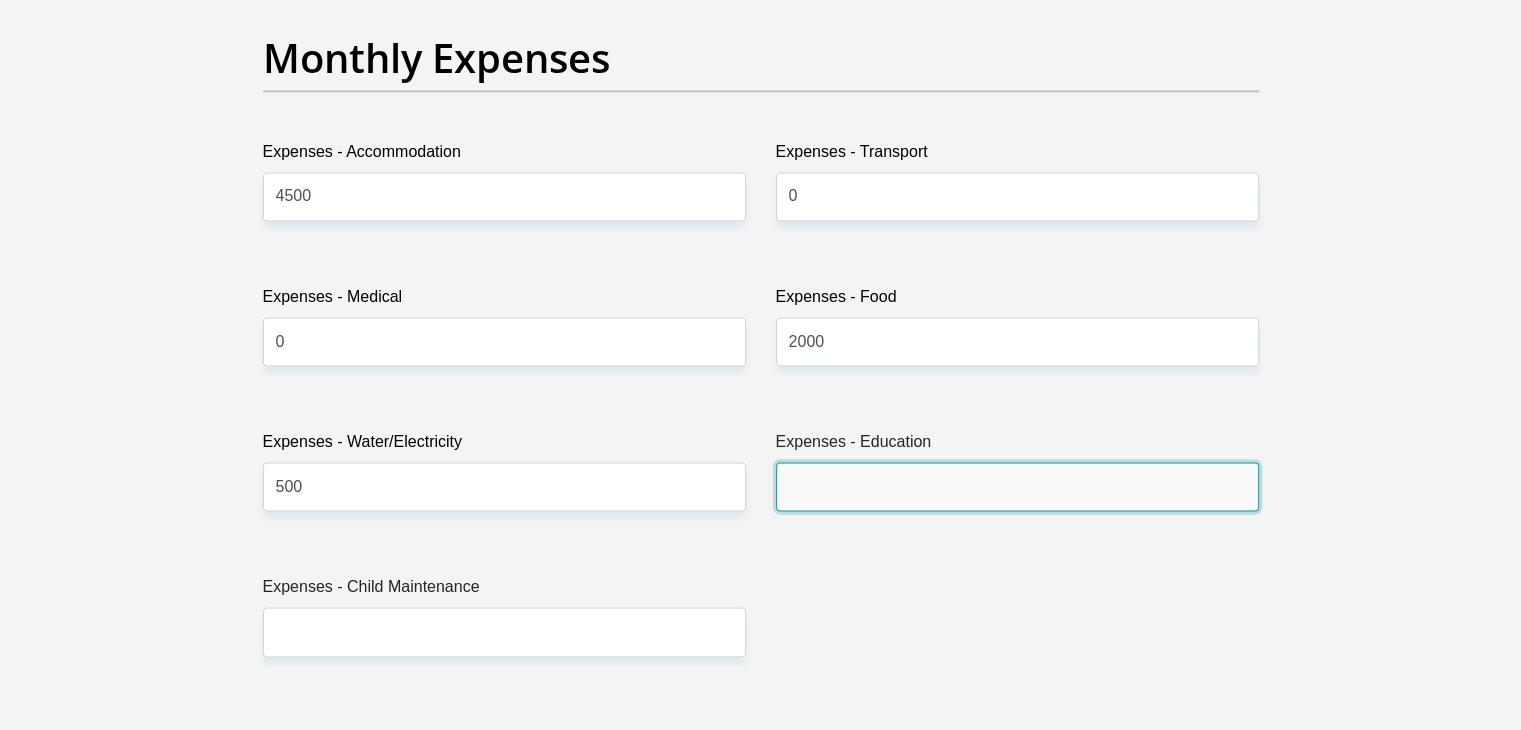 click on "Expenses - Education" at bounding box center [1017, 486] 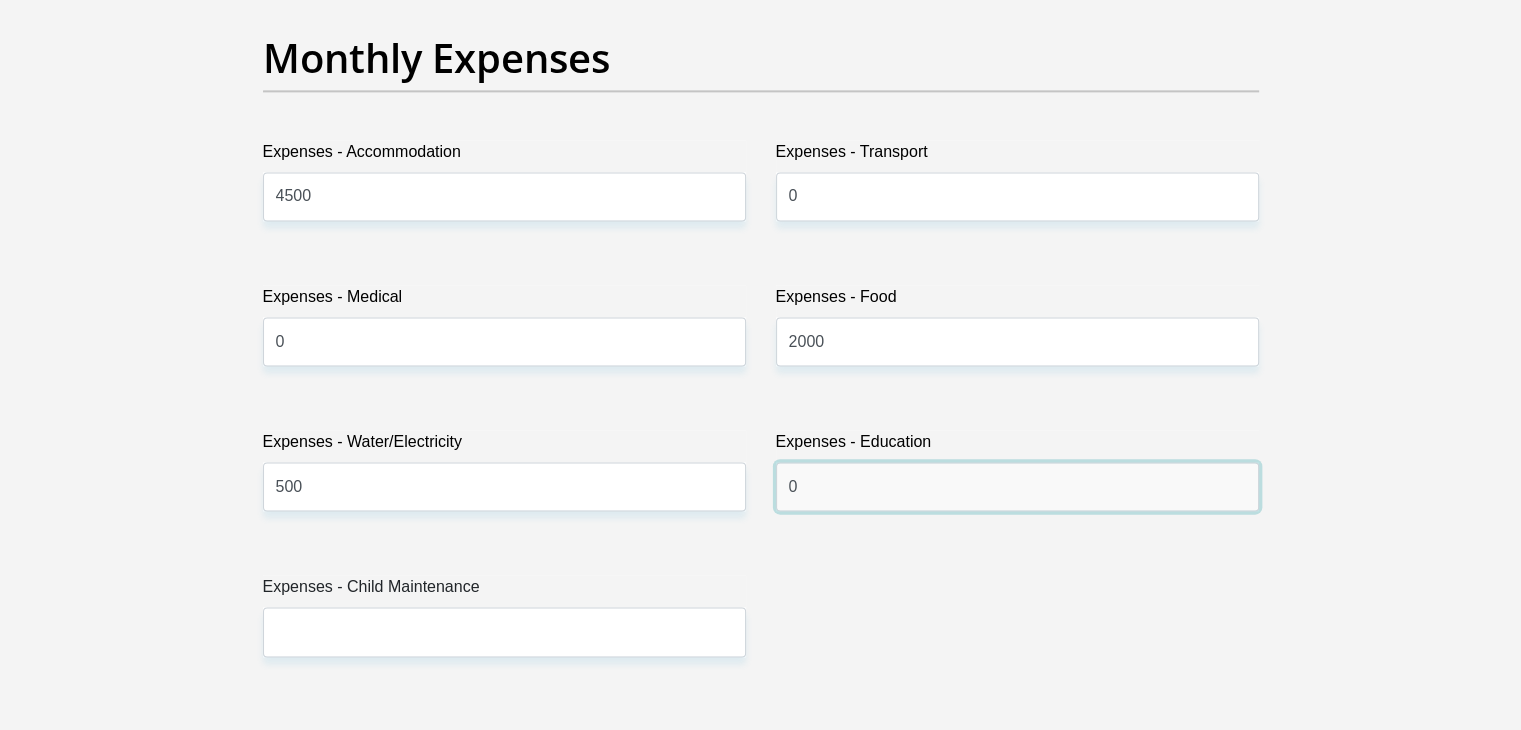type on "0" 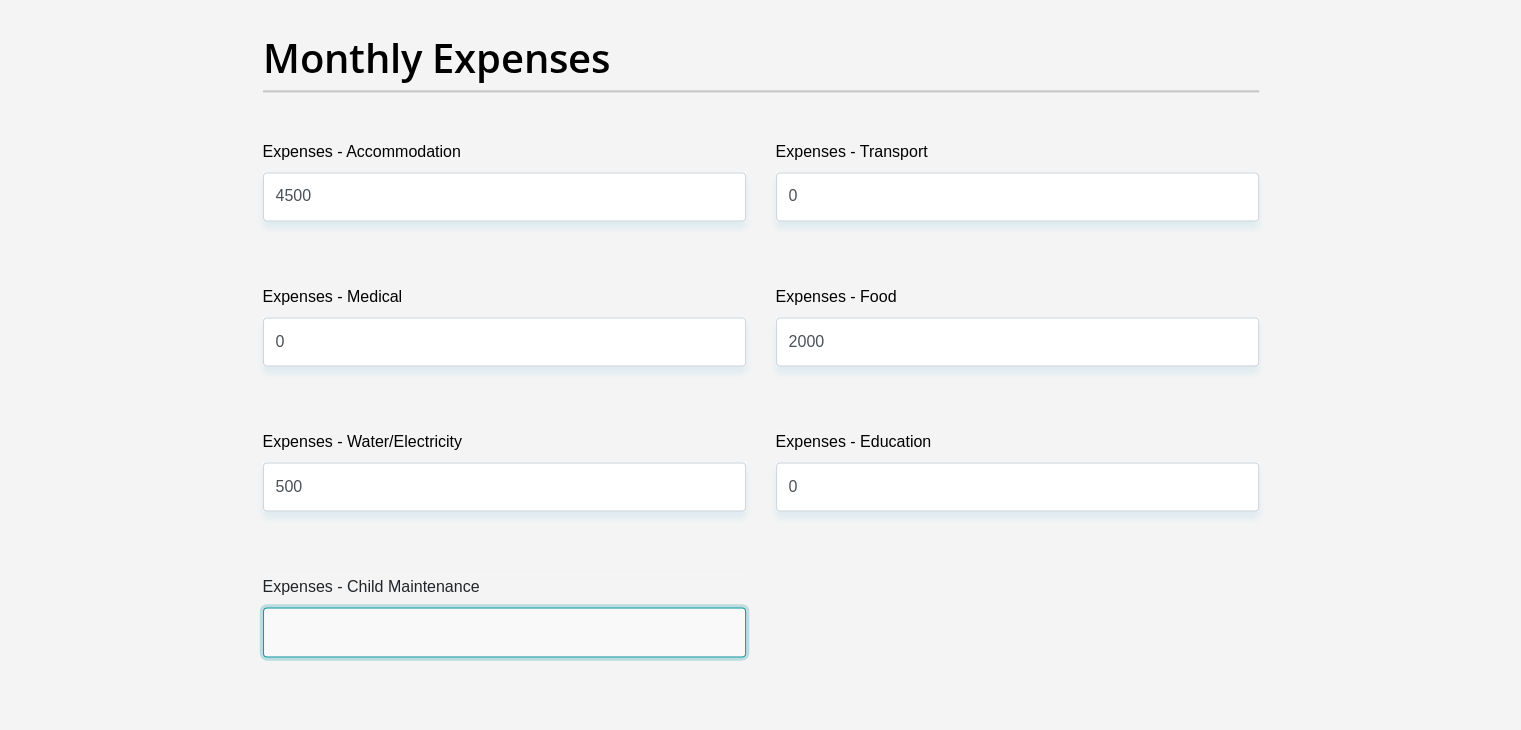 click on "Expenses - Child Maintenance" at bounding box center [504, 631] 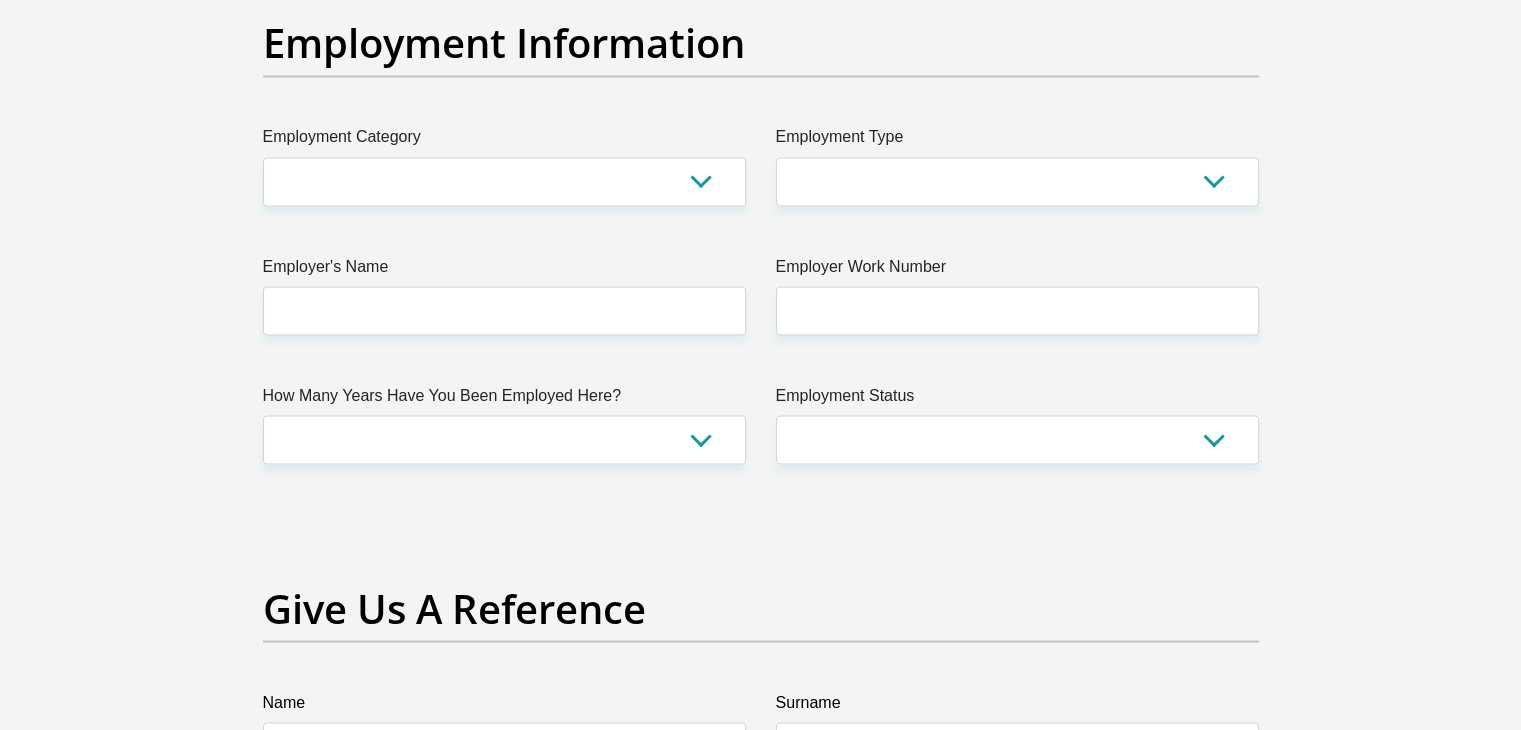scroll, scrollTop: 3632, scrollLeft: 0, axis: vertical 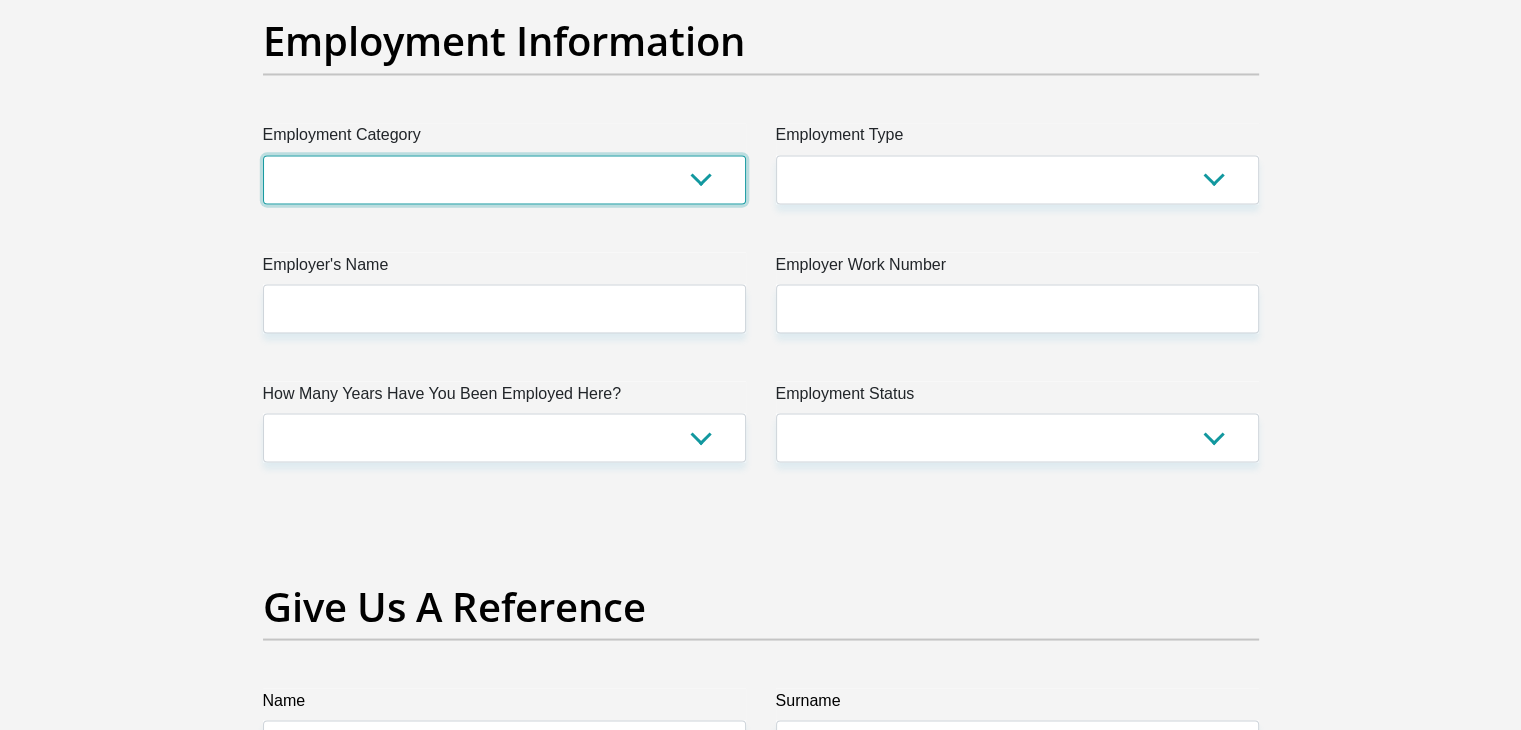 click on "AGRICULTURE
ALCOHOL & TOBACCO
CONSTRUCTION MATERIALS
METALLURGY
EQUIPMENT FOR RENEWABLE ENERGY
SPECIALIZED CONTRACTORS
CAR
GAMING (INCL. INTERNET
OTHER WHOLESALE
UNLICENSED PHARMACEUTICALS
CURRENCY EXCHANGE HOUSES
OTHER FINANCIAL INSTITUTIONS & INSURANCE
REAL ESTATE AGENTS
OIL & GAS
OTHER MATERIALS (E.G. IRON ORE)
PRECIOUS STONES & PRECIOUS METALS
POLITICAL ORGANIZATIONS
RELIGIOUS ORGANIZATIONS(NOT SECTS)
ACTI. HAVING BUSINESS DEAL WITH PUBLIC ADMINISTRATION
LAUNDROMATS" at bounding box center [504, 179] 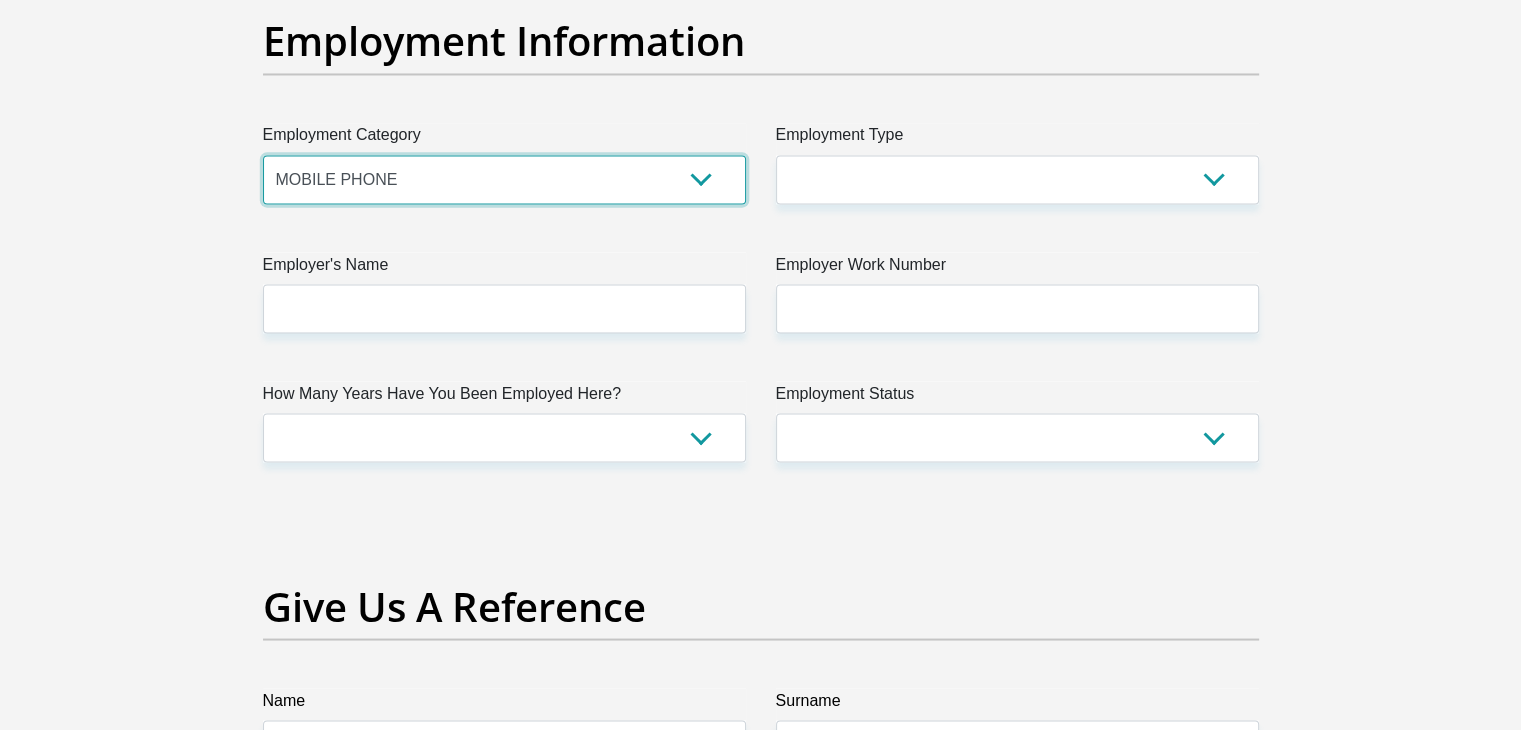 click on "AGRICULTURE
ALCOHOL & TOBACCO
CONSTRUCTION MATERIALS
METALLURGY
EQUIPMENT FOR RENEWABLE ENERGY
SPECIALIZED CONTRACTORS
CAR
GAMING (INCL. INTERNET
OTHER WHOLESALE
UNLICENSED PHARMACEUTICALS
CURRENCY EXCHANGE HOUSES
OTHER FINANCIAL INSTITUTIONS & INSURANCE
REAL ESTATE AGENTS
OIL & GAS
OTHER MATERIALS (E.G. IRON ORE)
PRECIOUS STONES & PRECIOUS METALS
POLITICAL ORGANIZATIONS
RELIGIOUS ORGANIZATIONS(NOT SECTS)
ACTI. HAVING BUSINESS DEAL WITH PUBLIC ADMINISTRATION
LAUNDROMATS" at bounding box center [504, 179] 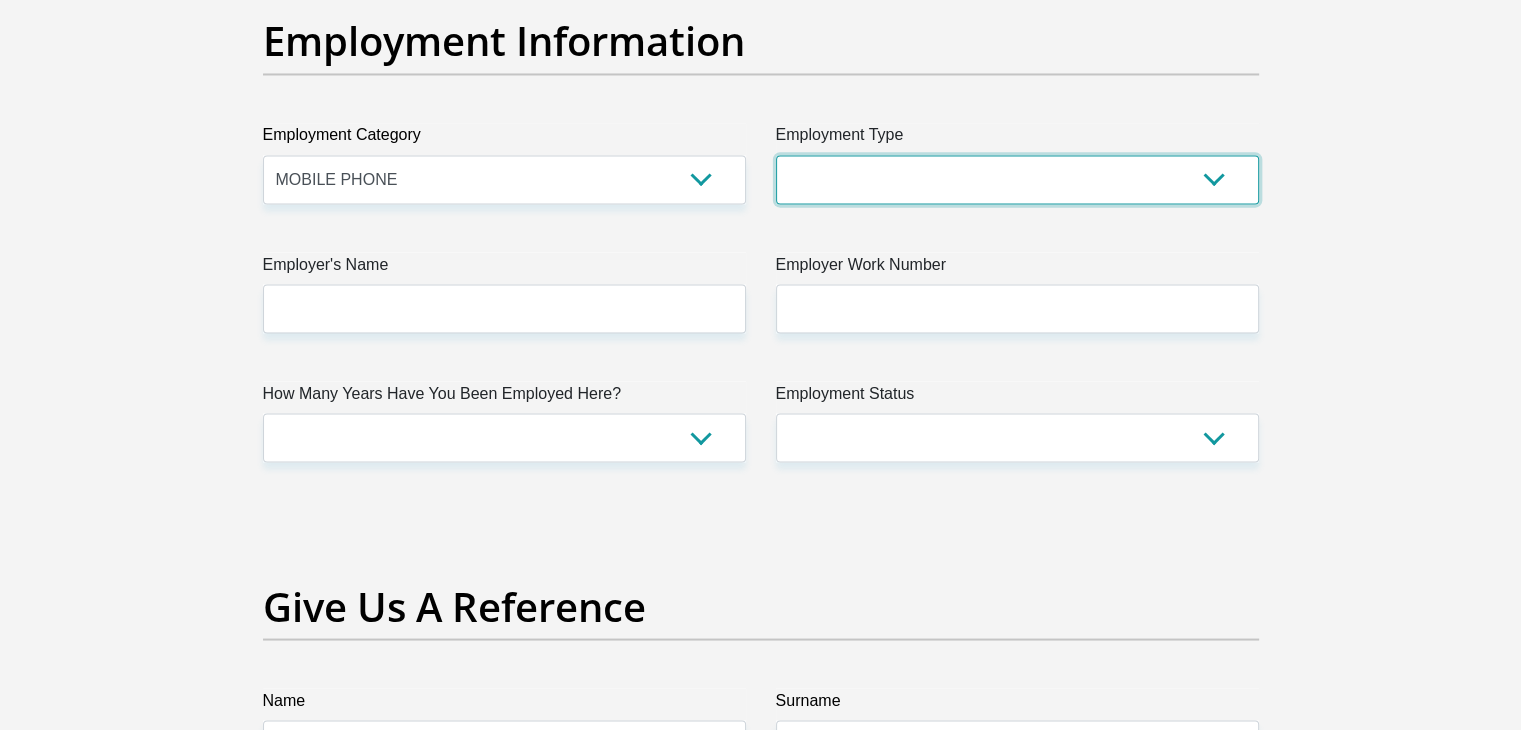 click on "College/Lecturer
Craft Seller
Creative
Driver
Executive
Farmer
Forces - Non Commissioned
Forces - Officer
Hawker
Housewife
Labourer
Licenced Professional
Manager
Miner
Non Licenced Professional
Office Staff/Clerk
Outside Worker
Pensioner
Permanent Teacher
Production/Manufacturing
Sales
Self-Employed
Semi-Professional Worker
Service Industry  Social Worker  Student" at bounding box center (1017, 179) 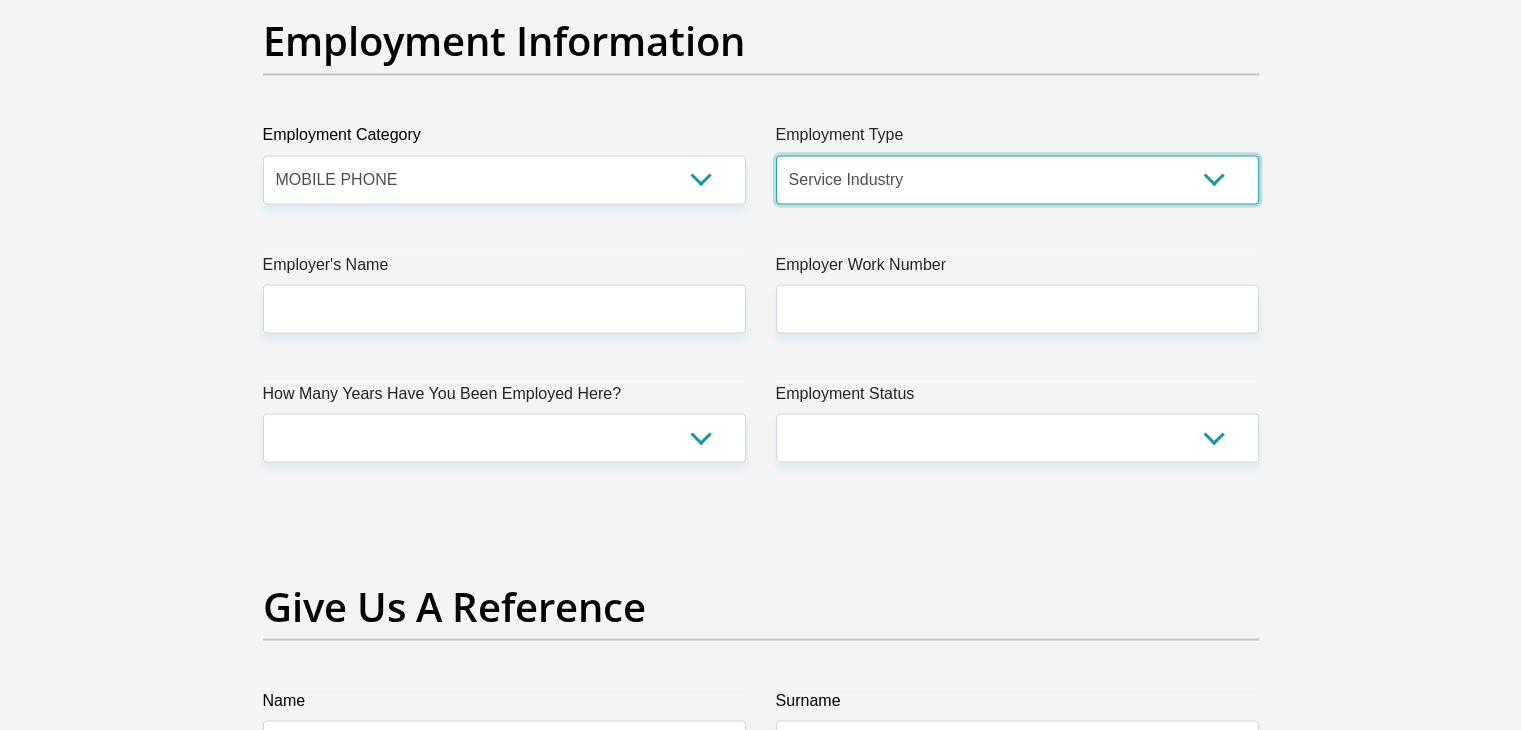click on "College/Lecturer
Craft Seller
Creative
Driver
Executive
Farmer
Forces - Non Commissioned
Forces - Officer
Hawker
Housewife
Labourer
Licenced Professional
Manager
Miner
Non Licenced Professional
Office Staff/Clerk
Outside Worker
Pensioner
Permanent Teacher
Production/Manufacturing
Sales
Self-Employed
Semi-Professional Worker
Service Industry  Social Worker  Student" at bounding box center (1017, 179) 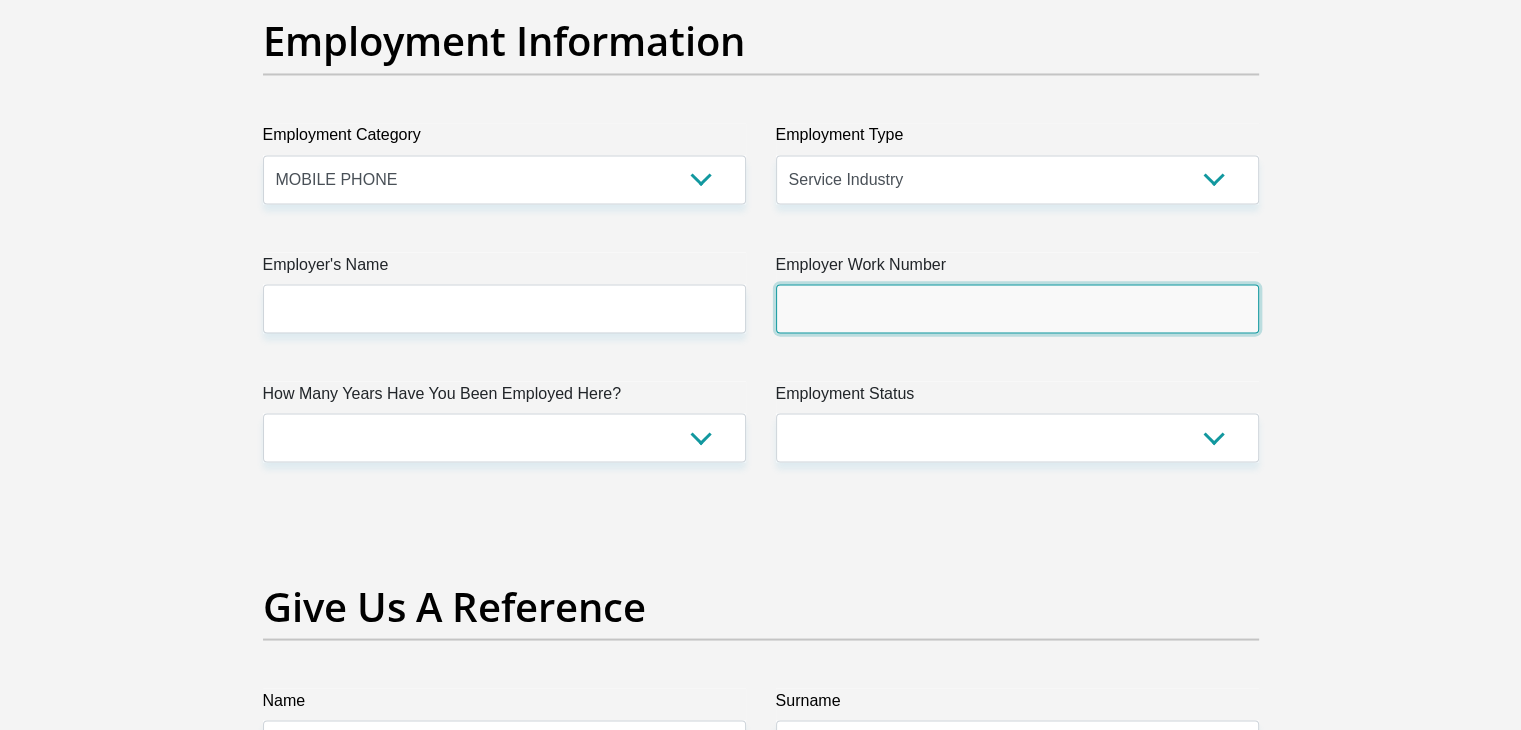 click on "Employer Work Number" at bounding box center (1017, 308) 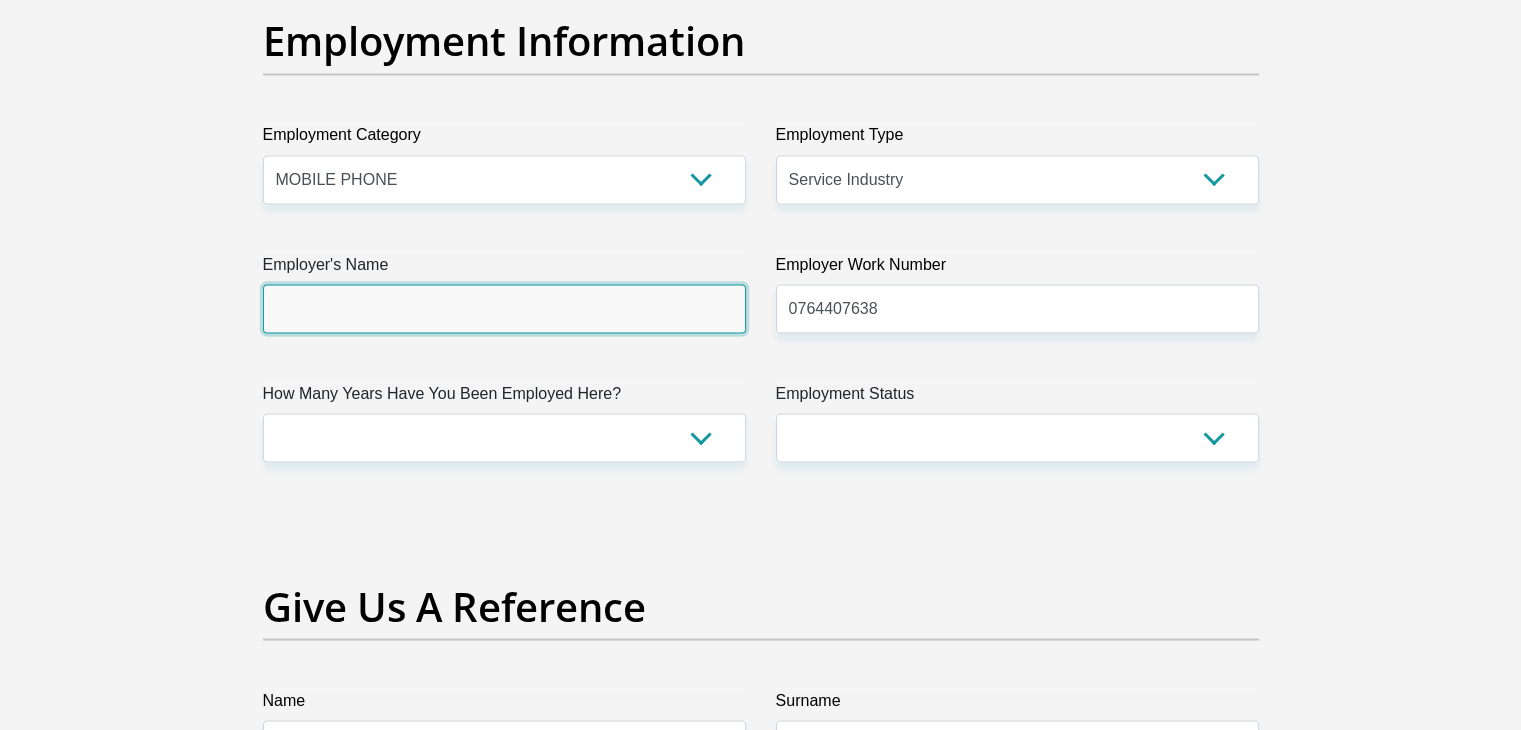 click on "Employer's Name" at bounding box center (504, 308) 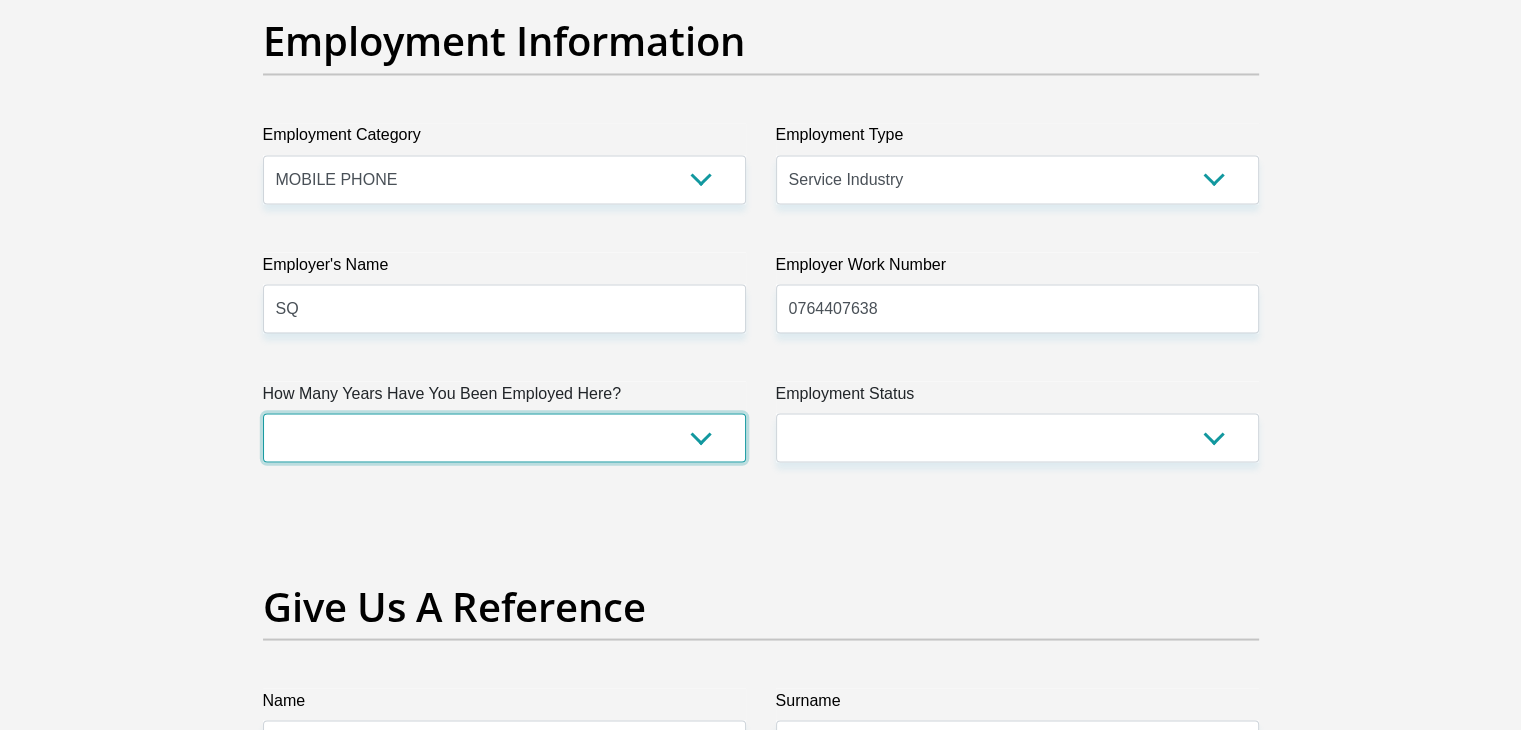 click on "less than 1 year
1-3 years
3-5 years
5+ years" at bounding box center (504, 437) 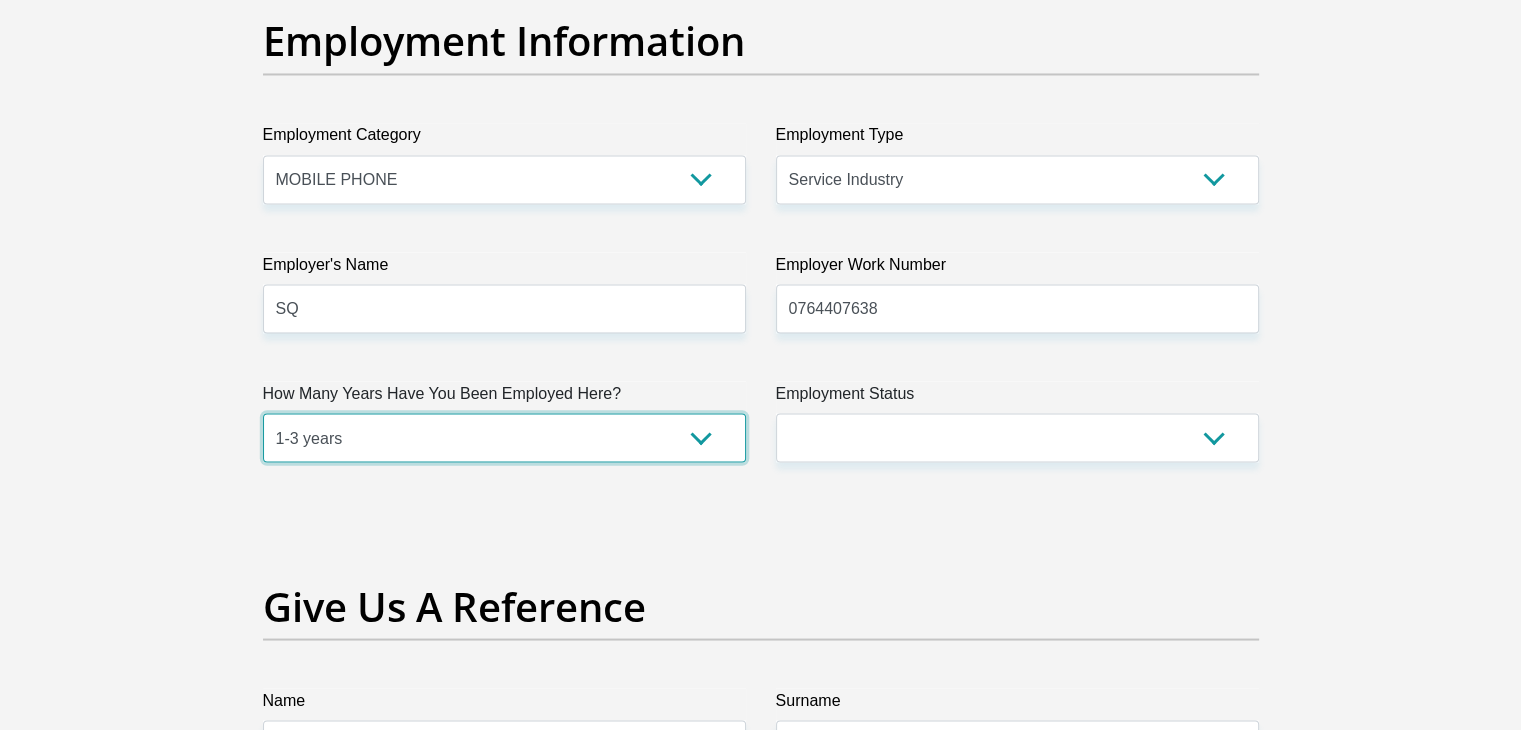 click on "less than 1 year
1-3 years
3-5 years
5+ years" at bounding box center [504, 437] 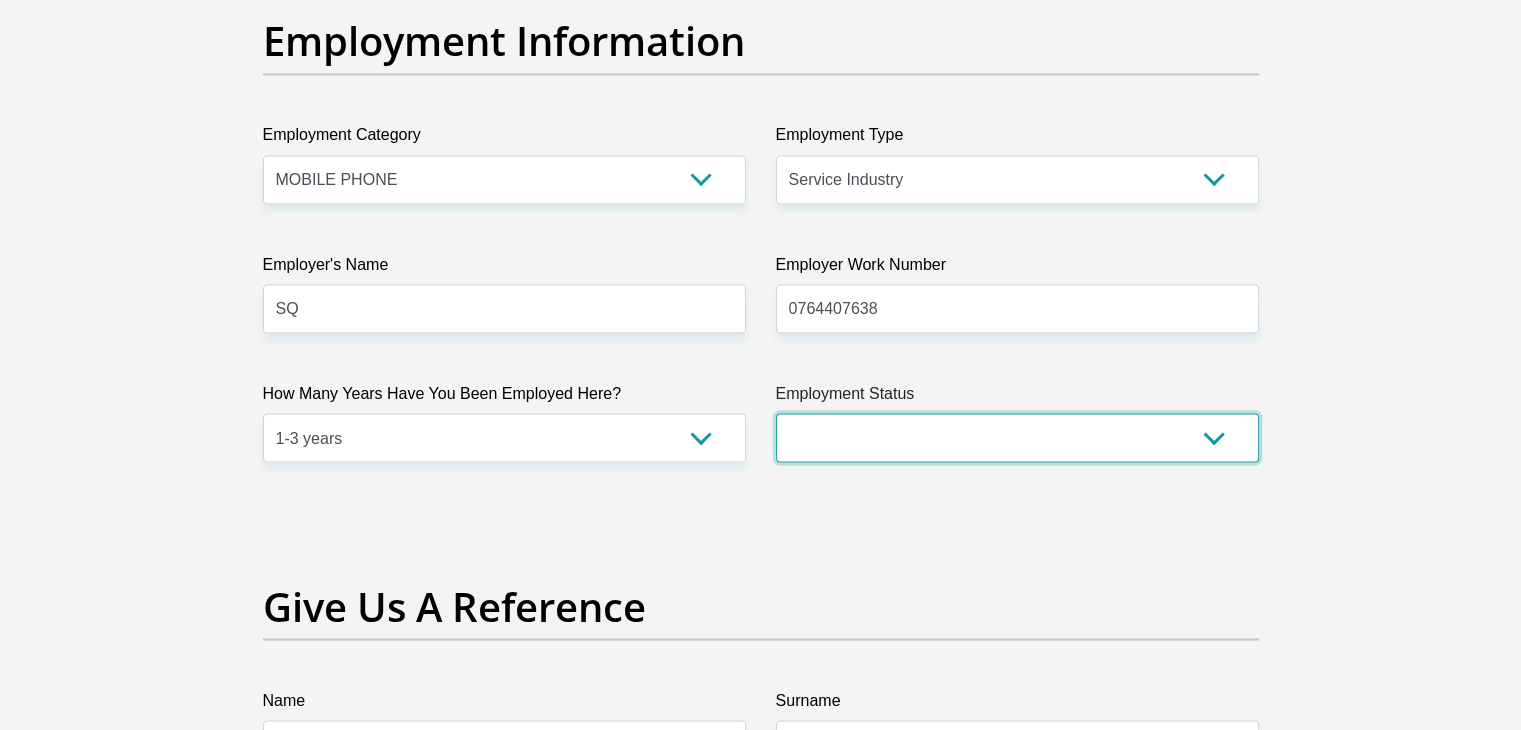 click on "Permanent/Full-time
Part-time/Casual
Contract Worker
Self-Employed
Housewife
Retired
Student
Medically Boarded
Disability
Unemployed" at bounding box center [1017, 437] 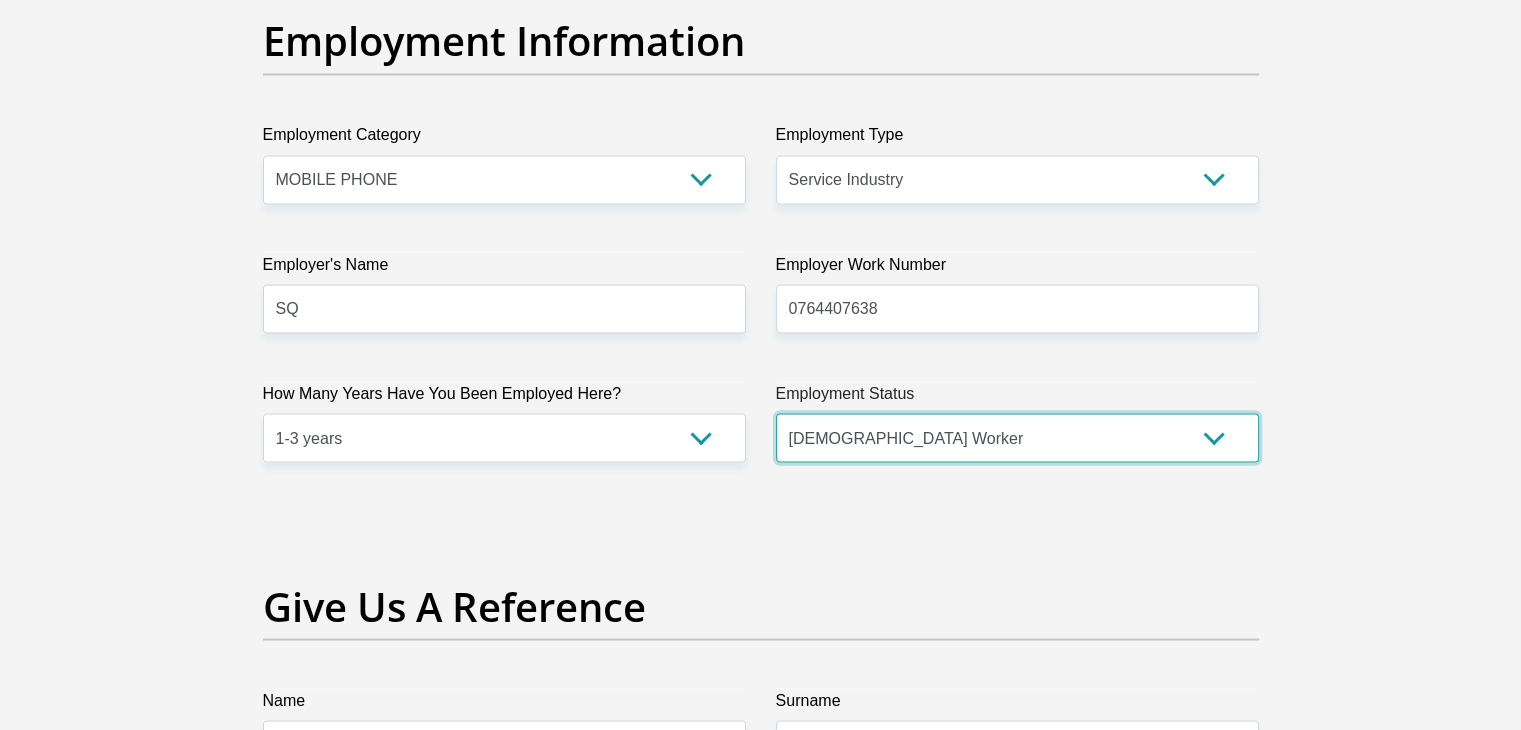 click on "Permanent/Full-time
Part-time/Casual
Contract Worker
Self-Employed
Housewife
Retired
Student
Medically Boarded
Disability
Unemployed" at bounding box center (1017, 437) 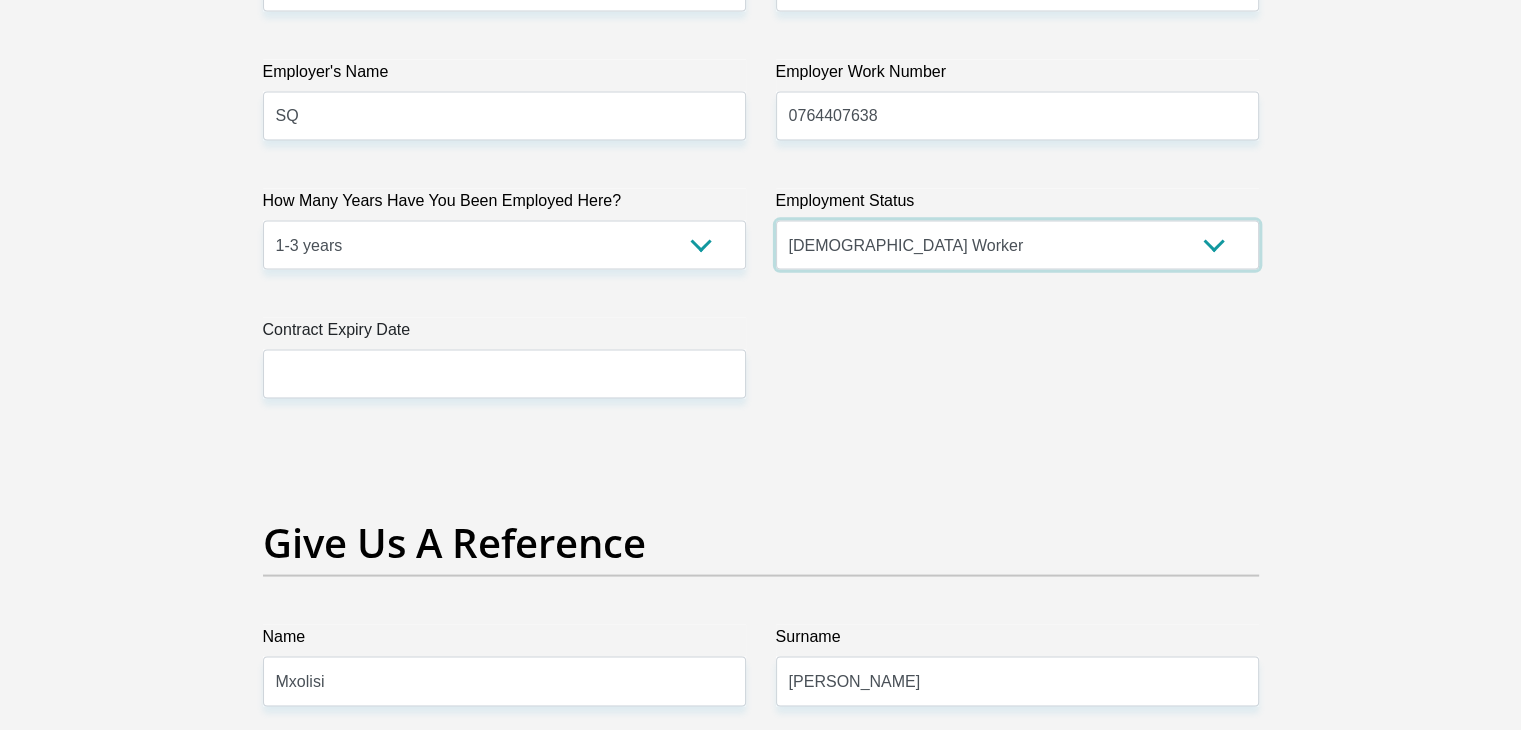scroll, scrollTop: 3826, scrollLeft: 0, axis: vertical 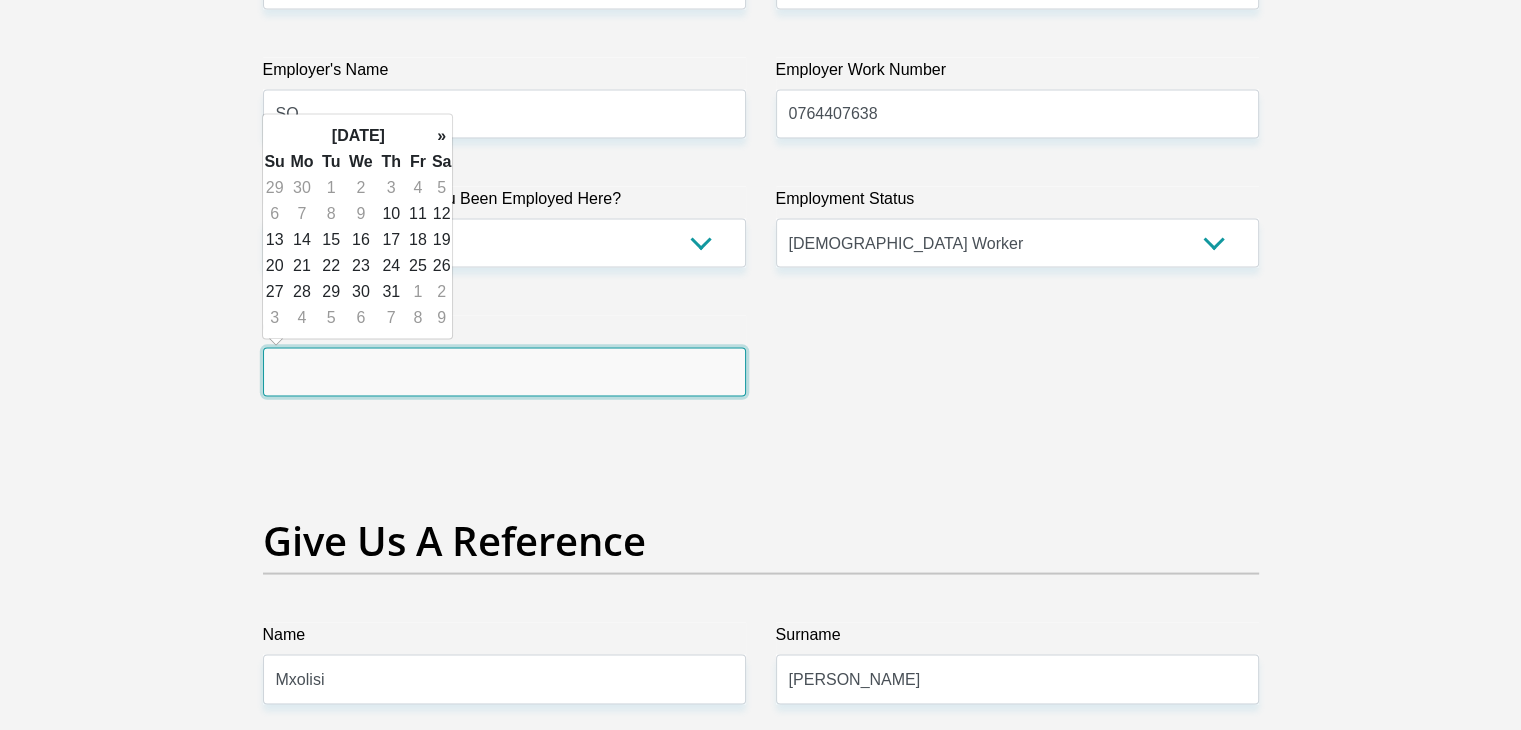 click at bounding box center (504, 372) 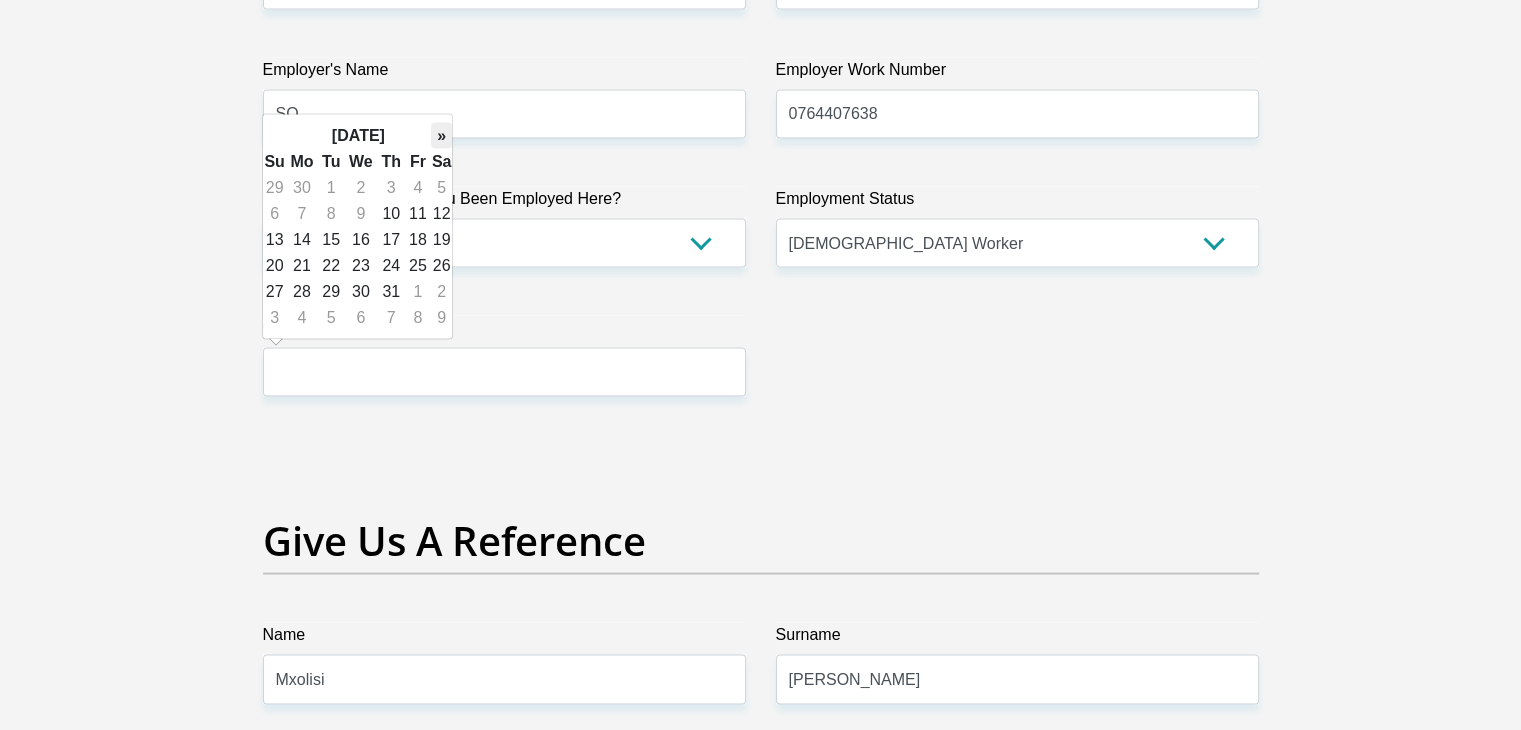 click on "»" at bounding box center (442, 136) 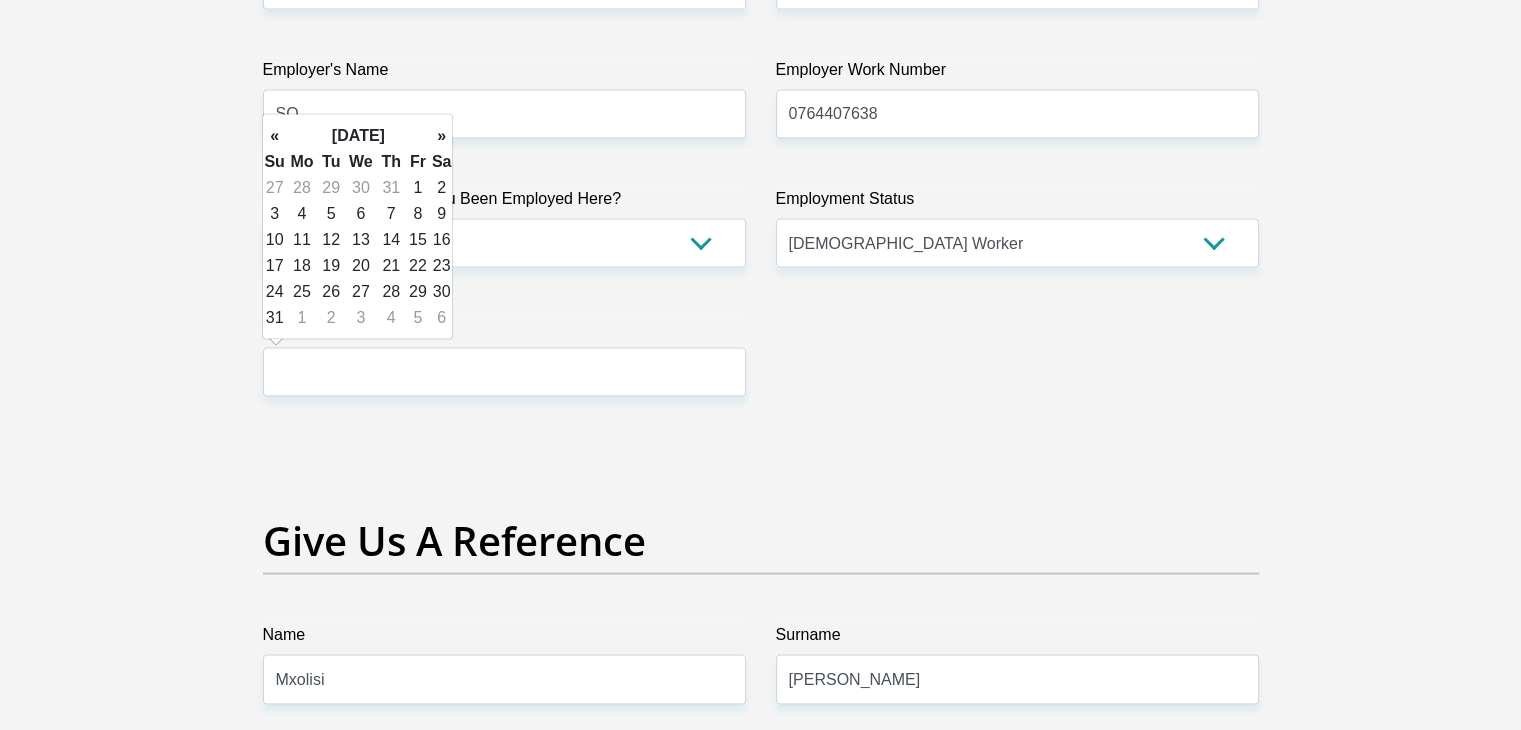 click on "»" at bounding box center [442, 136] 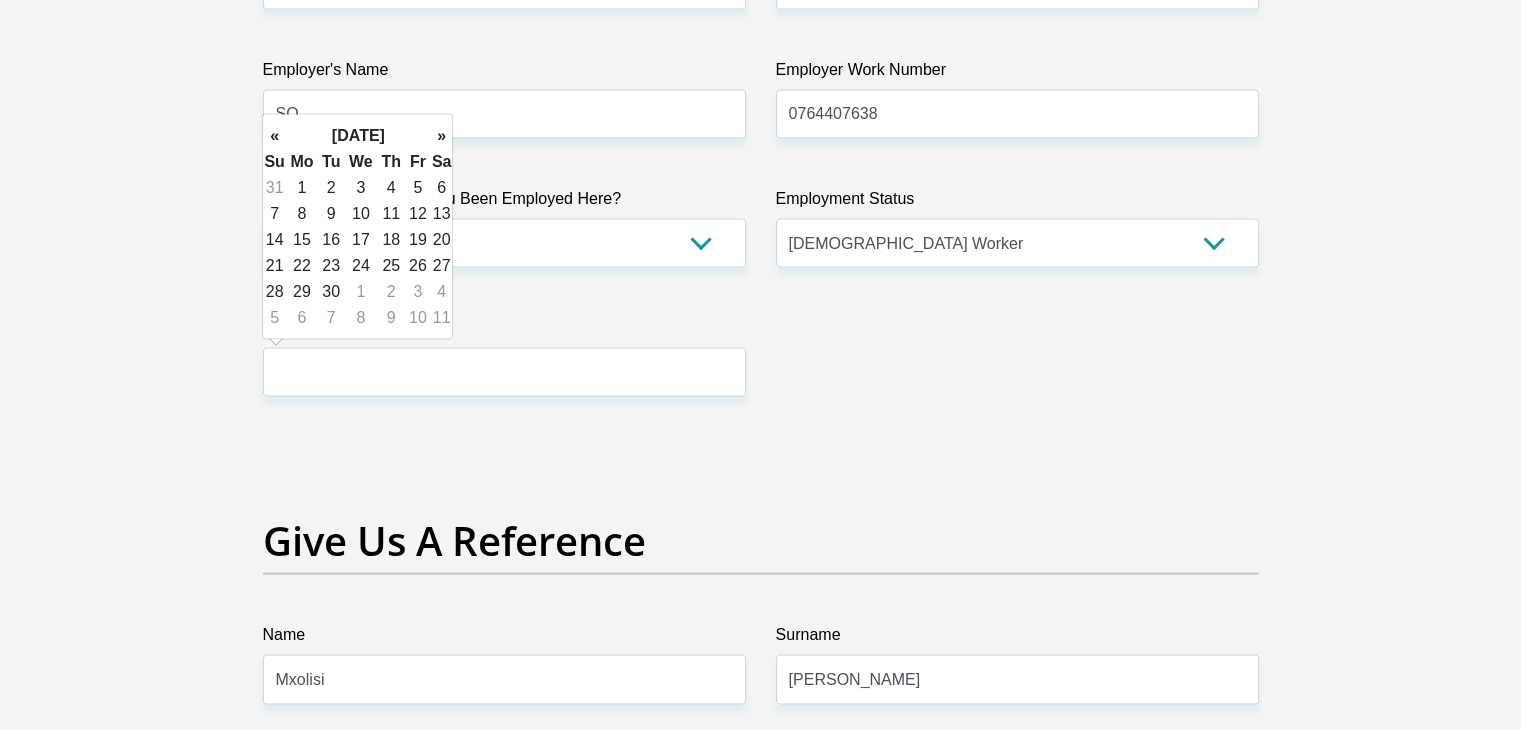 click on "»" at bounding box center [442, 136] 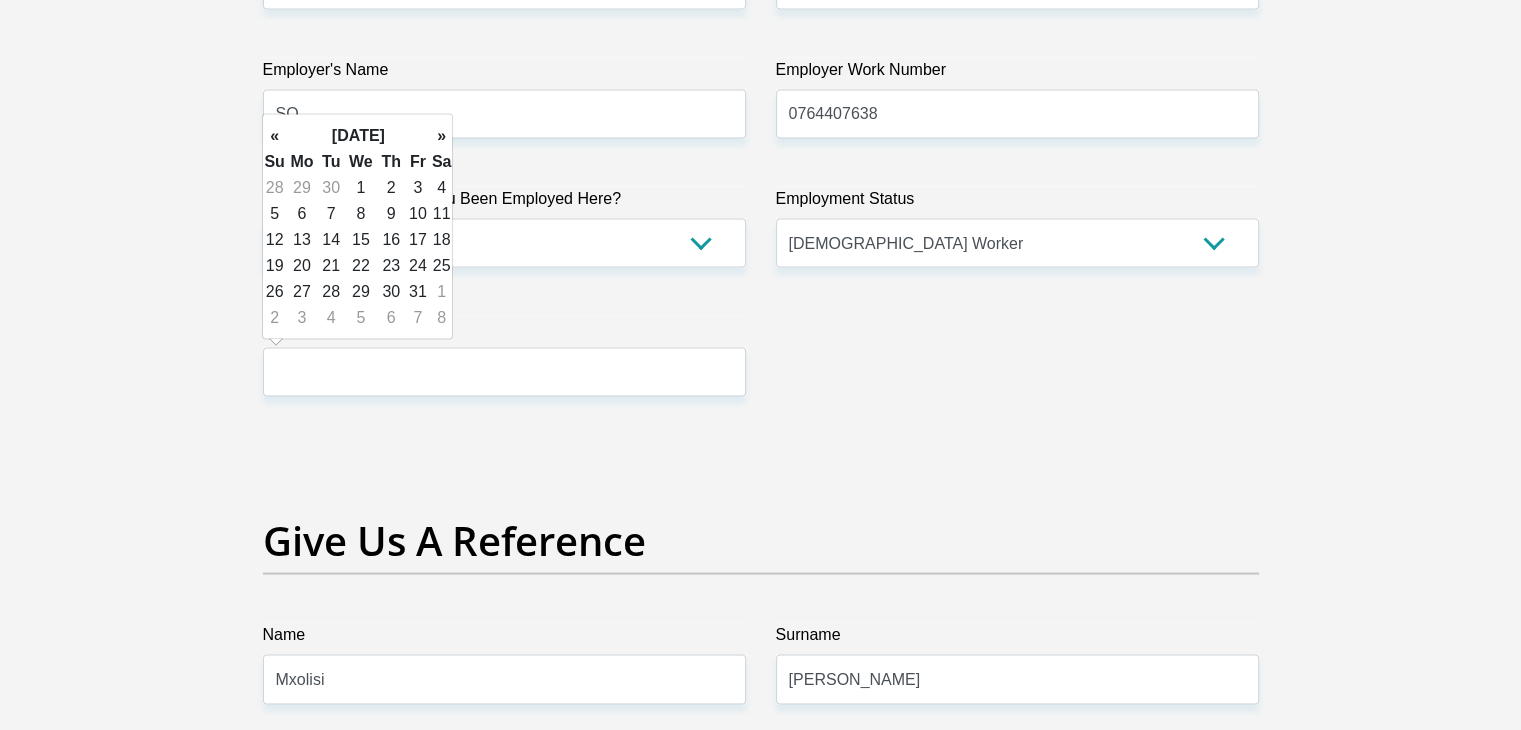 click on "»" at bounding box center (442, 136) 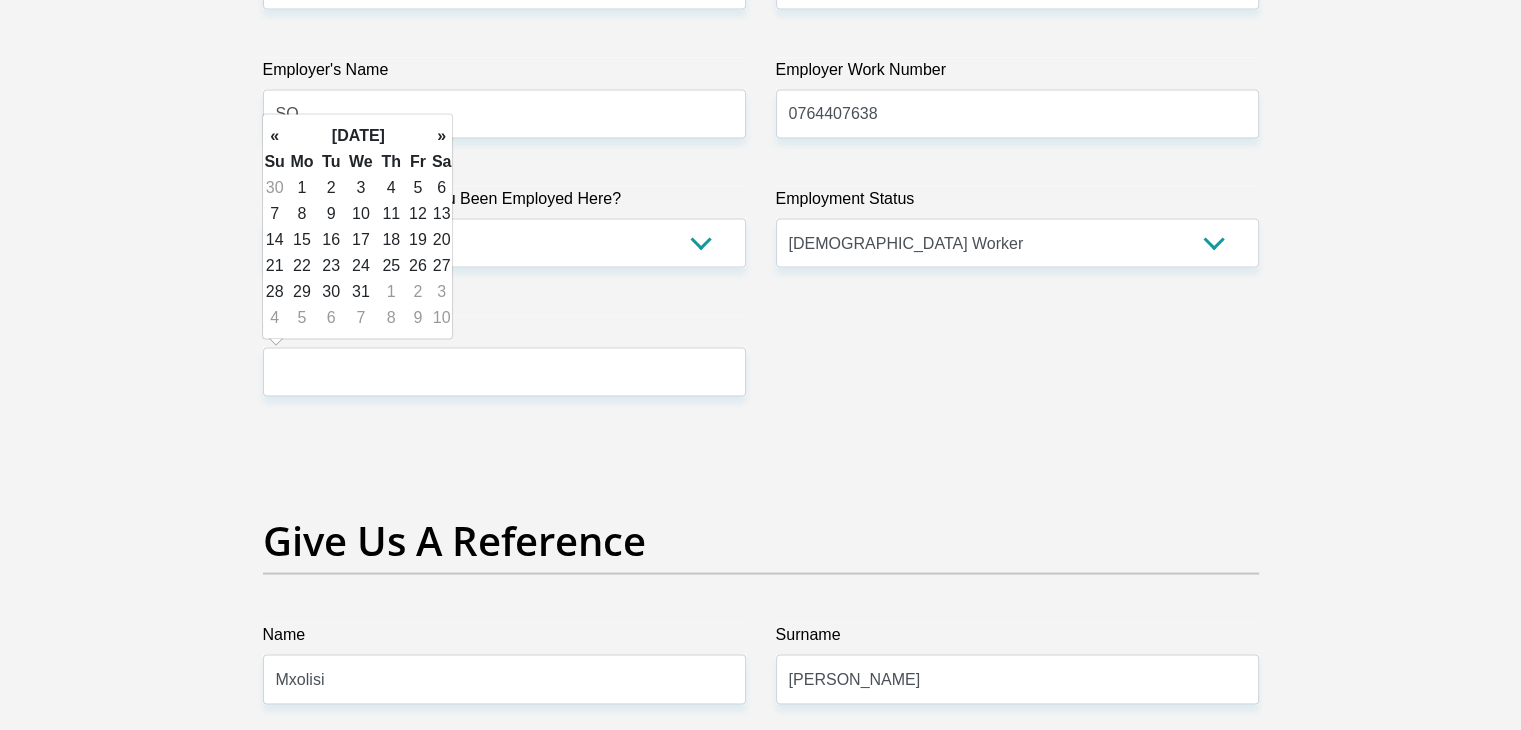 click on "»" at bounding box center (442, 136) 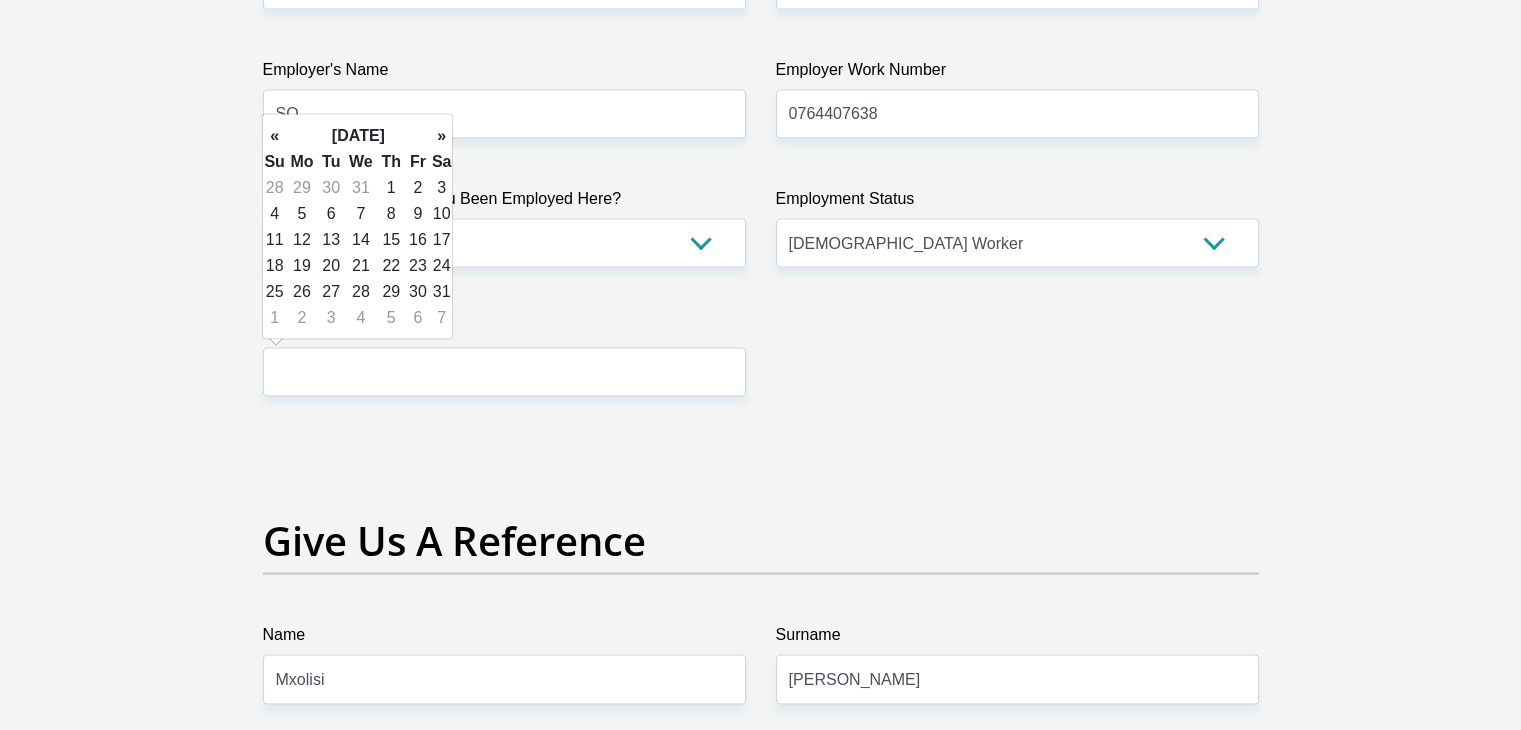 click on "»" at bounding box center [442, 136] 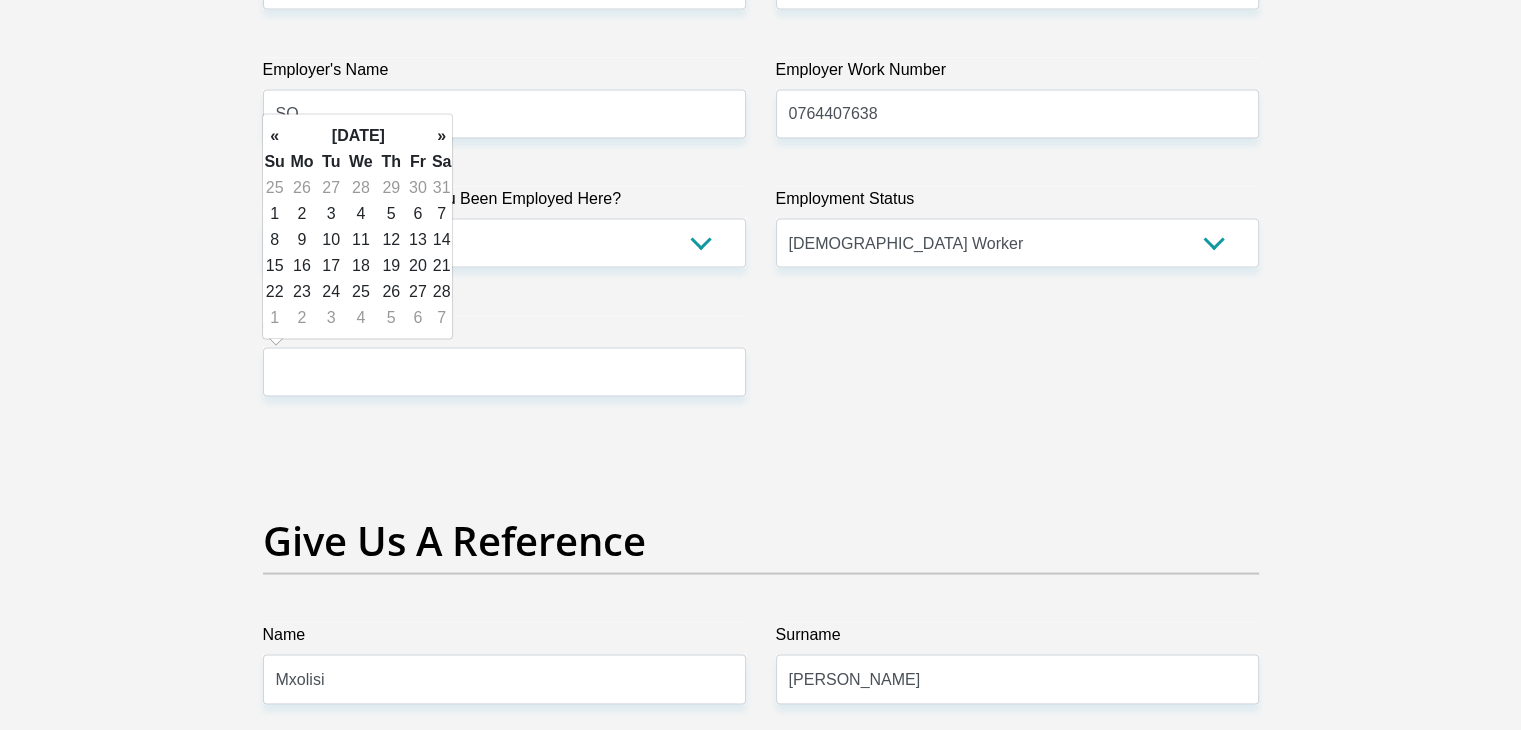 click on "»" at bounding box center [442, 136] 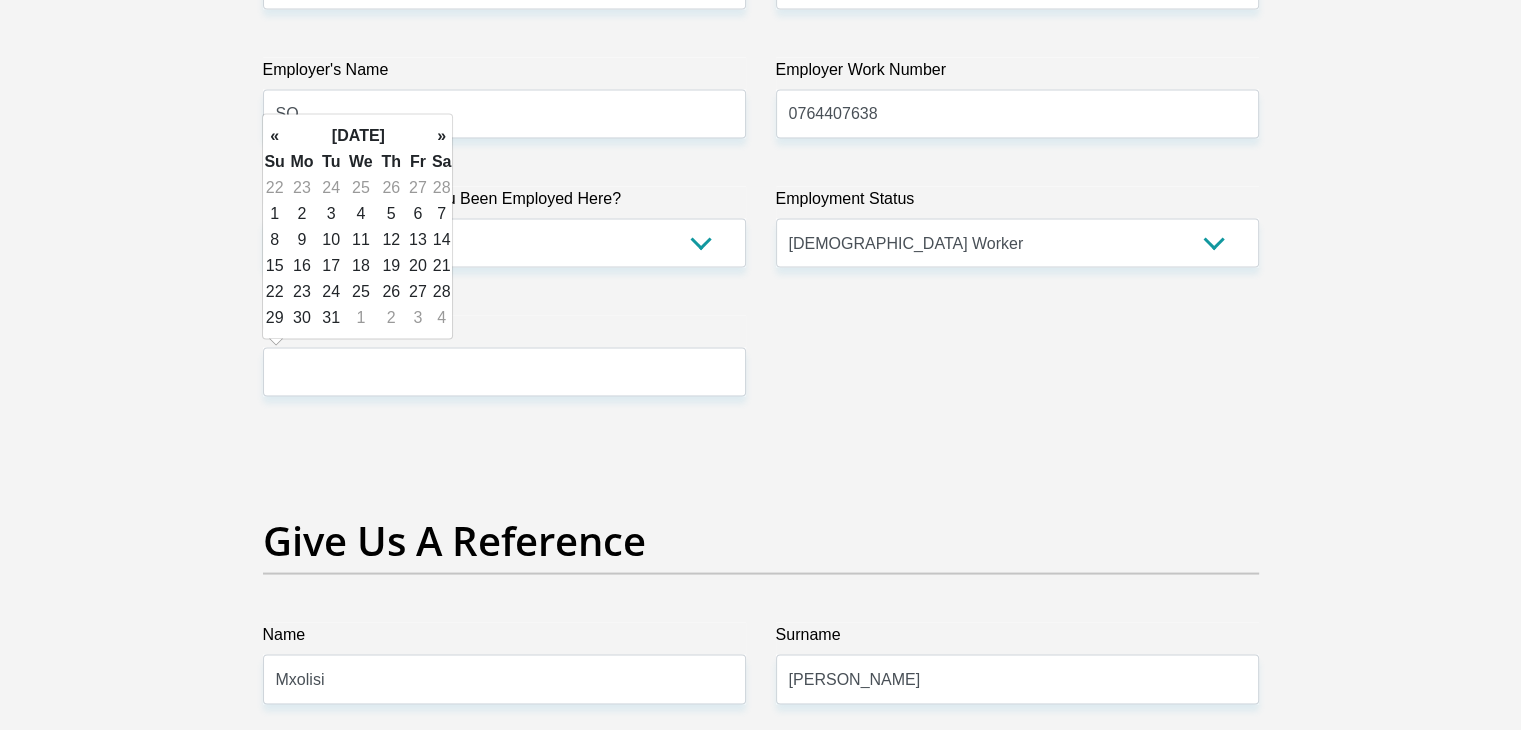 click on "»" at bounding box center [442, 136] 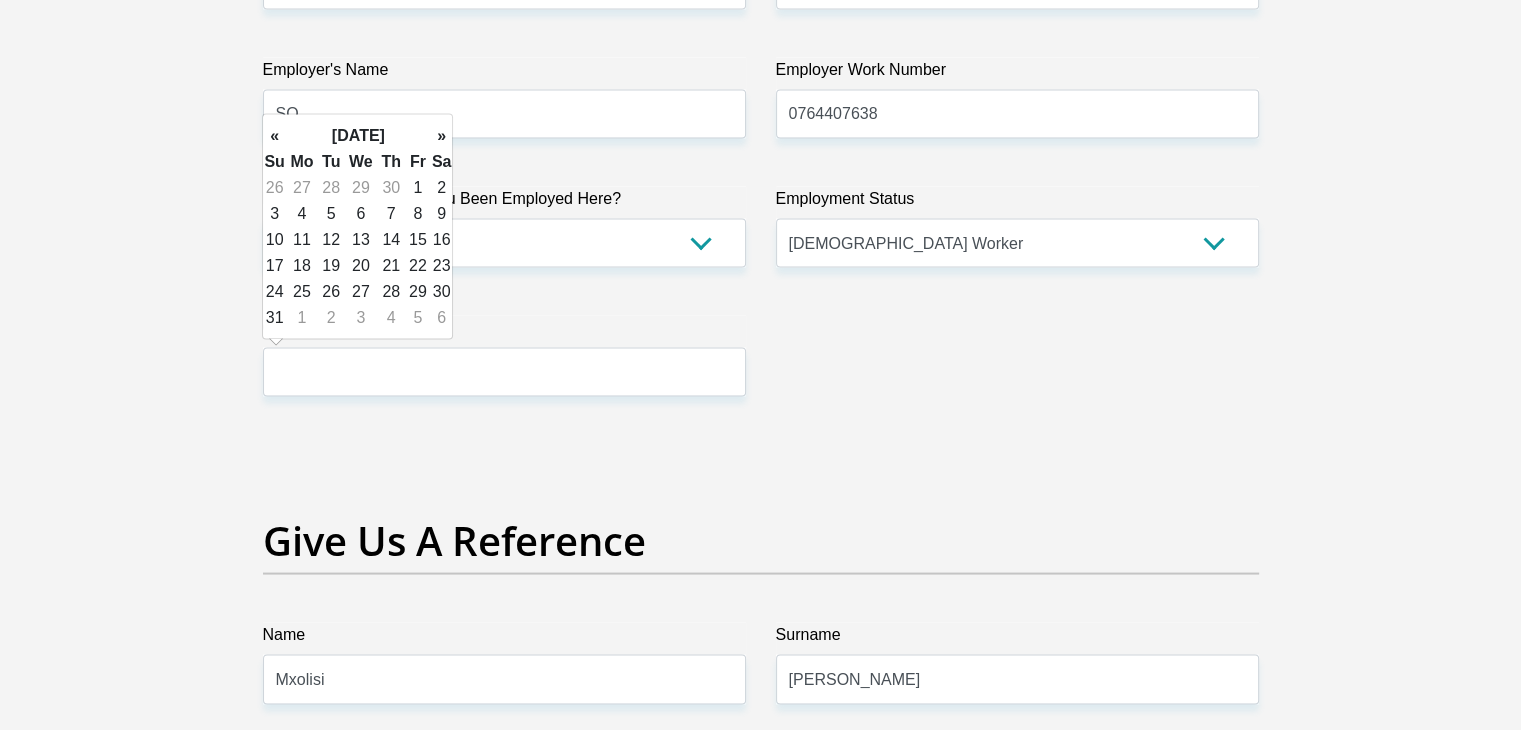 click on "»" at bounding box center [442, 136] 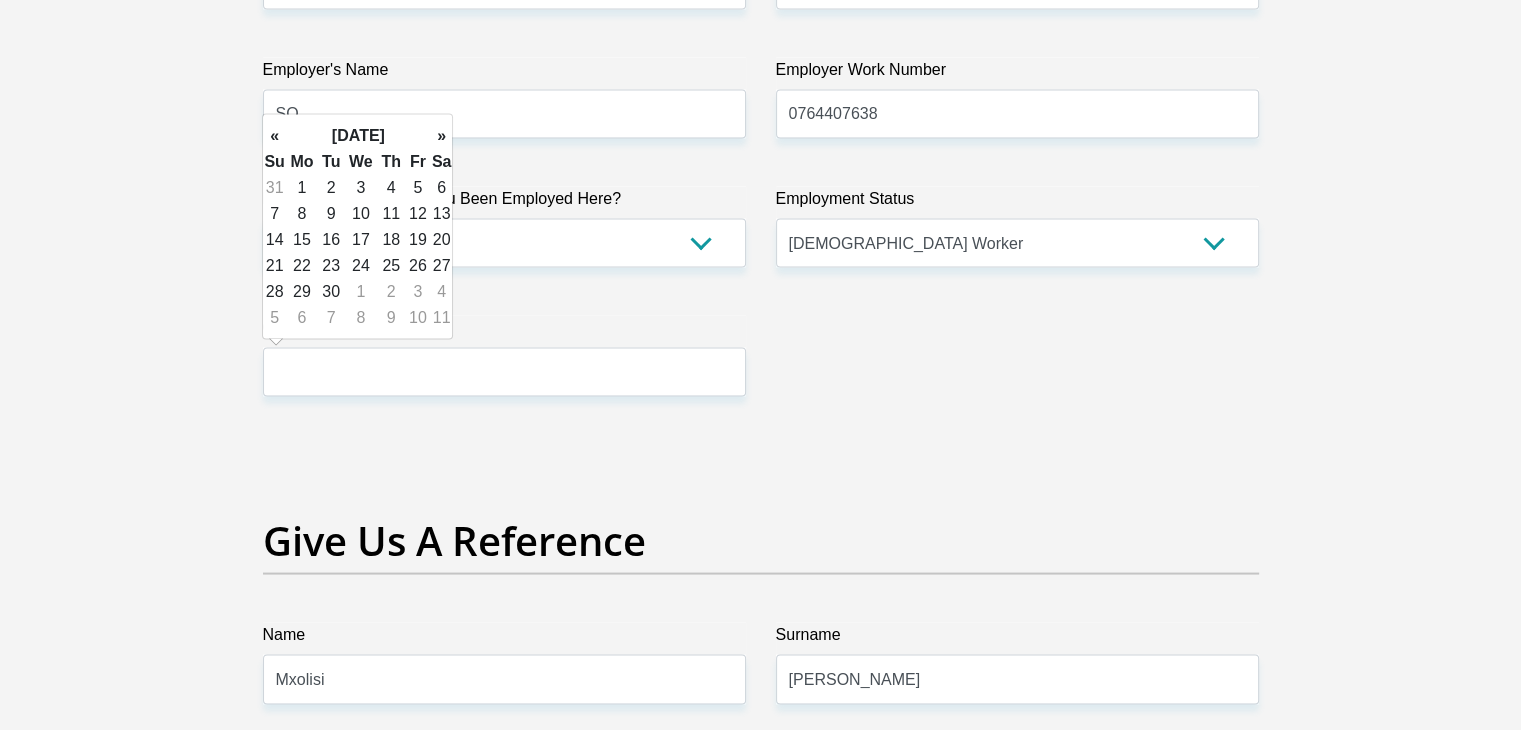 click on "»" at bounding box center (442, 136) 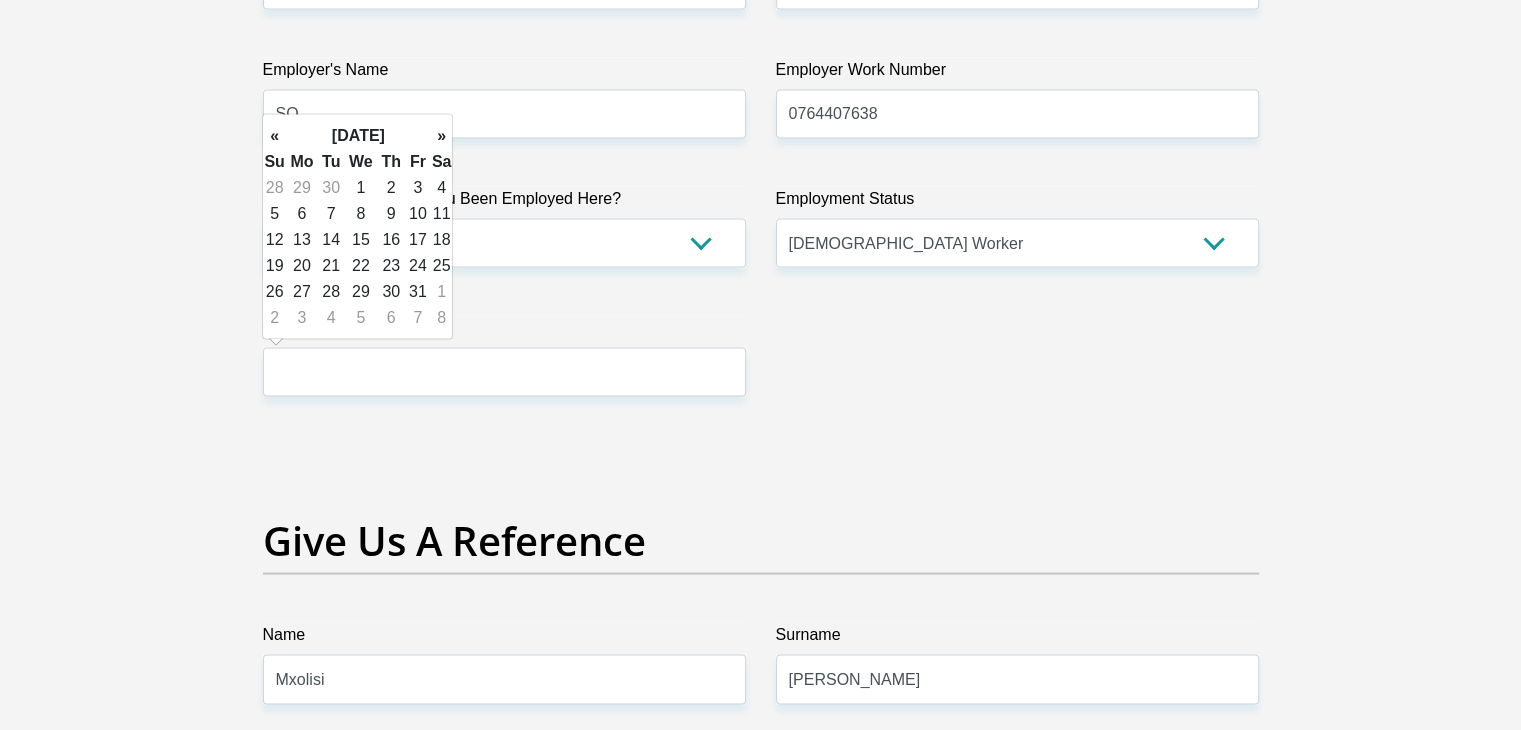 click on "»" at bounding box center [442, 136] 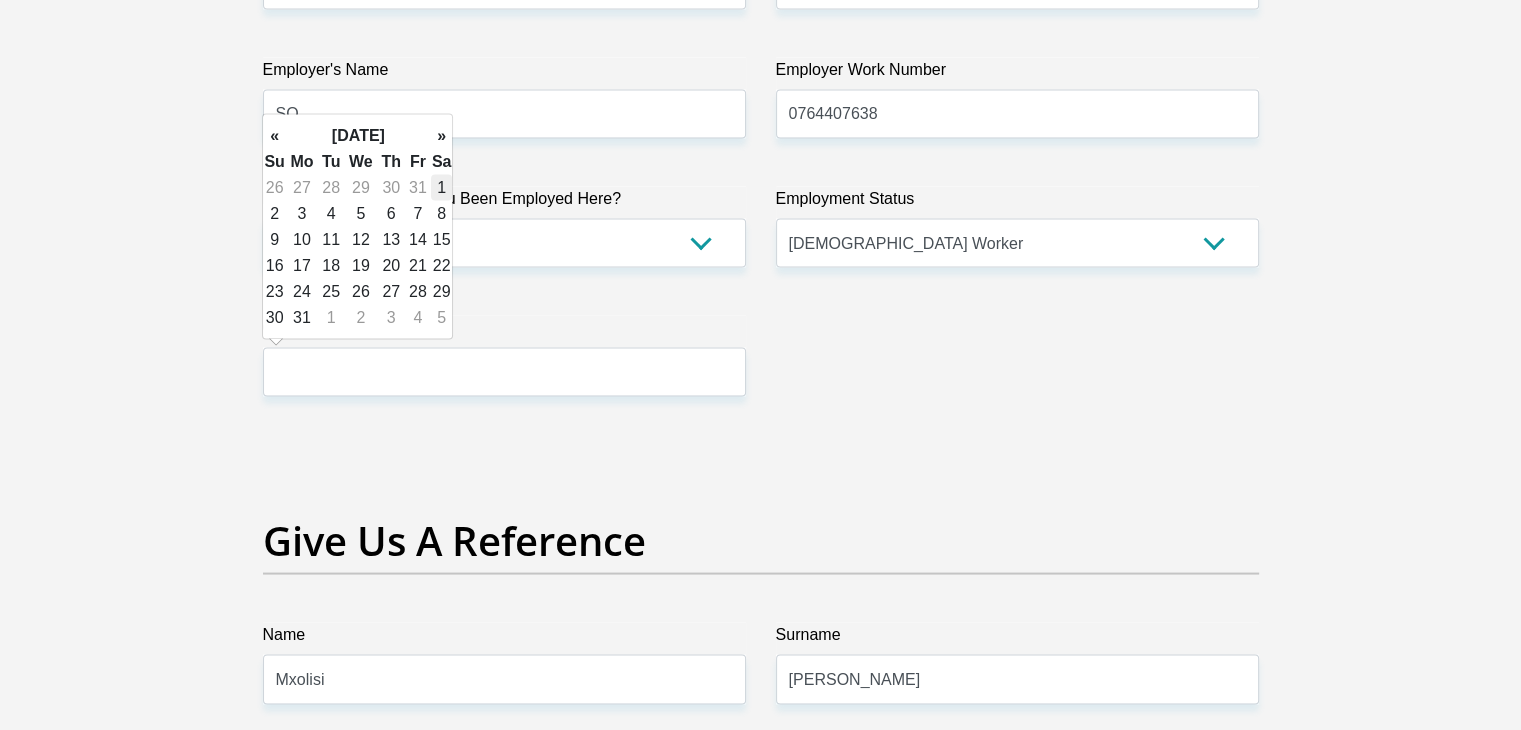 click on "1" at bounding box center [442, 188] 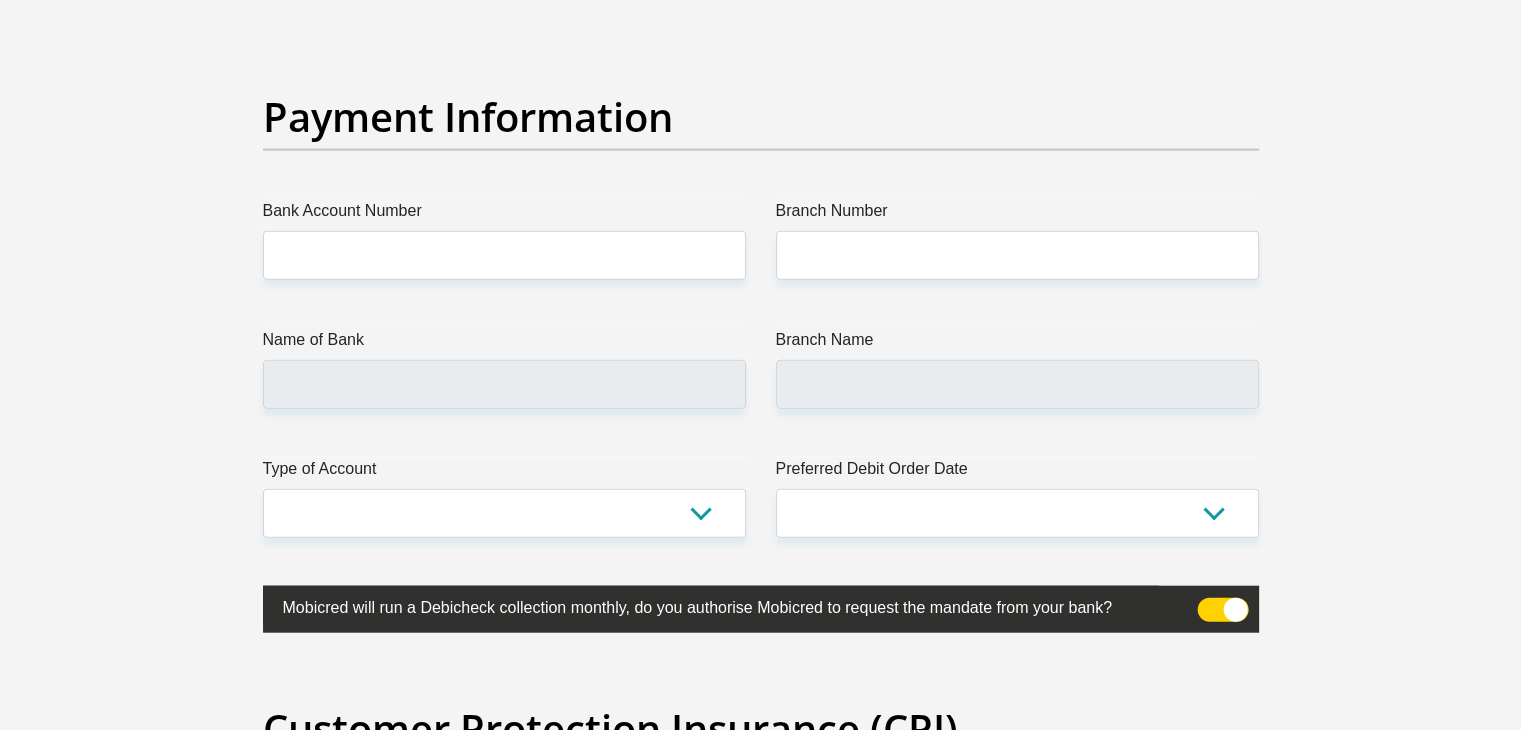 scroll, scrollTop: 4688, scrollLeft: 0, axis: vertical 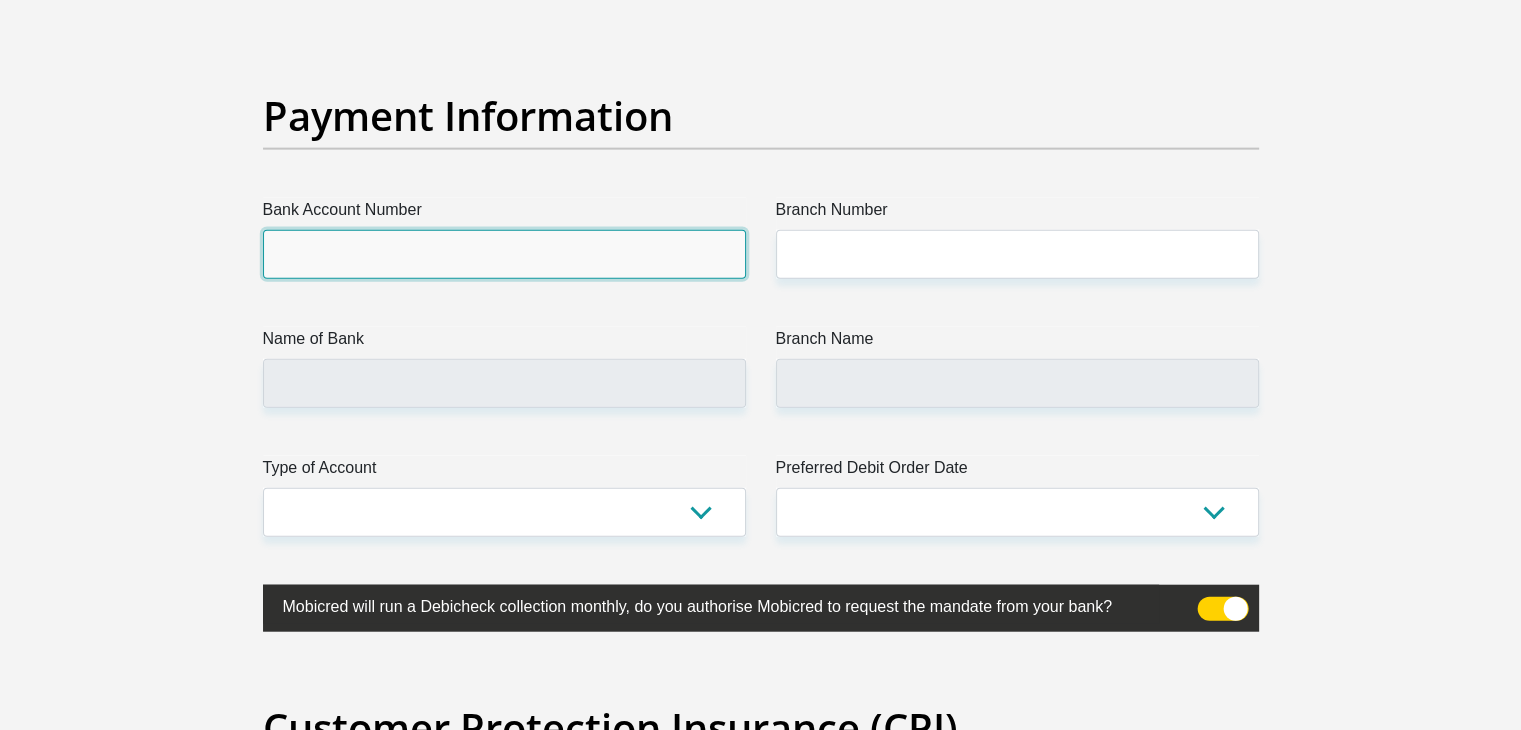 click on "Bank Account Number" at bounding box center [504, 254] 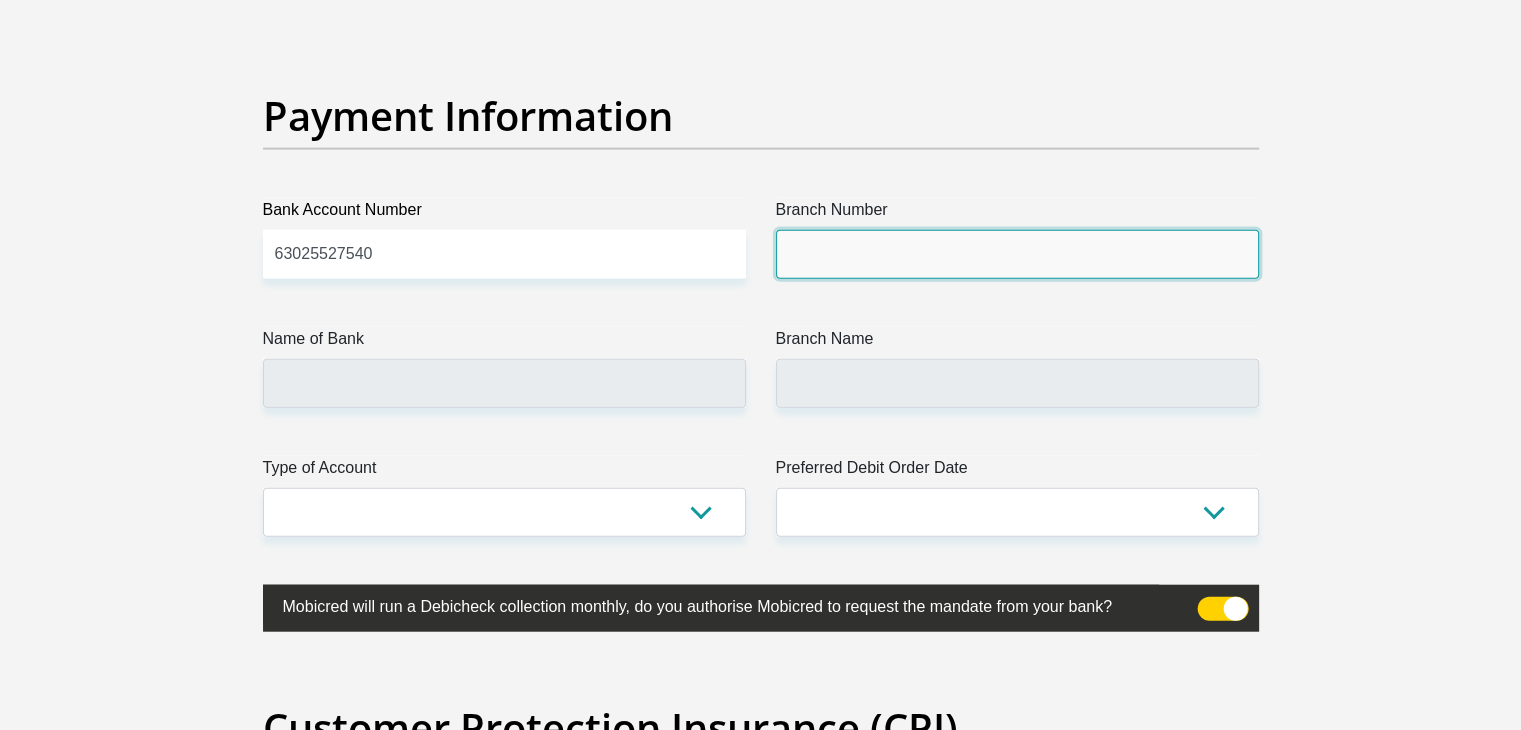 click on "Branch Number" at bounding box center (1017, 254) 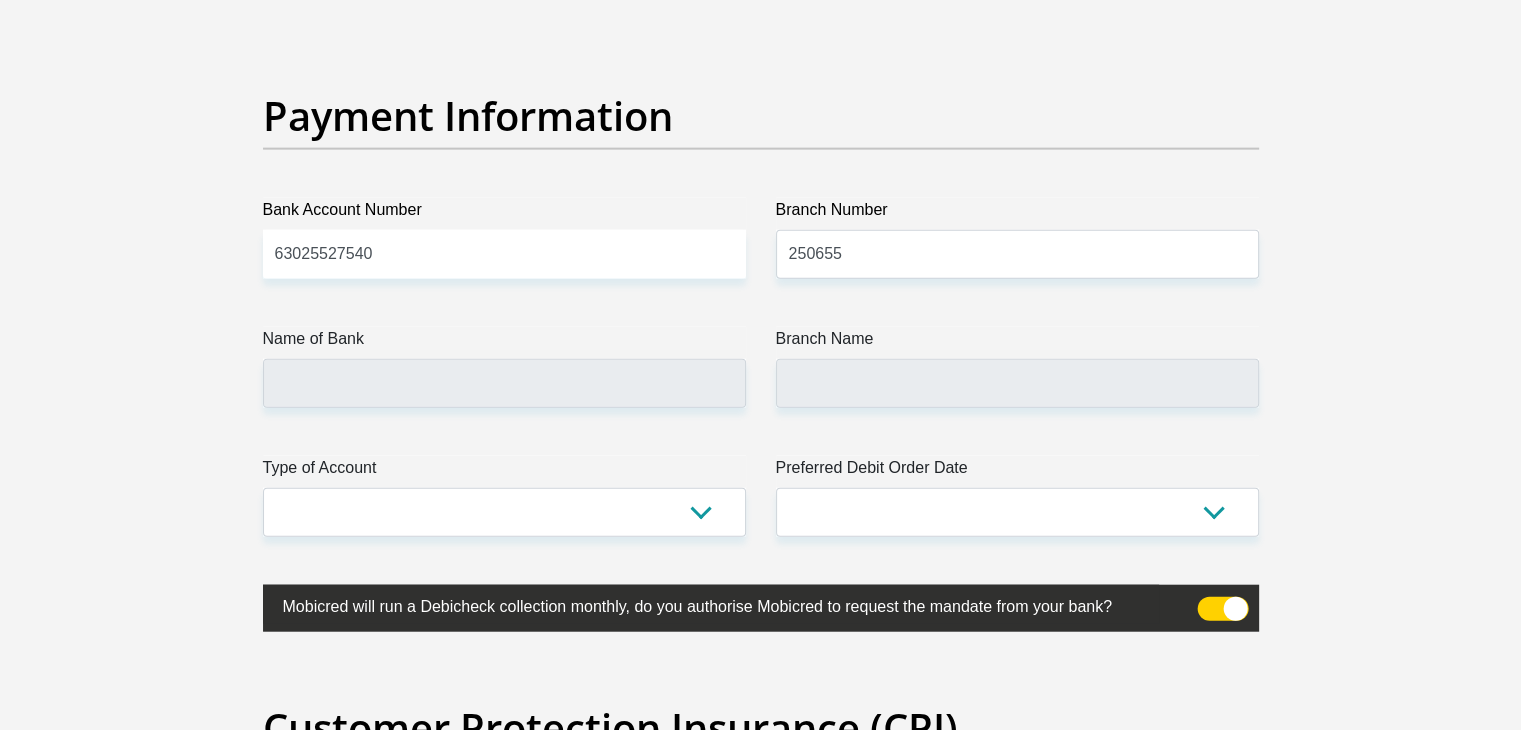click on "Title
Mr
Ms
Mrs
Dr
Other
First Name
Mxolisi
Surname
Dladla
ID Number
8801175400087
Please input valid ID number
Race
Black
Coloured
Indian
White
Other
Contact Number
0615481947
Please input valid contact number
Nationality
South Africa
Afghanistan
Aland Islands  Albania  Algeria" at bounding box center (761, -1056) 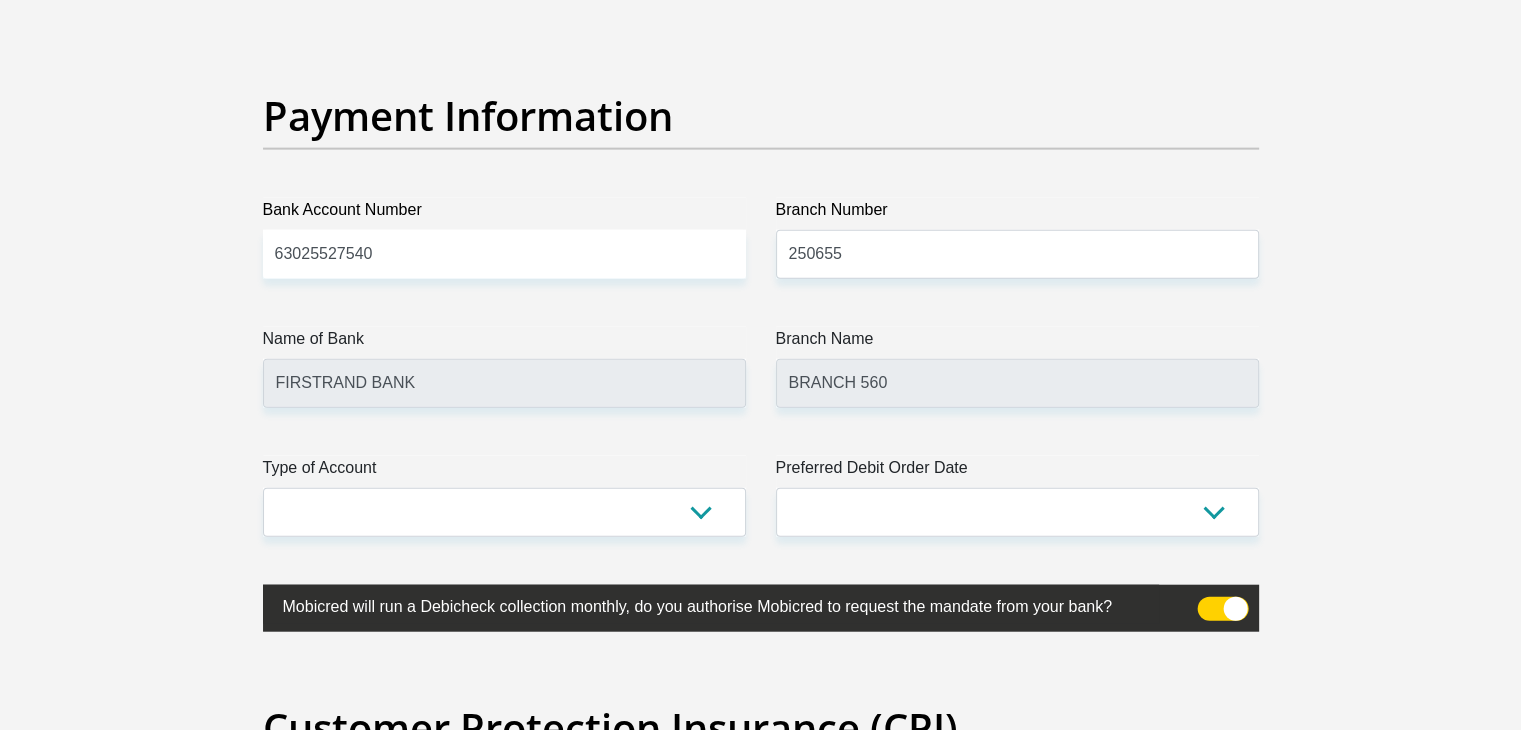 click on "Title
Mr
Ms
Mrs
Dr
Other
First Name
Mxolisi
Surname
Dladla
ID Number
8801175400087
Please input valid ID number
Race
Black
Coloured
Indian
White
Other
Contact Number
0615481947
Please input valid contact number
Nationality
South Africa
Afghanistan
Aland Islands  Albania  Algeria" at bounding box center [761, -1056] 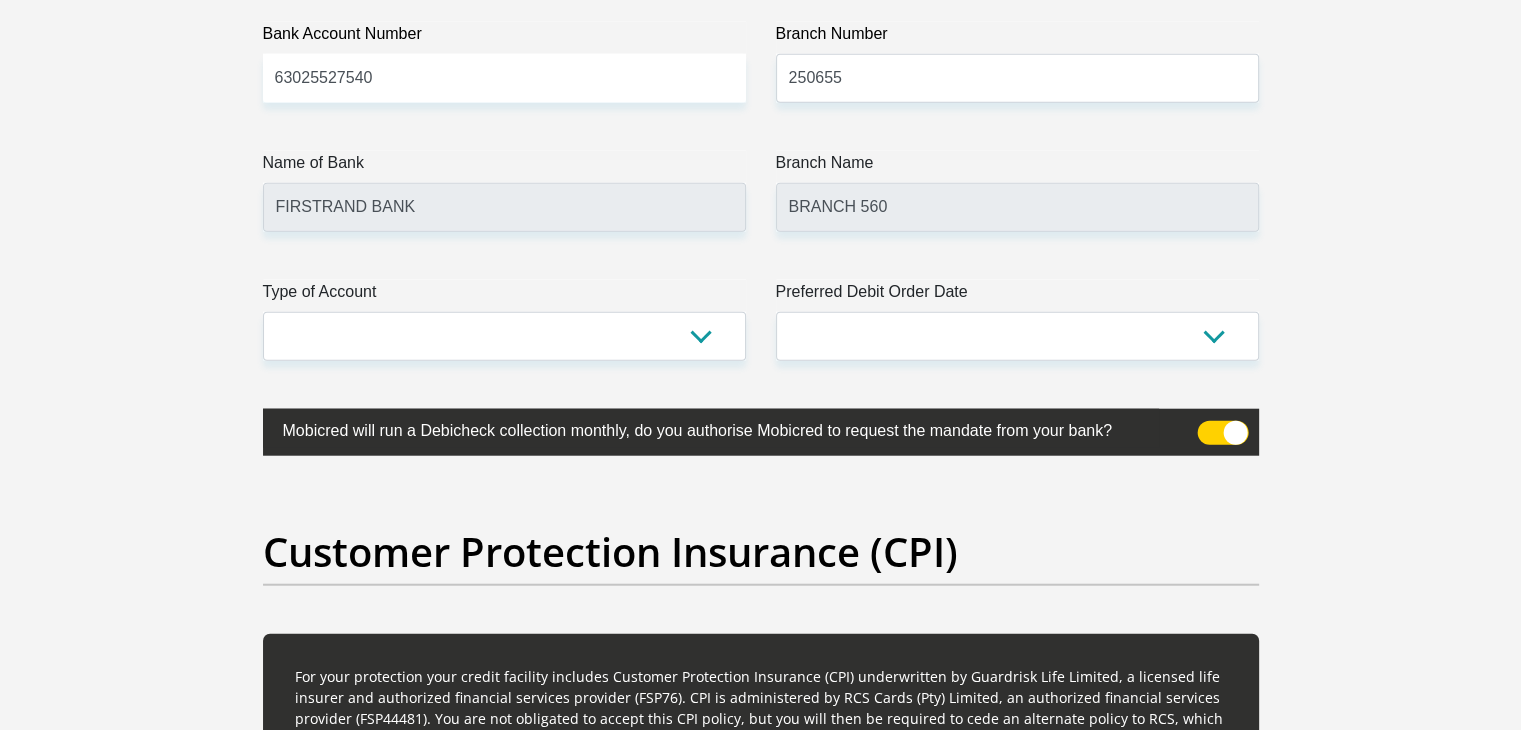 scroll, scrollTop: 4864, scrollLeft: 0, axis: vertical 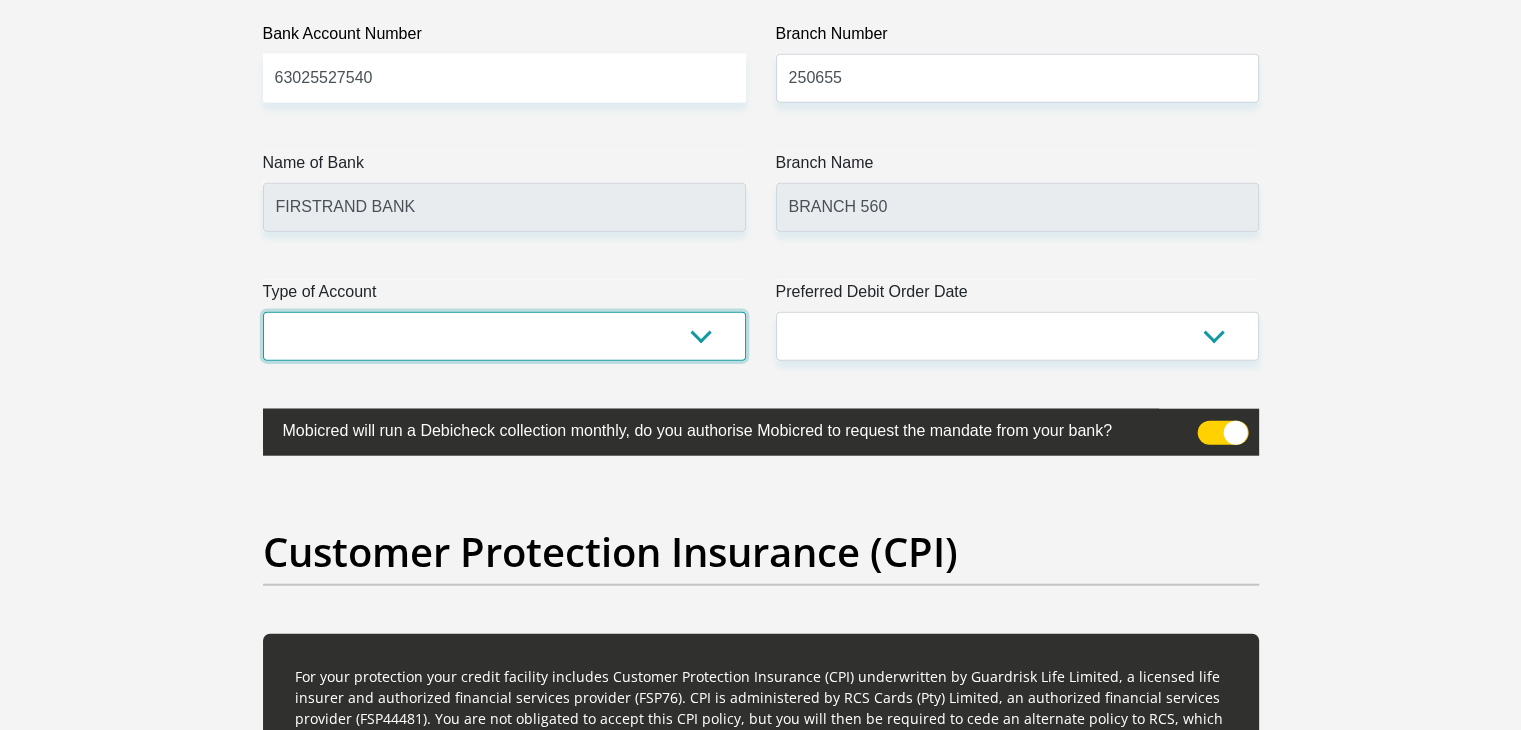 click on "Cheque
Savings" at bounding box center (504, 336) 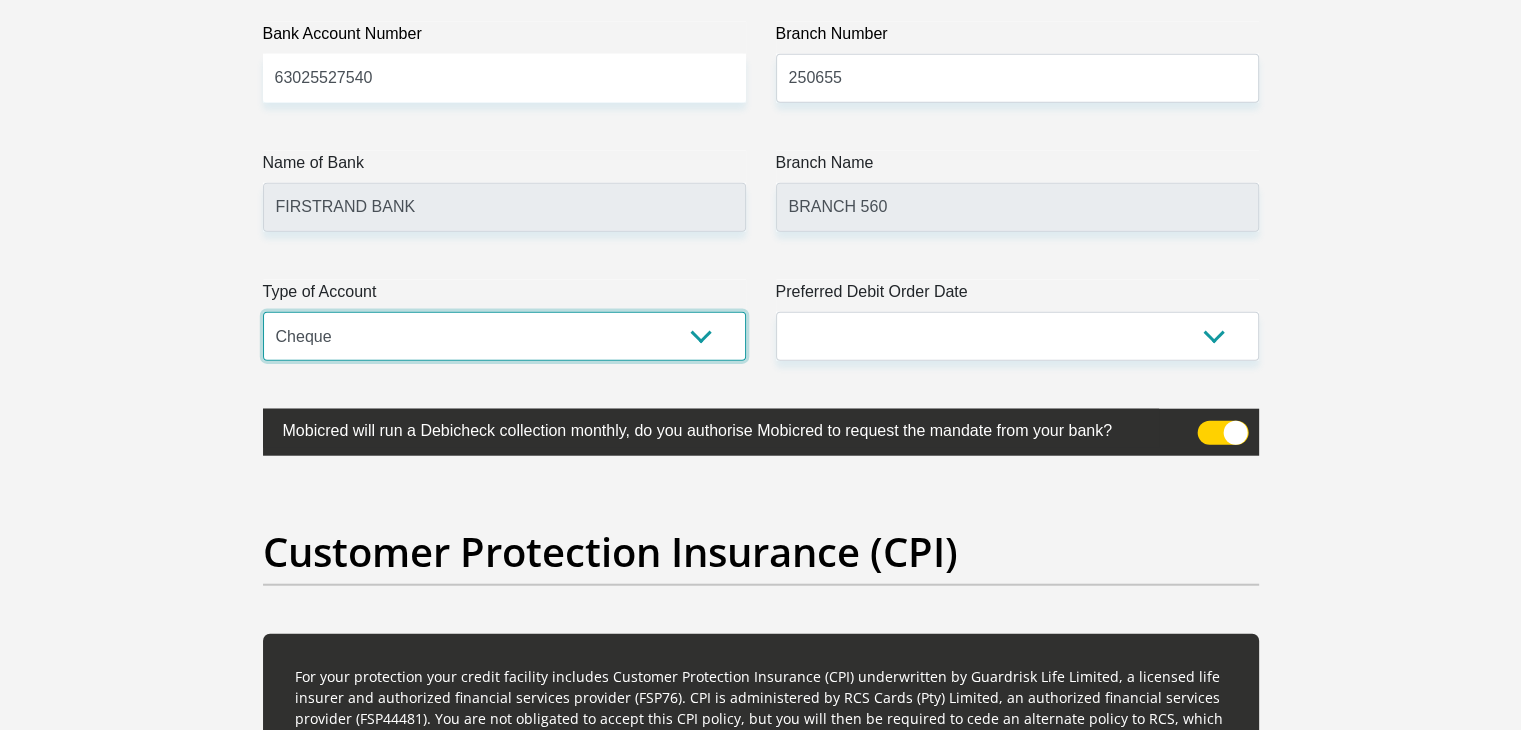 click on "Cheque
Savings" at bounding box center (504, 336) 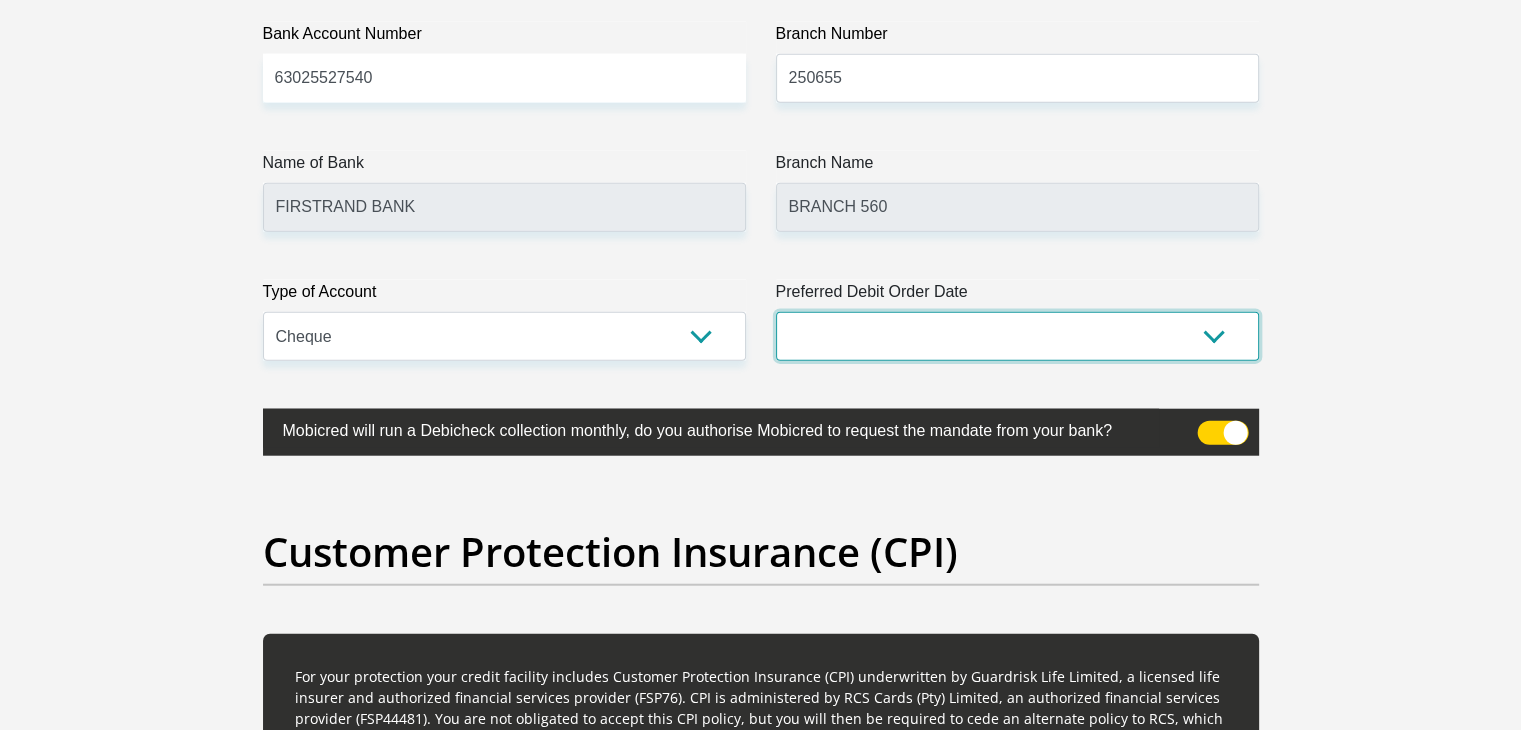 click on "1st
2nd
3rd
4th
5th
7th
18th
19th
20th
21st
22nd
23rd
24th
25th
26th
27th
28th
29th
30th" at bounding box center [1017, 336] 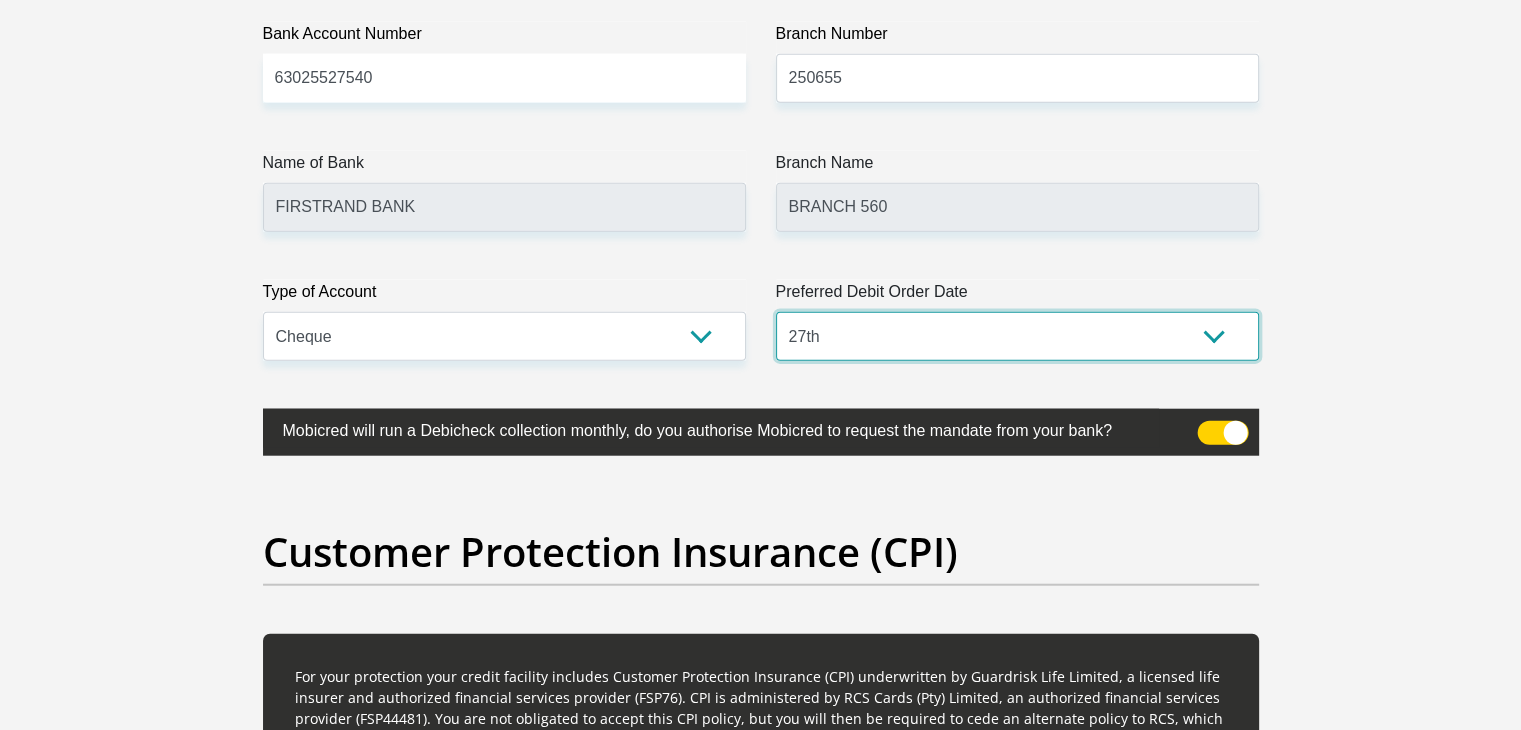 click on "1st
2nd
3rd
4th
5th
7th
18th
19th
20th
21st
22nd
23rd
24th
25th
26th
27th
28th
29th
30th" at bounding box center [1017, 336] 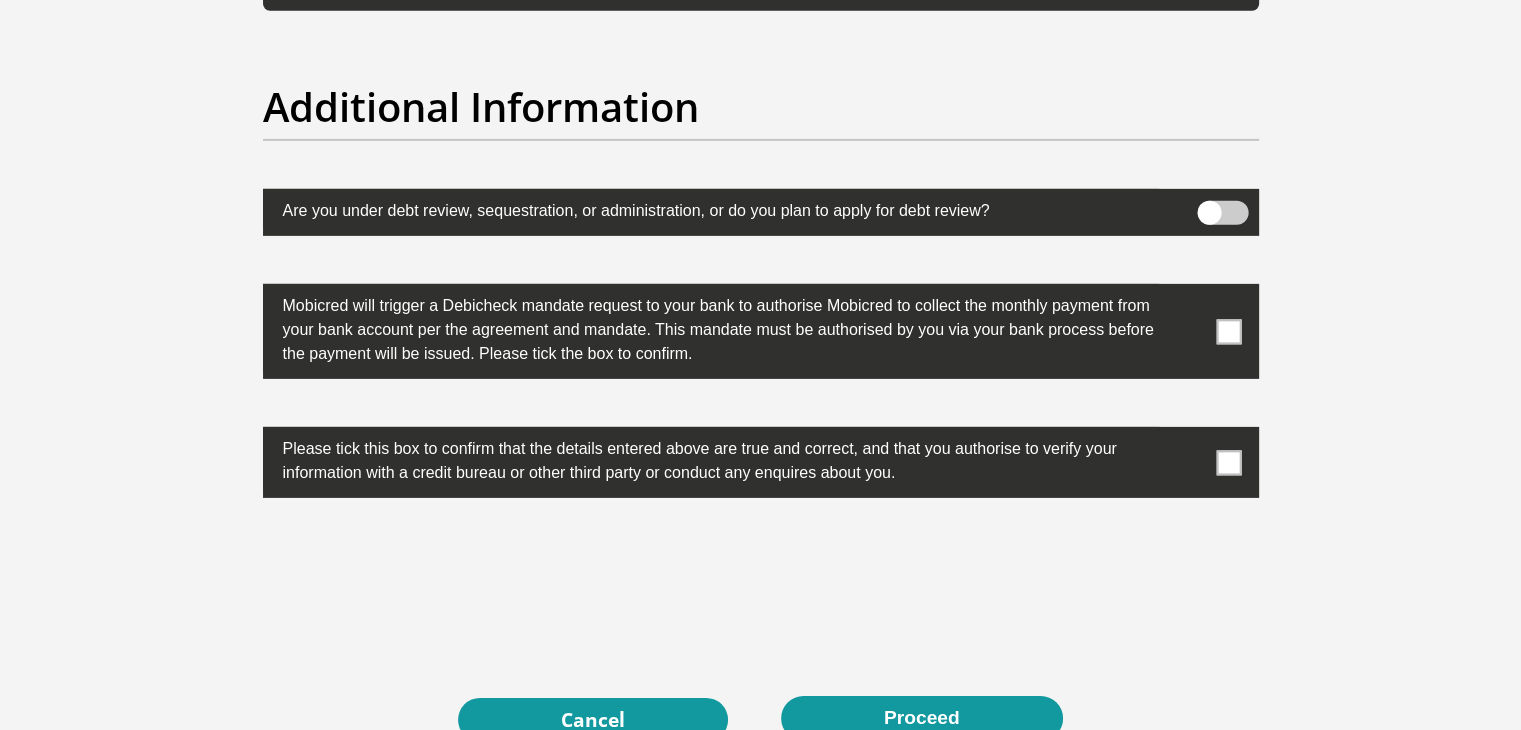 scroll, scrollTop: 6336, scrollLeft: 0, axis: vertical 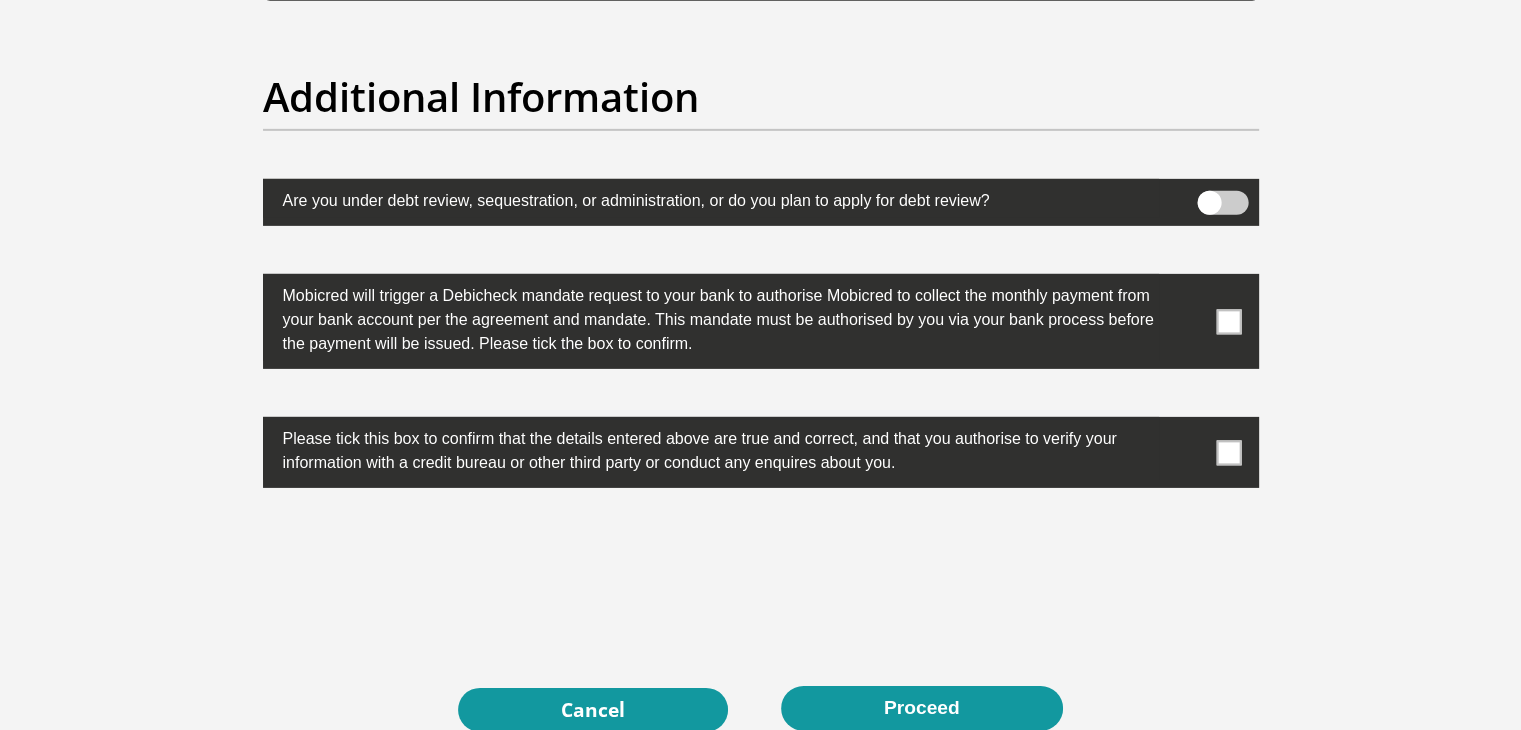 click at bounding box center [761, 321] 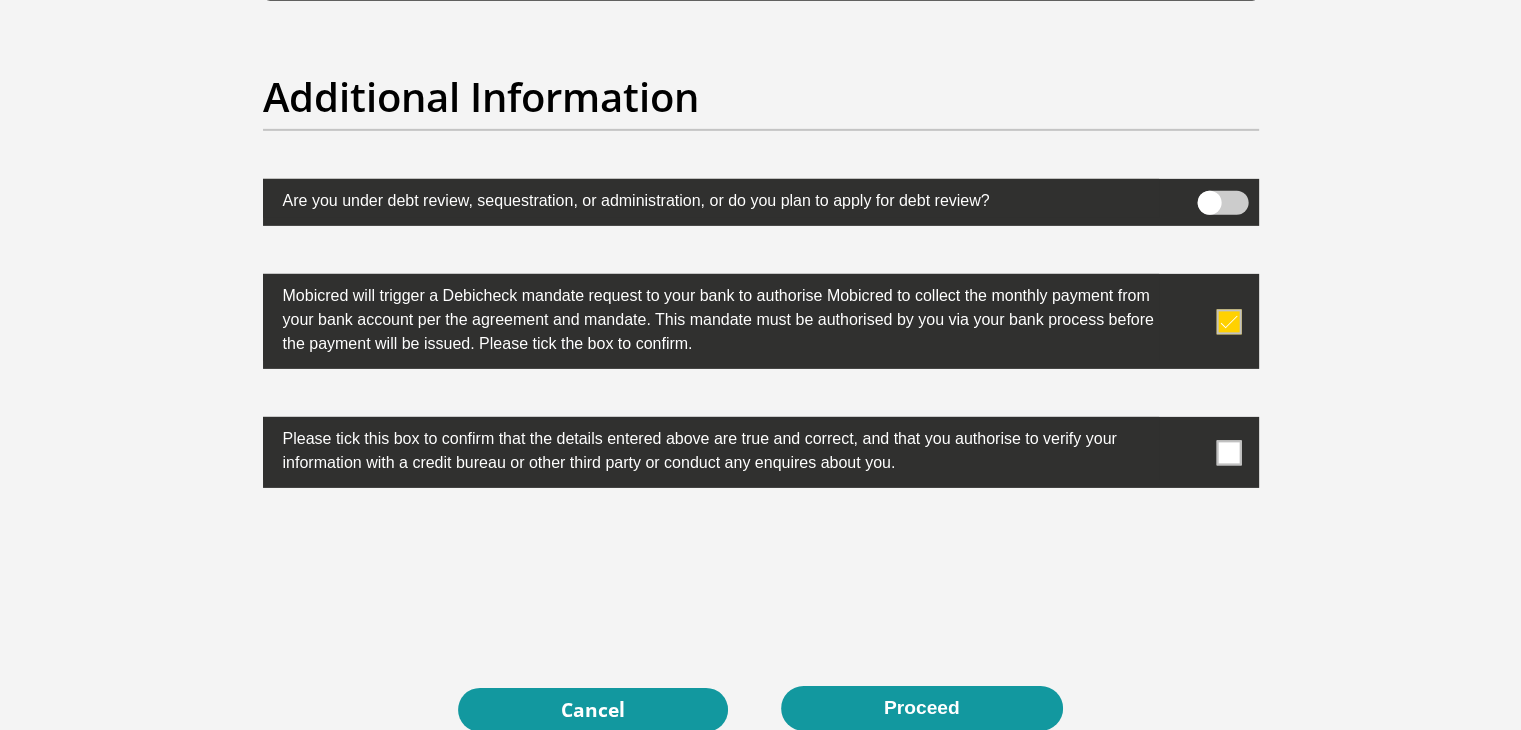 click at bounding box center [1228, 452] 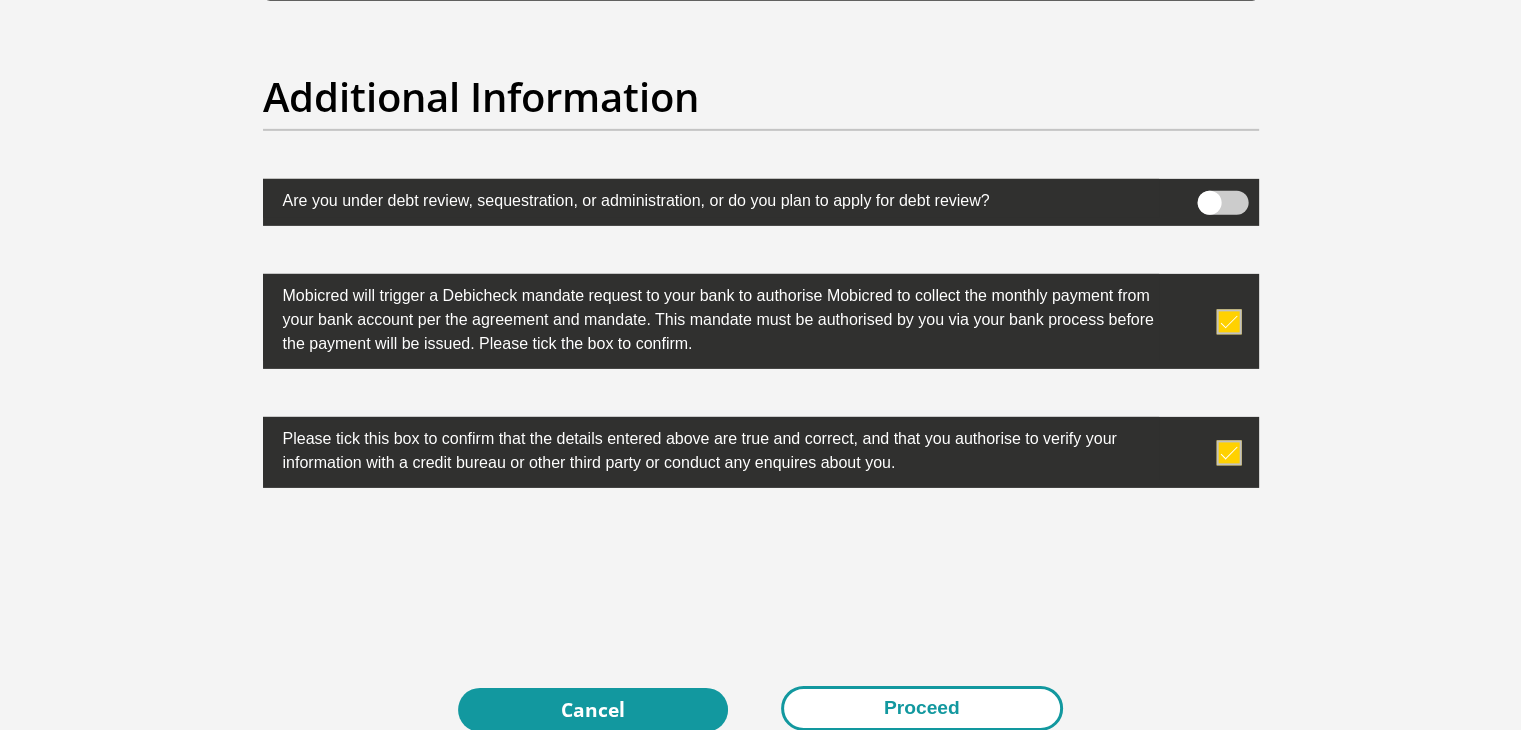 click on "Proceed" at bounding box center (922, 708) 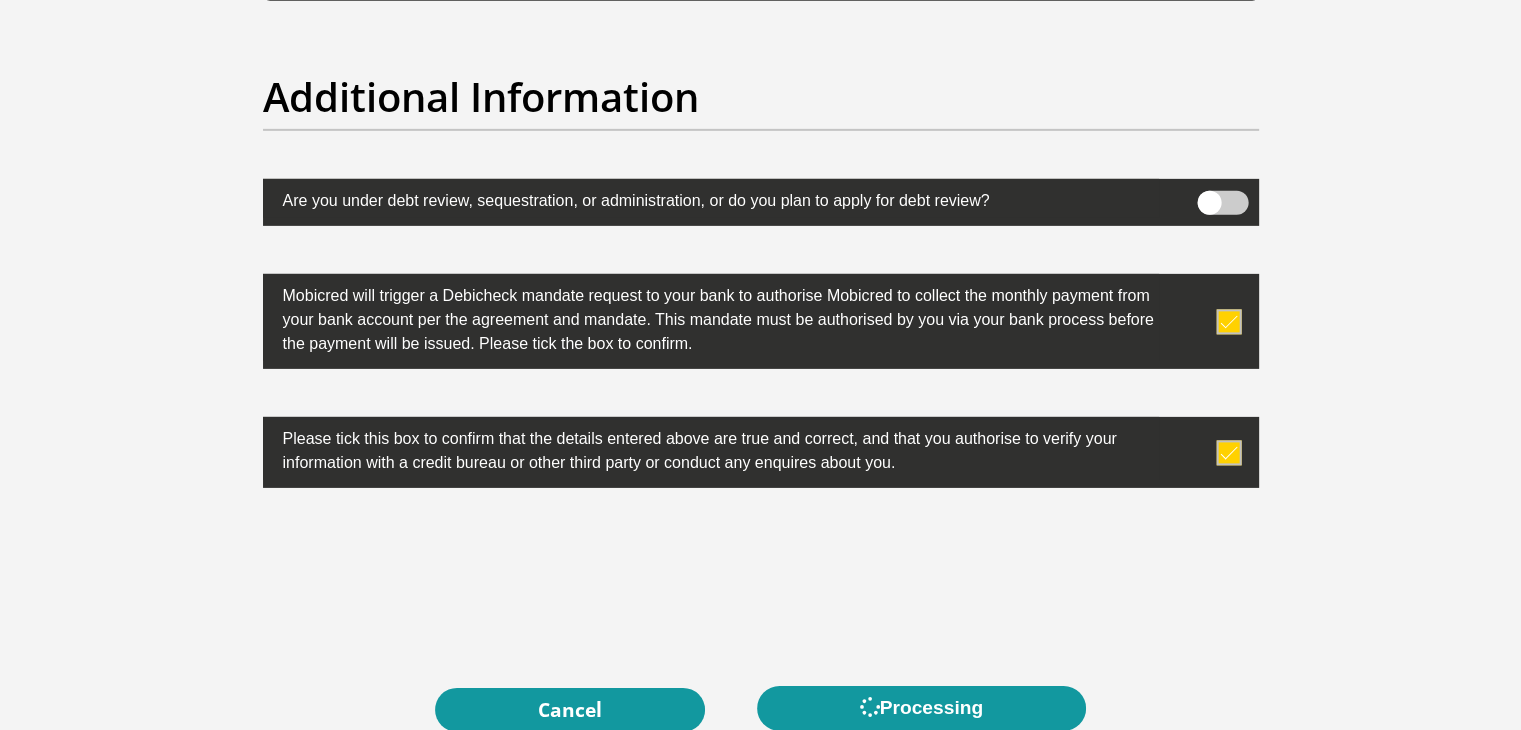 scroll, scrollTop: 0, scrollLeft: 0, axis: both 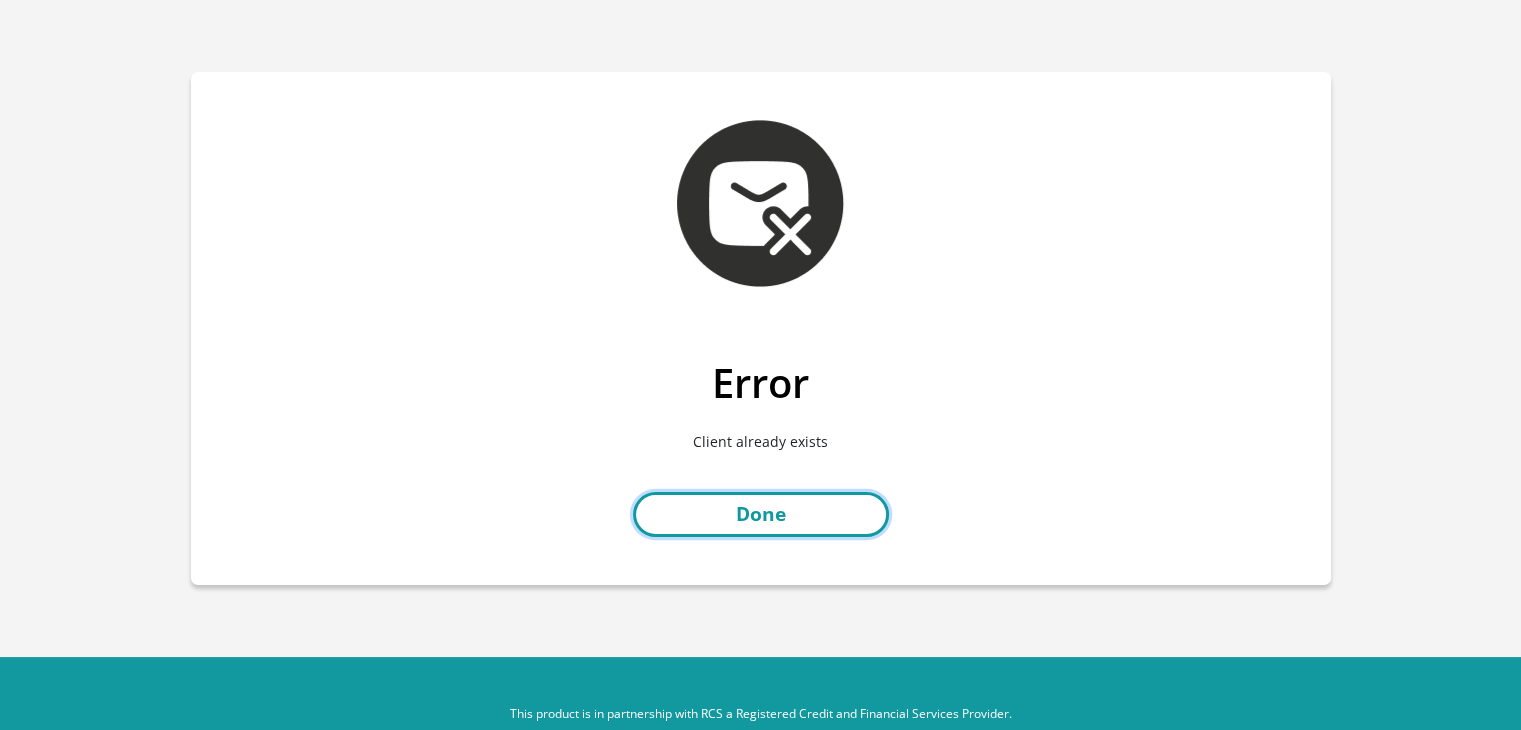 click on "Done" at bounding box center [761, 514] 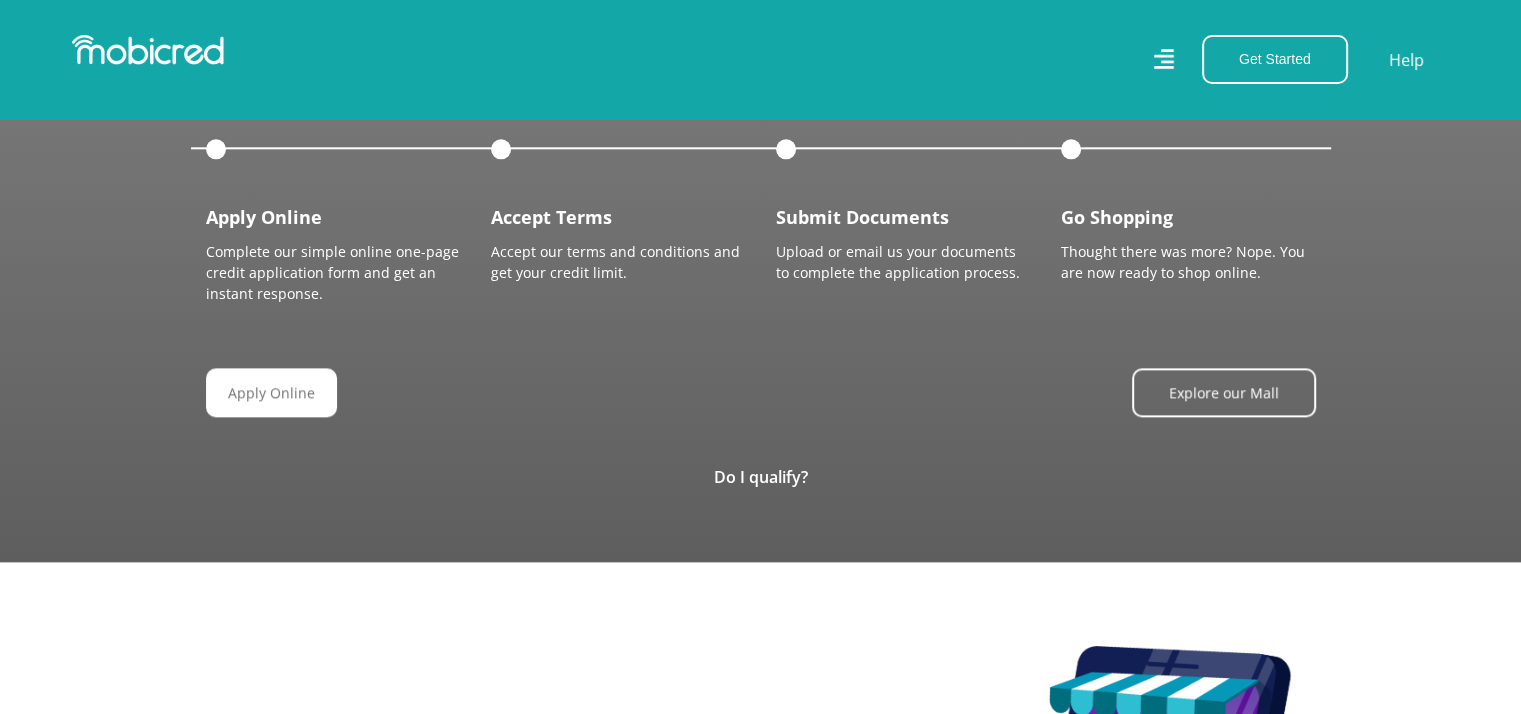 scroll, scrollTop: 2344, scrollLeft: 0, axis: vertical 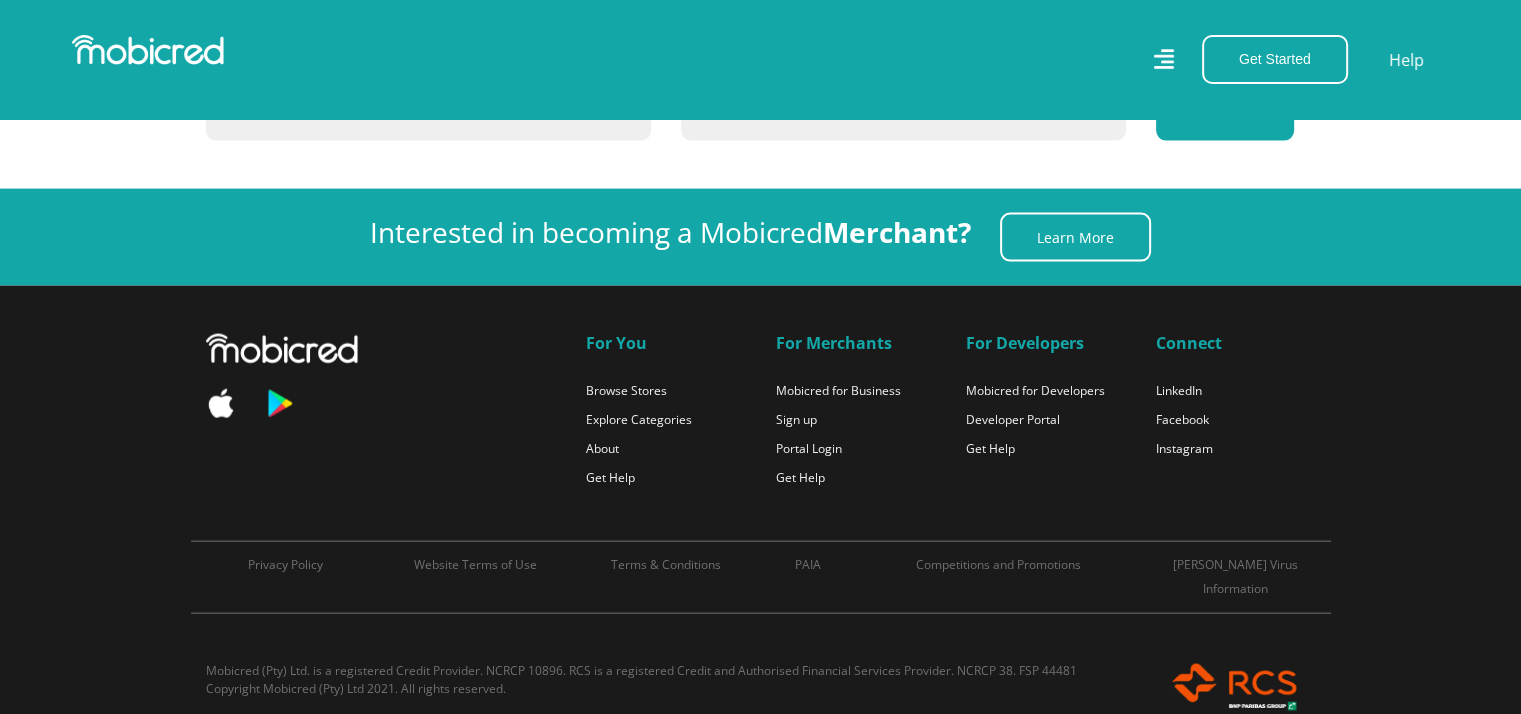 click 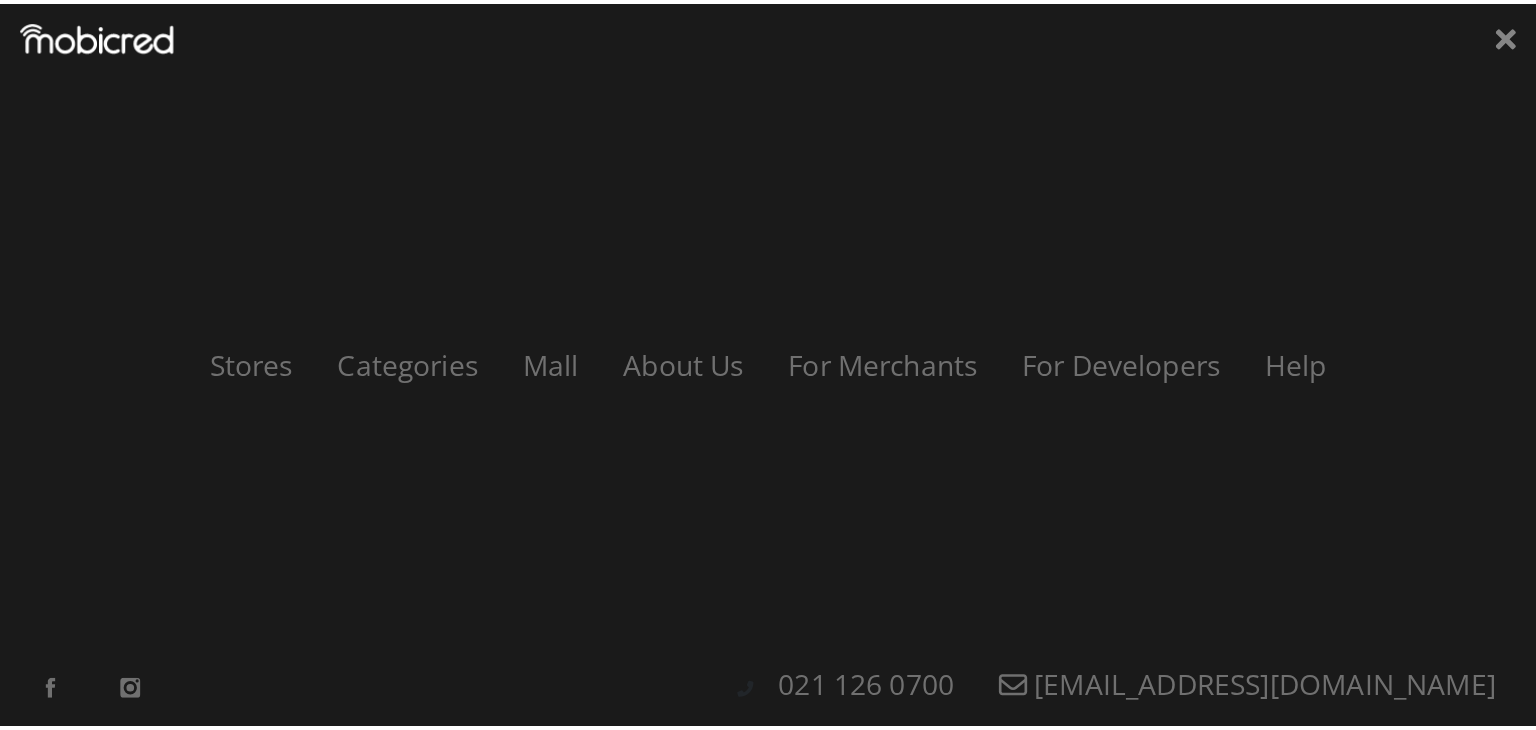 scroll, scrollTop: 4423, scrollLeft: 0, axis: vertical 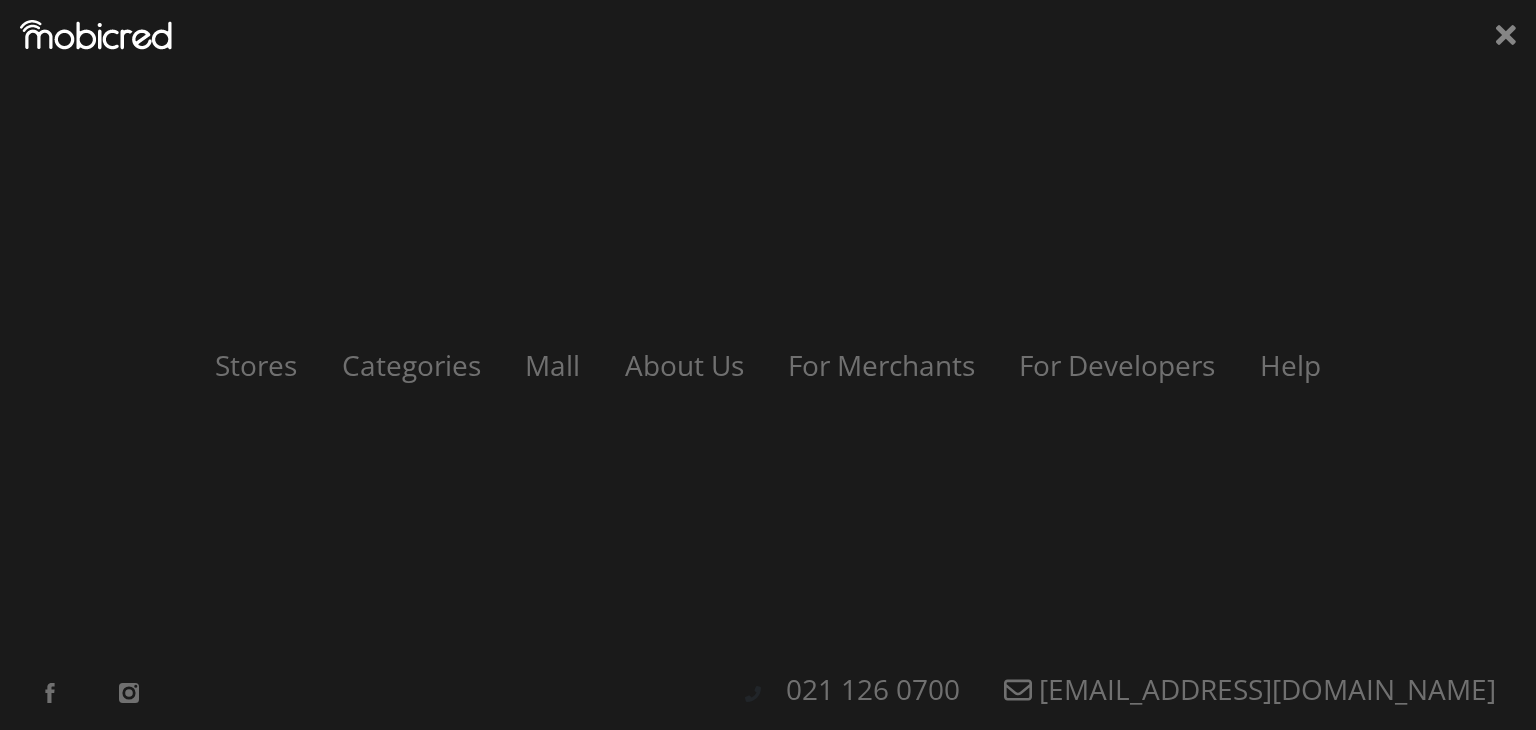 click on "Stores
Categories
Mall
About Us
For Merchants
For Developers
Help
Sign Up
Sign In
021 126 0700
[EMAIL_ADDRESS][DOMAIN_NAME]" at bounding box center (768, 365) 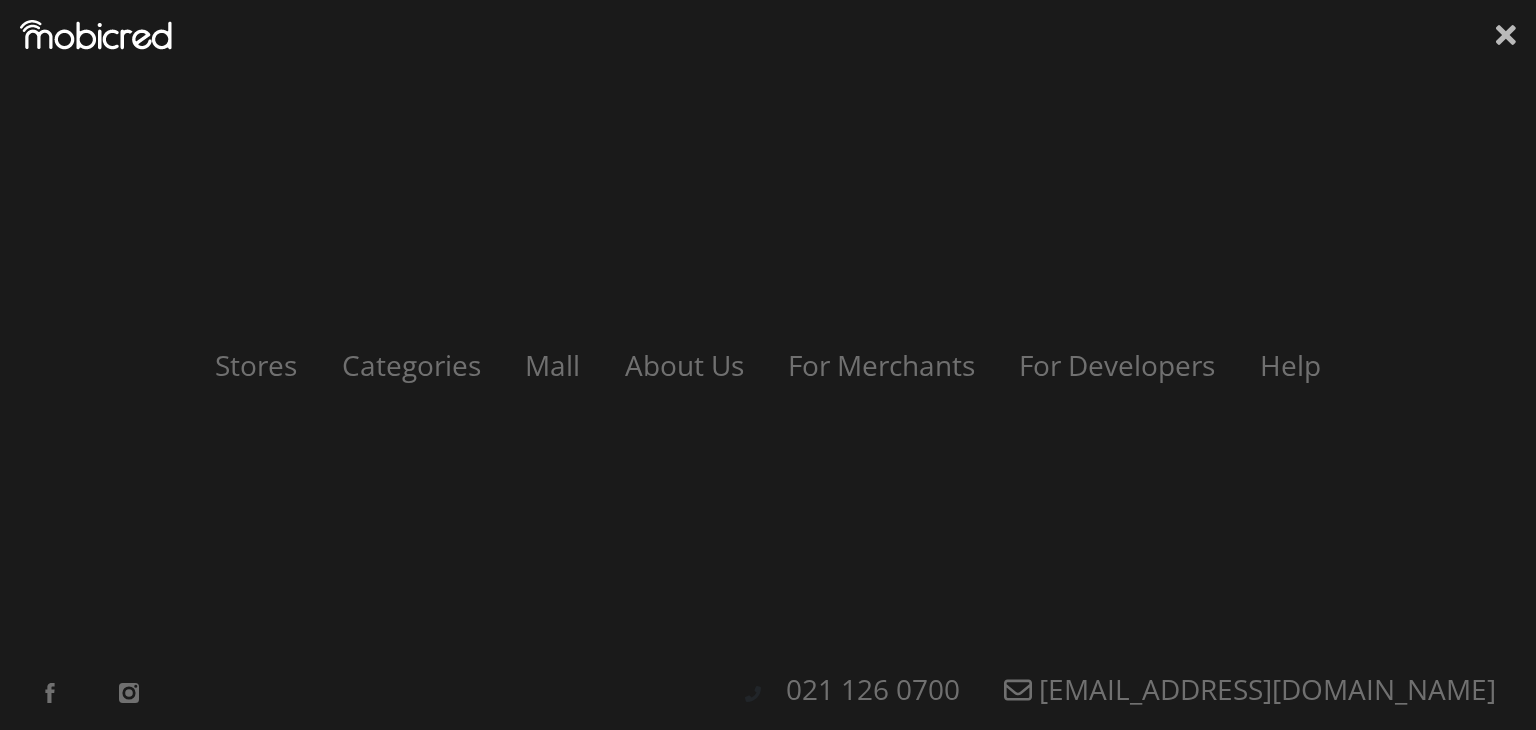 click 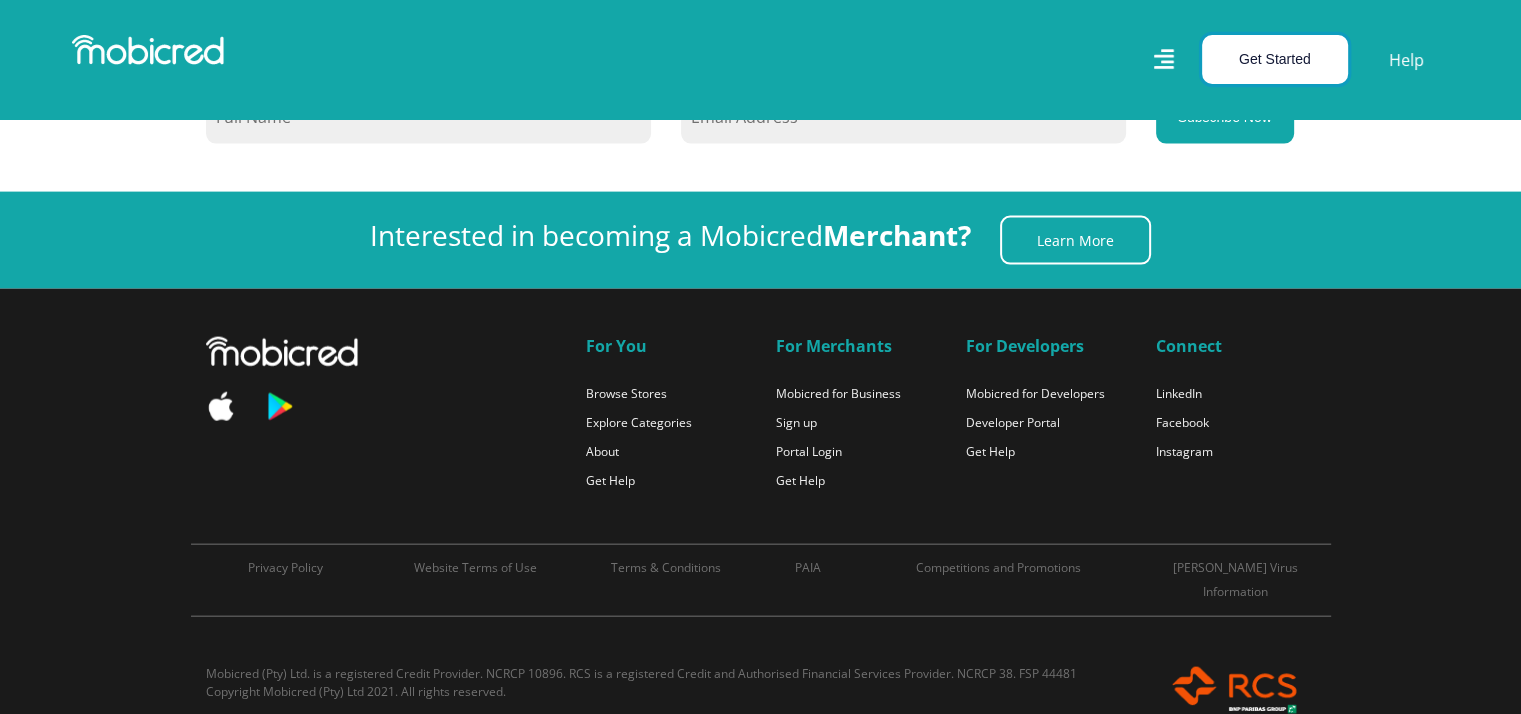 click on "Get Started" at bounding box center (1275, 59) 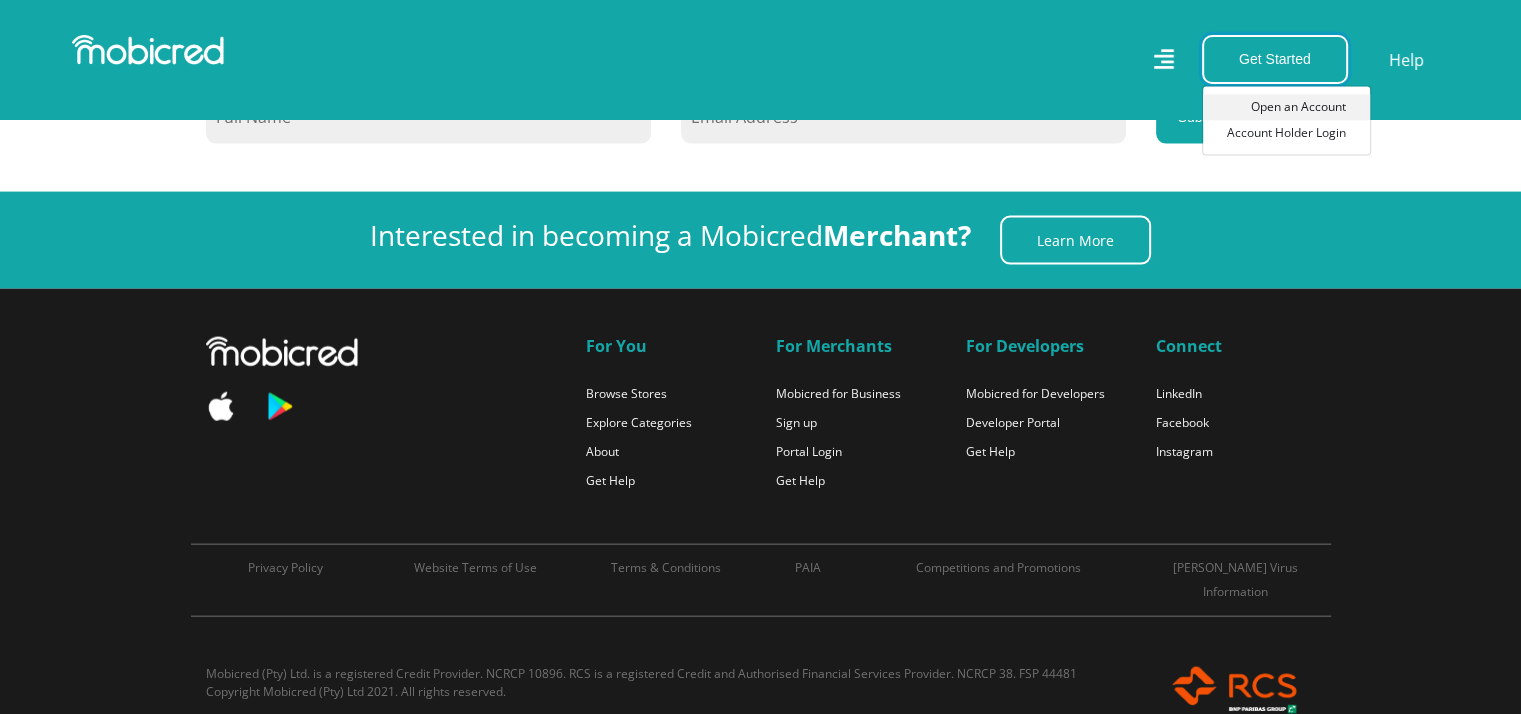 scroll, scrollTop: 0, scrollLeft: 0, axis: both 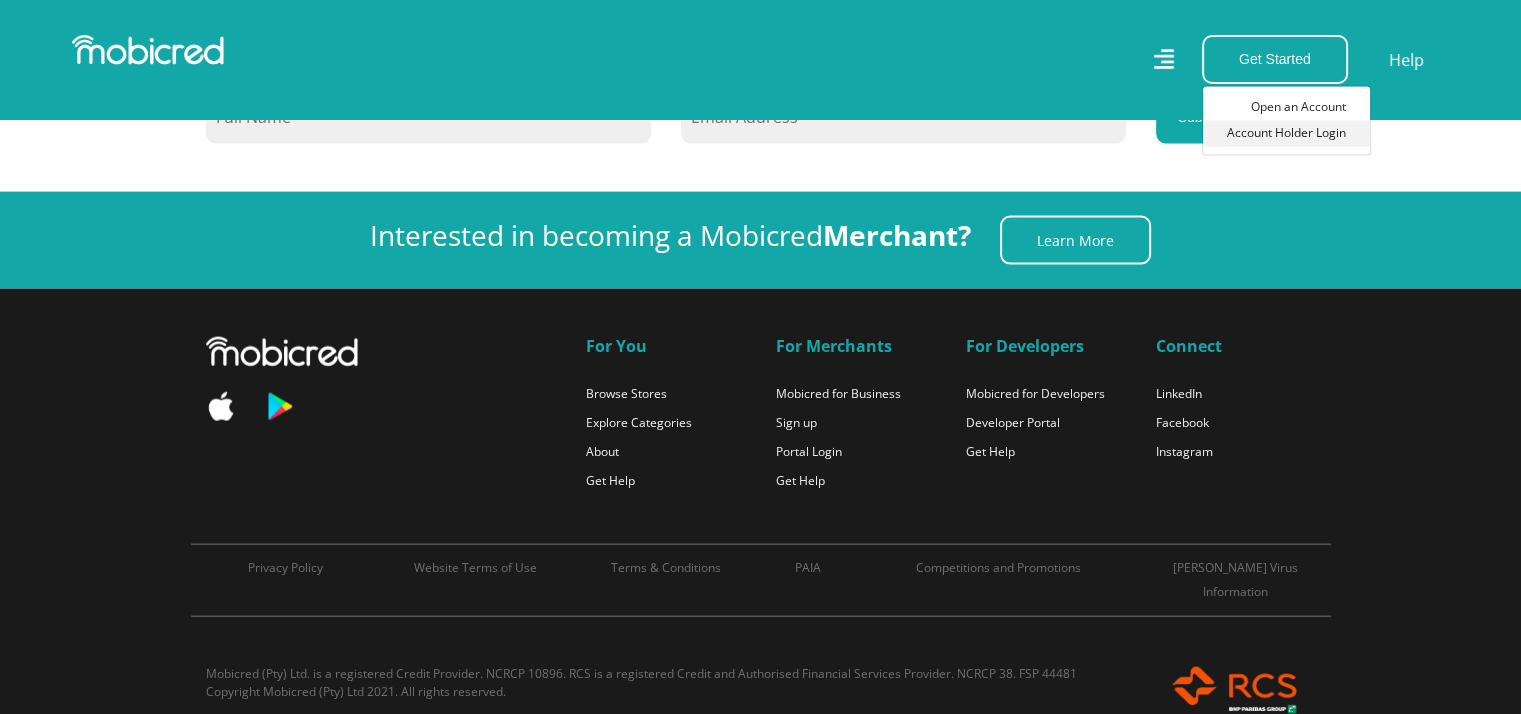 click on "Account Holder Login" at bounding box center (1286, 133) 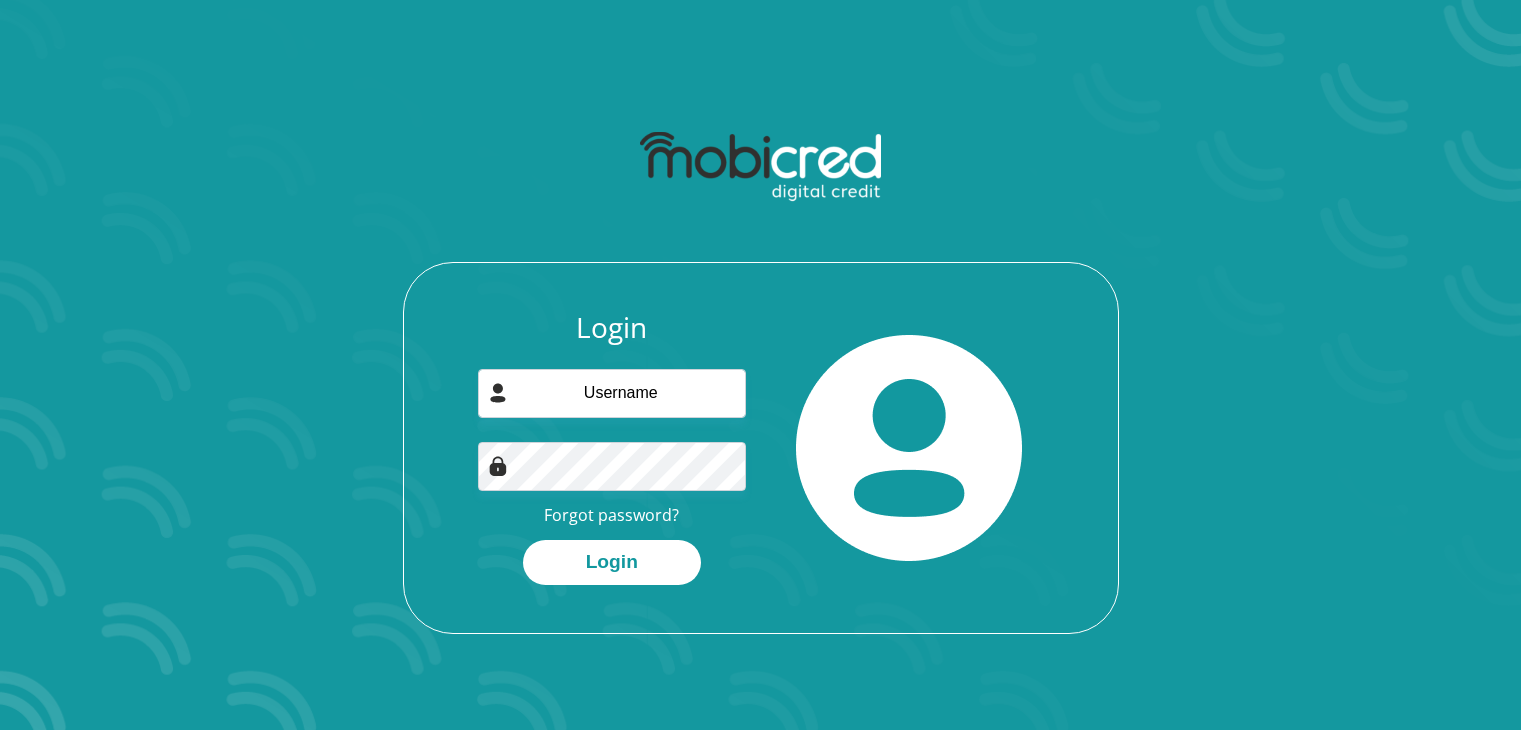 scroll, scrollTop: 0, scrollLeft: 0, axis: both 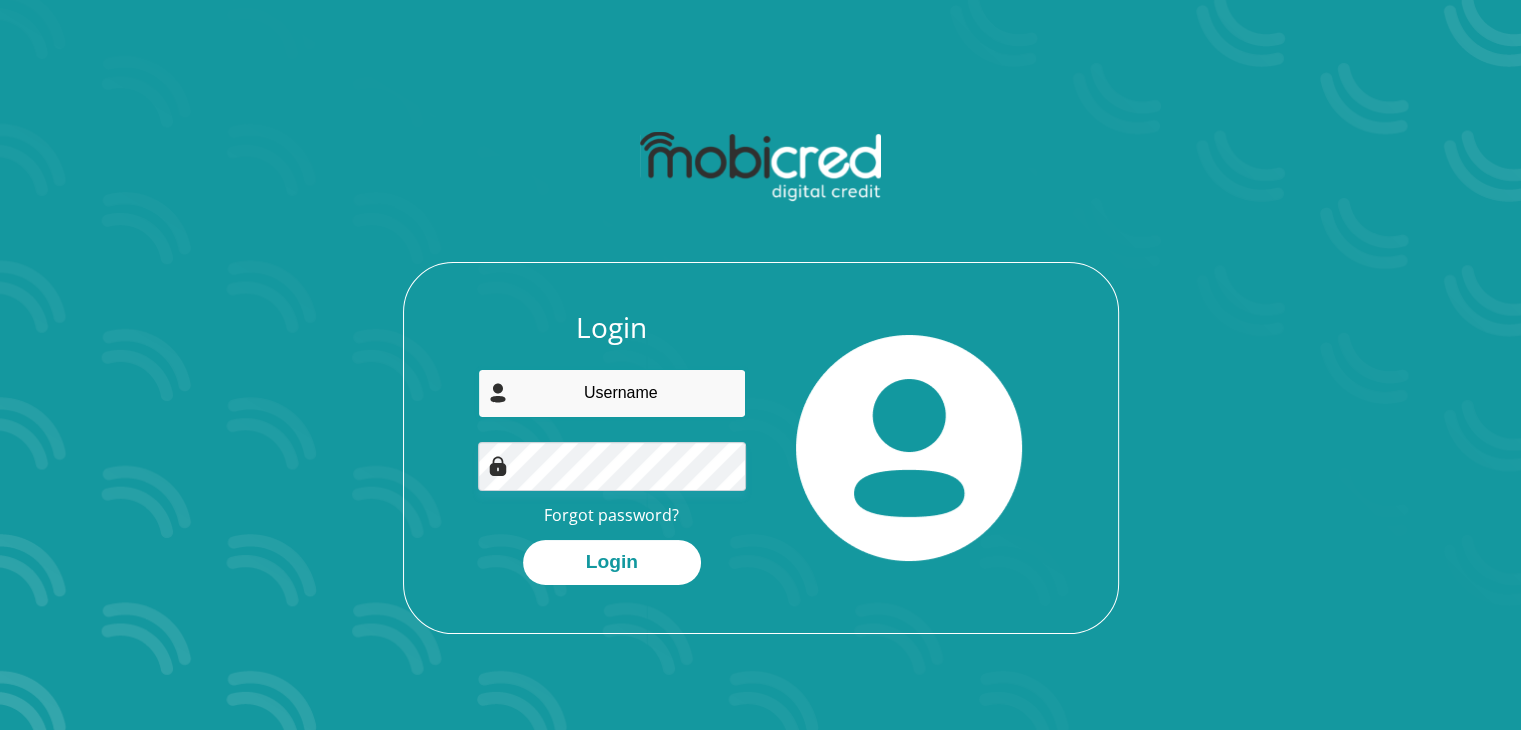drag, startPoint x: 0, startPoint y: 0, endPoint x: 616, endPoint y: 382, distance: 724.831 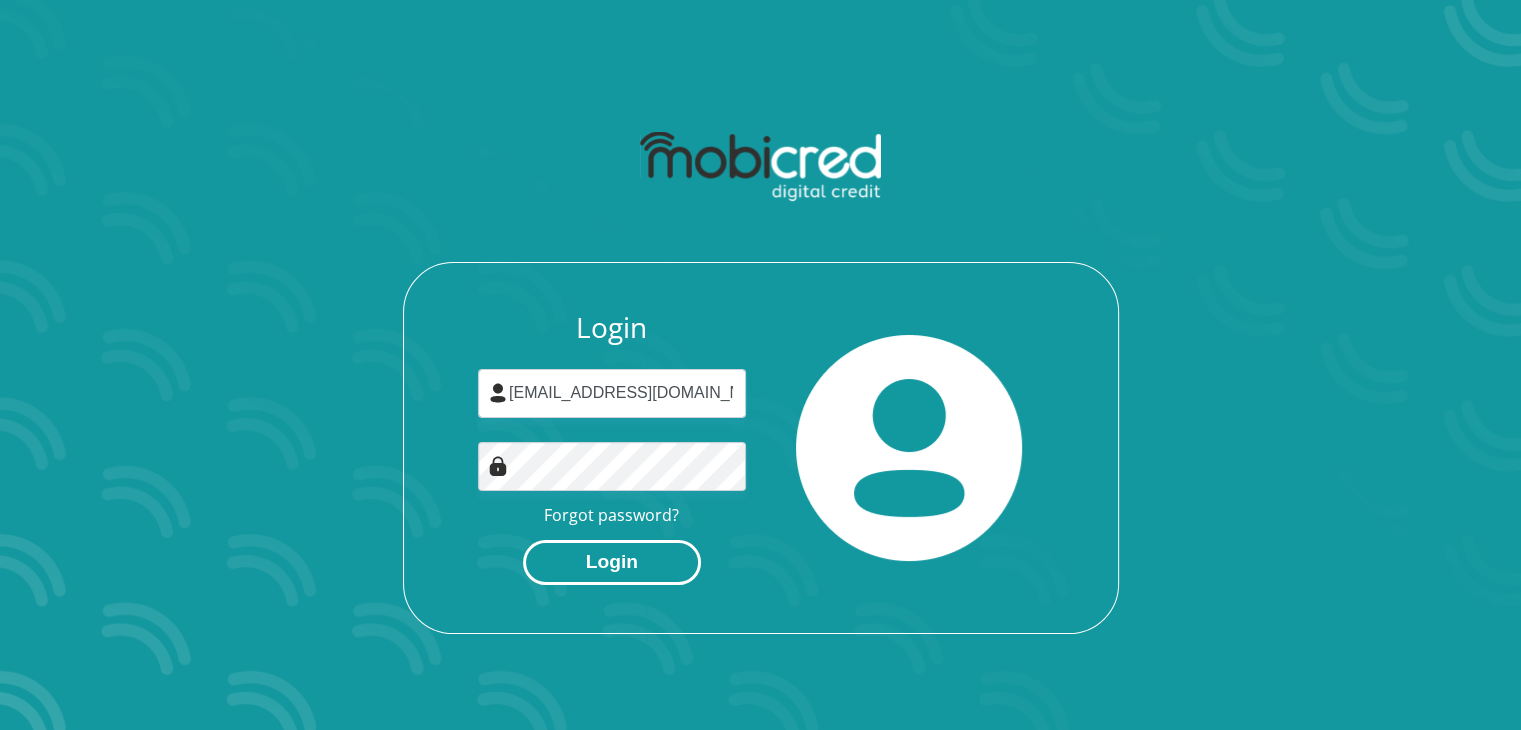 click on "Login" at bounding box center (612, 562) 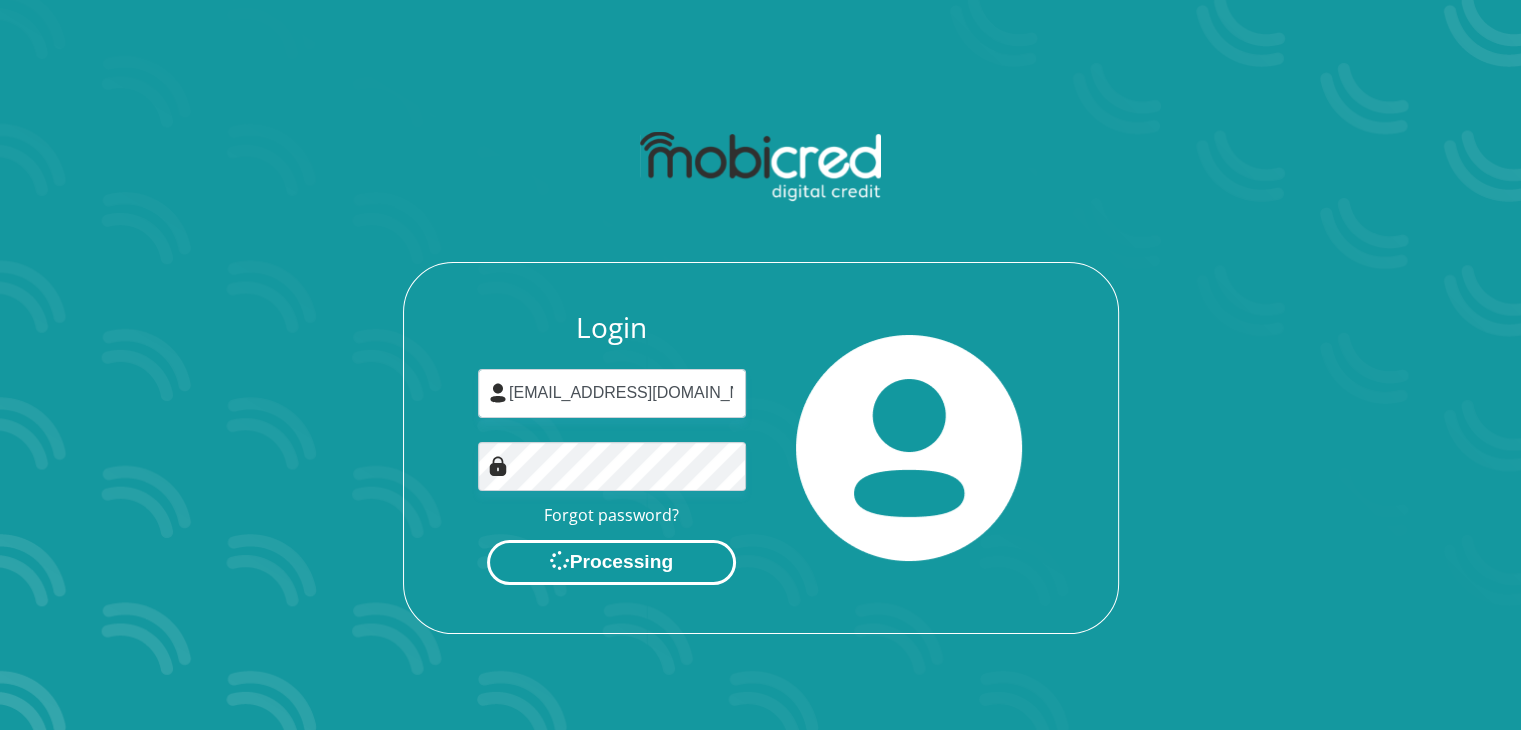 scroll, scrollTop: 0, scrollLeft: 0, axis: both 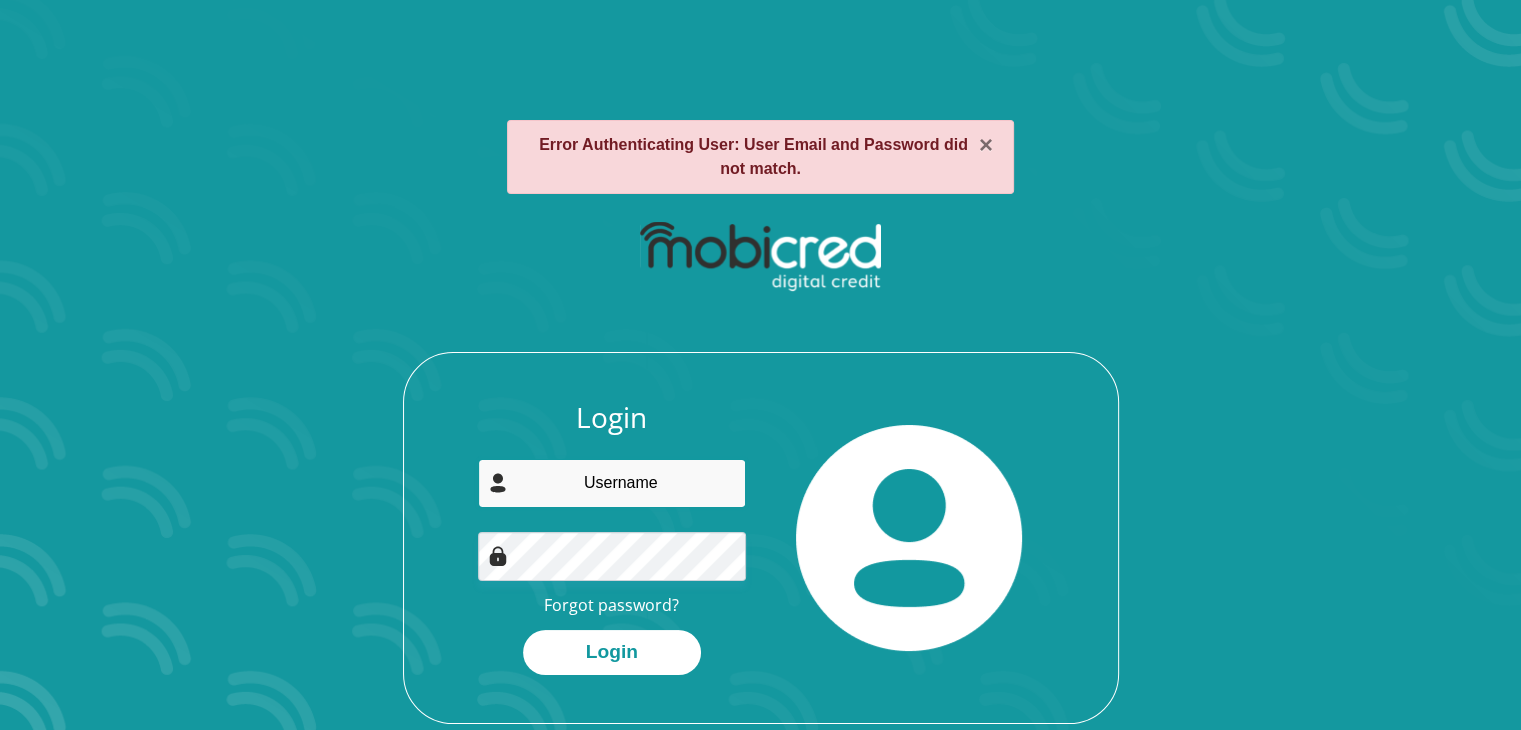 click at bounding box center [612, 483] 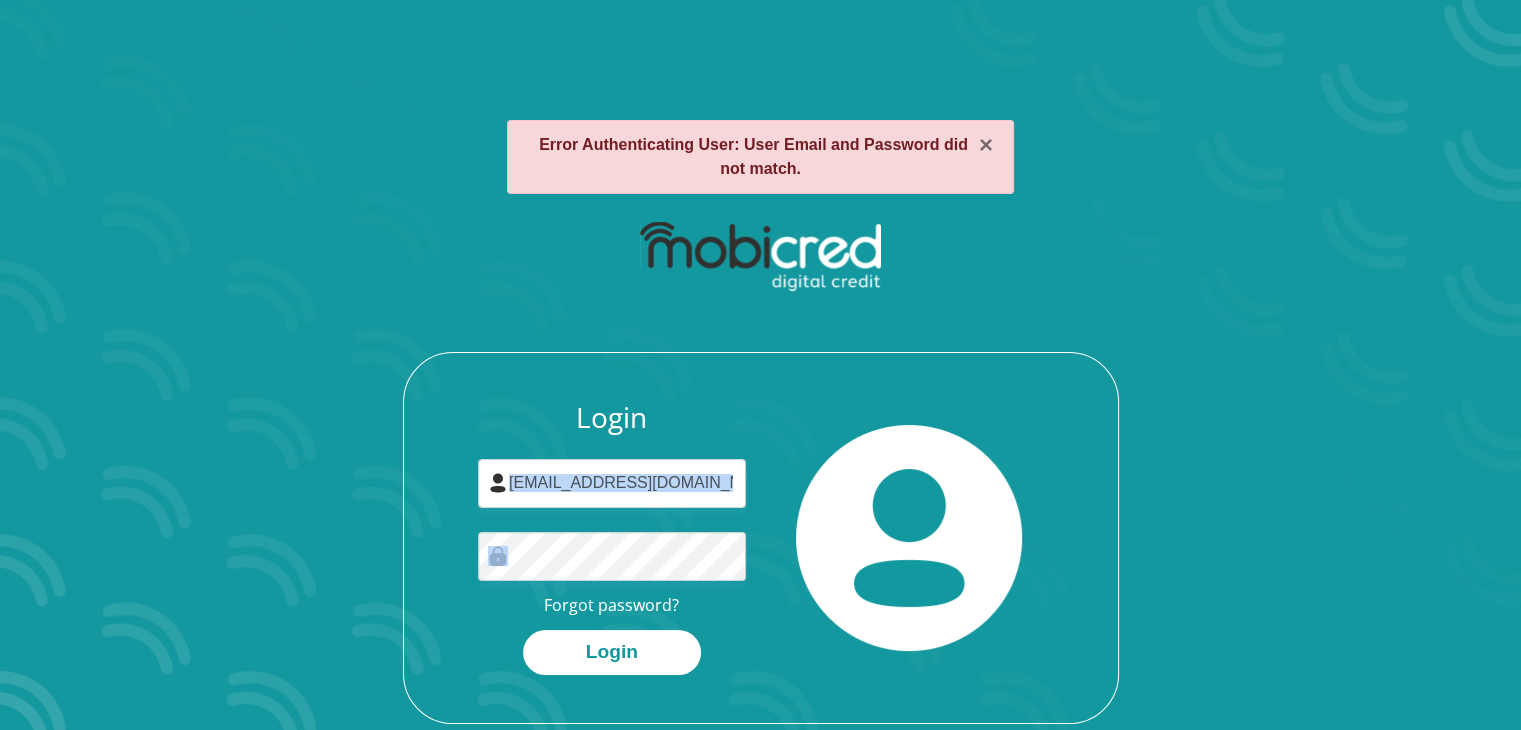 click on "Login
mxolisi0188@gmail.com
Forgot password?
Login" at bounding box center [761, 467] 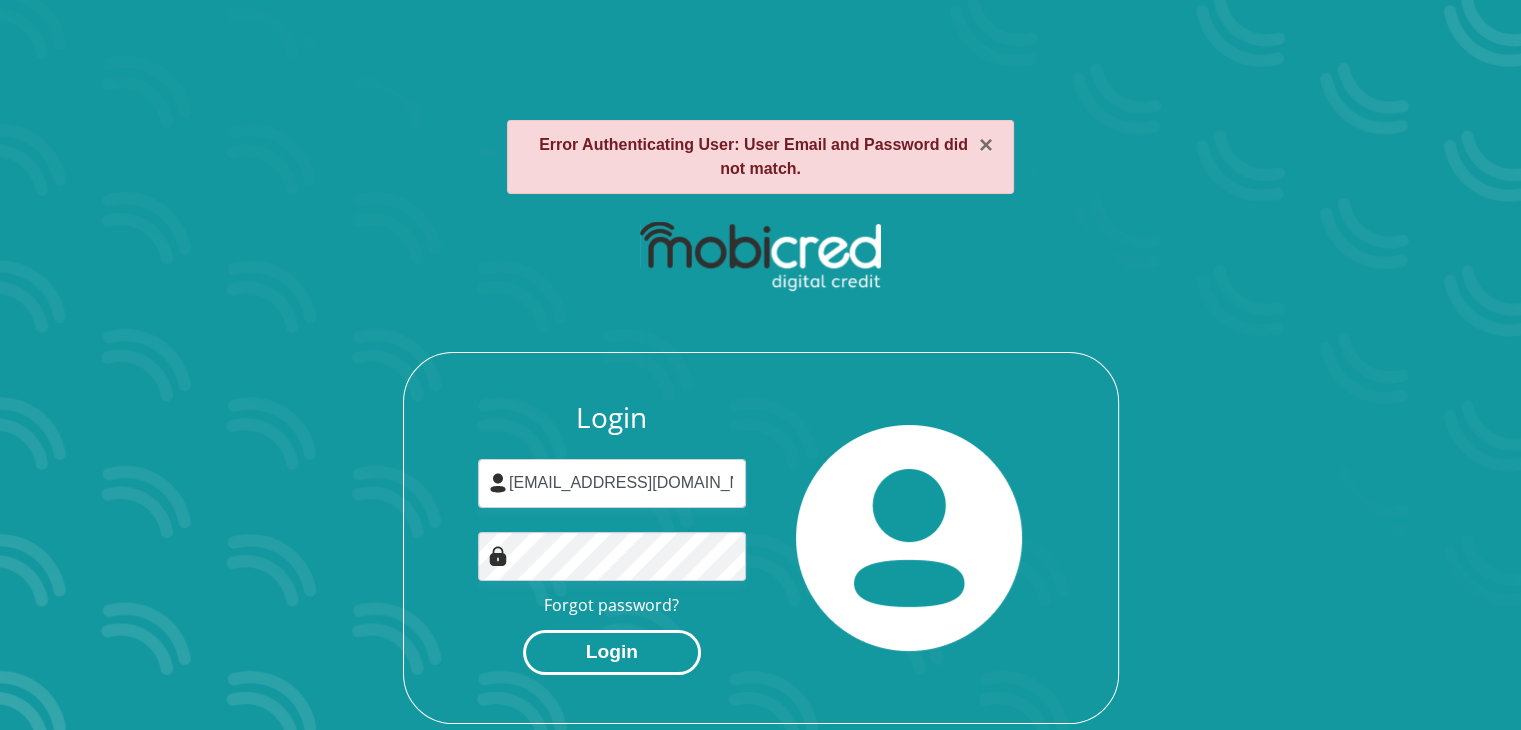 click on "Login" at bounding box center (612, 652) 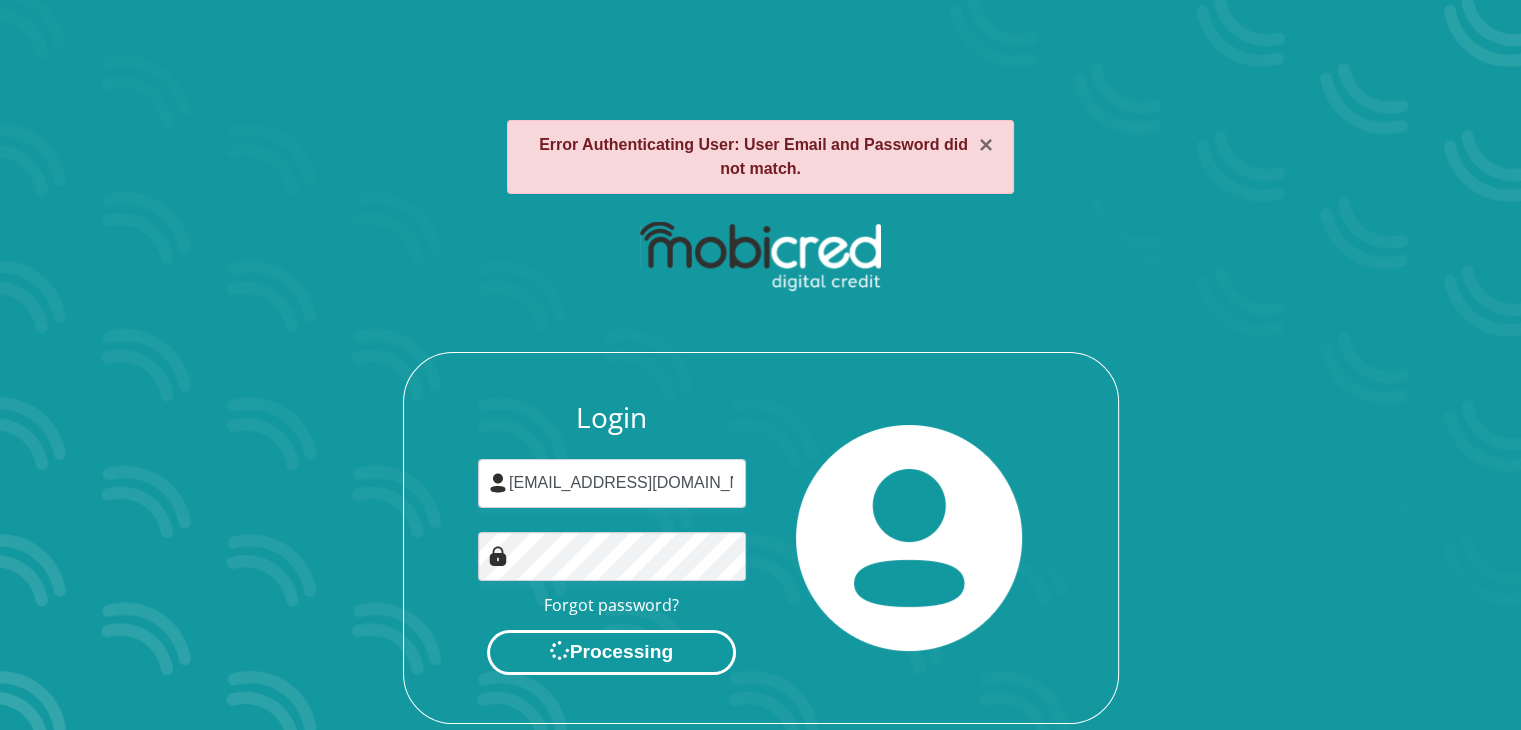 scroll, scrollTop: 0, scrollLeft: 0, axis: both 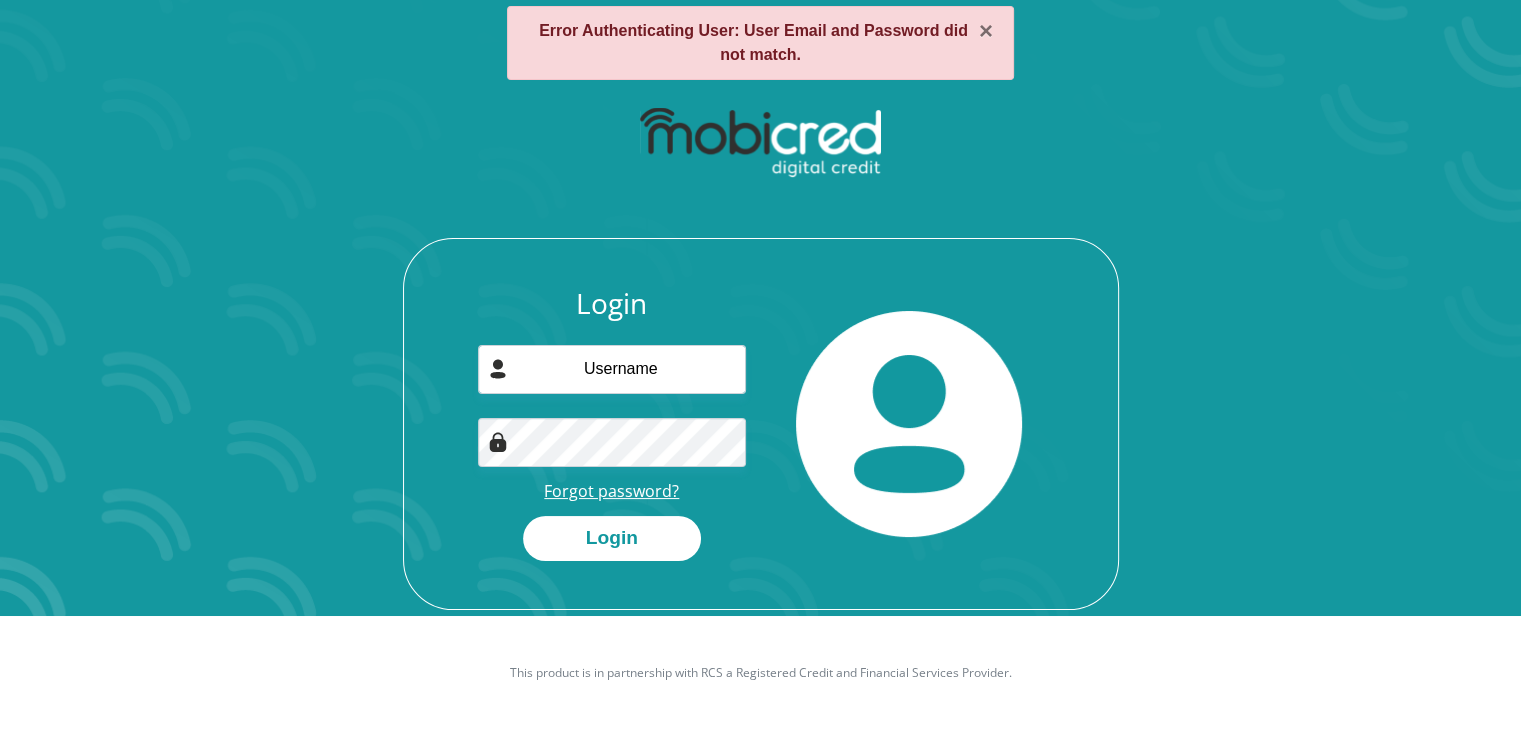 click on "Forgot password?" at bounding box center [611, 491] 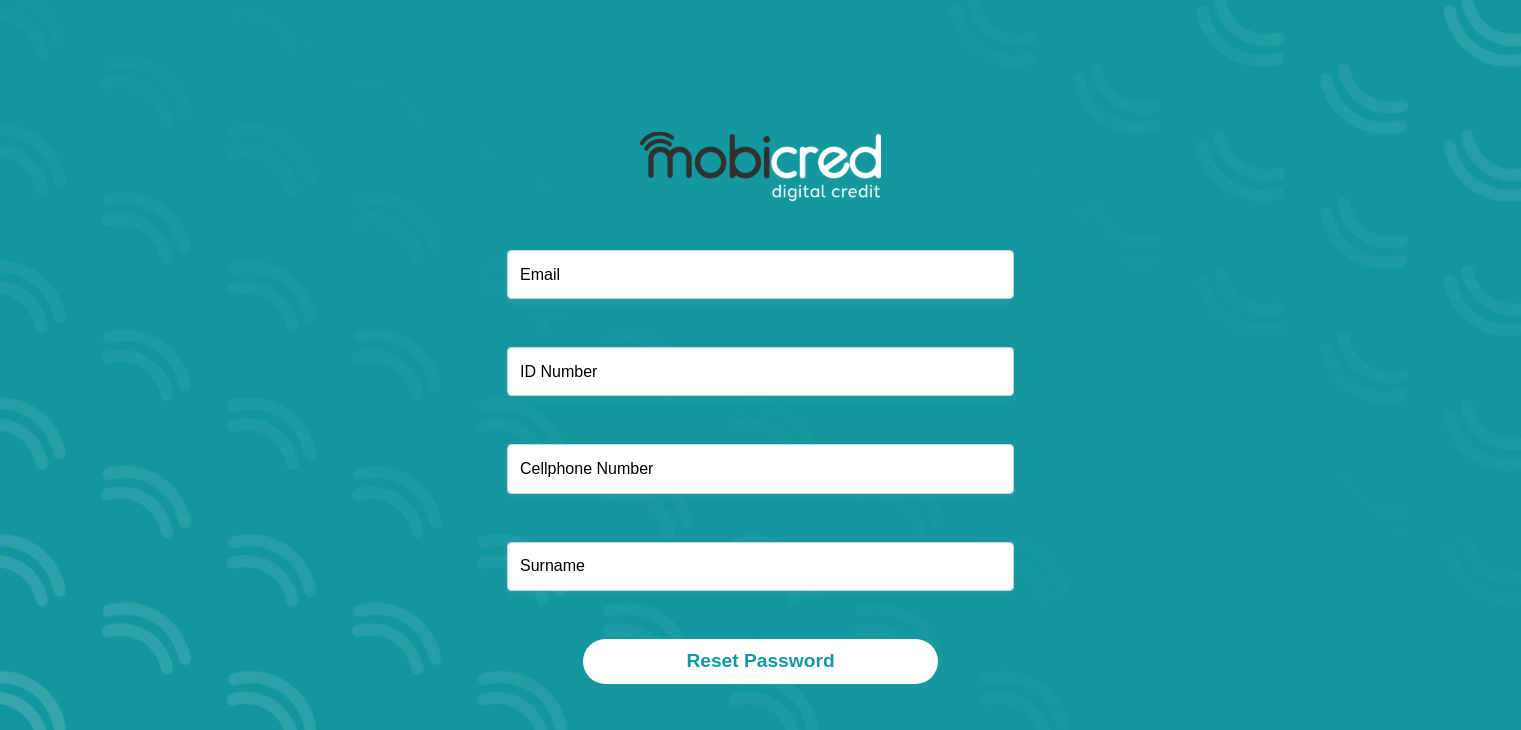 scroll, scrollTop: 0, scrollLeft: 0, axis: both 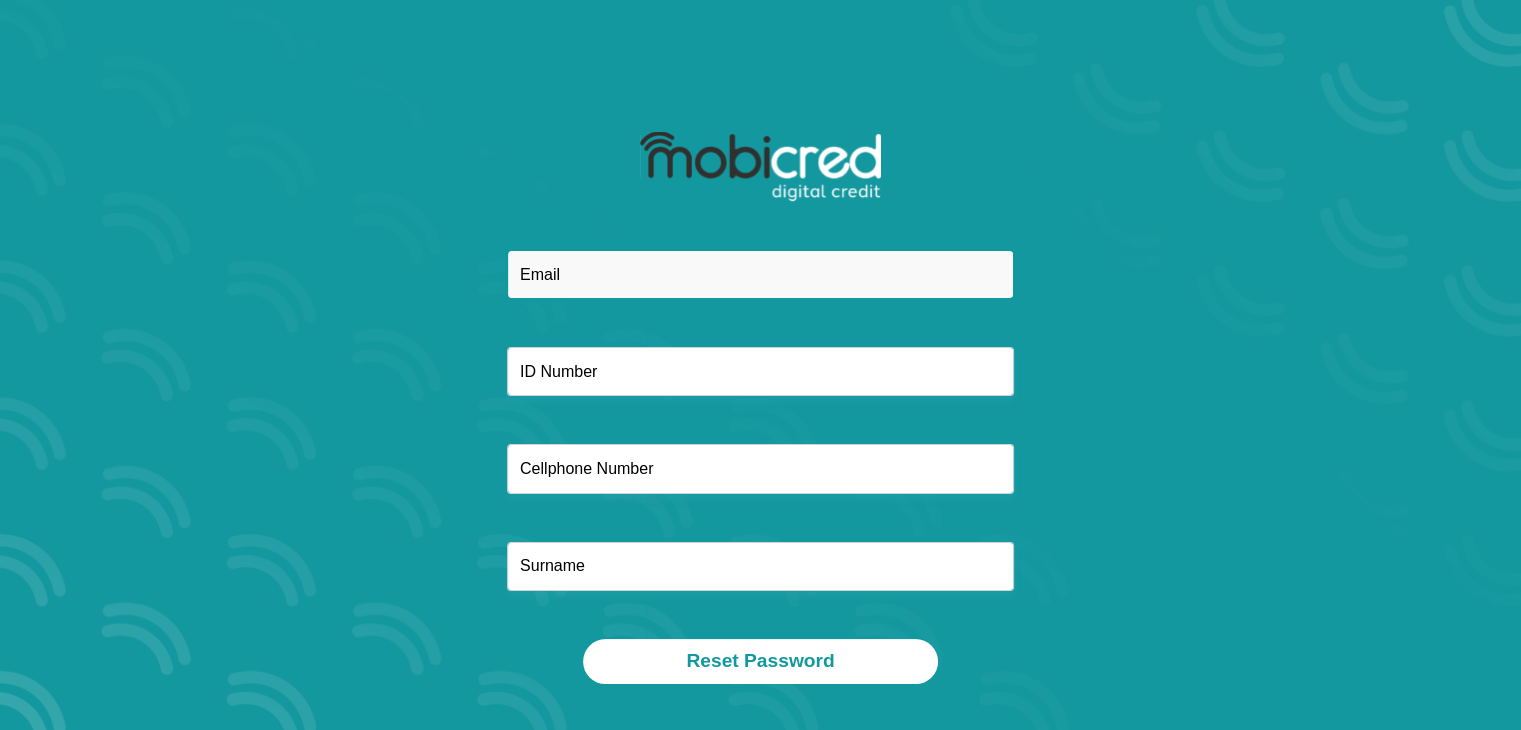 click at bounding box center [760, 274] 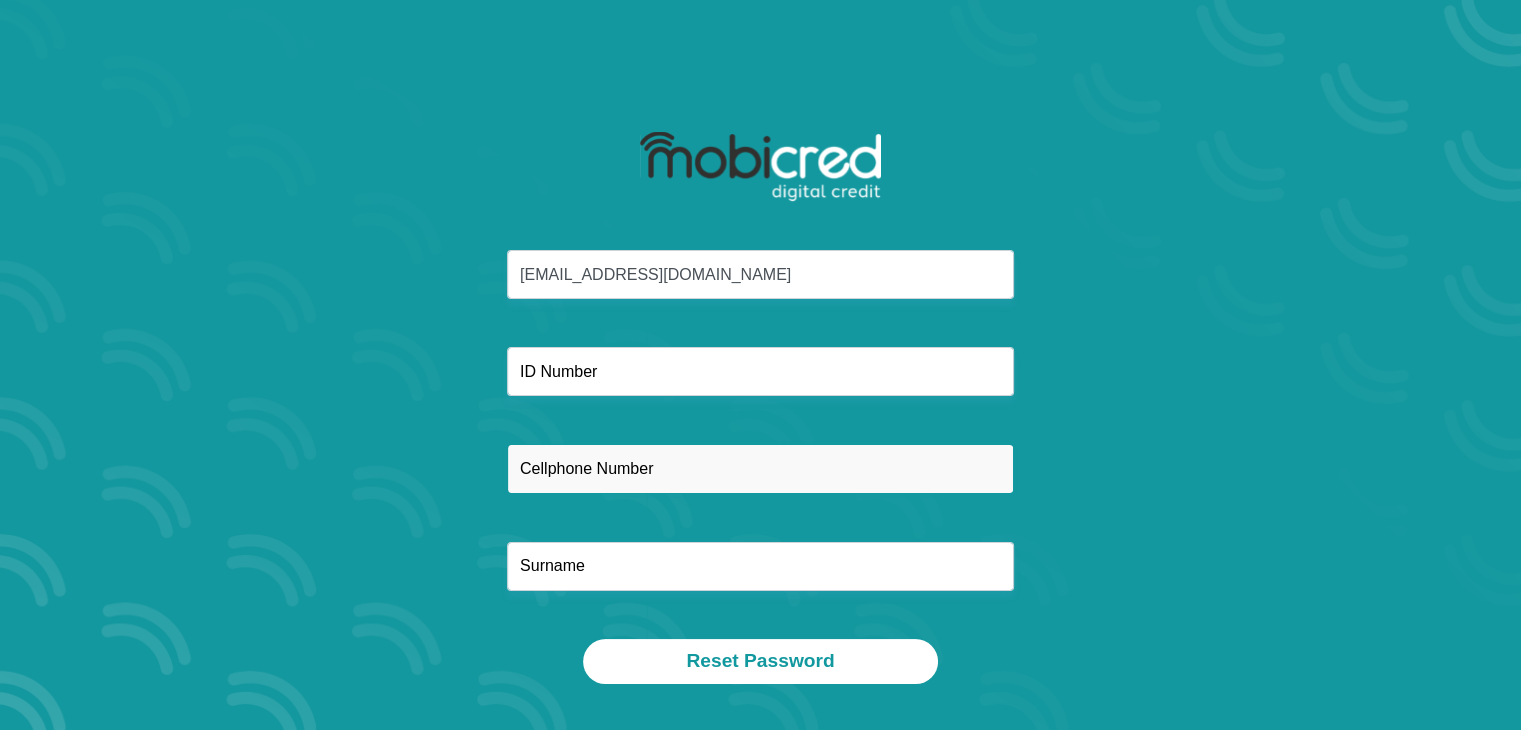 type on "0615481947" 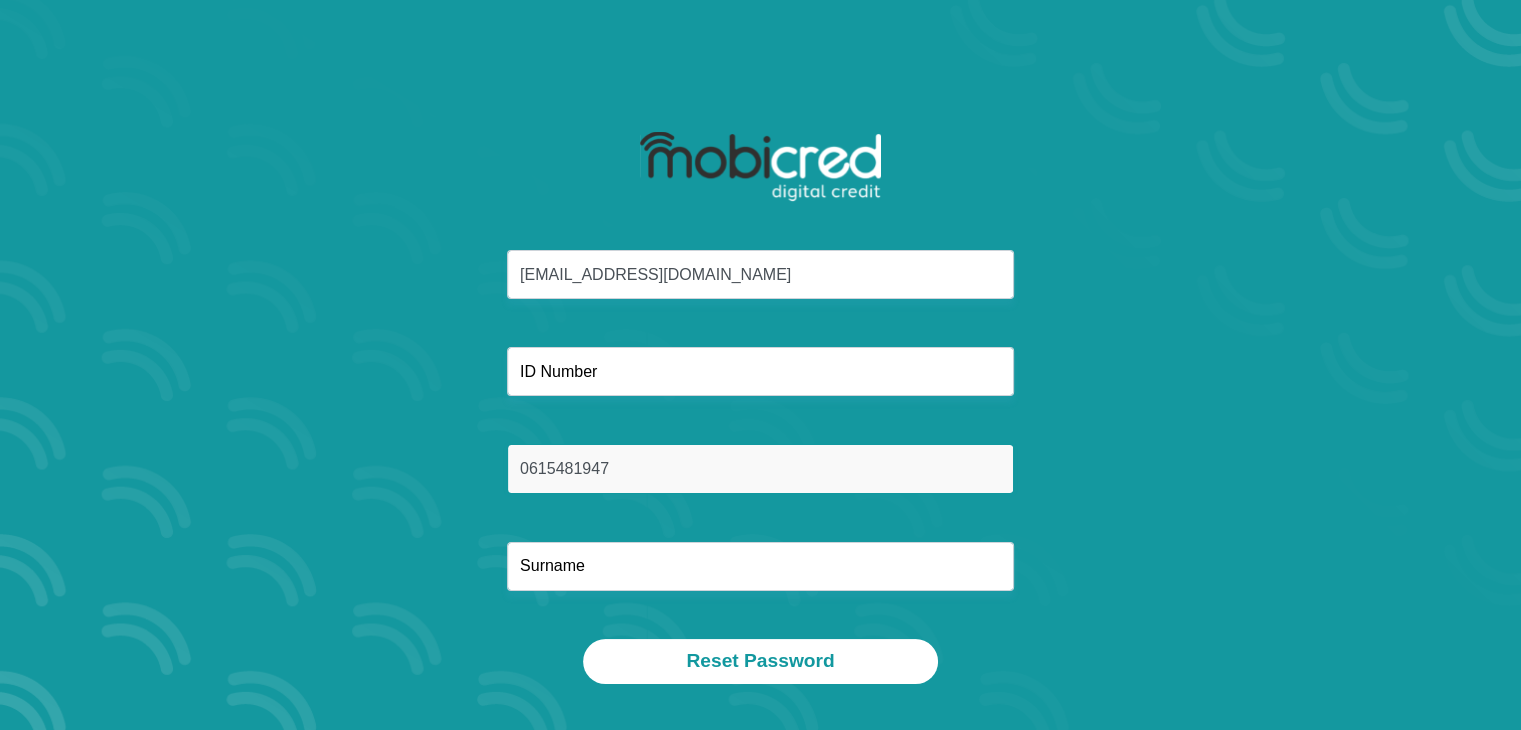 type on "[PERSON_NAME]" 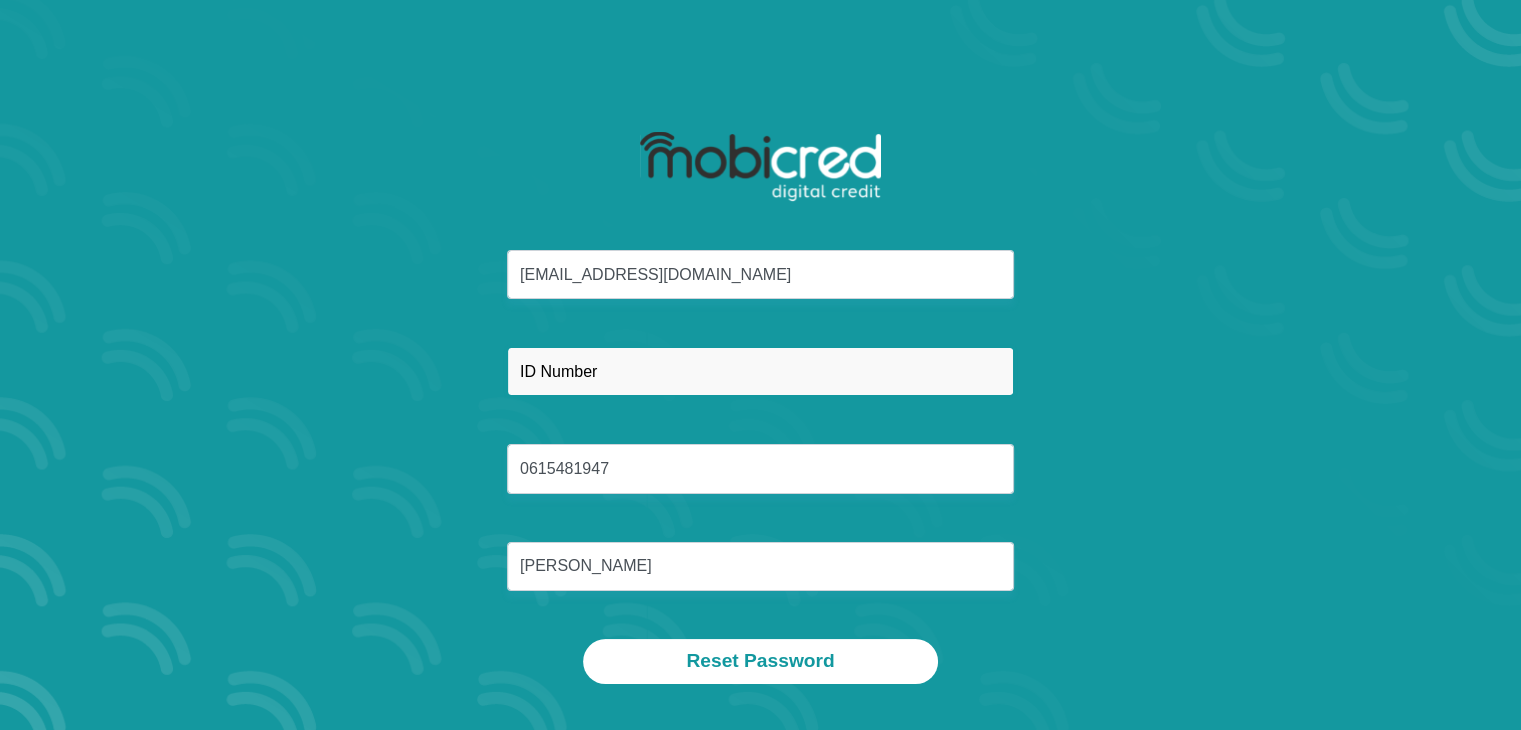 click at bounding box center (760, 371) 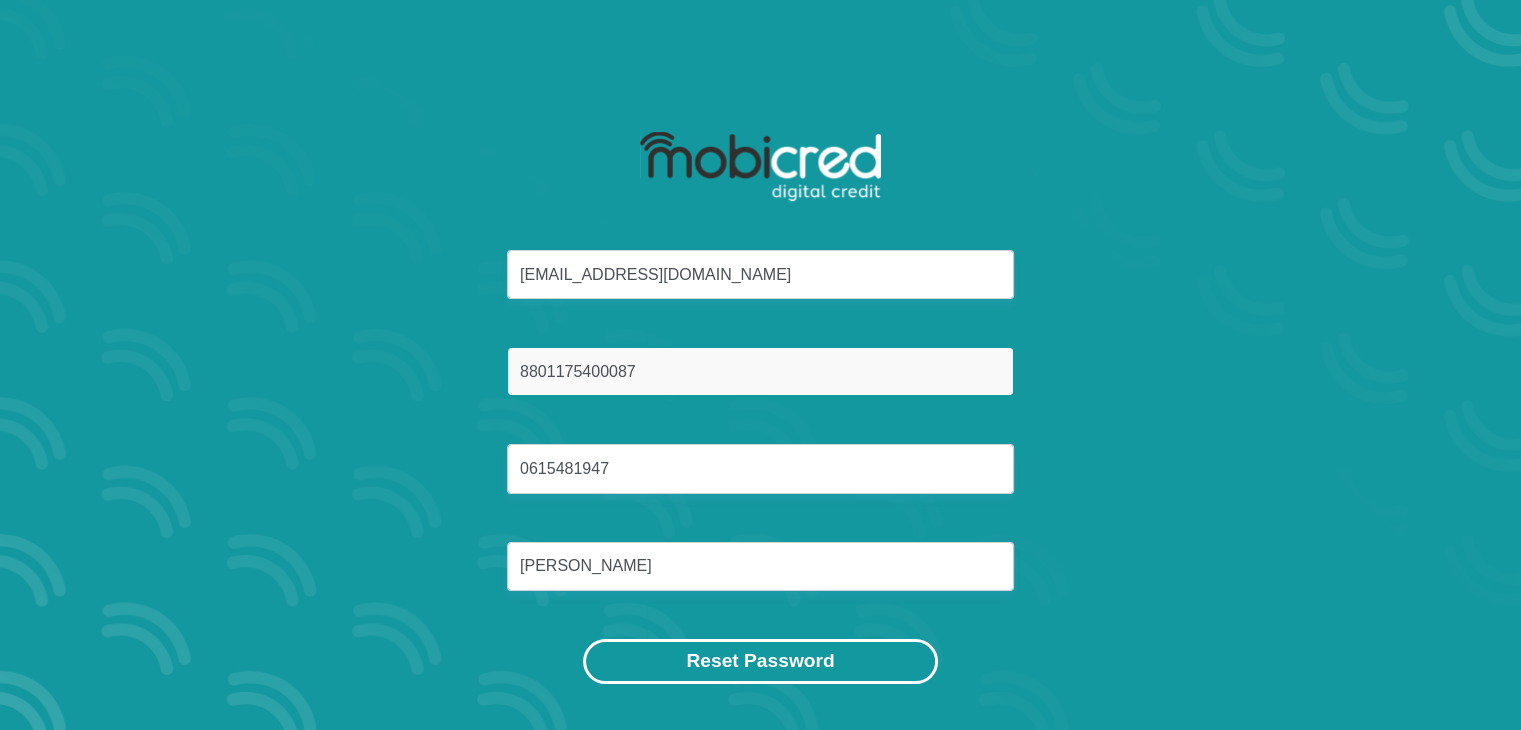 type on "8801175400087" 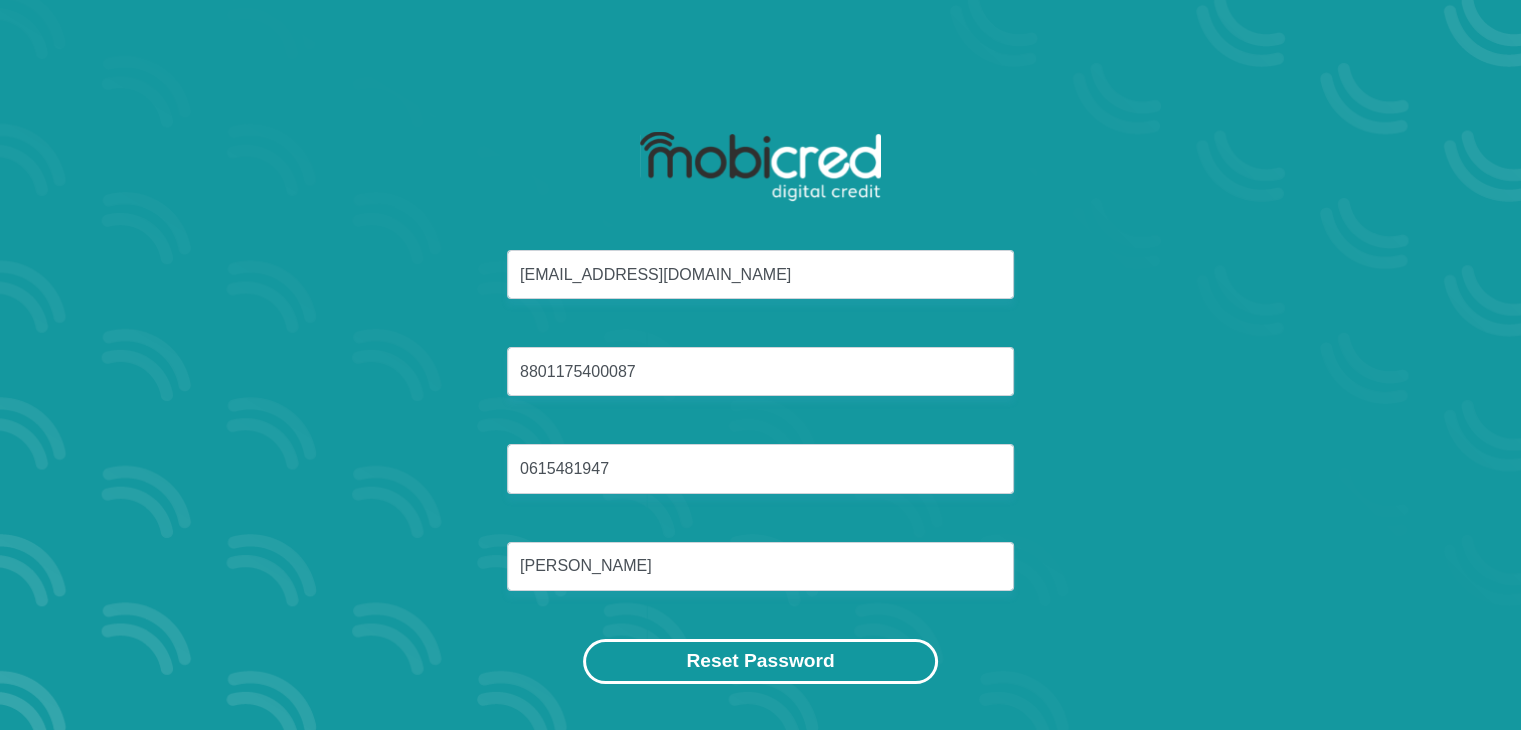 click on "Reset Password" at bounding box center (760, 661) 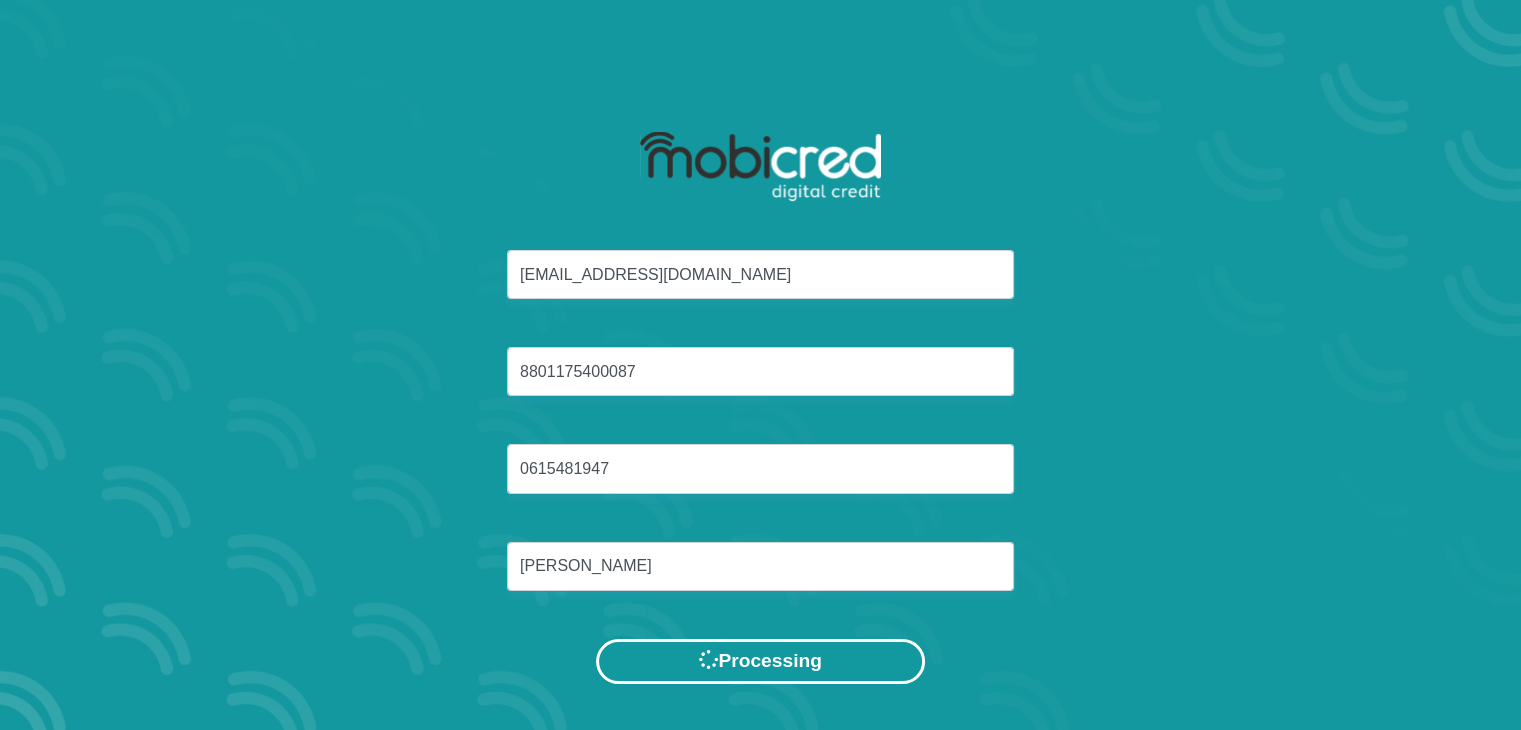 scroll, scrollTop: 0, scrollLeft: 0, axis: both 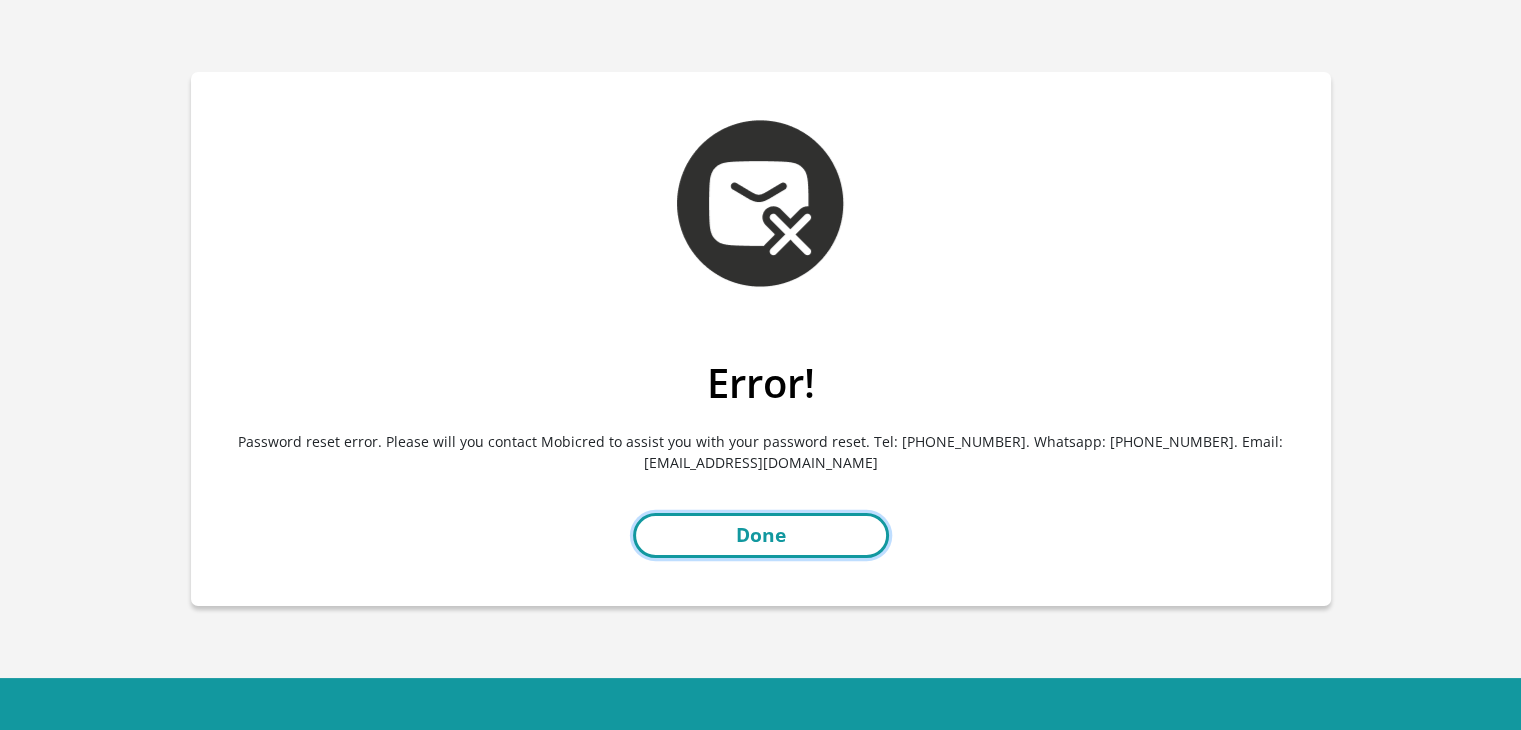 click on "Done" at bounding box center [761, 535] 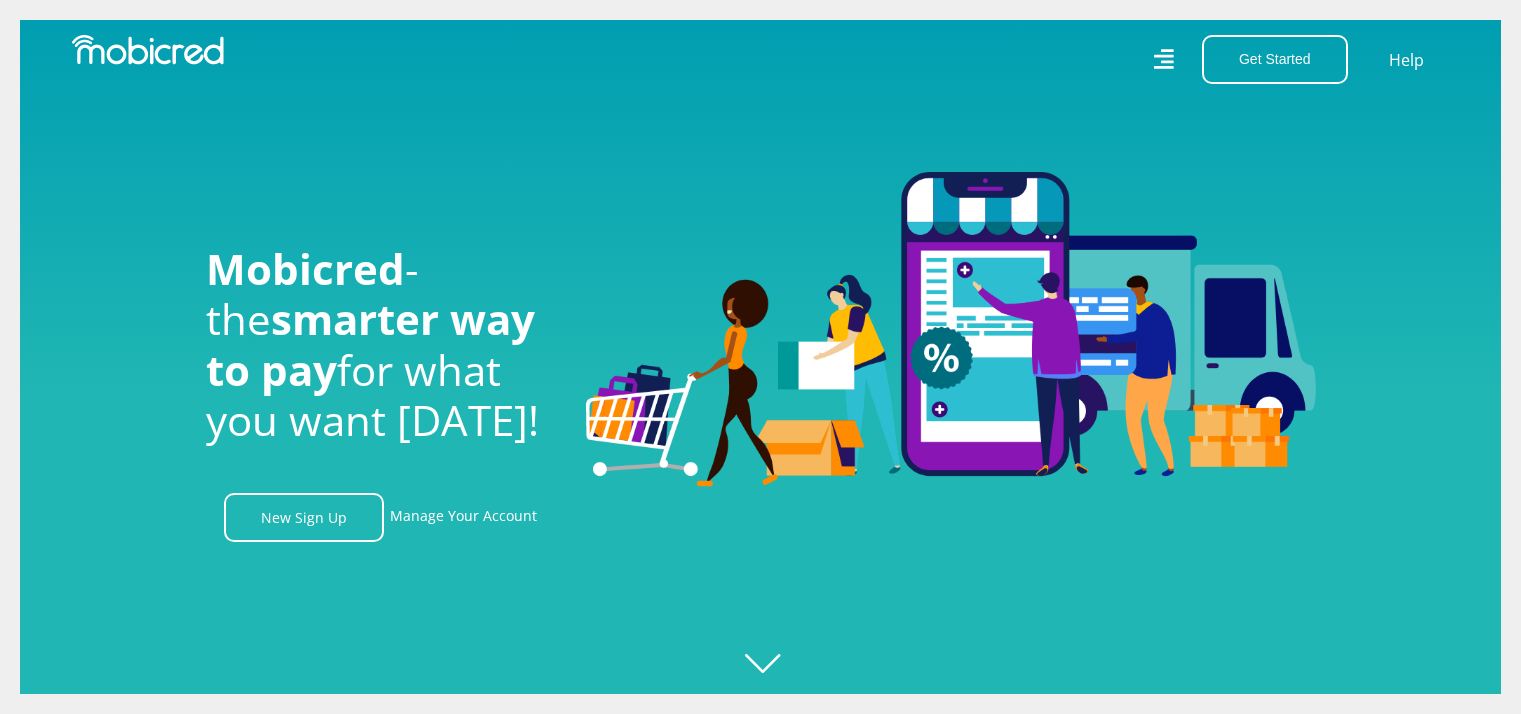 scroll, scrollTop: 0, scrollLeft: 0, axis: both 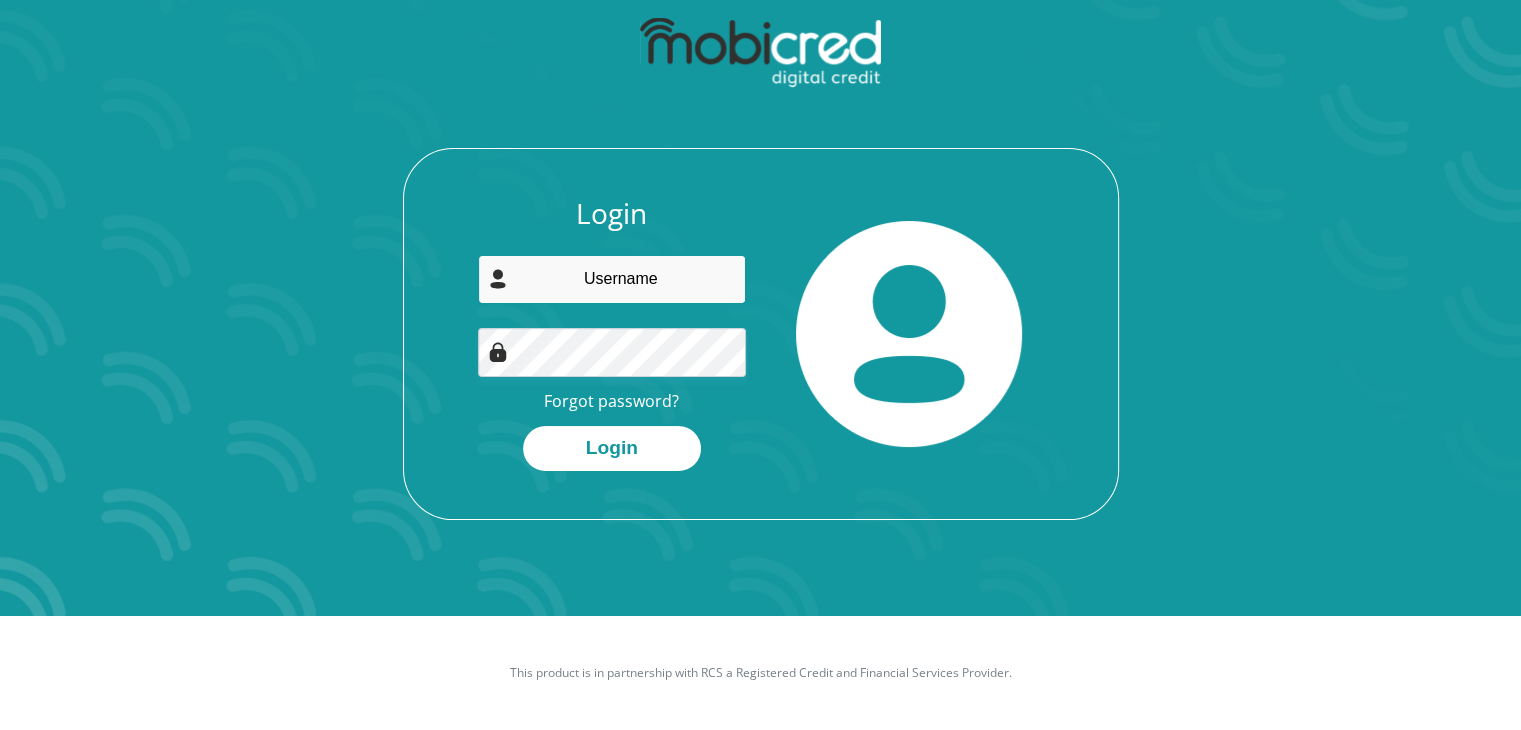 click at bounding box center [612, 279] 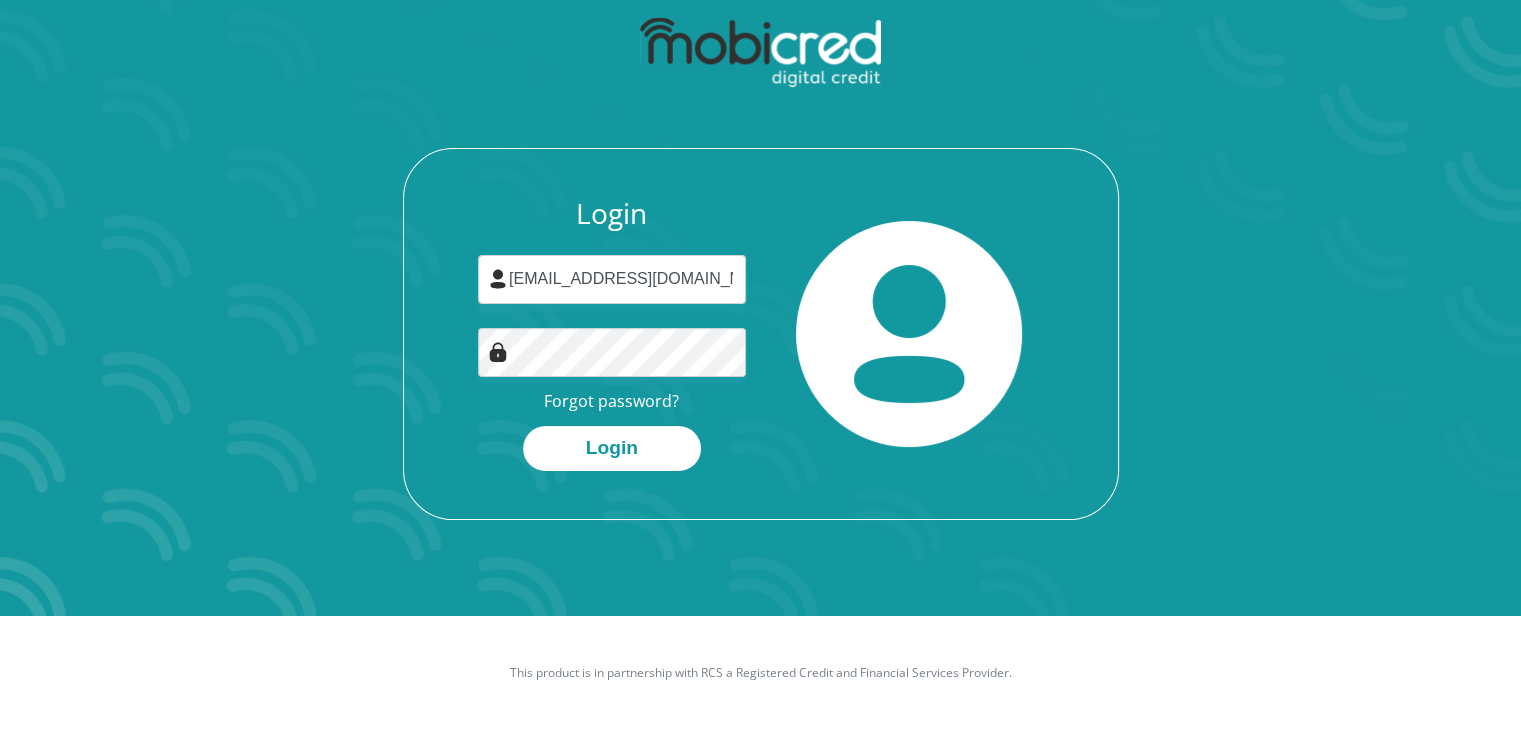 click at bounding box center [498, 352] 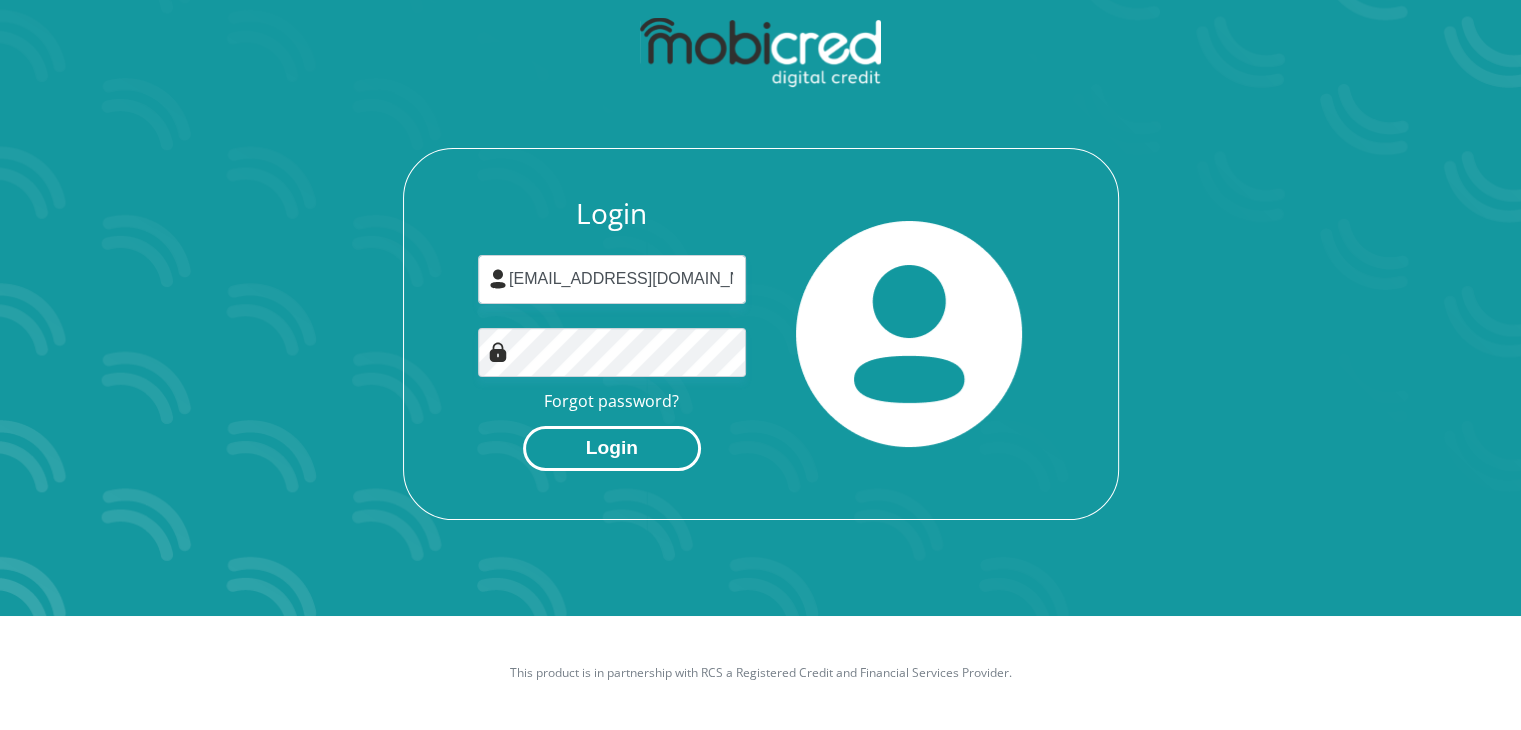 click on "Login" at bounding box center (612, 448) 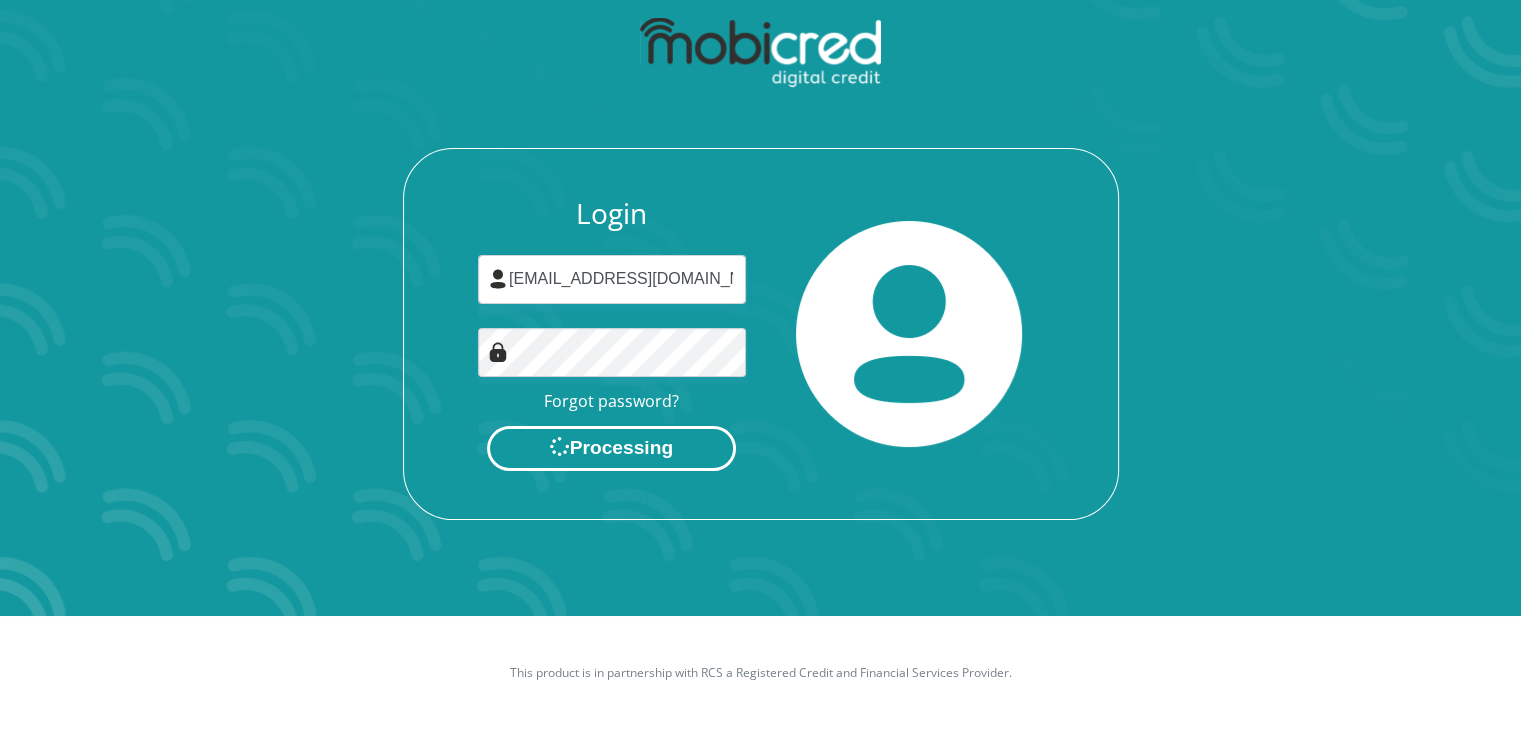 scroll, scrollTop: 0, scrollLeft: 0, axis: both 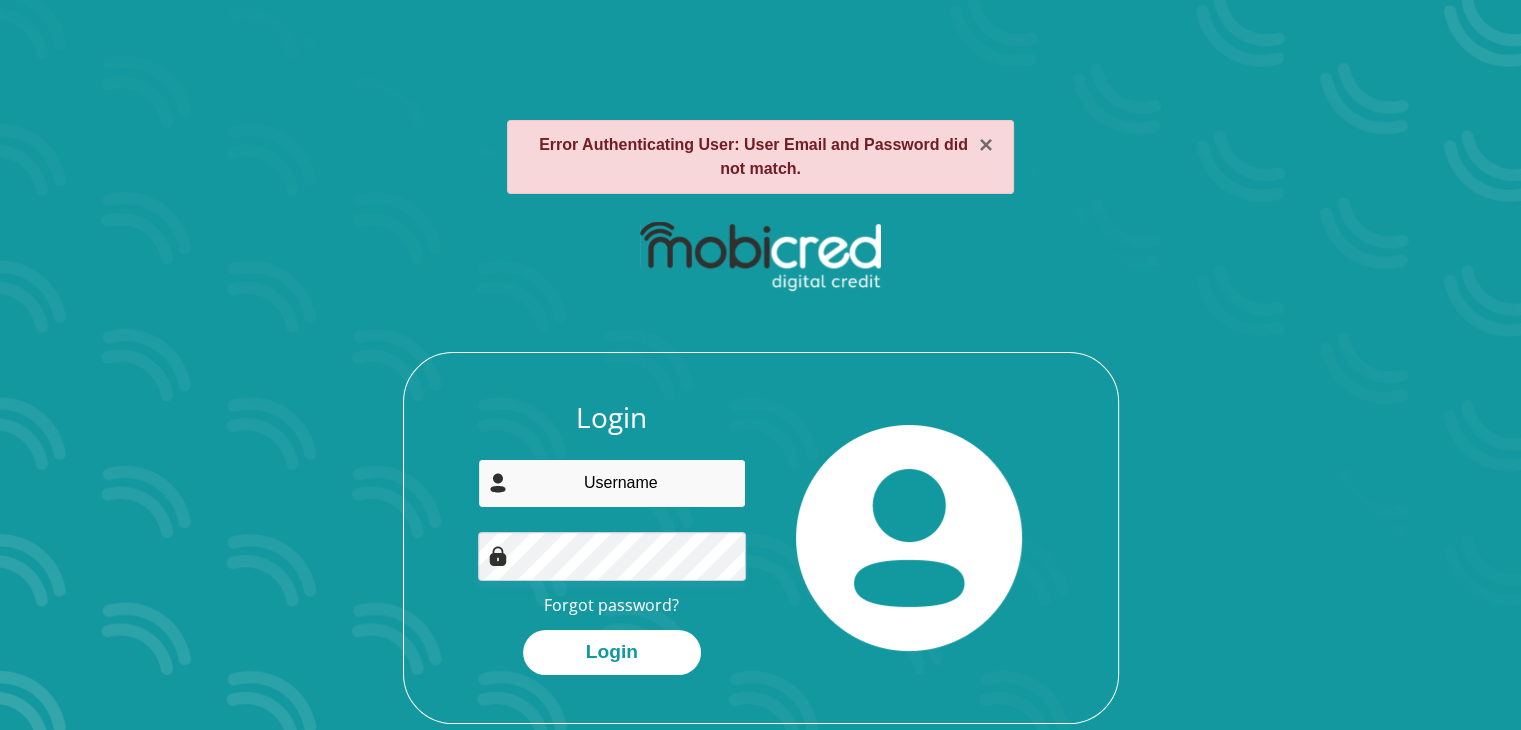 click at bounding box center (612, 483) 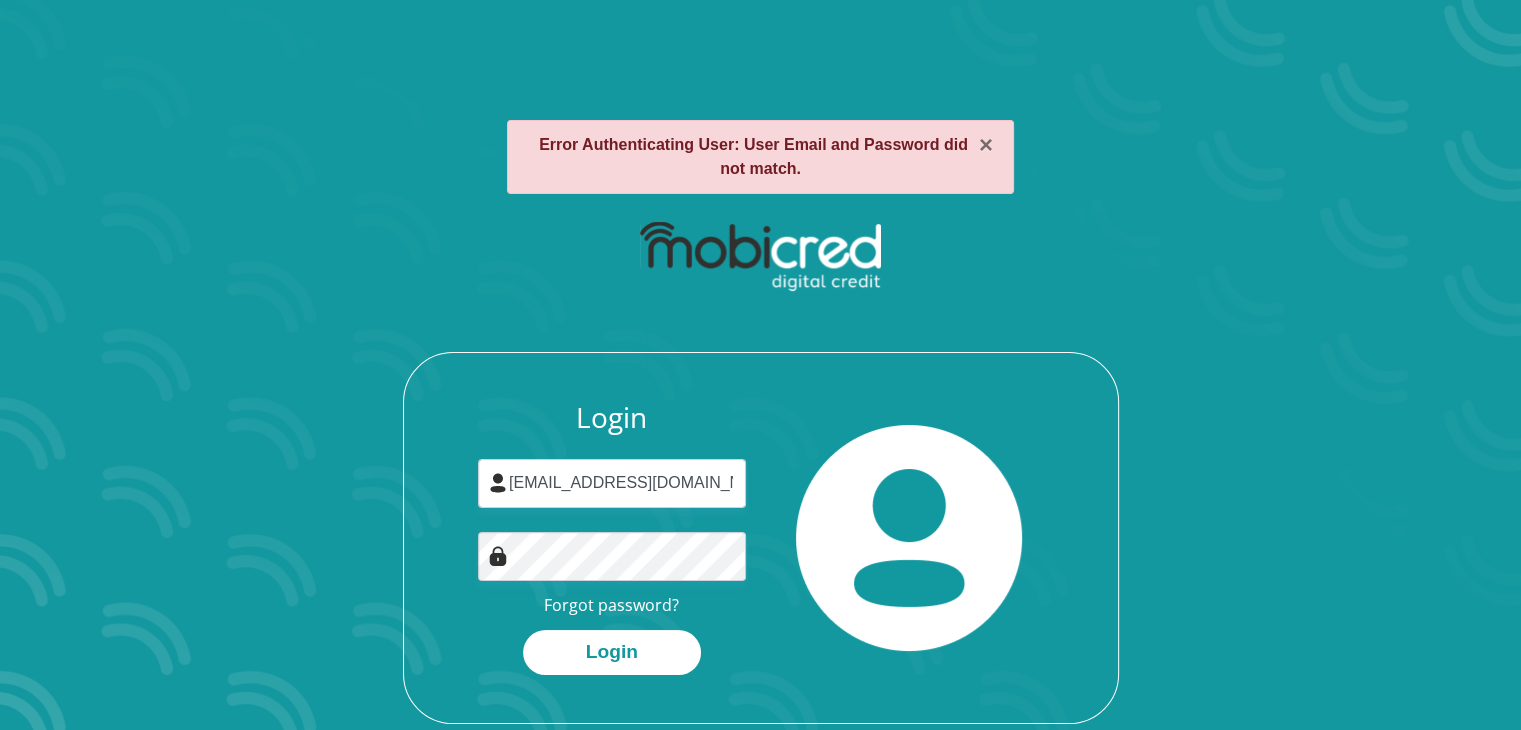 click on "Login
[EMAIL_ADDRESS][DOMAIN_NAME]
Forgot password?
Login" at bounding box center [612, 538] 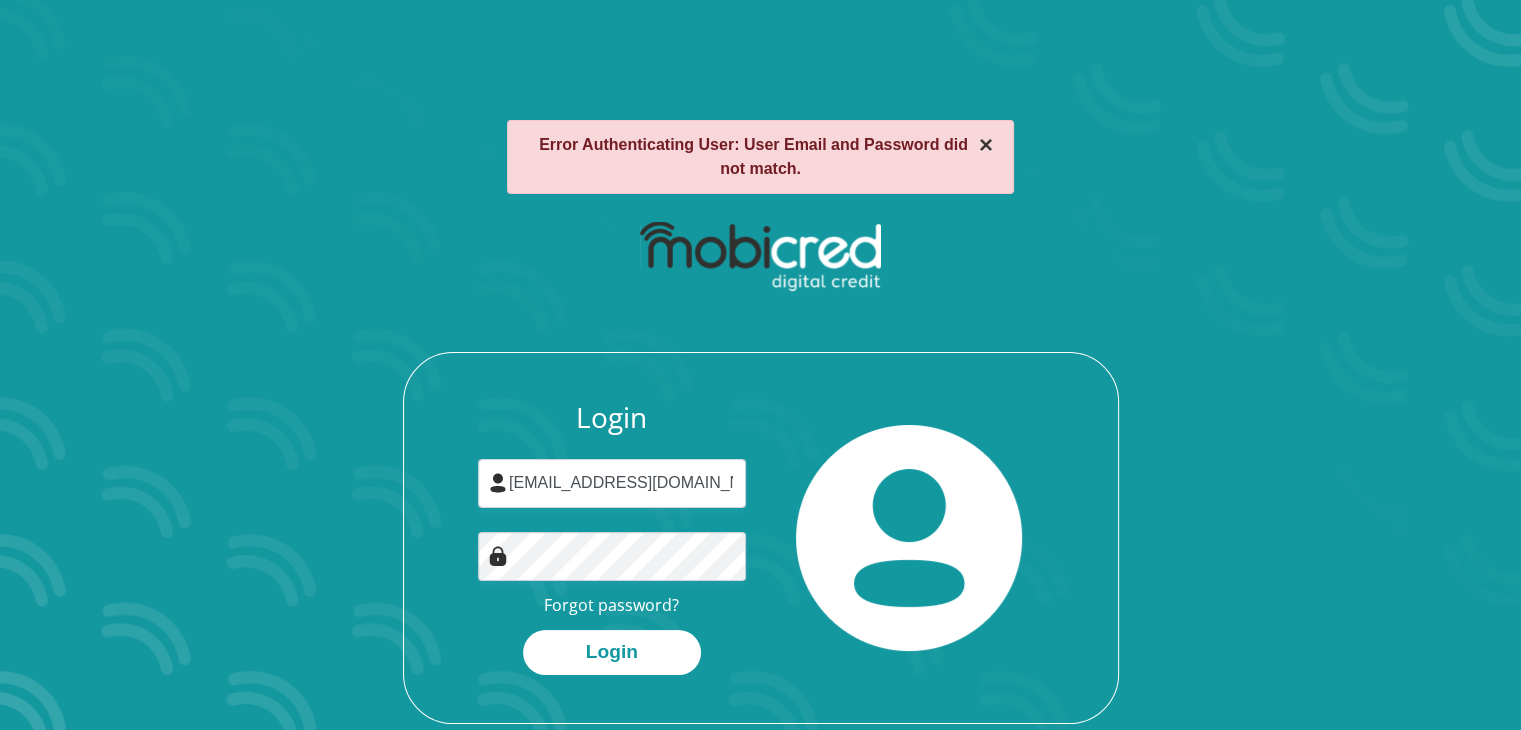 click on "×" at bounding box center (986, 145) 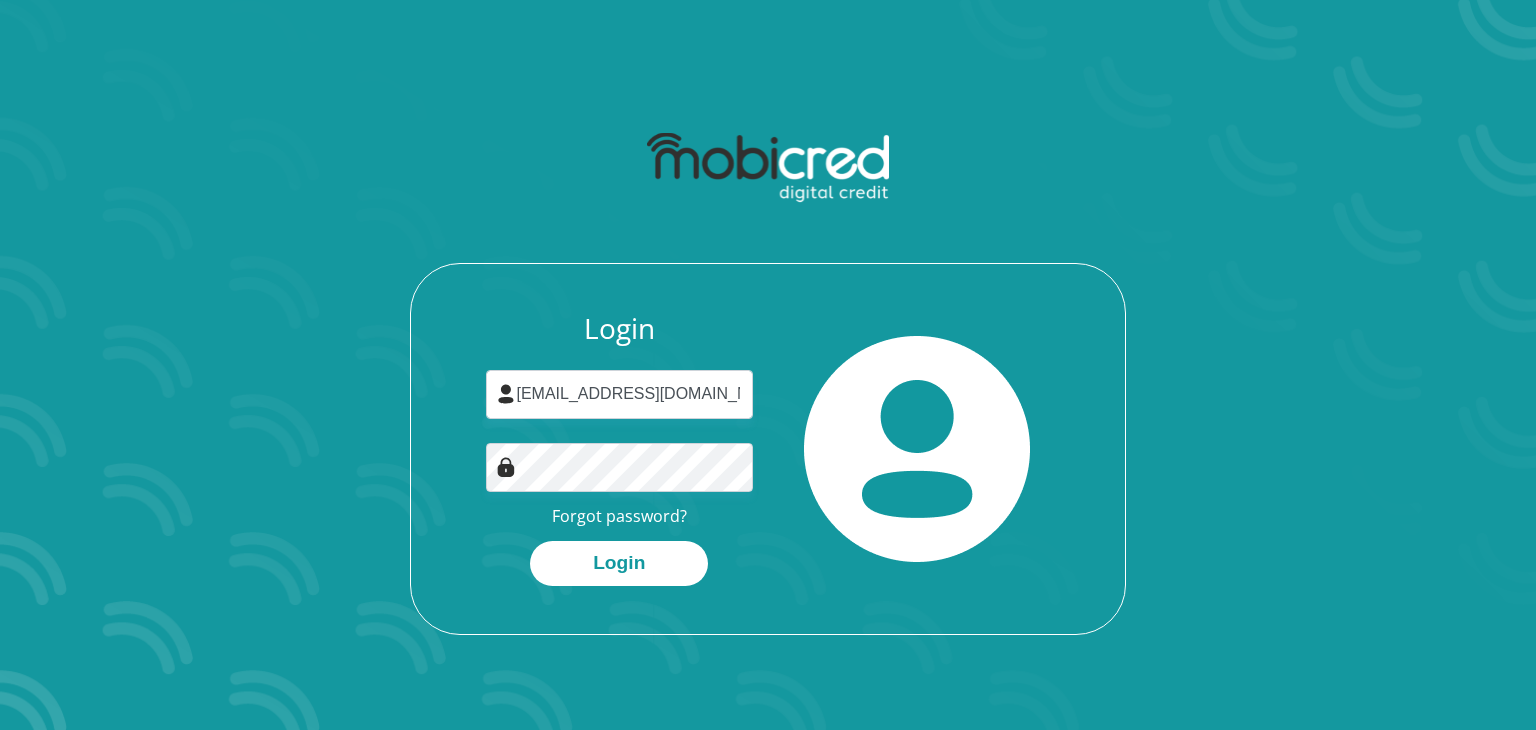 click at bounding box center [768, 168] 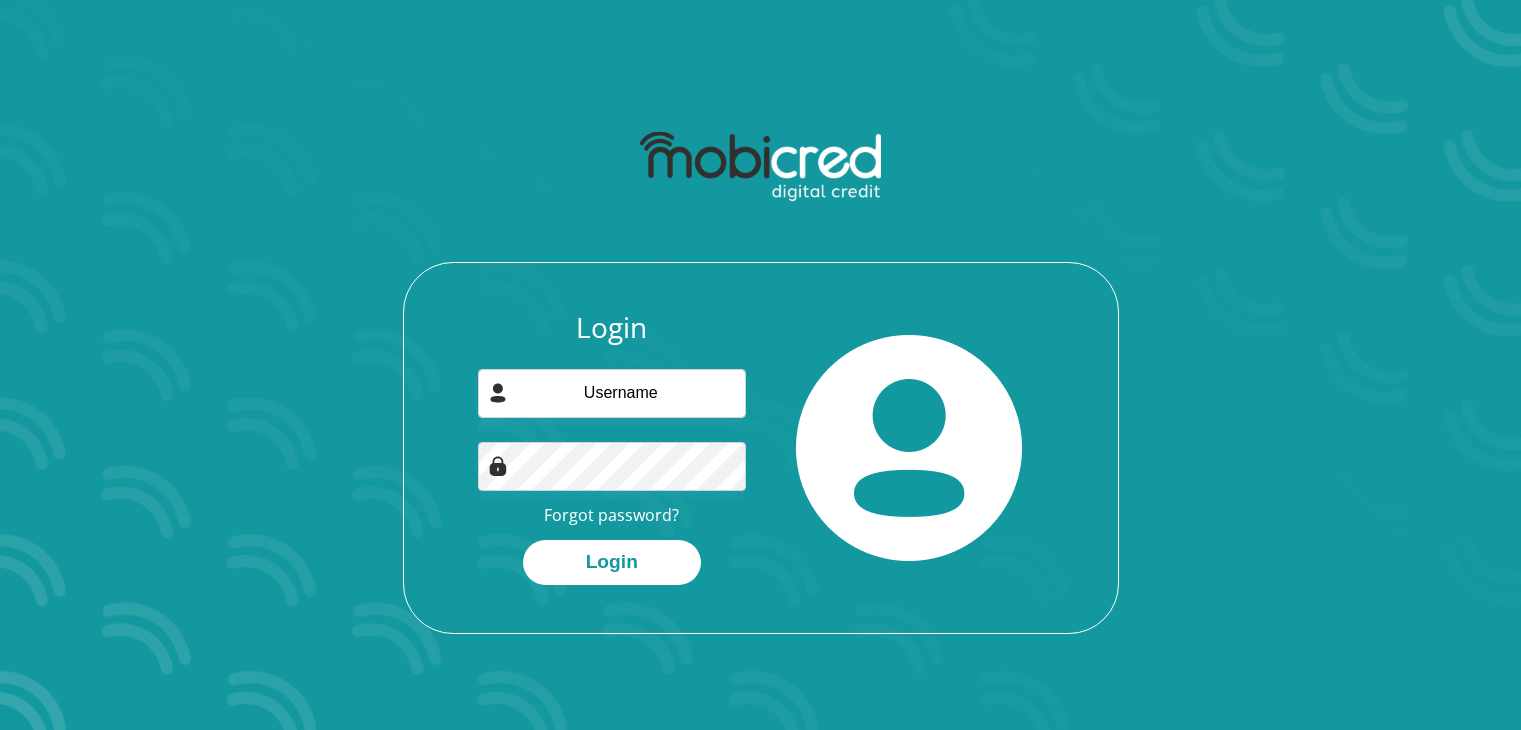 scroll, scrollTop: 0, scrollLeft: 0, axis: both 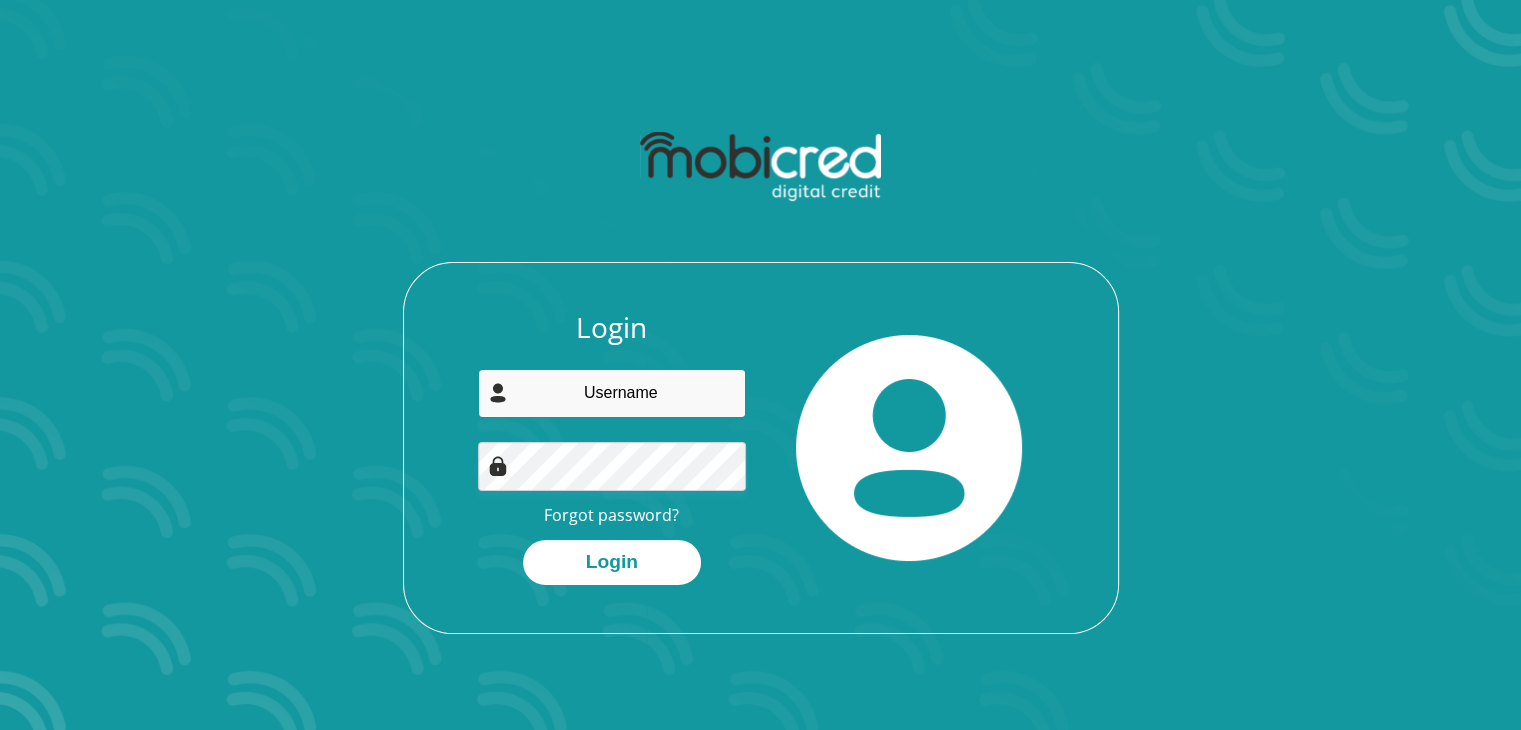click at bounding box center [612, 393] 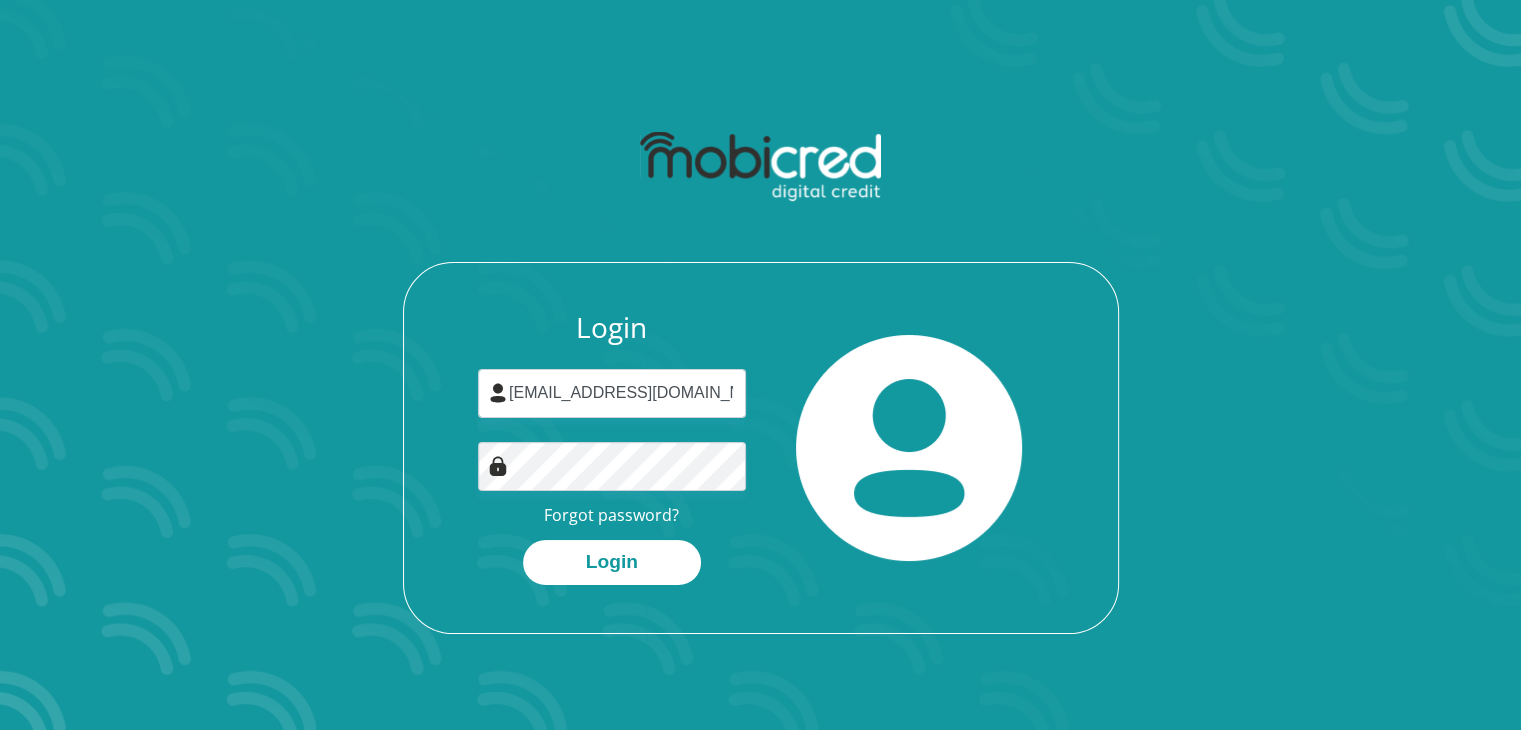 click on "Login
mxolisi0188@gmail.com
Forgot password?
Login" at bounding box center (760, 365) 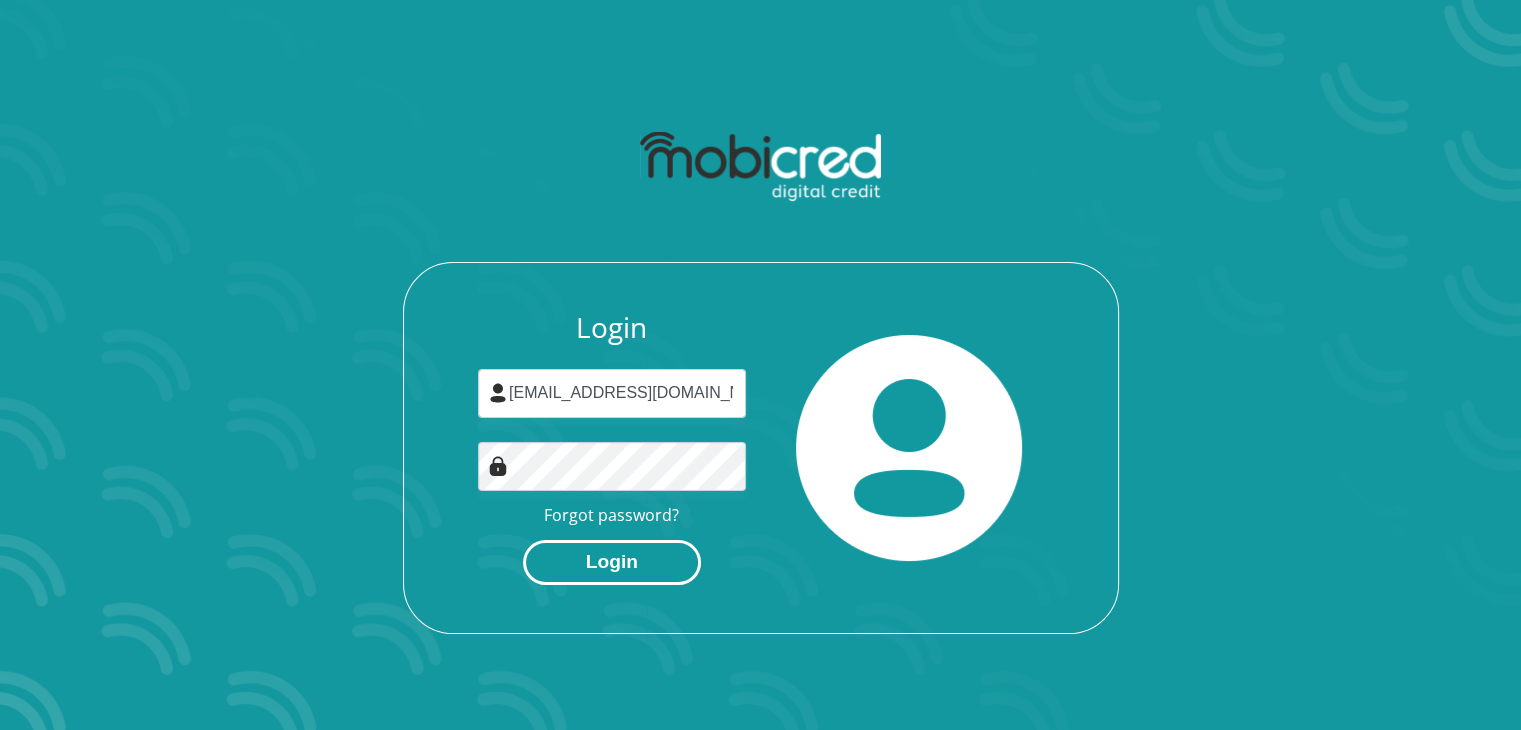 click on "Login" at bounding box center (612, 562) 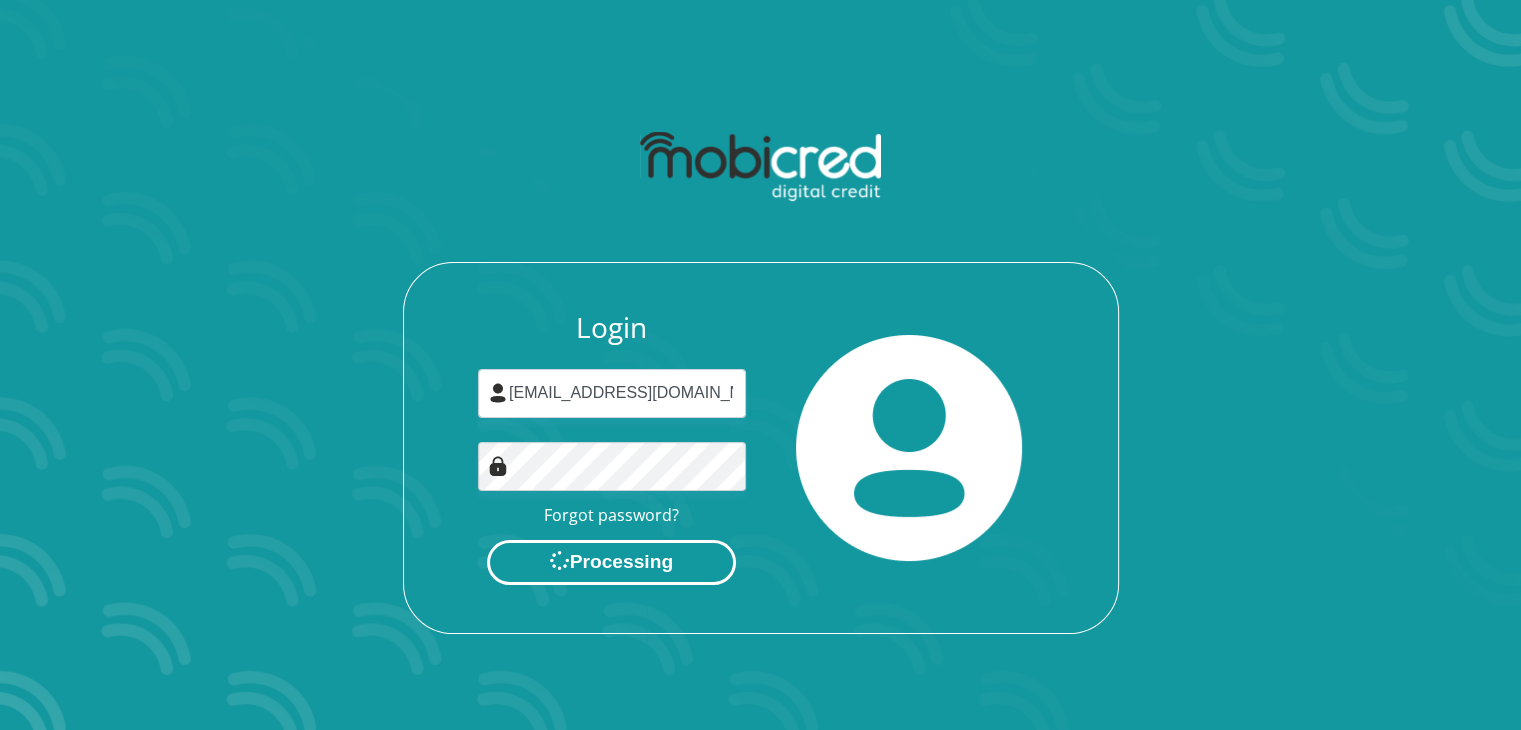 scroll, scrollTop: 0, scrollLeft: 0, axis: both 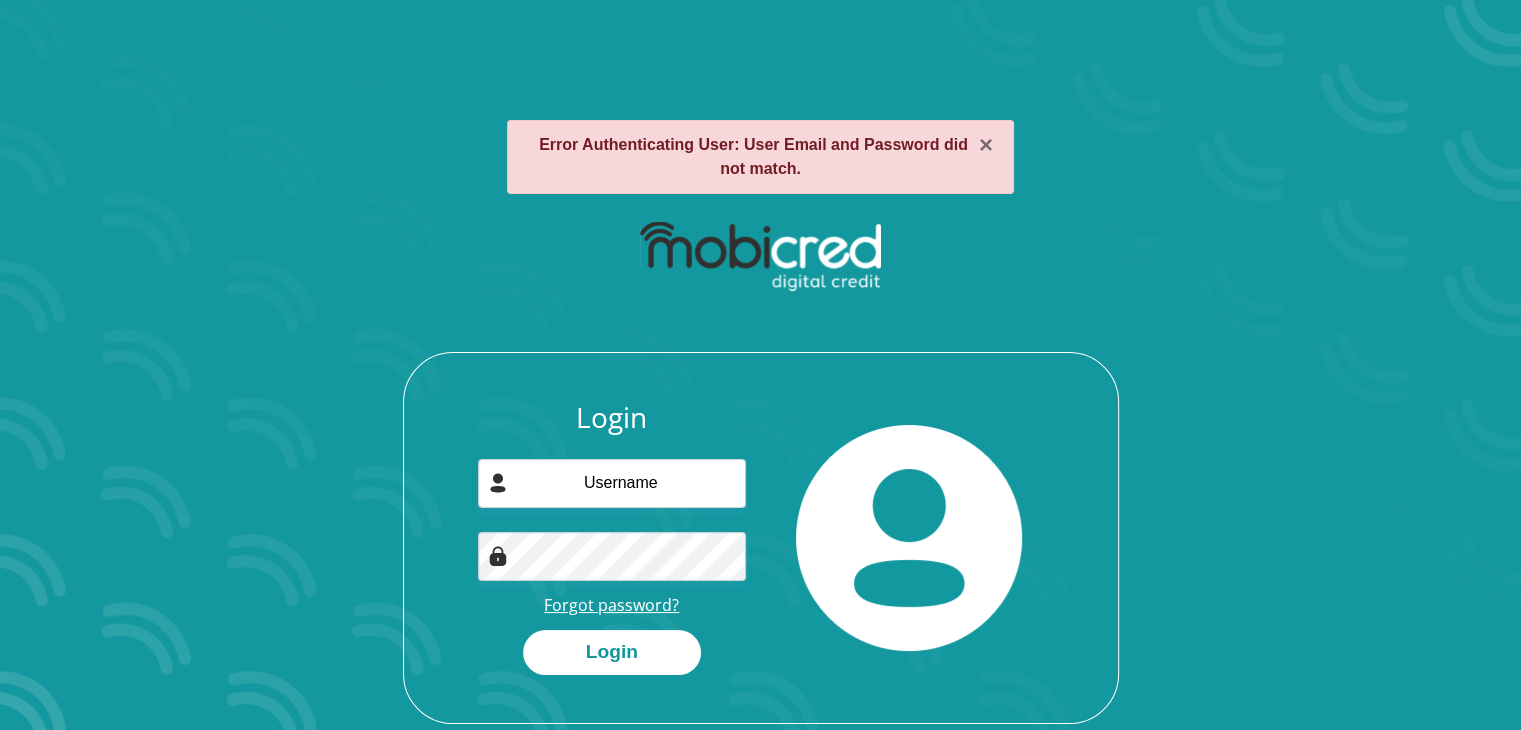 click on "Forgot password?" at bounding box center [611, 605] 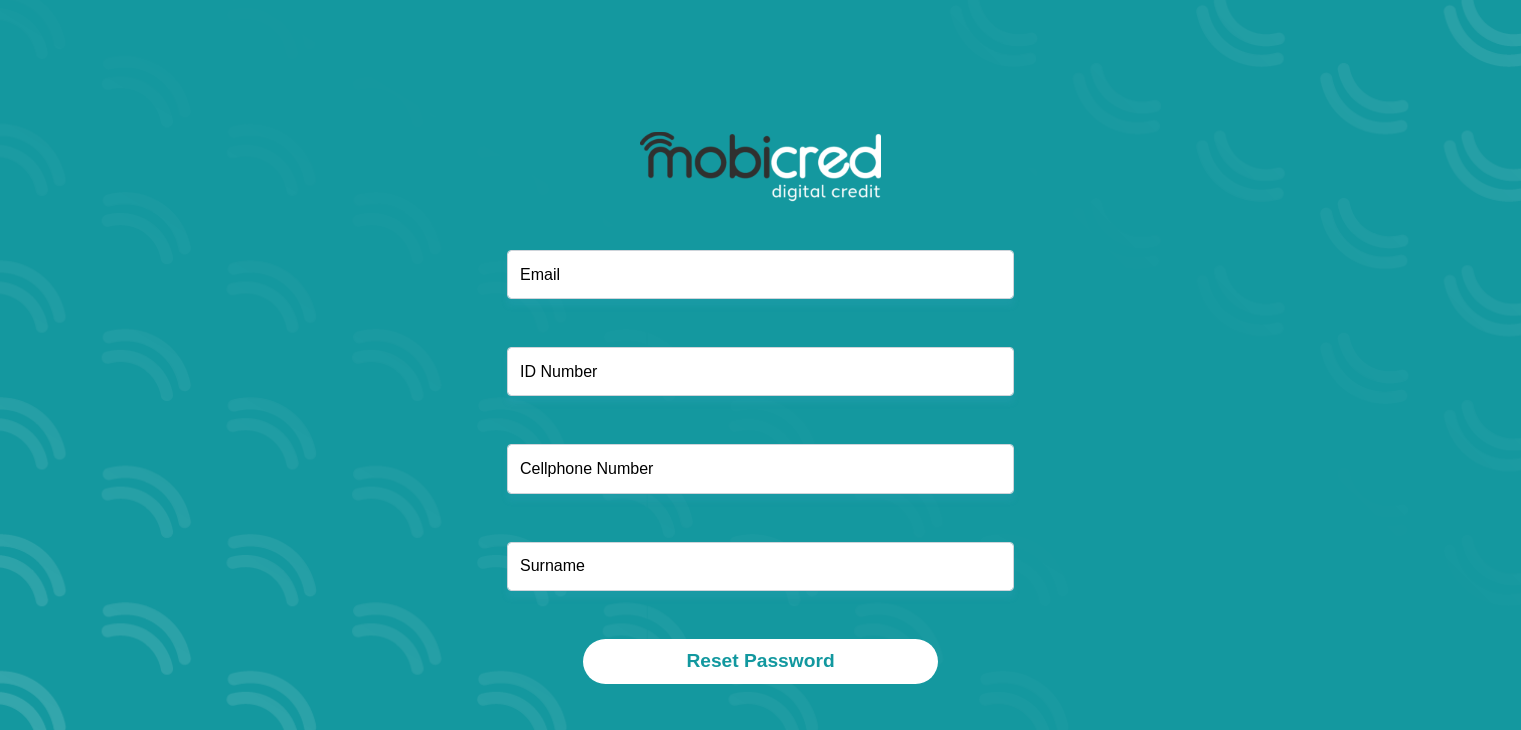 scroll, scrollTop: 0, scrollLeft: 0, axis: both 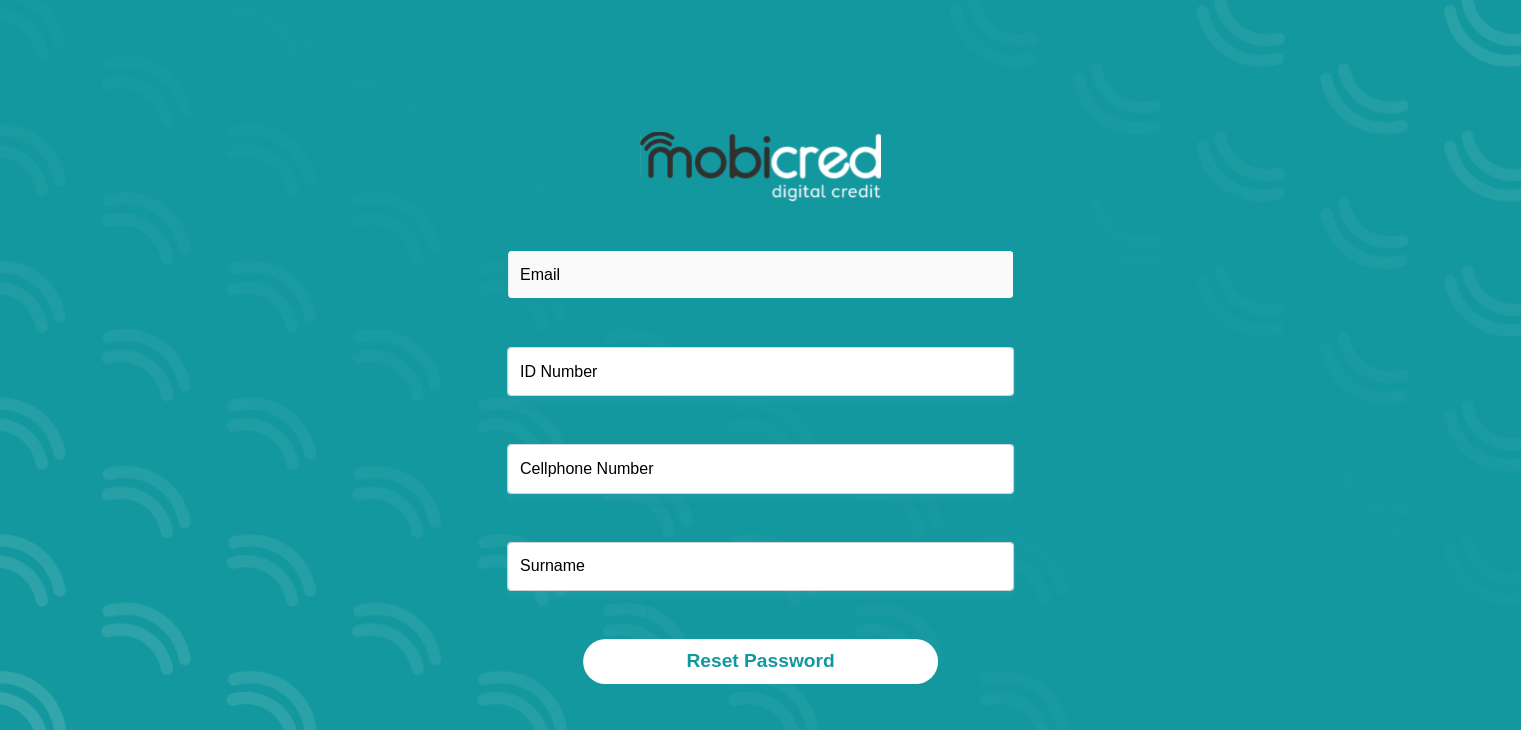 click at bounding box center [760, 274] 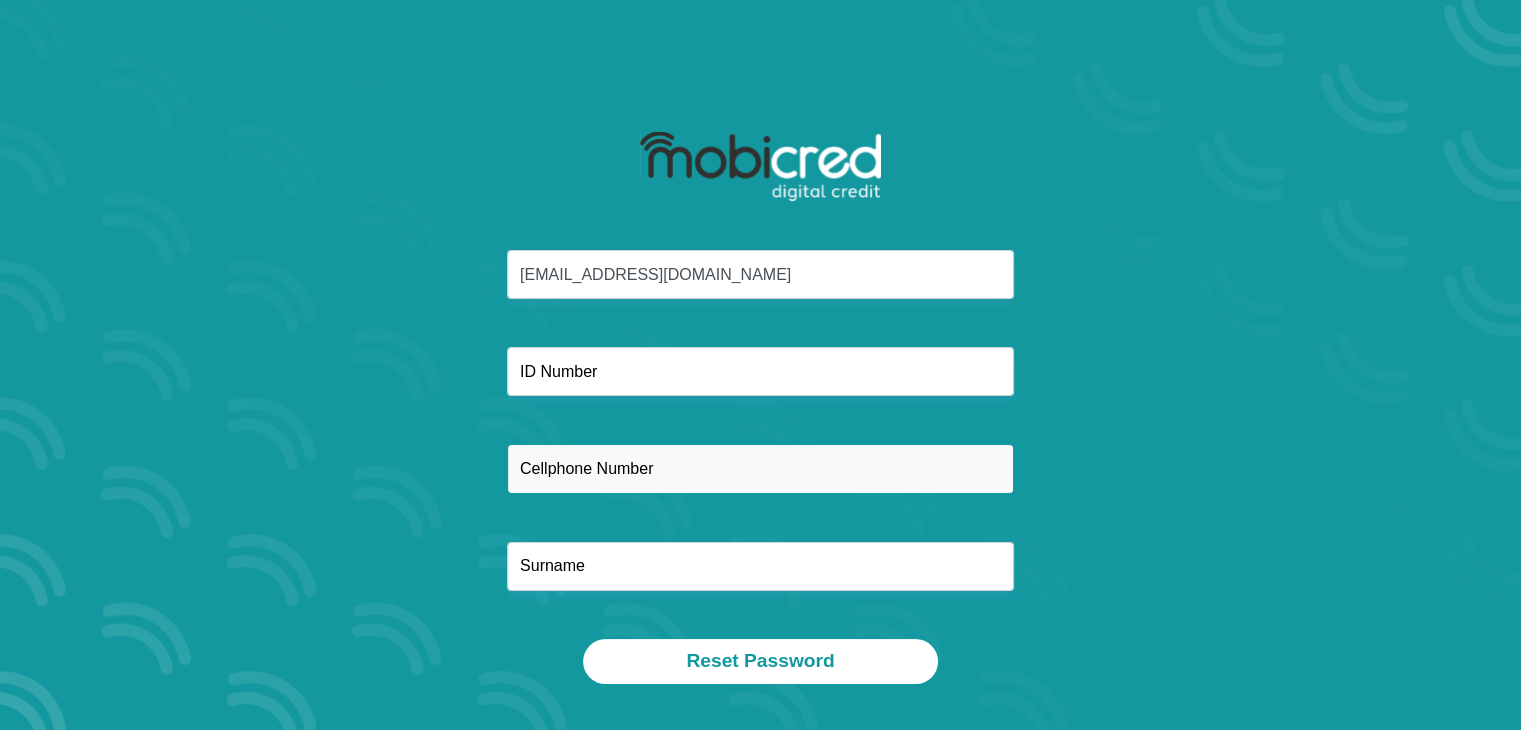 type on "0615481947" 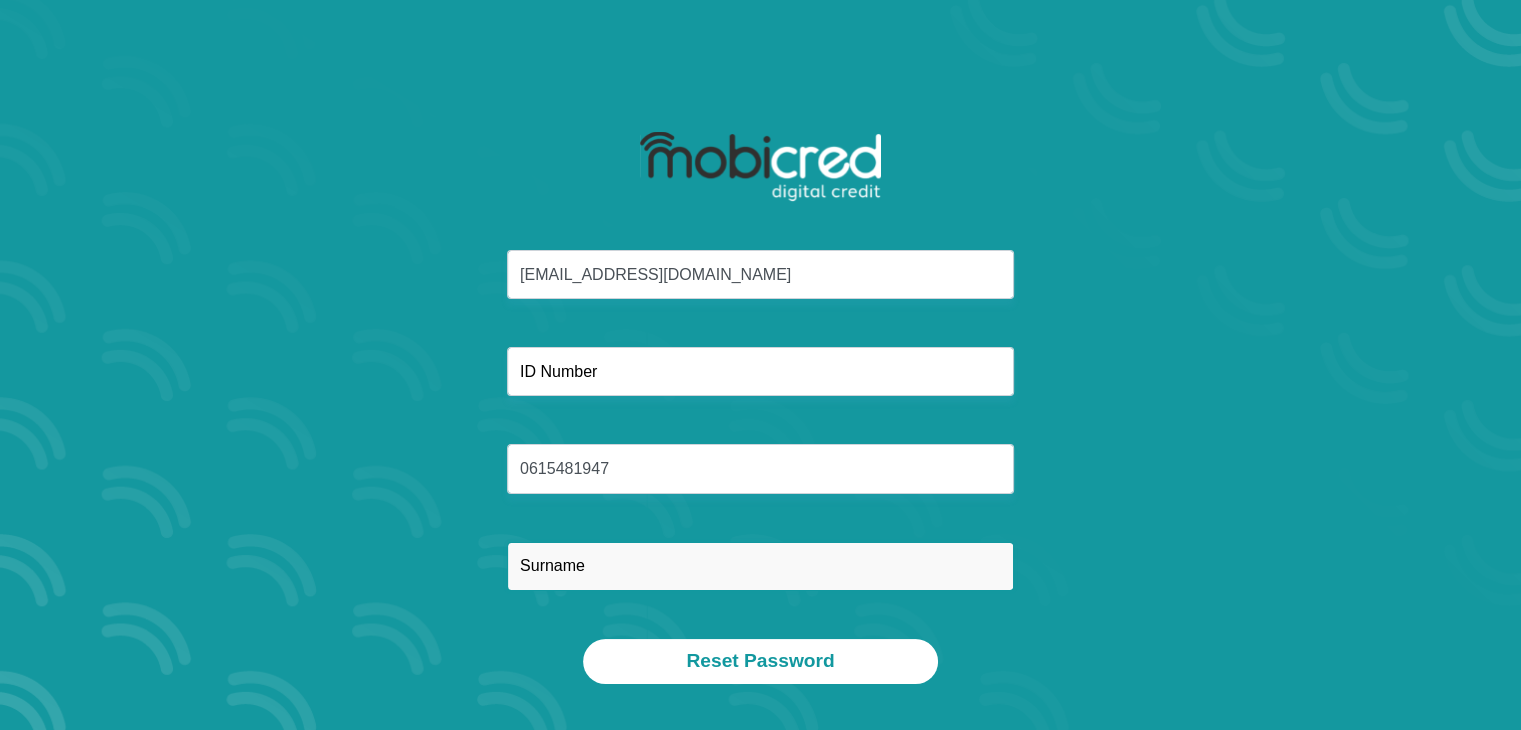 type on "Dladla" 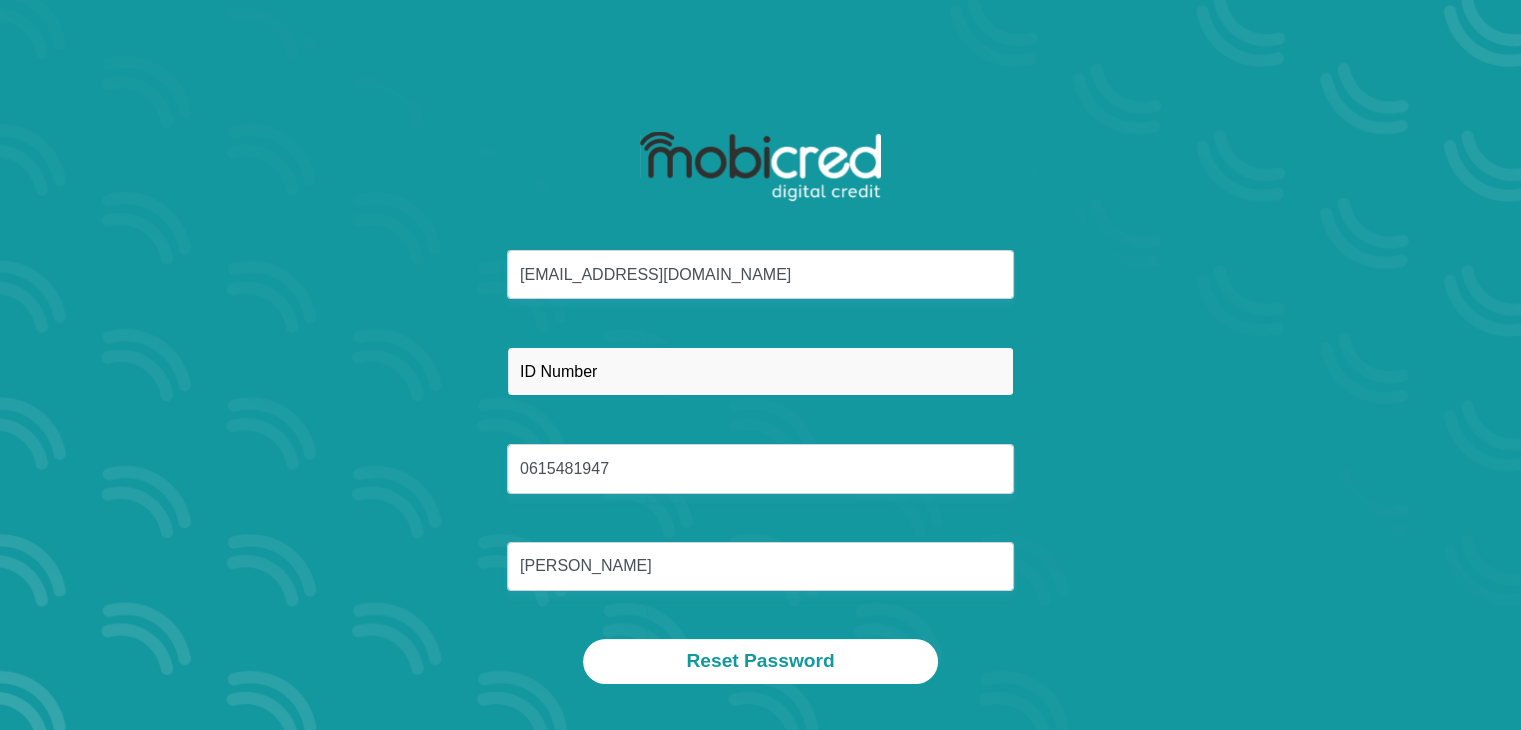 click at bounding box center [760, 371] 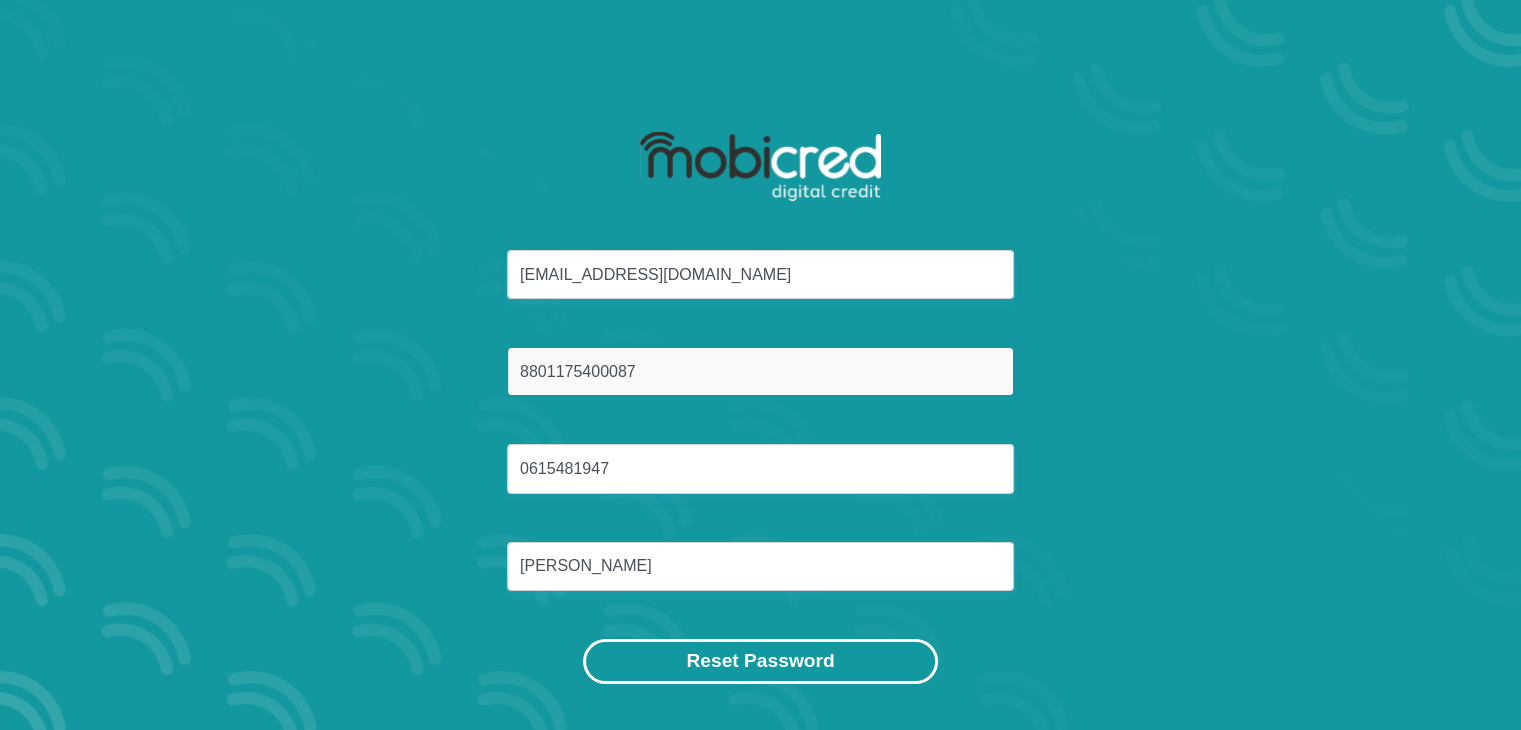 type on "8801175400087" 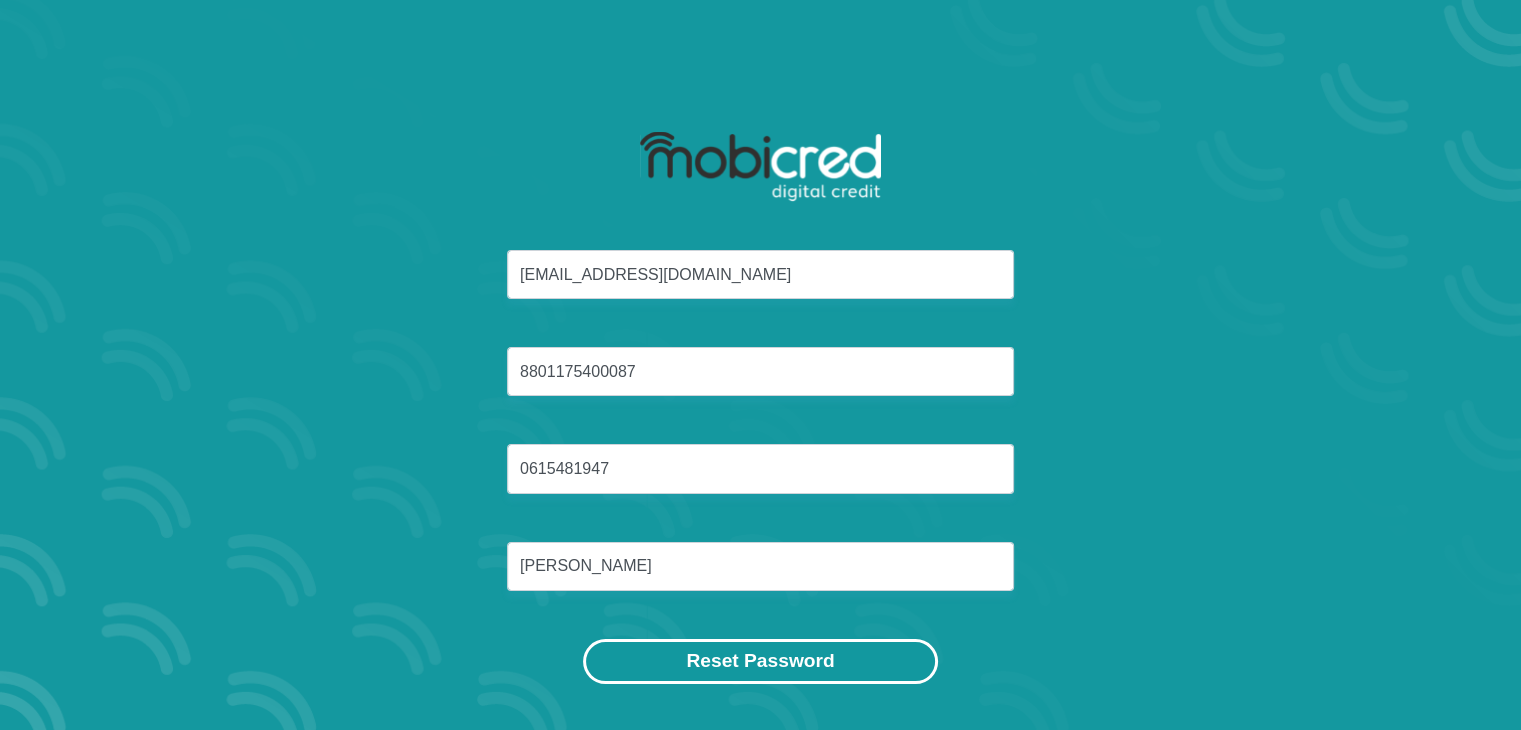 click on "Reset Password" at bounding box center [760, 661] 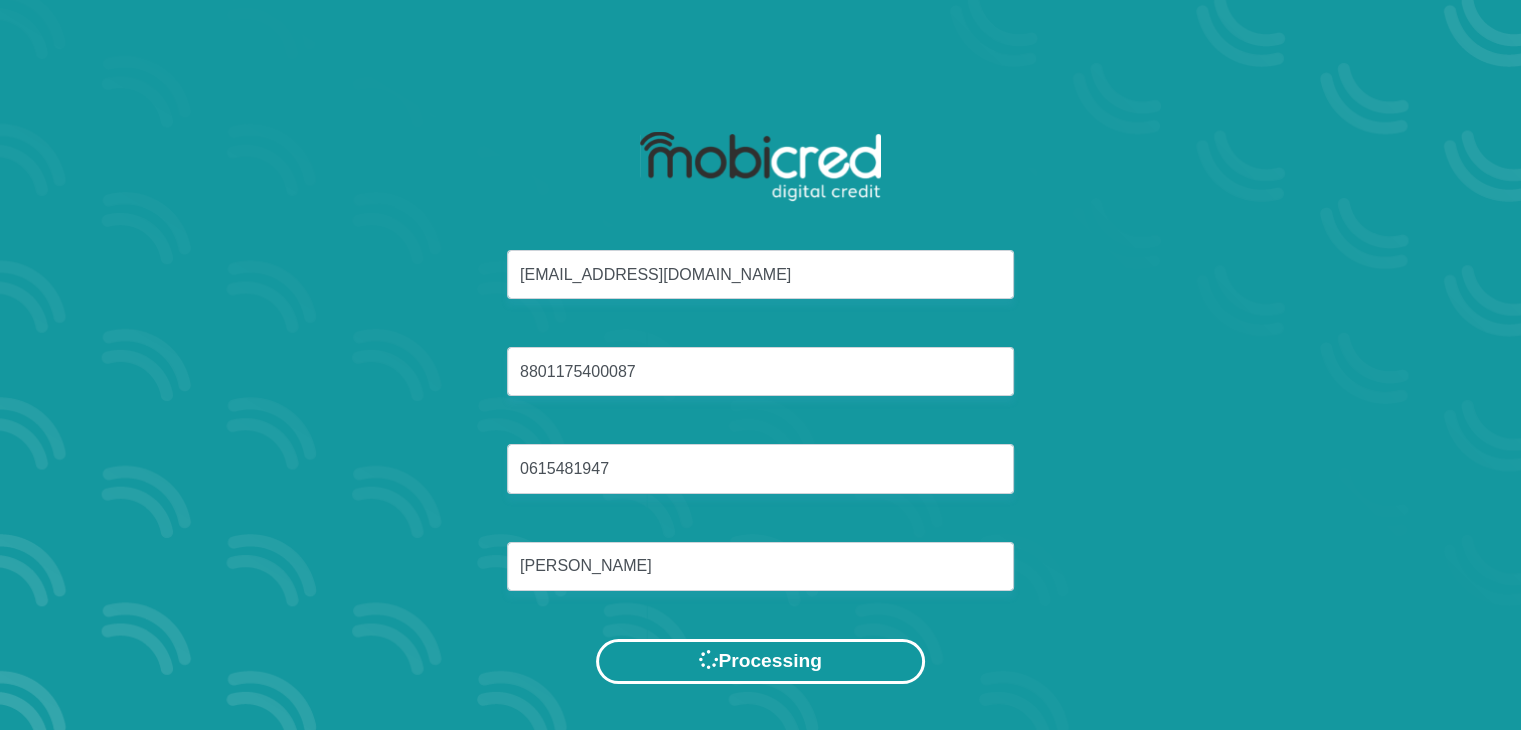 scroll, scrollTop: 0, scrollLeft: 0, axis: both 